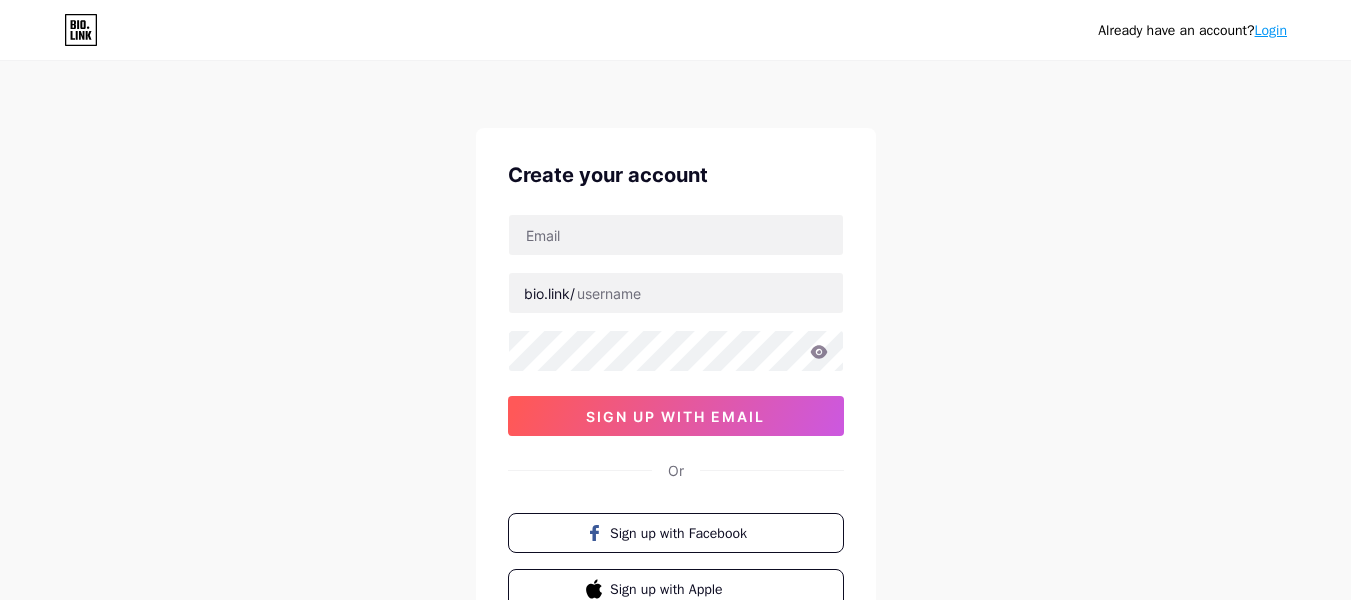 scroll, scrollTop: 165, scrollLeft: 0, axis: vertical 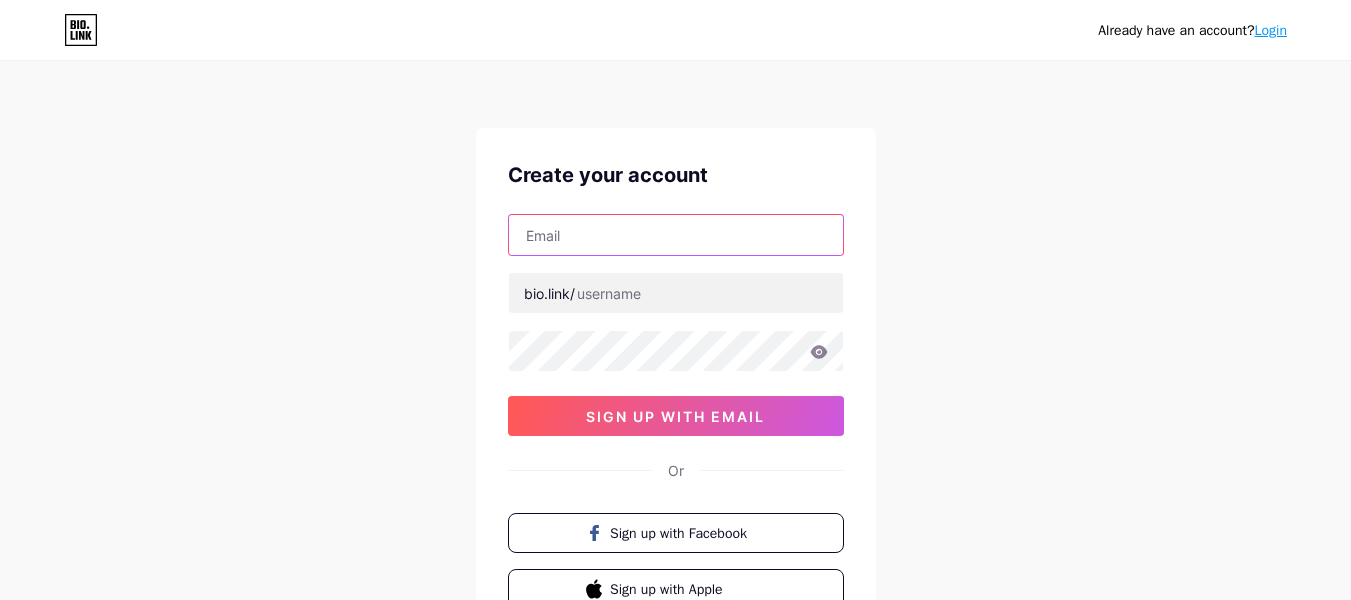 click at bounding box center [676, 235] 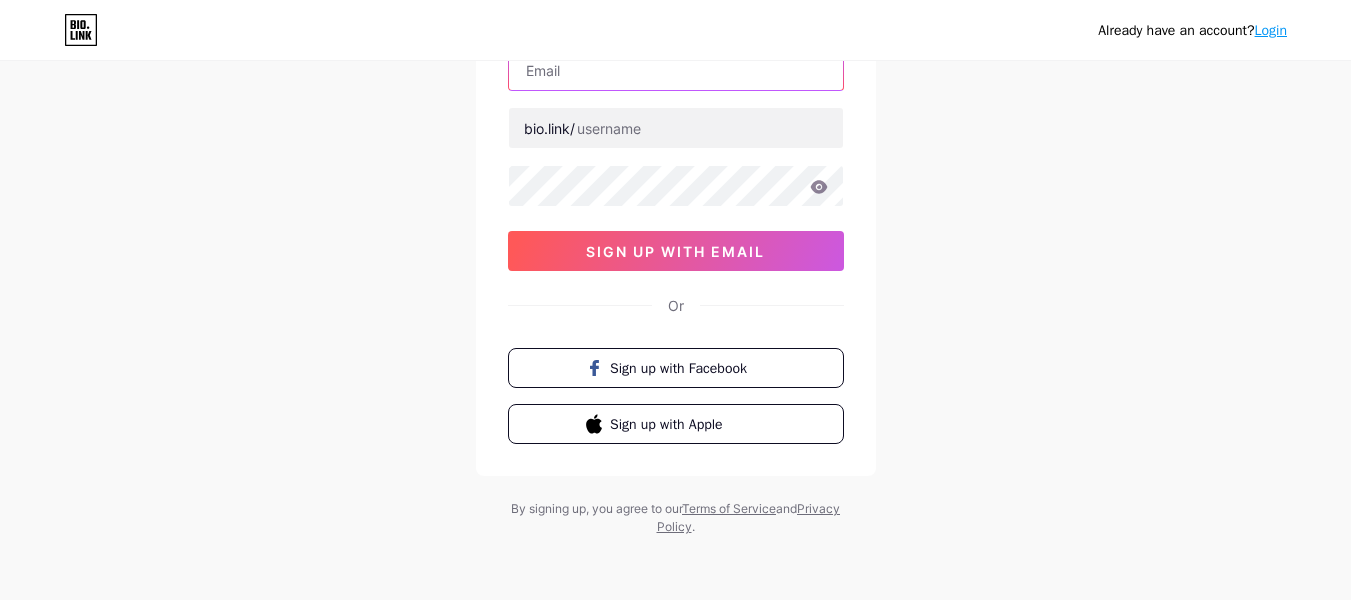 scroll, scrollTop: 0, scrollLeft: 0, axis: both 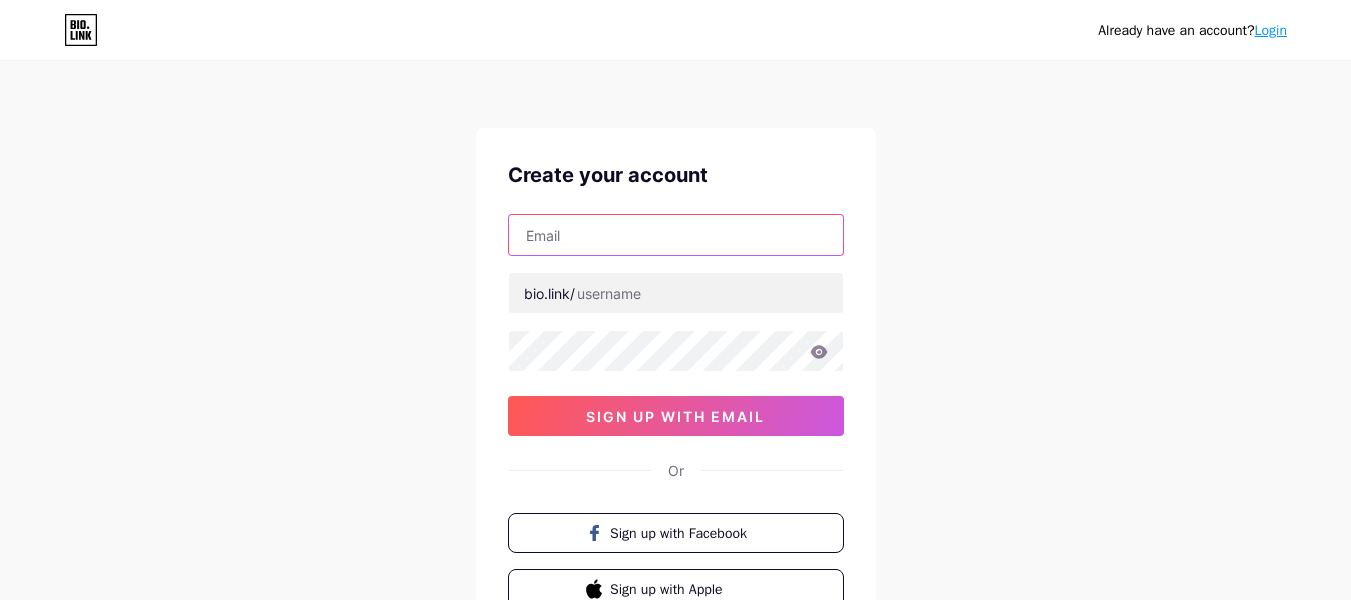 drag, startPoint x: 580, startPoint y: 229, endPoint x: 547, endPoint y: 235, distance: 33.54102 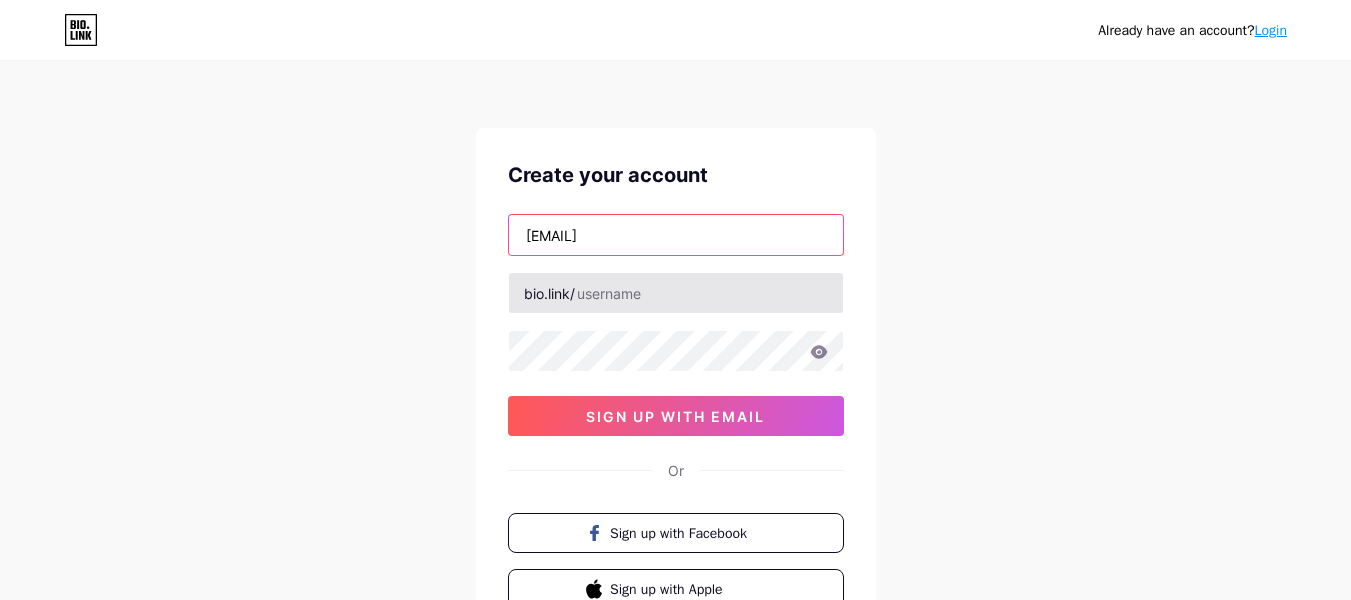 type on "seuraimundobr@gmail.com" 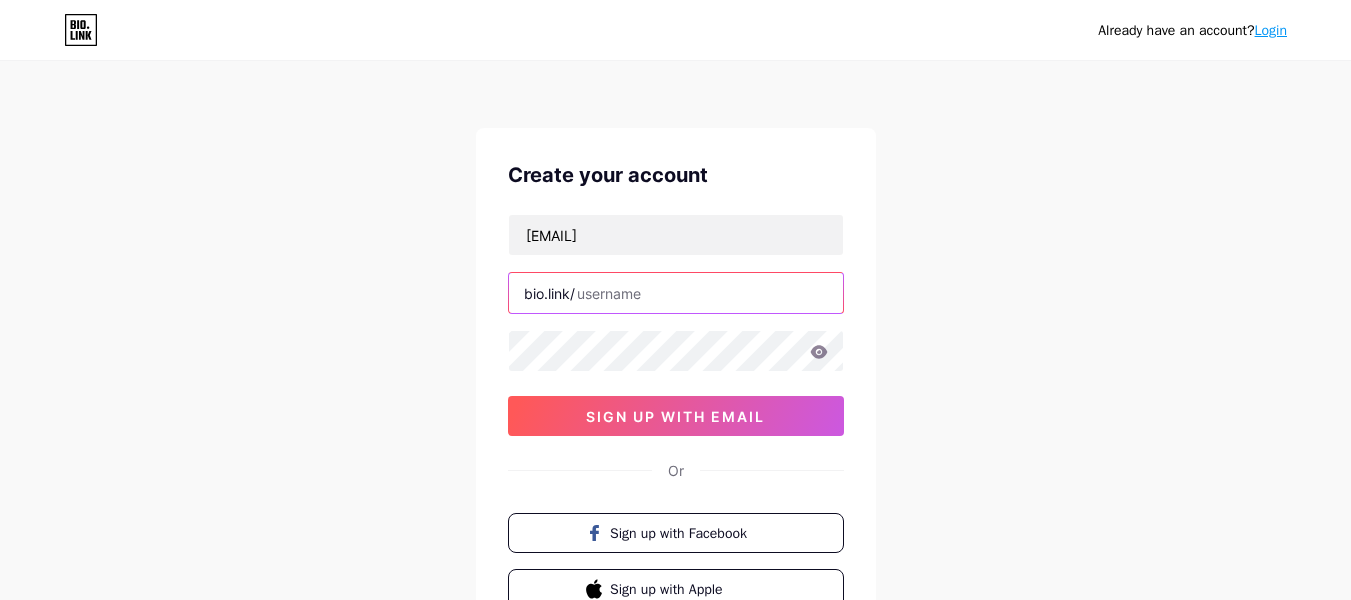 click at bounding box center (676, 293) 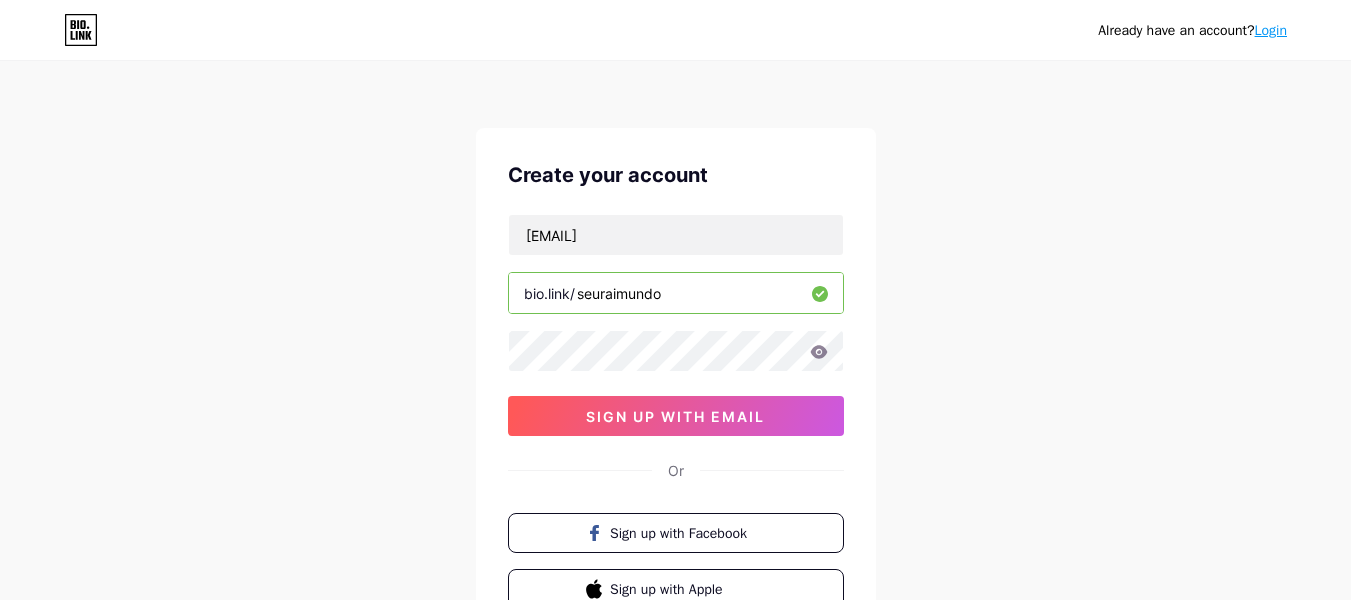 type on "seuraimundo" 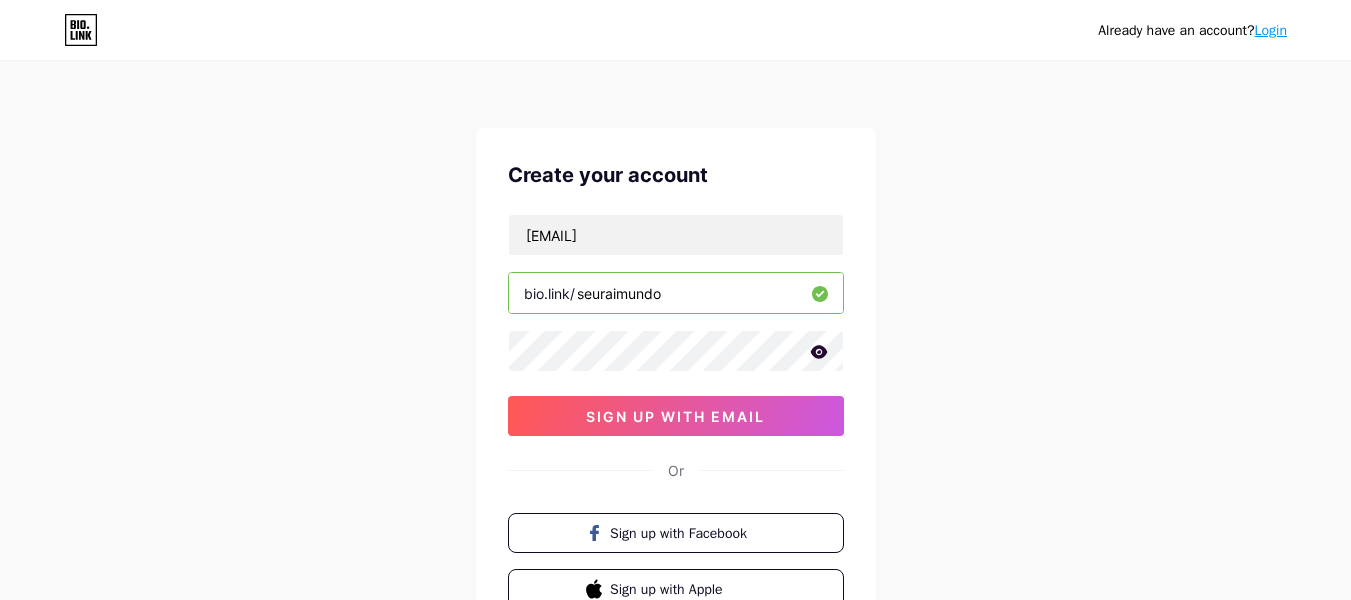 click 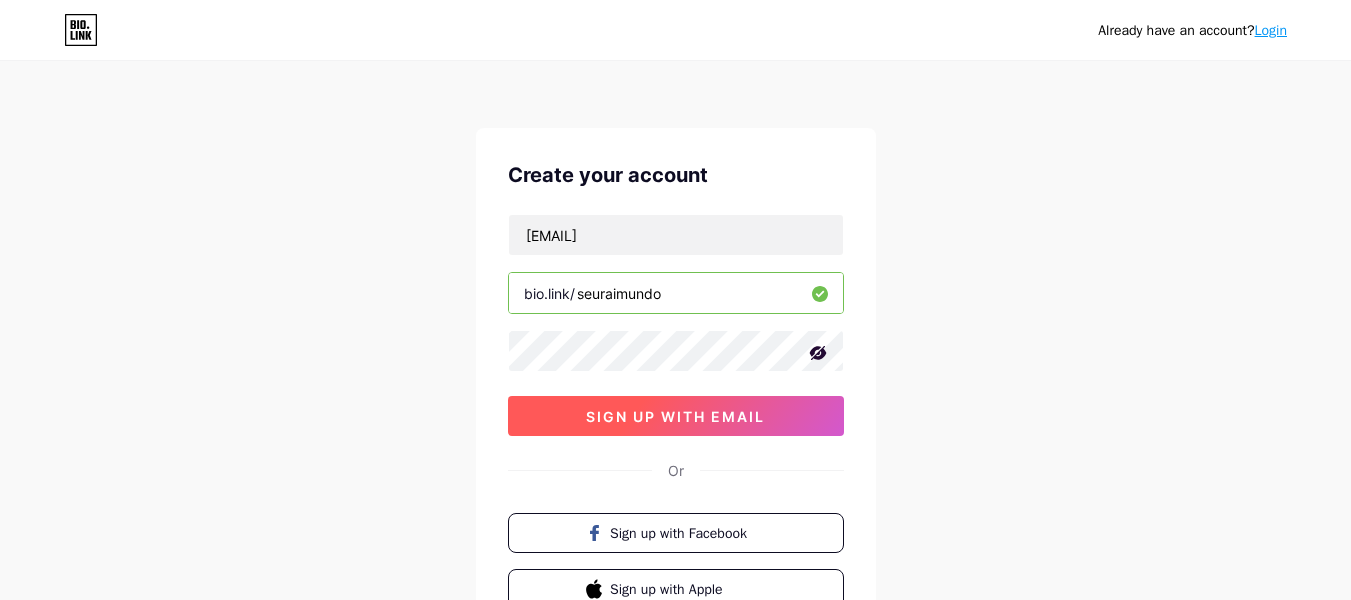 click on "sign up with email" at bounding box center [676, 416] 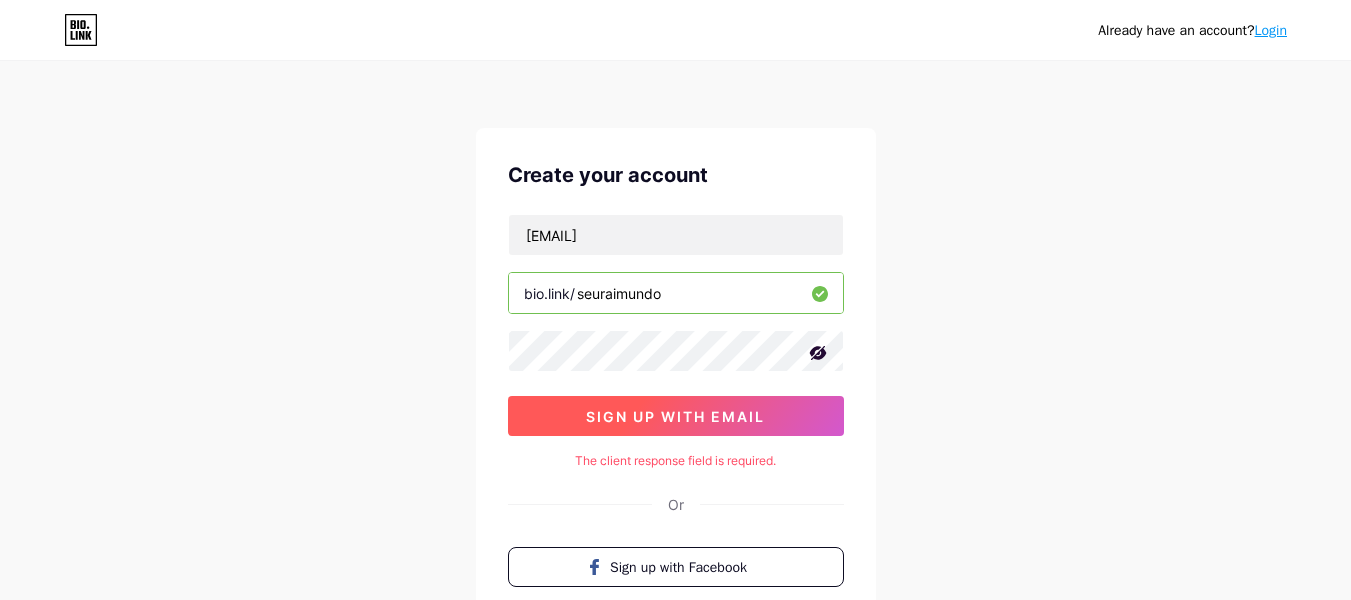 click on "sign up with email" at bounding box center [675, 416] 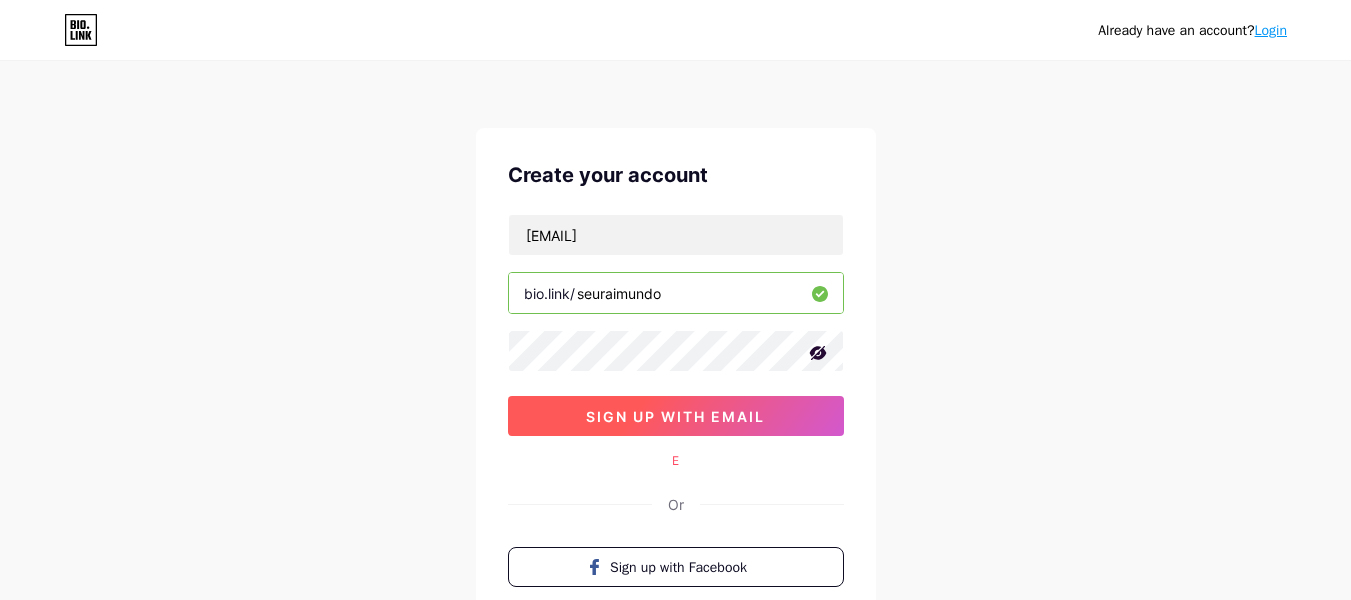 click on "sign up with email" at bounding box center [675, 416] 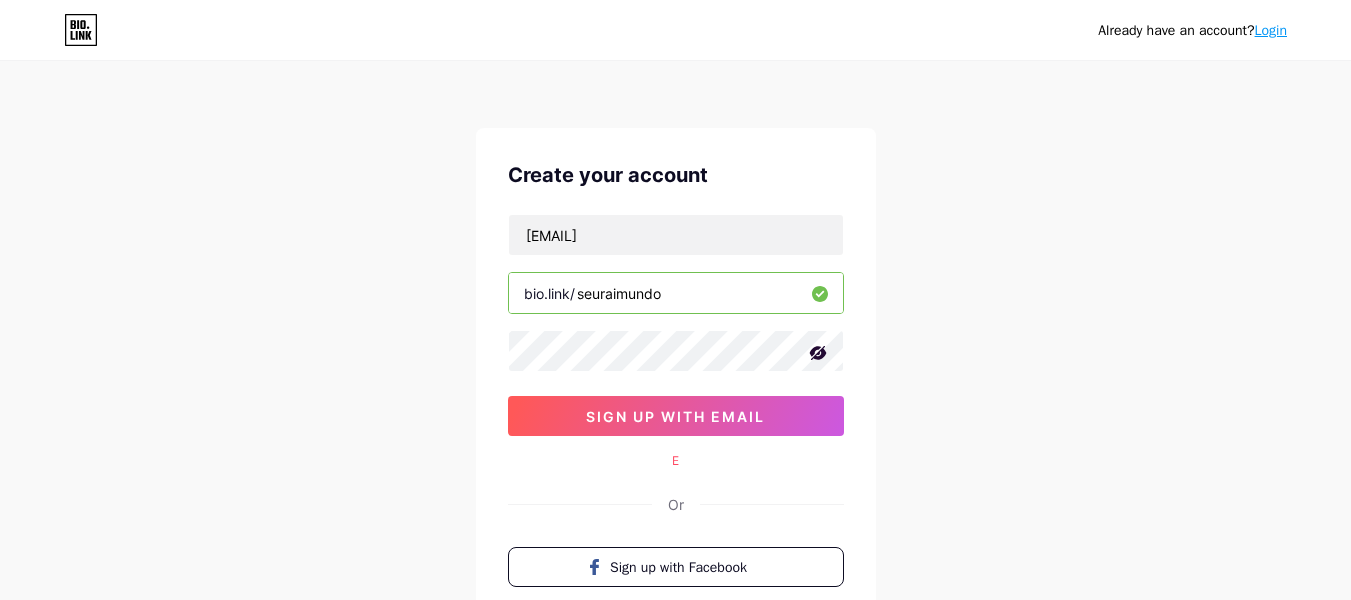 click on "Already have an account?  Login   Create your account     seuraimundobr@gmail.com     bio.link/   seuraimundo                     sign up with email     E     Or       Sign up with Facebook
Sign up with Apple
By signing up, you agree to our  Terms of Service  and  Privacy Policy ." at bounding box center (675, 399) 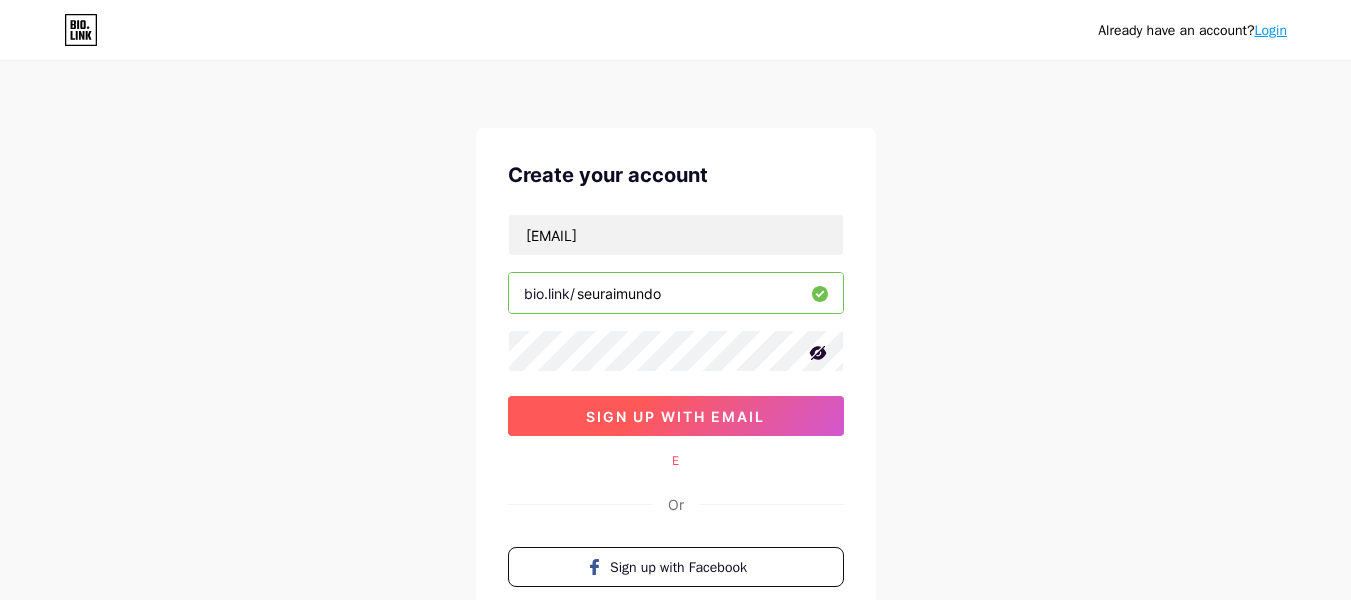 click on "sign up with email" at bounding box center [676, 416] 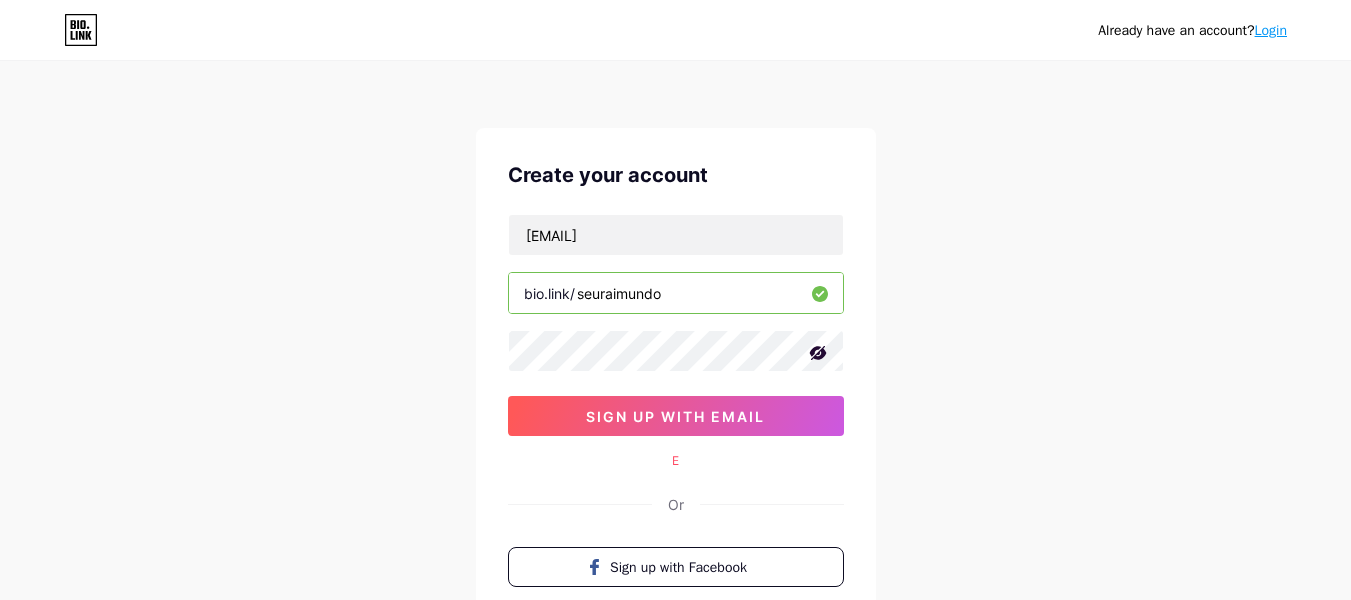 click on "Create your account     seuraimundobr@gmail.com     bio.link/   seuraimundo                     sign up with email     E     Or       Sign up with Facebook
Sign up with Apple" at bounding box center (676, 401) 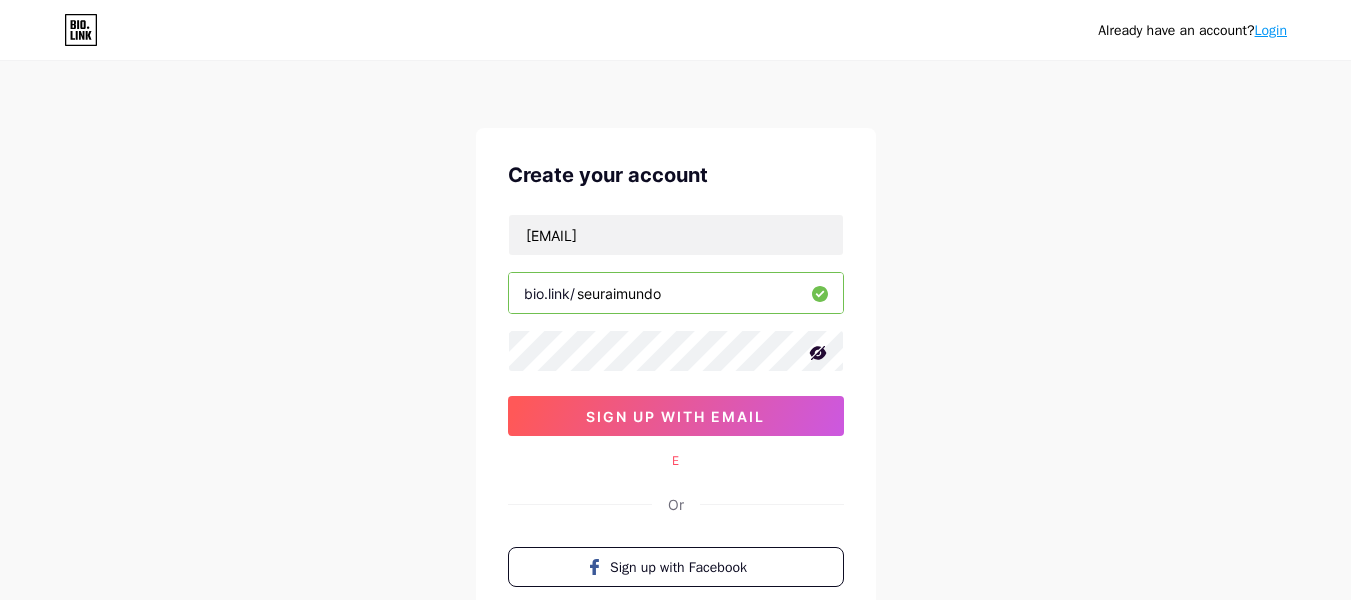 drag, startPoint x: 580, startPoint y: 300, endPoint x: 692, endPoint y: 378, distance: 136.48444 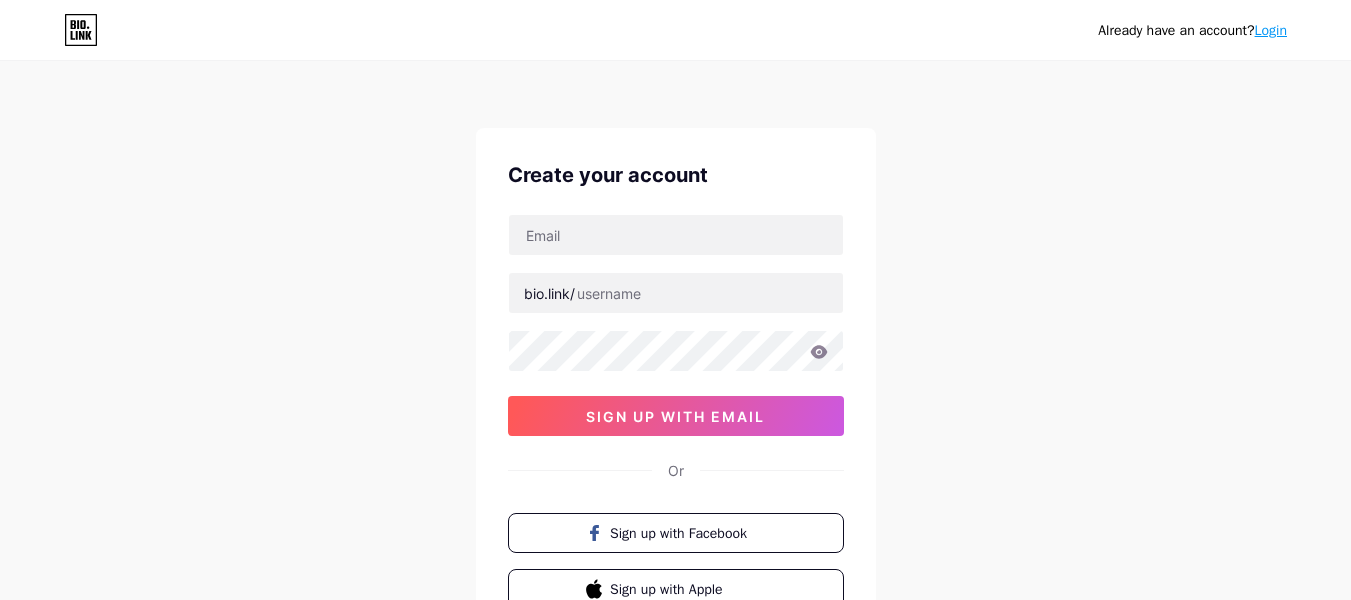 scroll, scrollTop: 0, scrollLeft: 0, axis: both 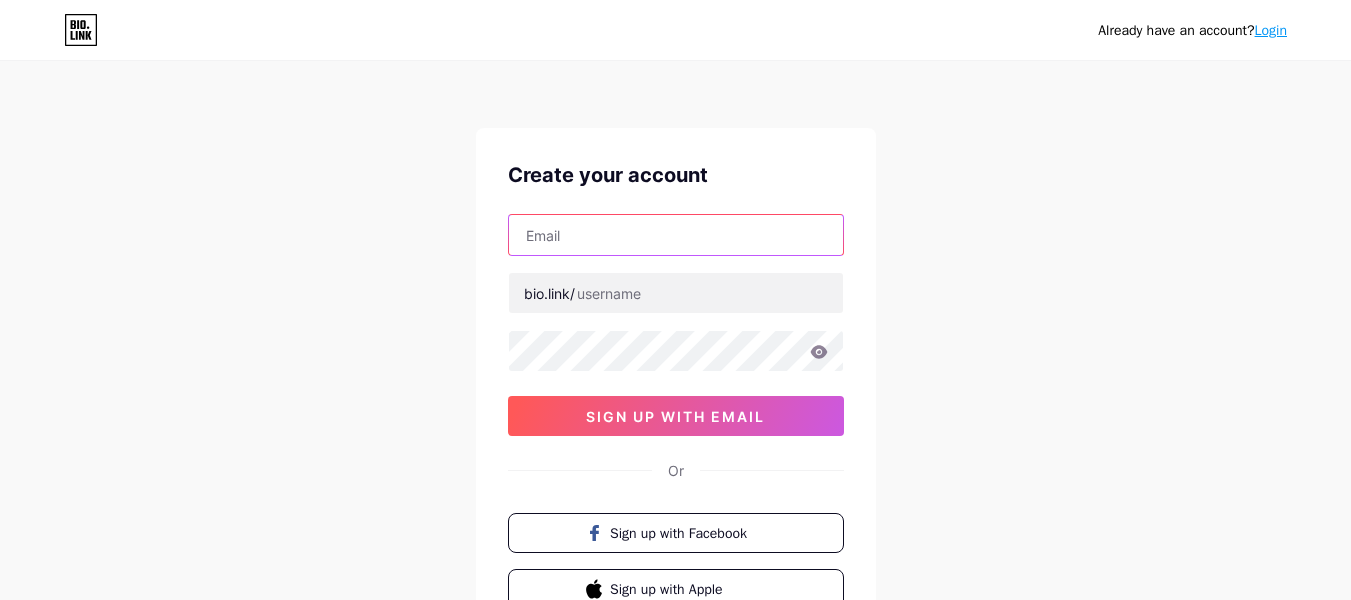 click at bounding box center [676, 235] 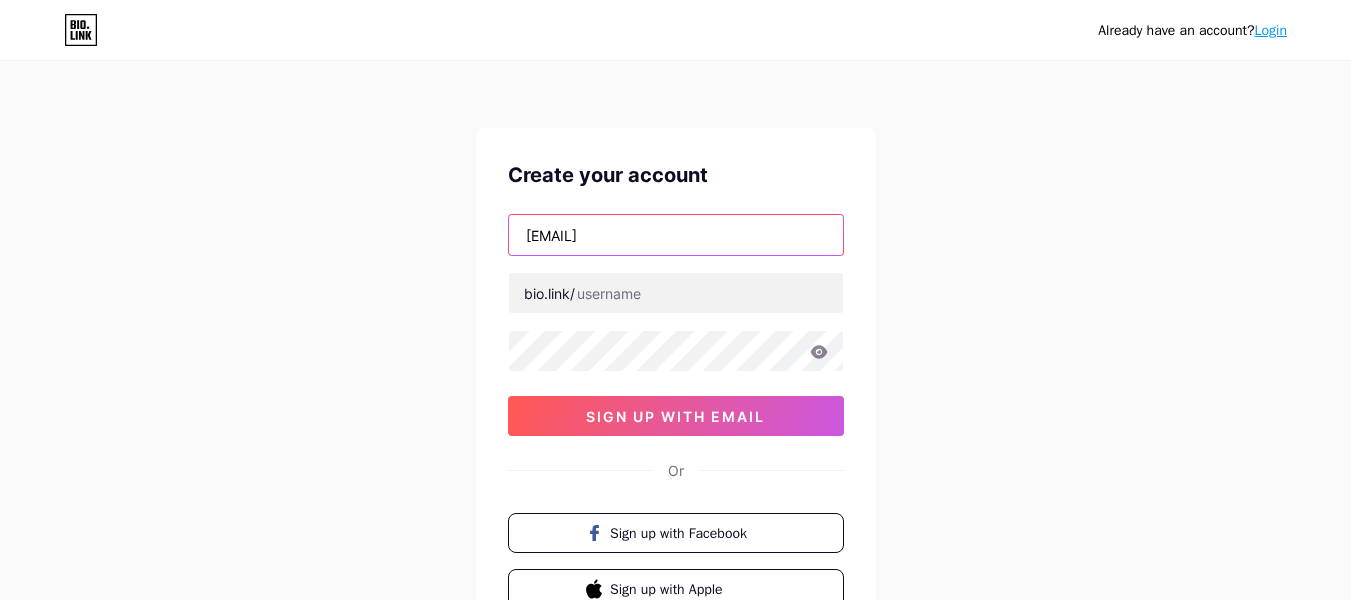 drag, startPoint x: 615, startPoint y: 240, endPoint x: 621, endPoint y: 268, distance: 28.635643 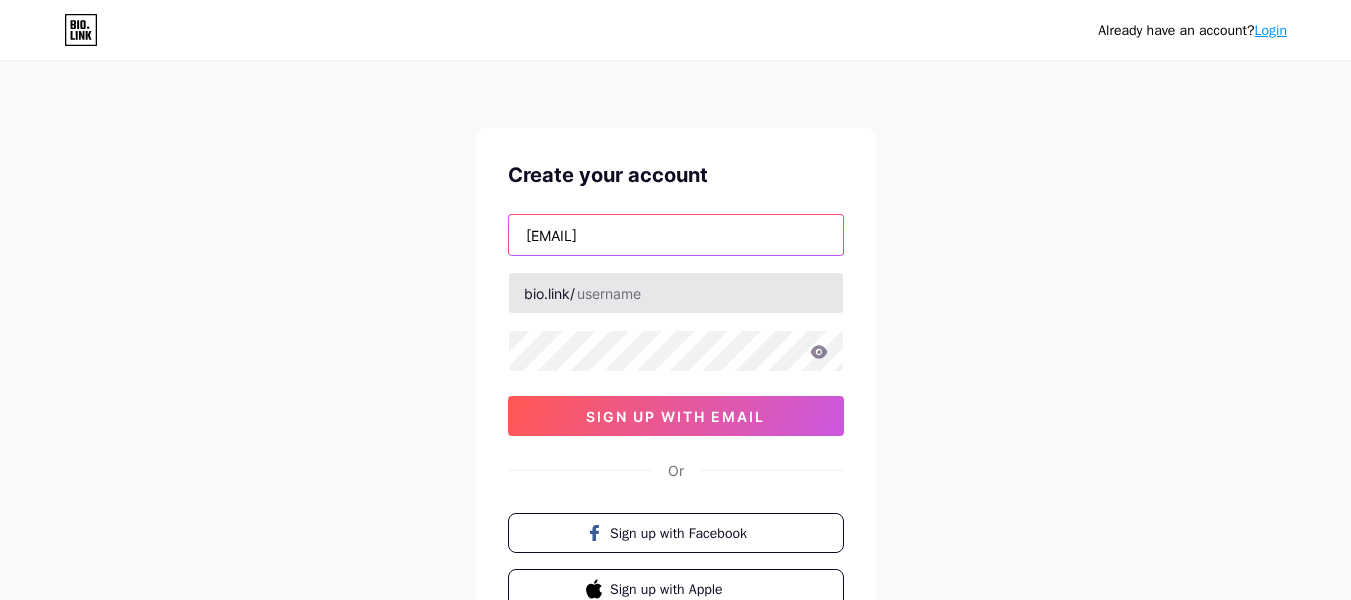 type on "seuraimundobr@gmail.com" 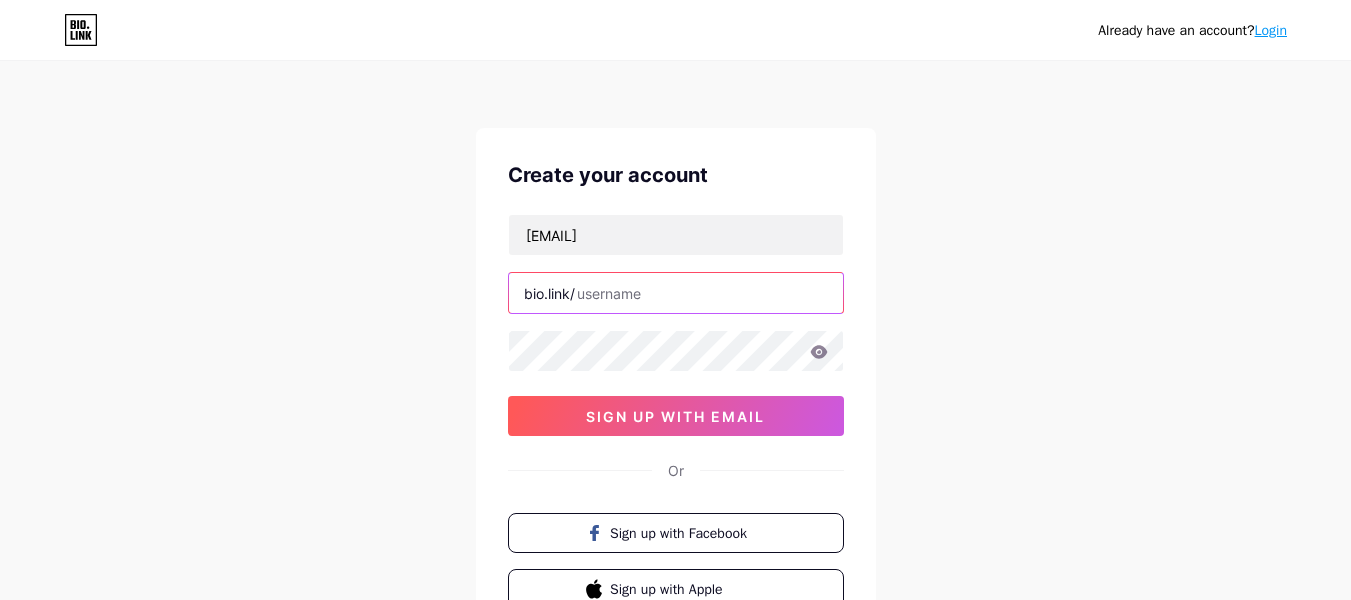 click at bounding box center [676, 293] 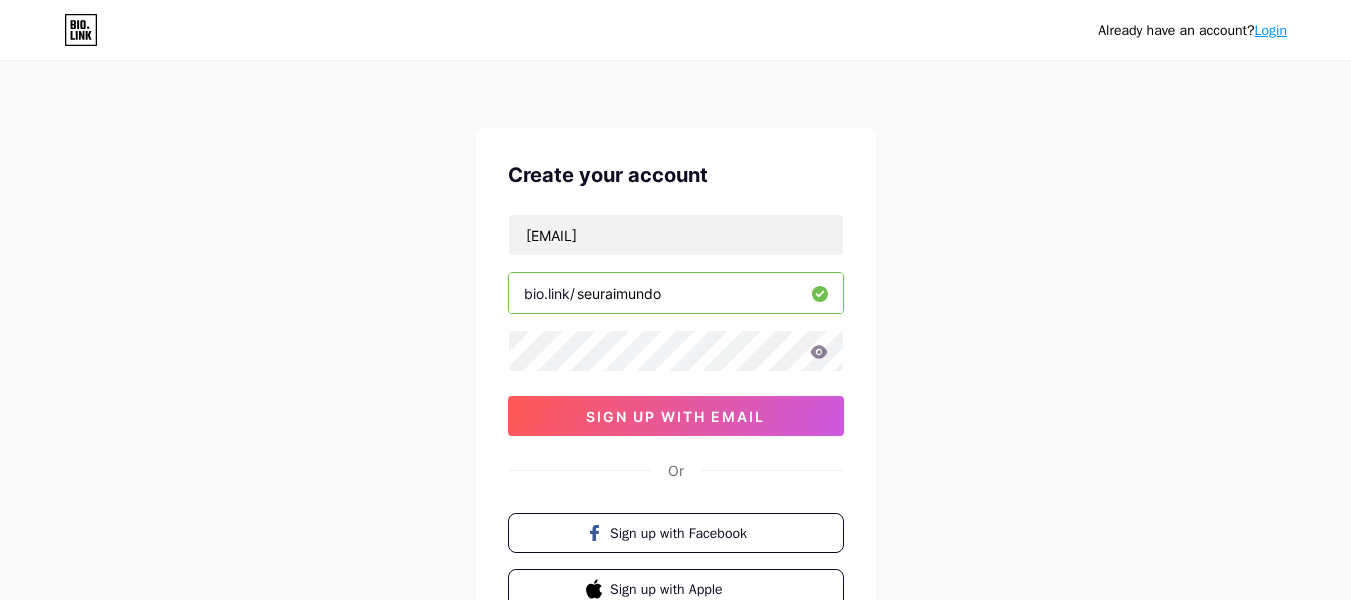 type on "seuraimundo" 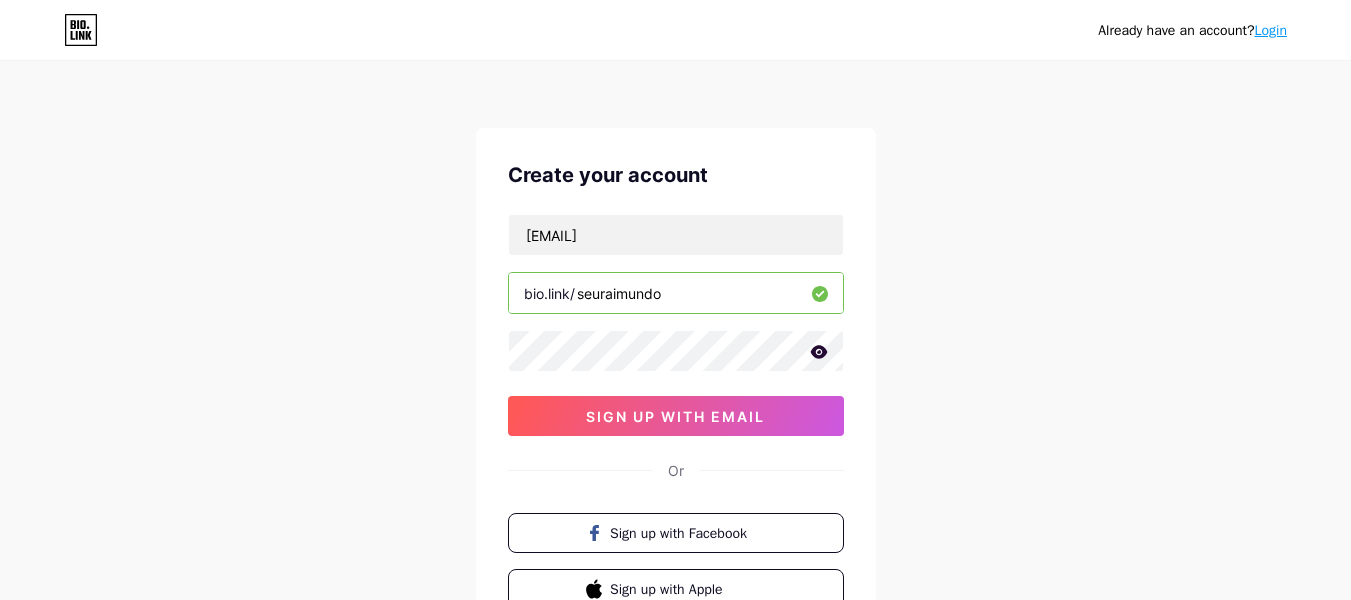 click 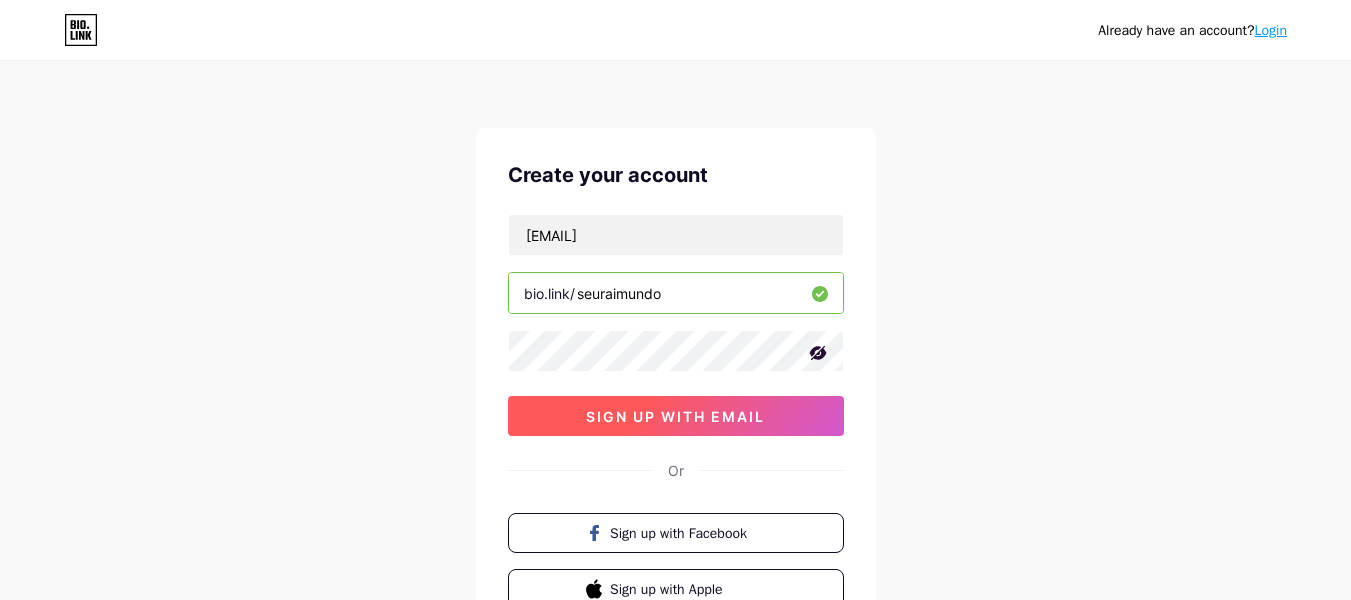 click on "sign up with email" at bounding box center (675, 416) 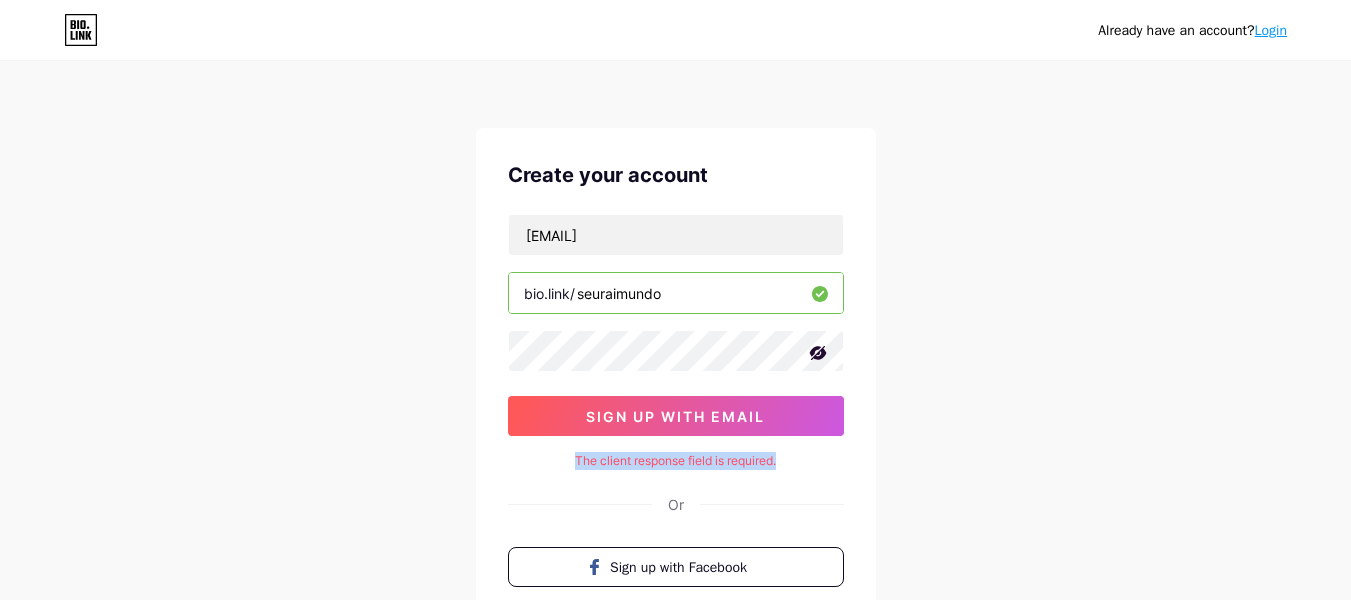 drag, startPoint x: 805, startPoint y: 462, endPoint x: 556, endPoint y: 456, distance: 249.07228 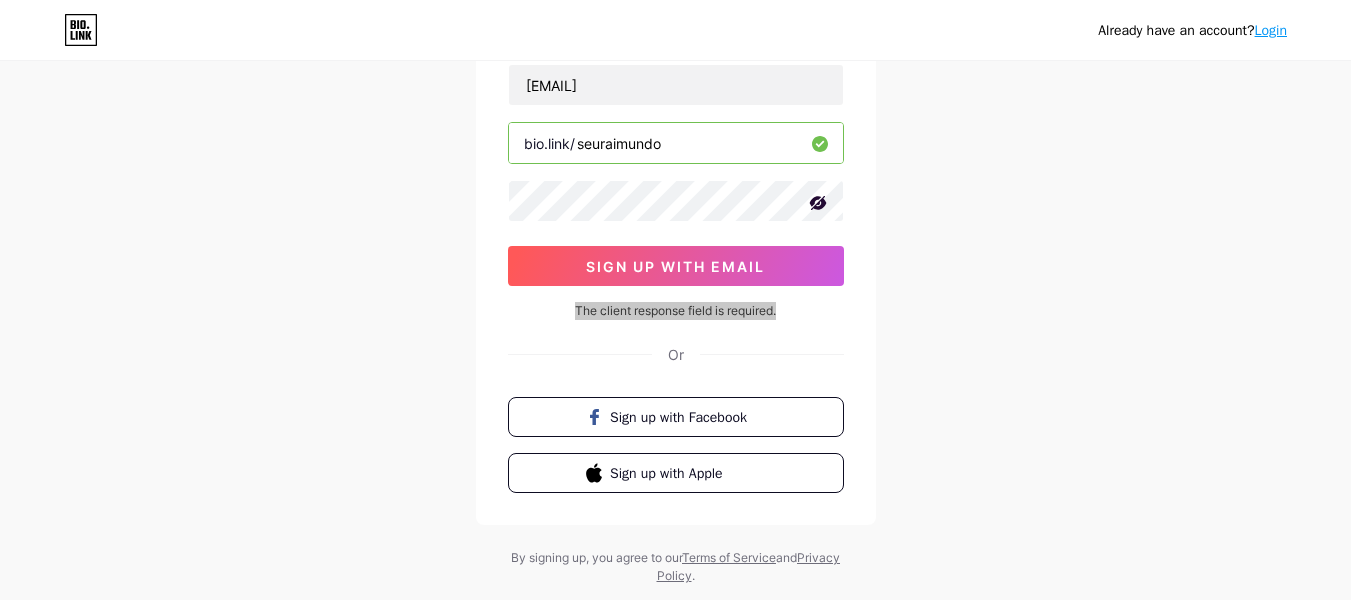 scroll, scrollTop: 199, scrollLeft: 0, axis: vertical 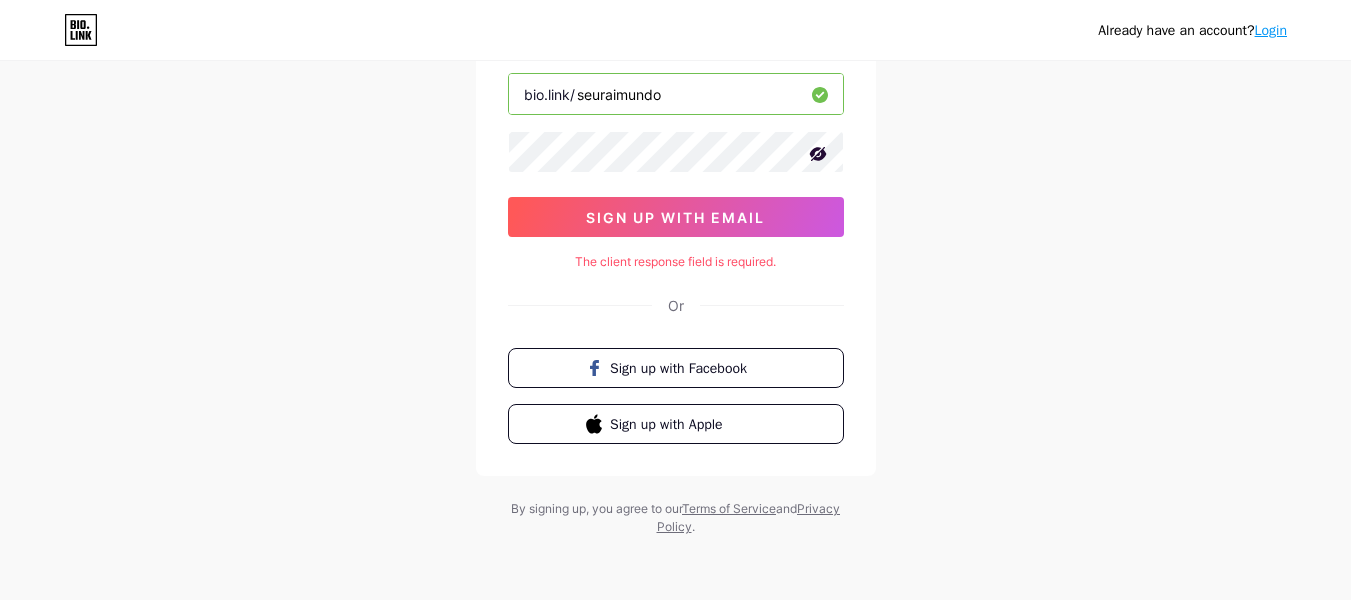 click on "Already have an account?  Login   Create your account     seuraimundobr@gmail.com     bio.link/   seuraimundo                     sign up with email     The client response field is required.     Or       Sign up with Facebook
Sign up with Apple
By signing up, you agree to our  Terms of Service  and  Privacy Policy ." at bounding box center (675, 200) 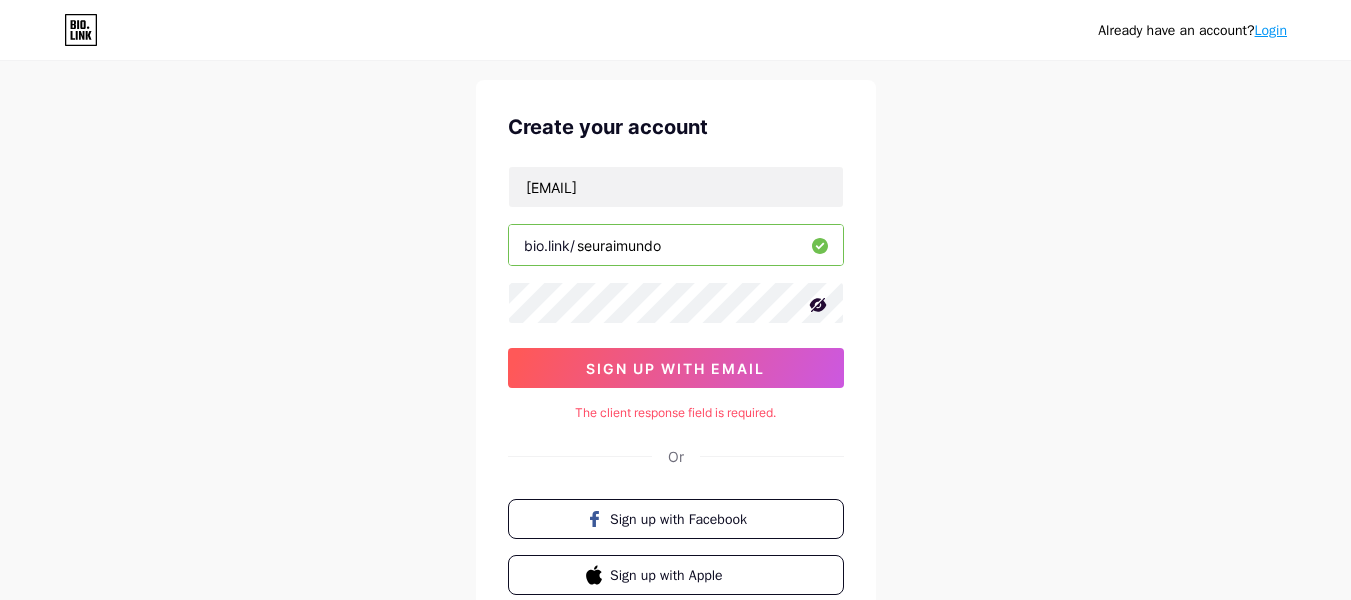 scroll, scrollTop: 0, scrollLeft: 0, axis: both 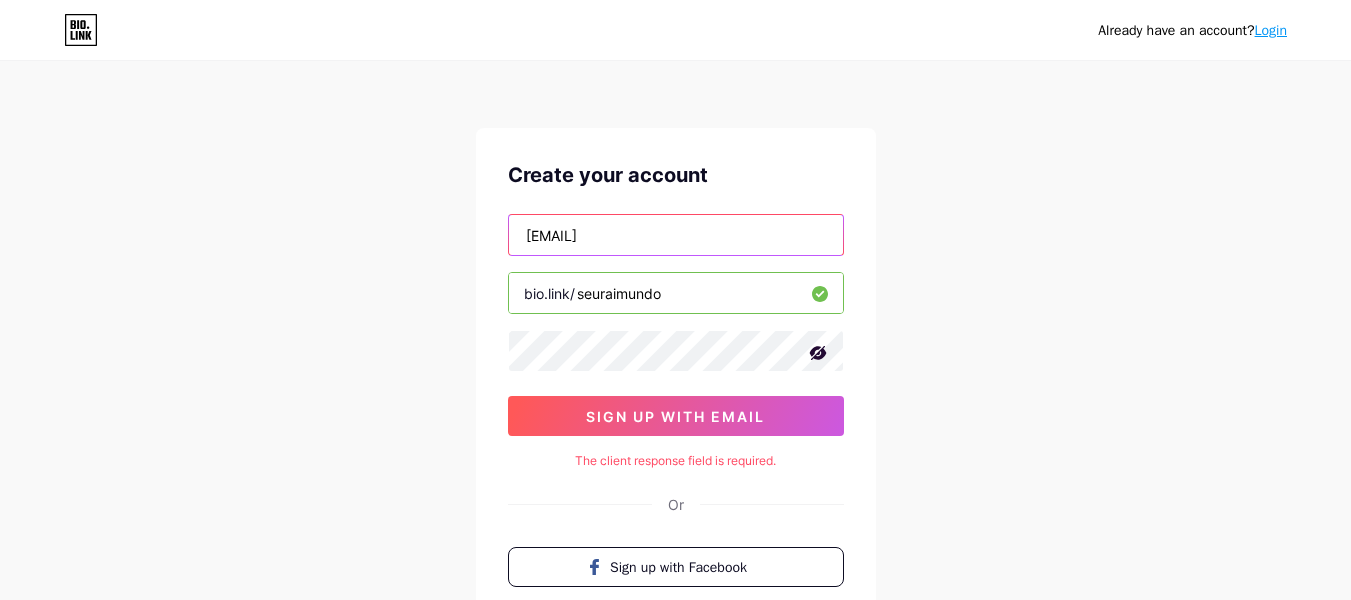 click on "[EMAIL]" at bounding box center (676, 235) 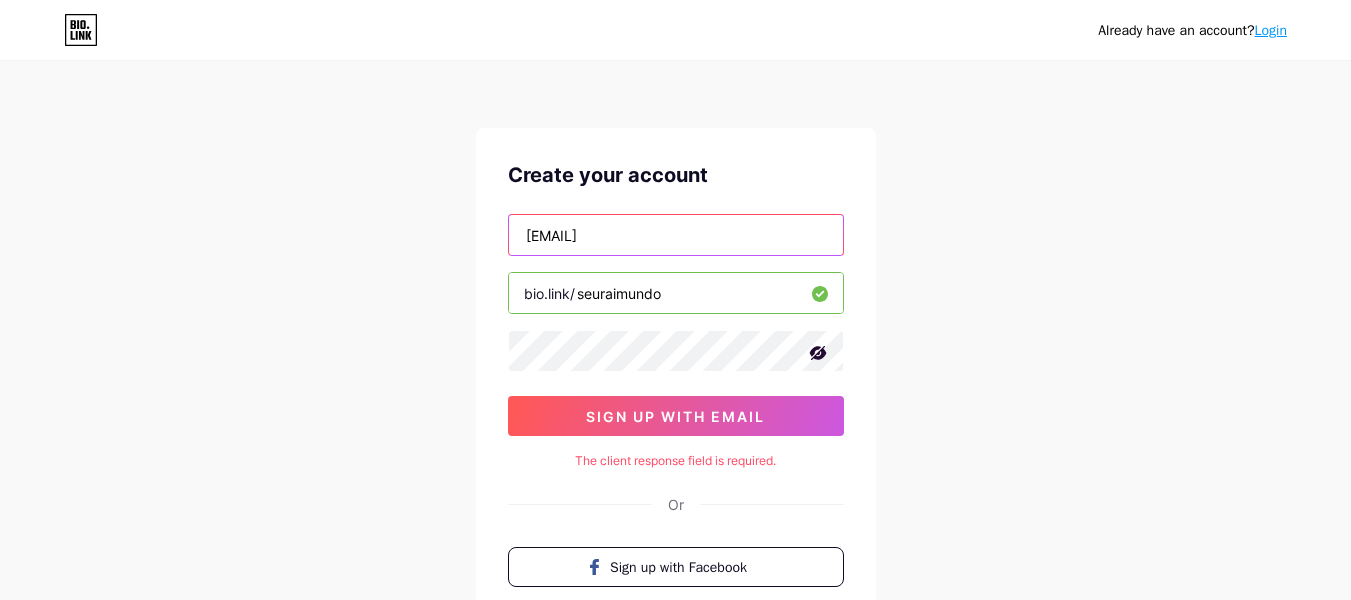 drag, startPoint x: 748, startPoint y: 232, endPoint x: 513, endPoint y: 256, distance: 236.22235 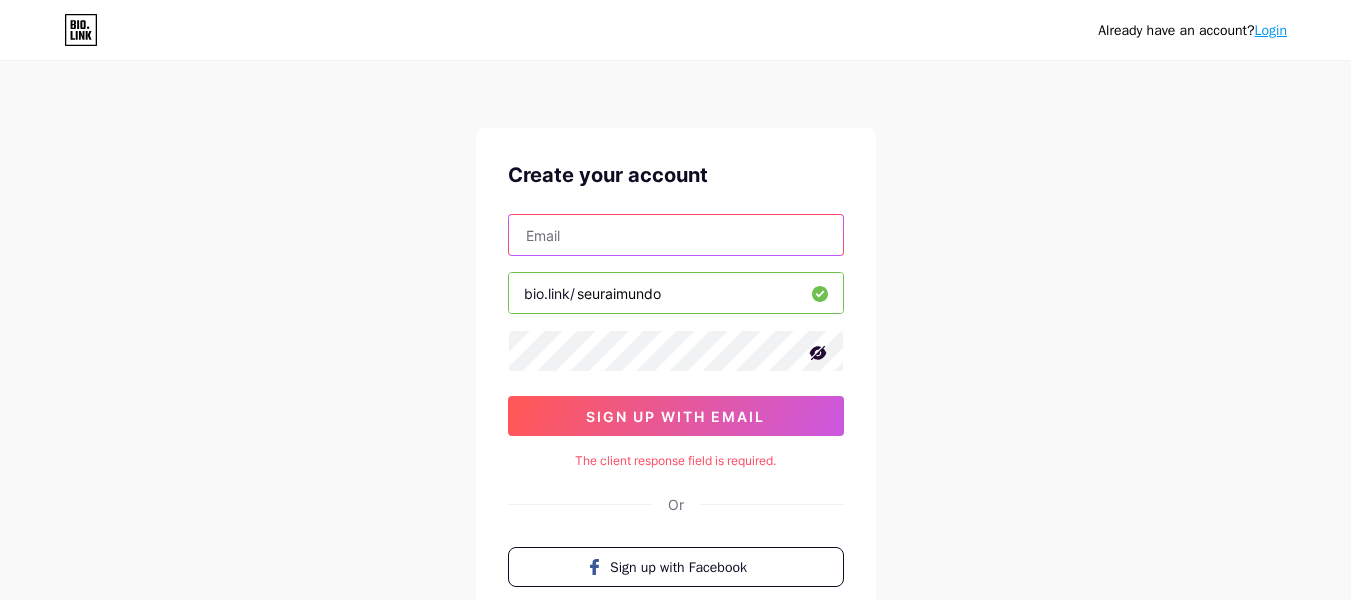 click at bounding box center [676, 235] 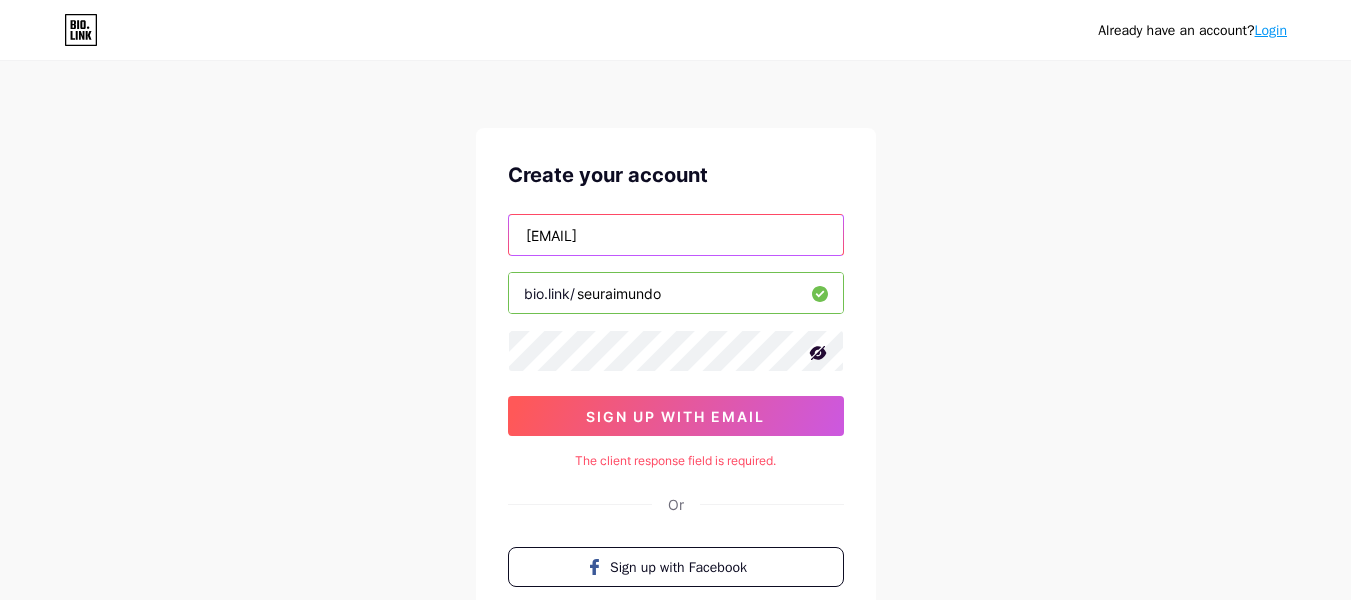 type on "[EMAIL]" 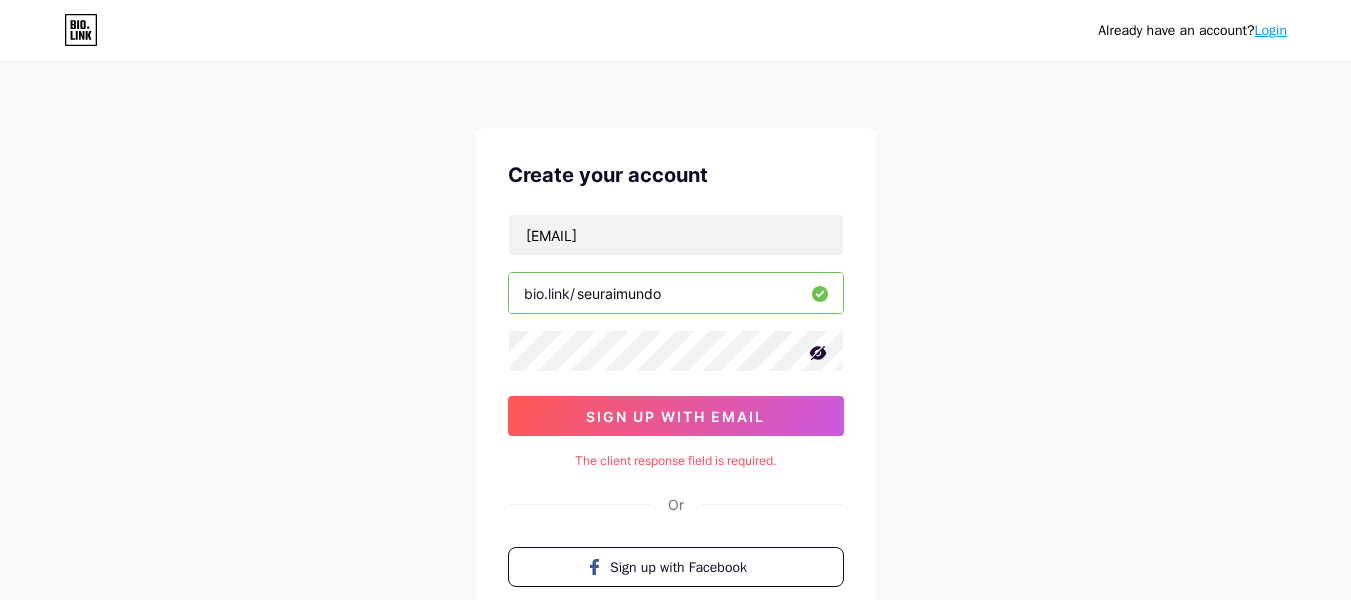click on "Already have an account?  Login   Create your account     seuraimundobr@gmail.com     bio.link/   seuraimundo                     sign up with email     The client response field is required.     Or       Sign up with Facebook
Sign up with Apple
By signing up, you agree to our  Terms of Service  and  Privacy Policy ." at bounding box center (675, 399) 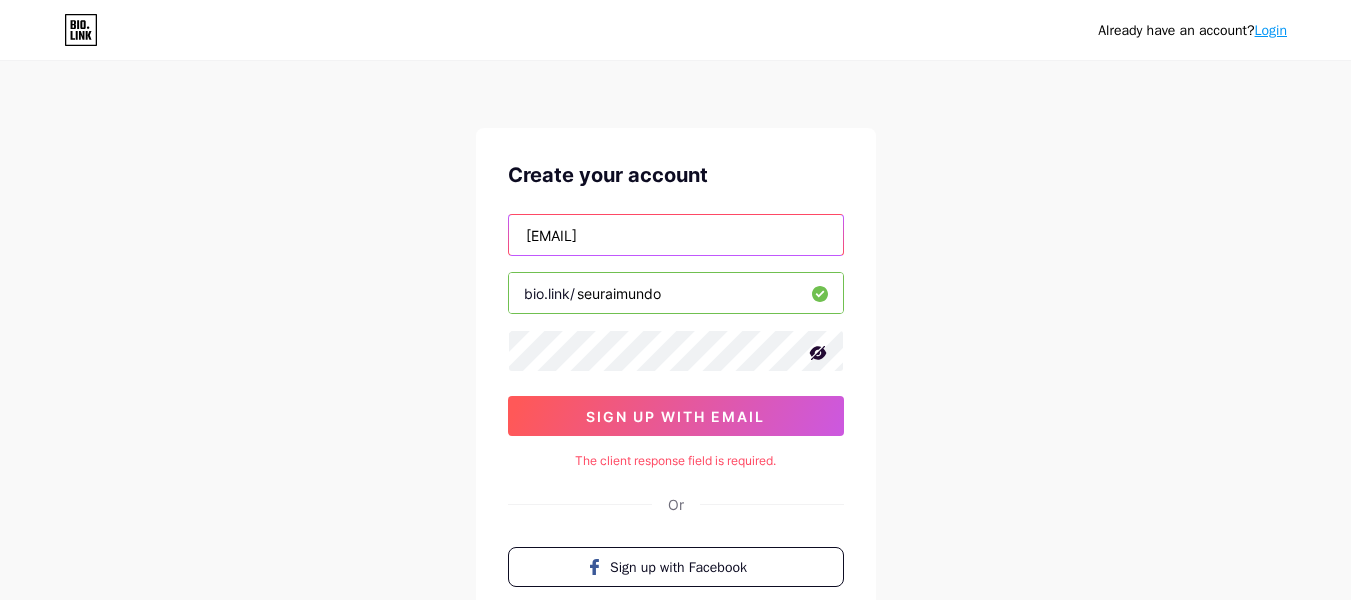 click on "[EMAIL]" at bounding box center (676, 235) 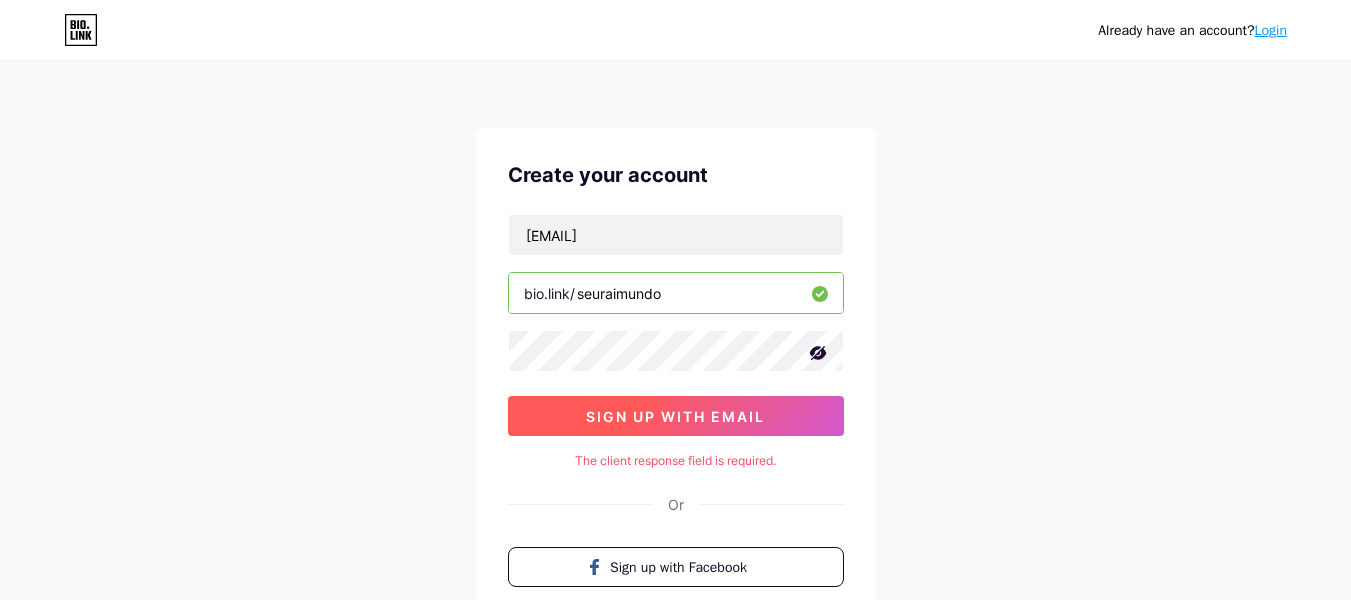 click on "sign up with email" at bounding box center (675, 416) 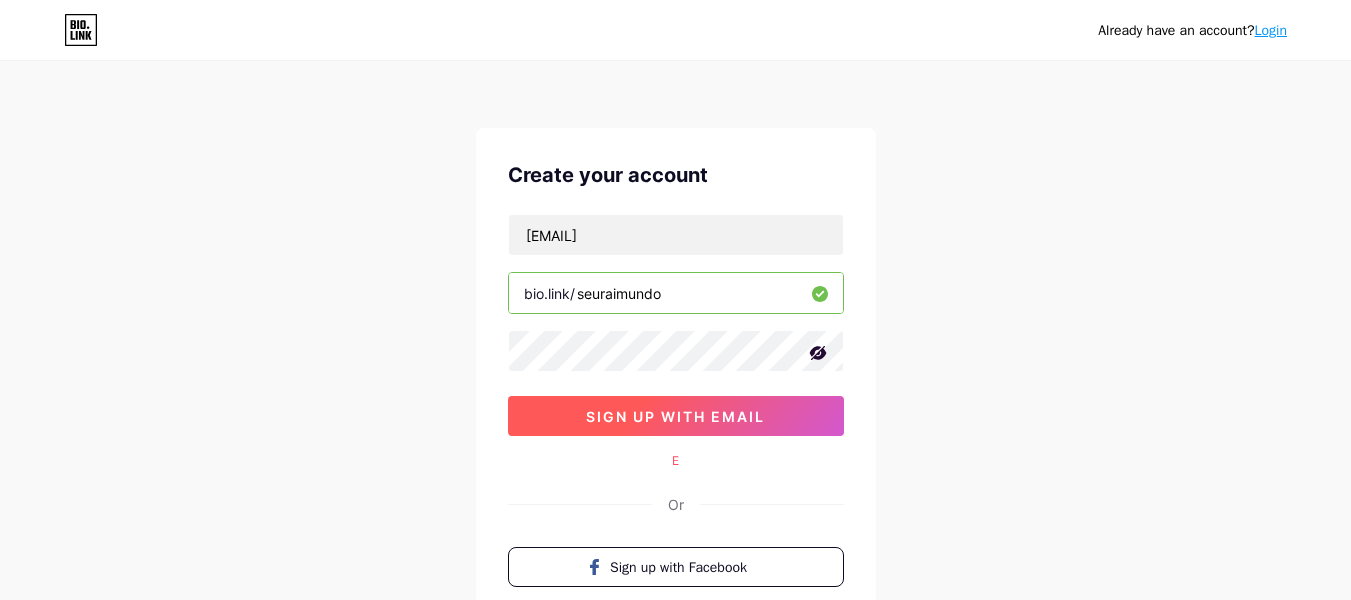 click on "sign up with email" at bounding box center [675, 416] 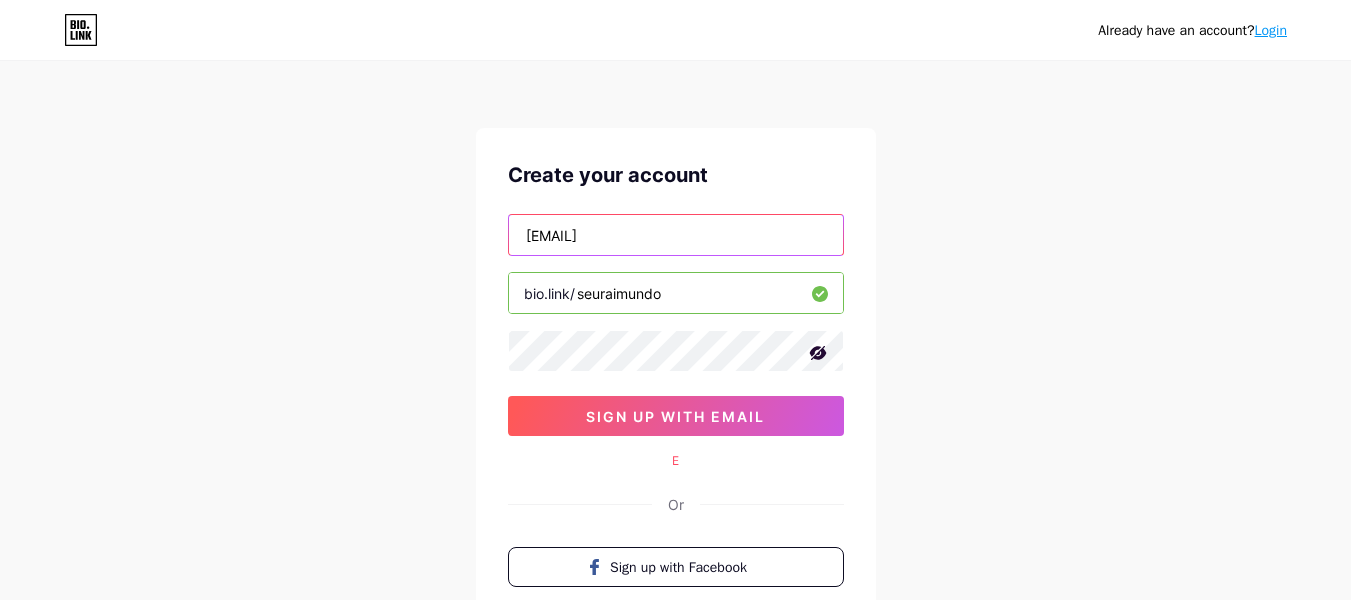click on "[EMAIL]" at bounding box center [676, 235] 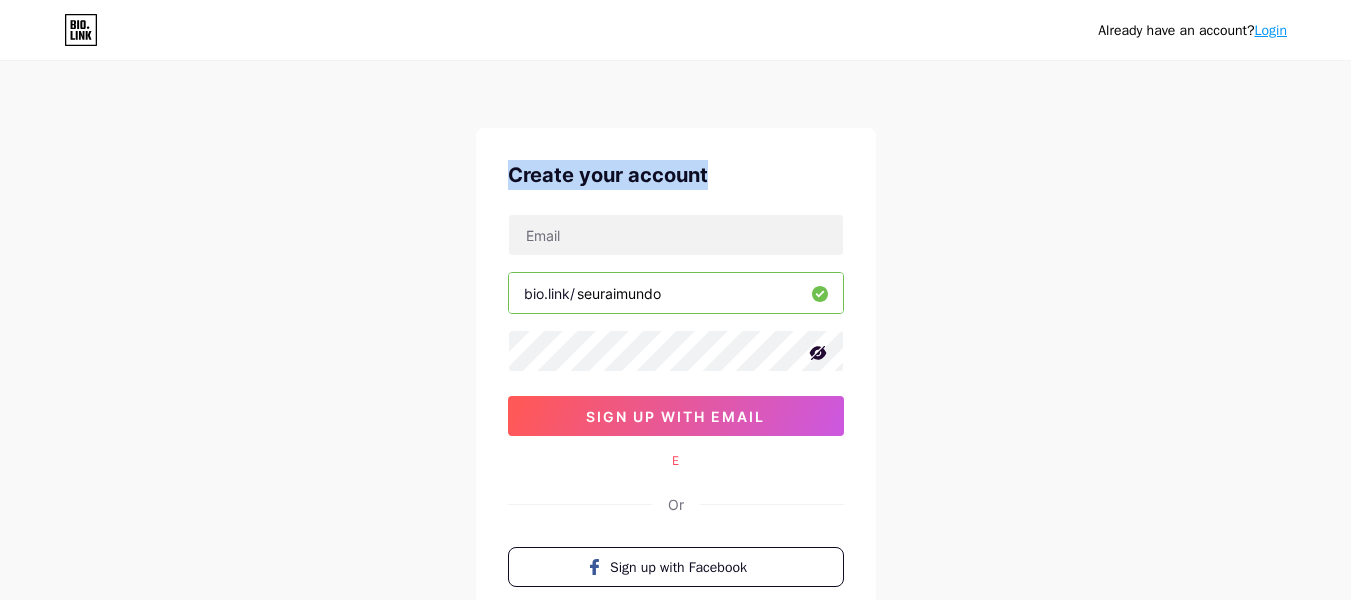 drag, startPoint x: 718, startPoint y: 175, endPoint x: 451, endPoint y: 175, distance: 267 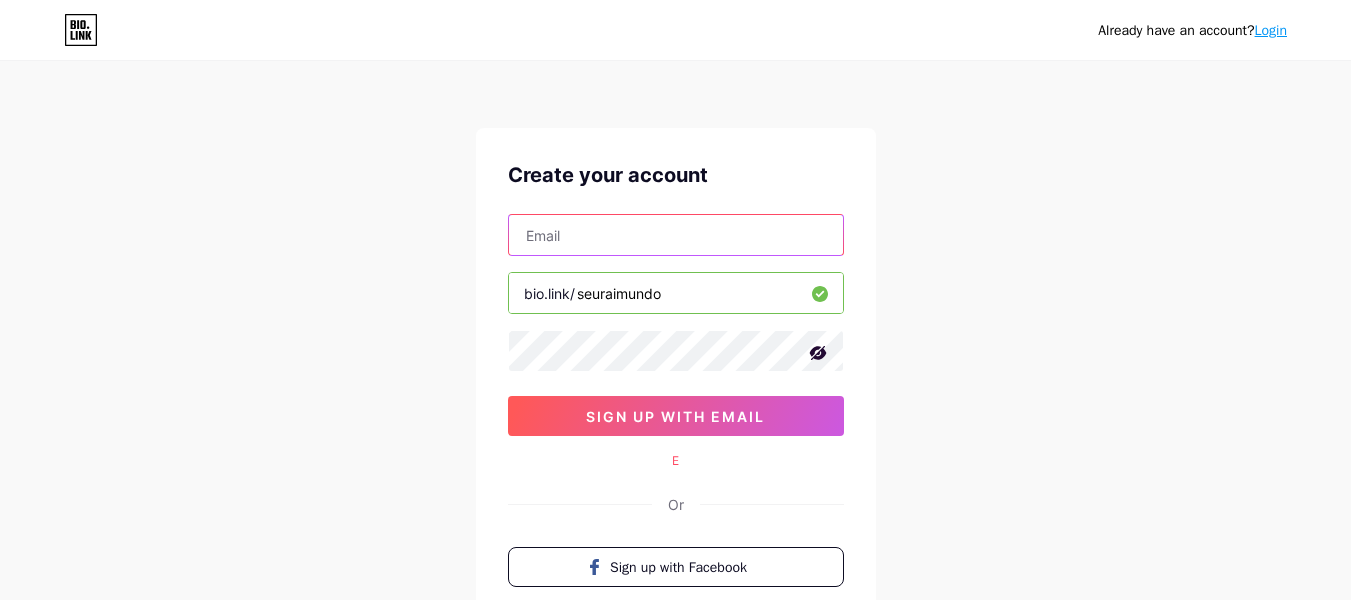 click at bounding box center [676, 235] 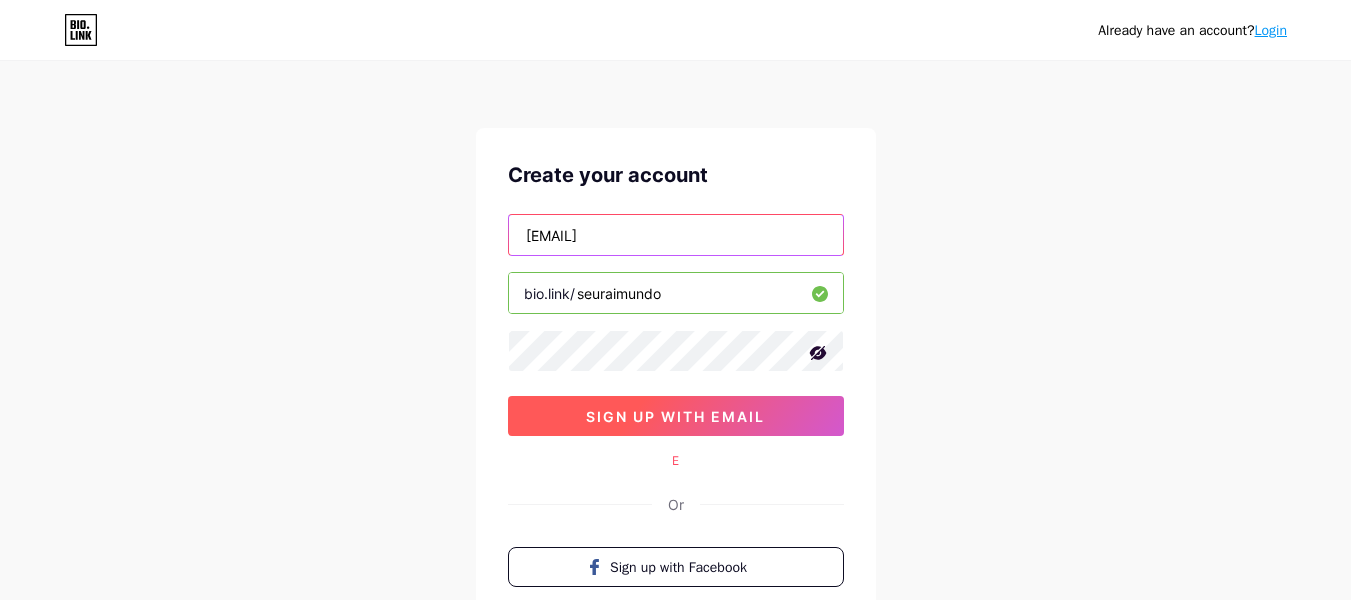 type on "seuraimundobr@gmail.com" 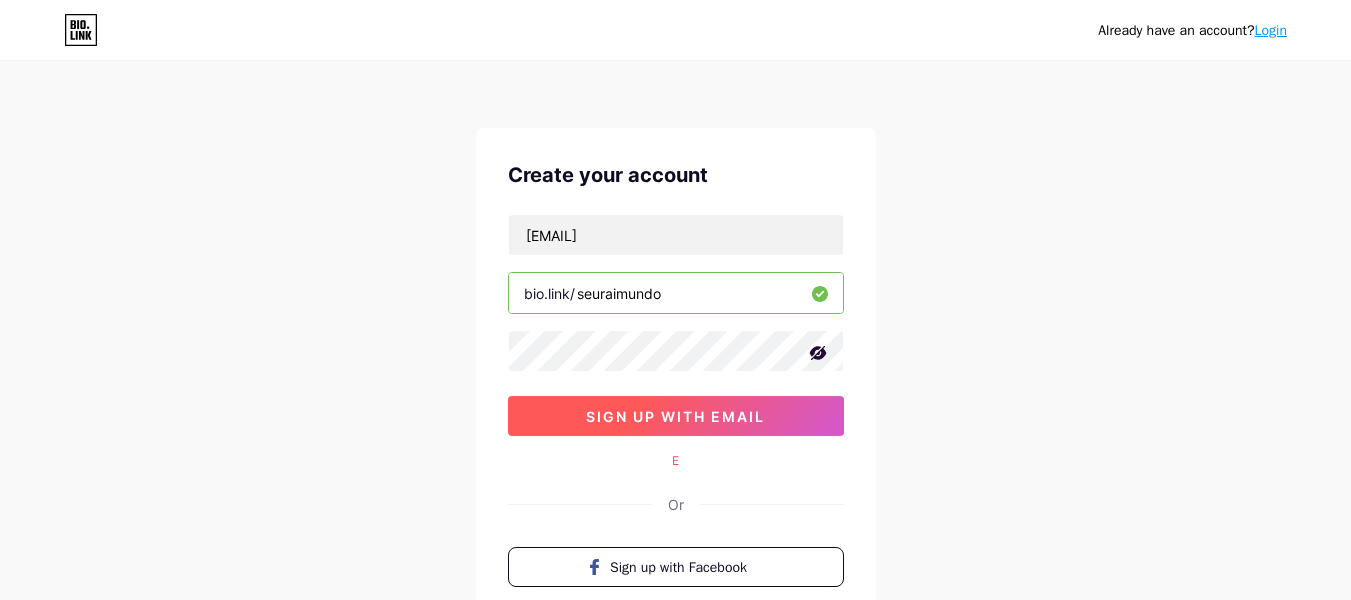 click on "sign up with email" at bounding box center (675, 416) 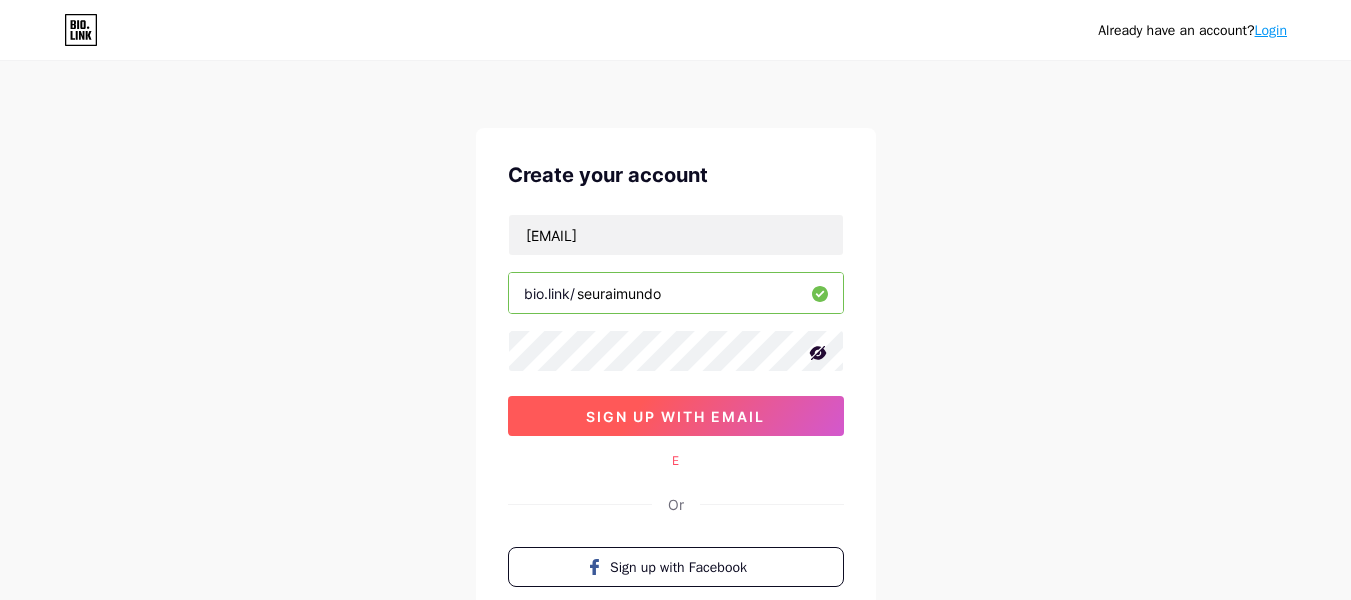click on "sign up with email" at bounding box center (675, 416) 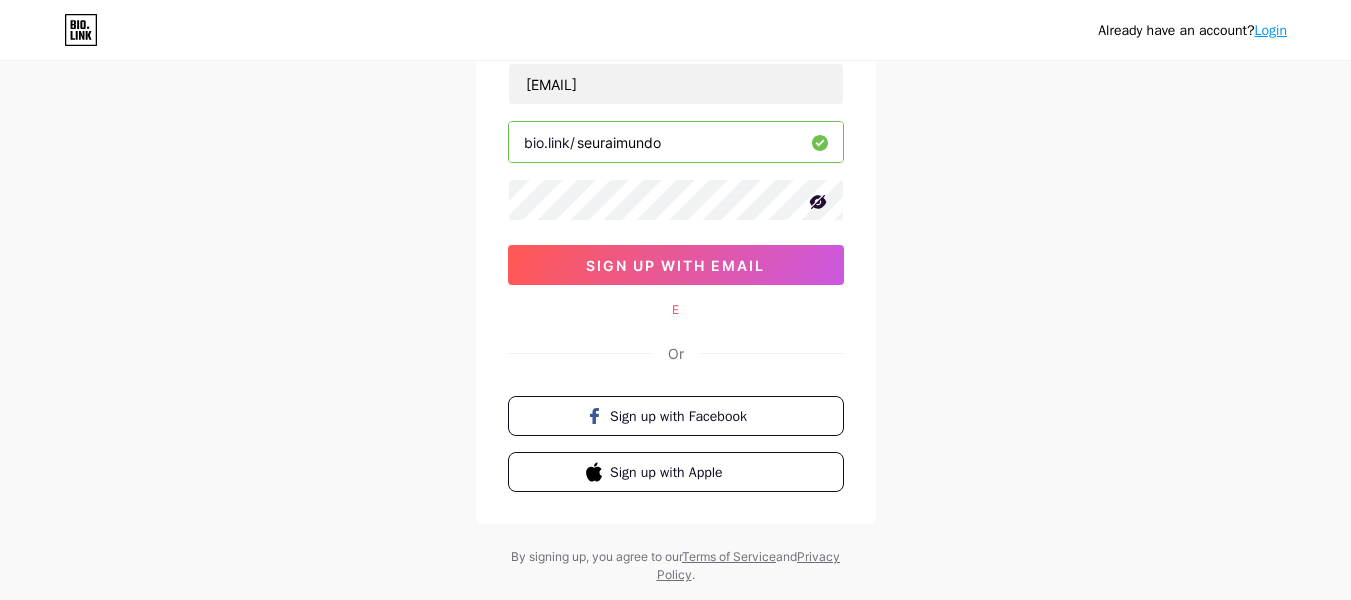 scroll, scrollTop: 199, scrollLeft: 0, axis: vertical 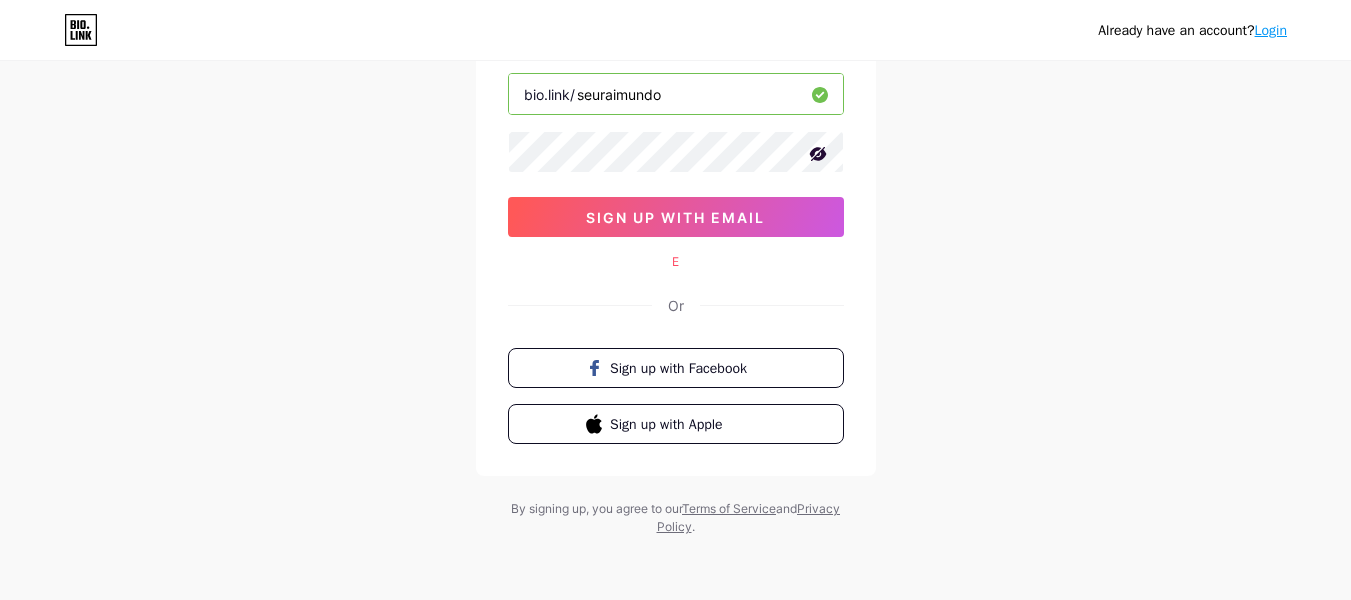 click on "Already have an account?  Login   Create your account     seuraimundobr@gmail.com     bio.link/   seuraimundo                     sign up with email     E     Or       Sign up with Facebook
Sign up with Apple
By signing up, you agree to our  Terms of Service  and  Privacy Policy ." at bounding box center (675, 200) 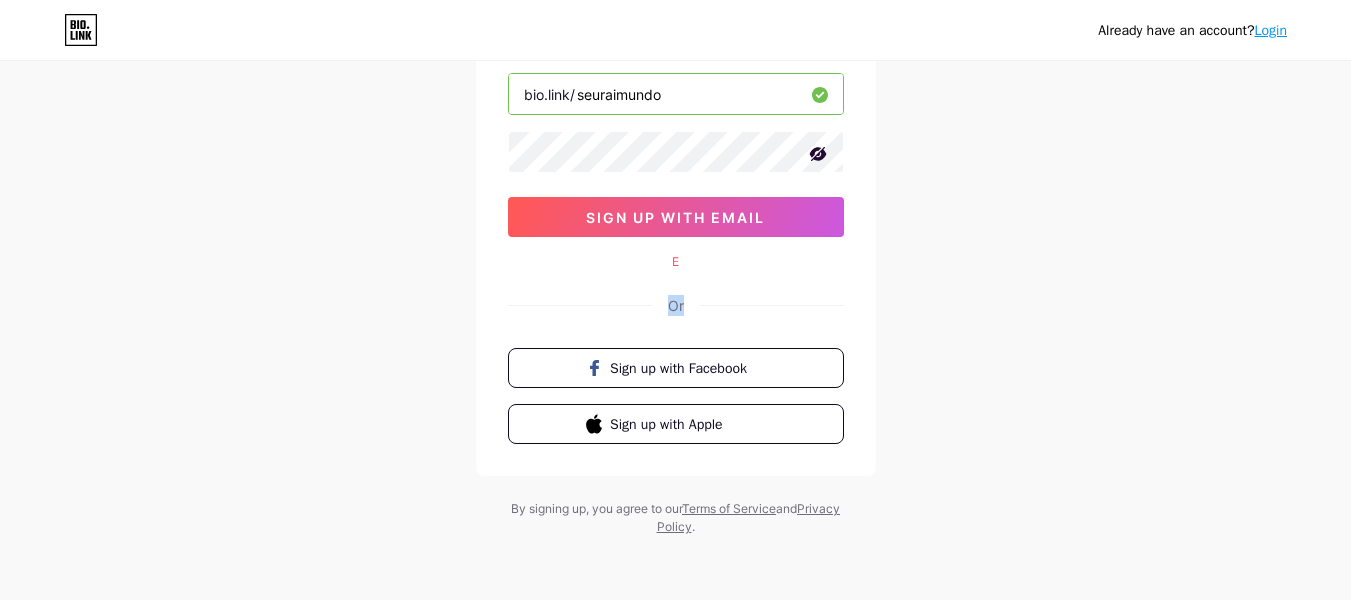 click on "Or" at bounding box center [676, 305] 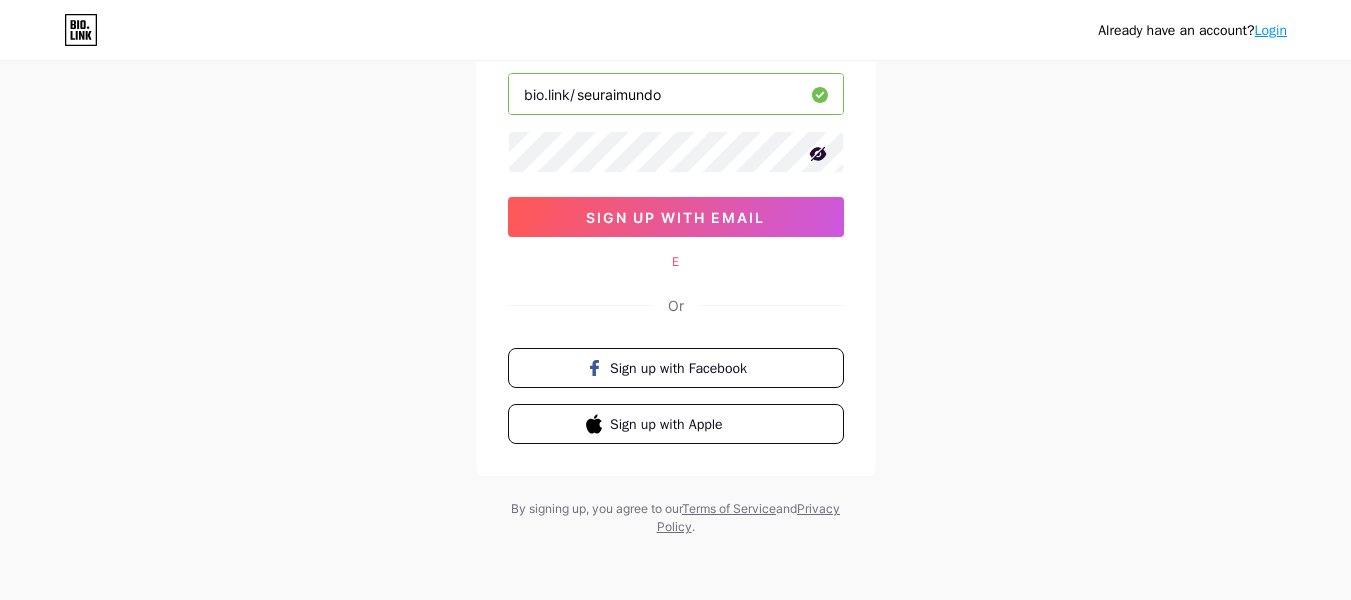 click on "Create your account     seuraimundobr@gmail.com     bio.link/   seuraimundo                     sign up with email     E     Or       Sign up with Facebook
Sign up with Apple" at bounding box center (676, 202) 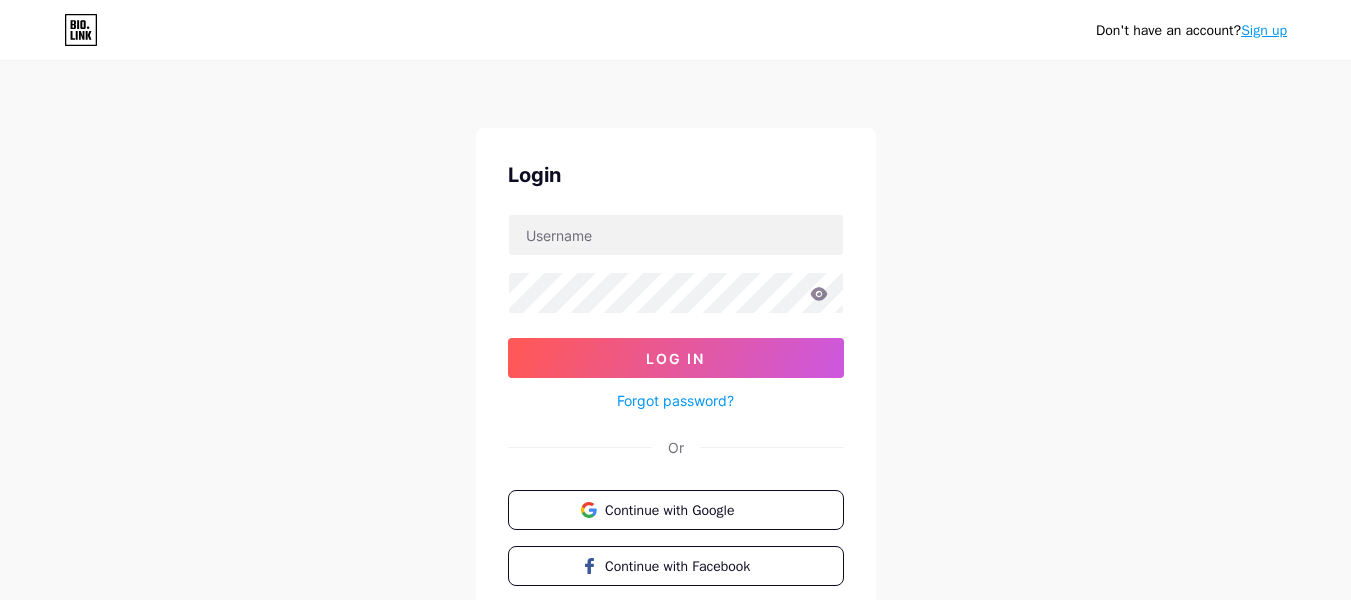 scroll, scrollTop: 0, scrollLeft: 0, axis: both 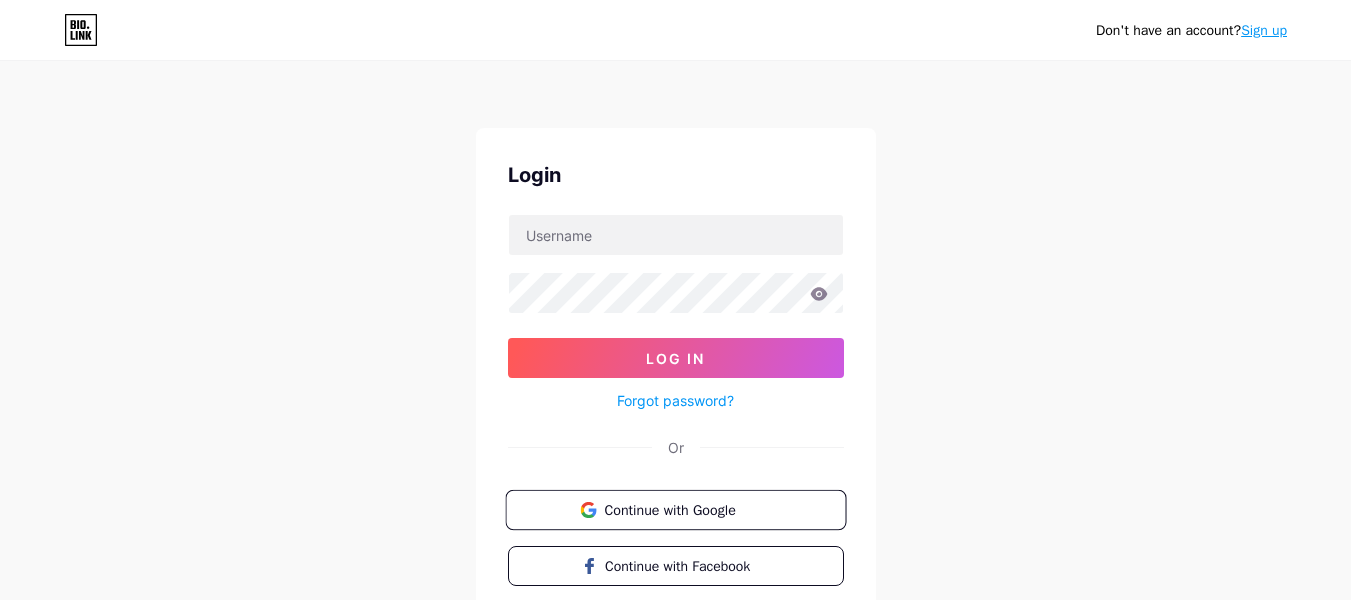 click on "Continue with Google" at bounding box center (687, 509) 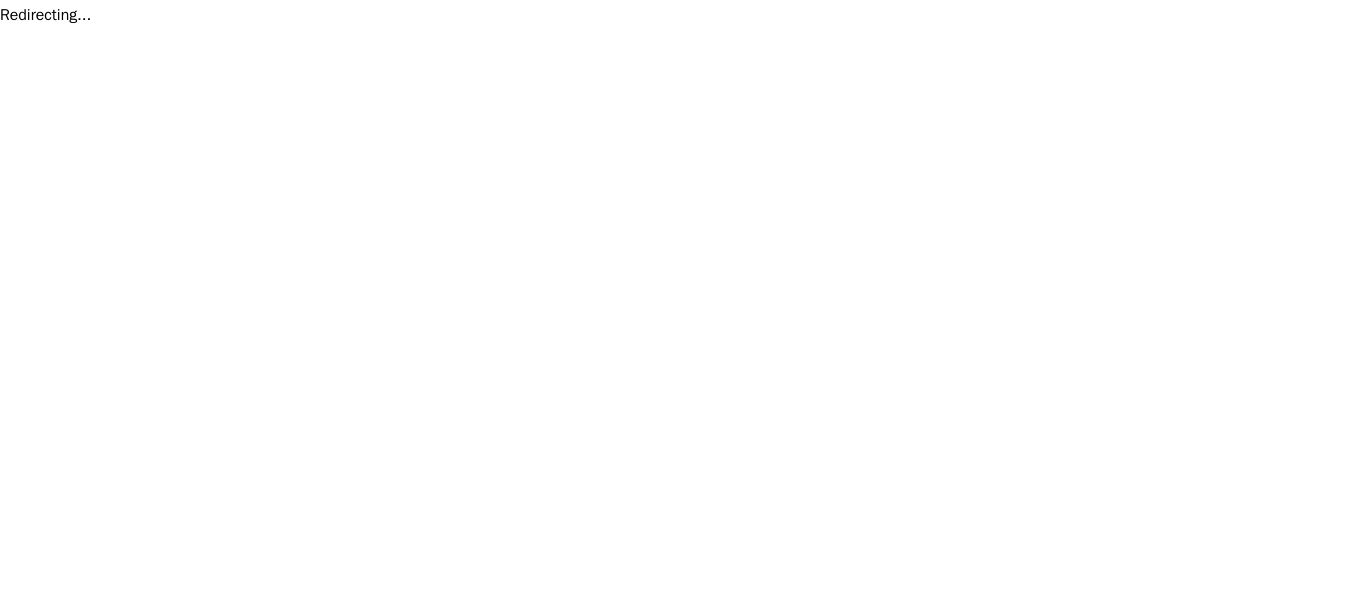 scroll, scrollTop: 0, scrollLeft: 0, axis: both 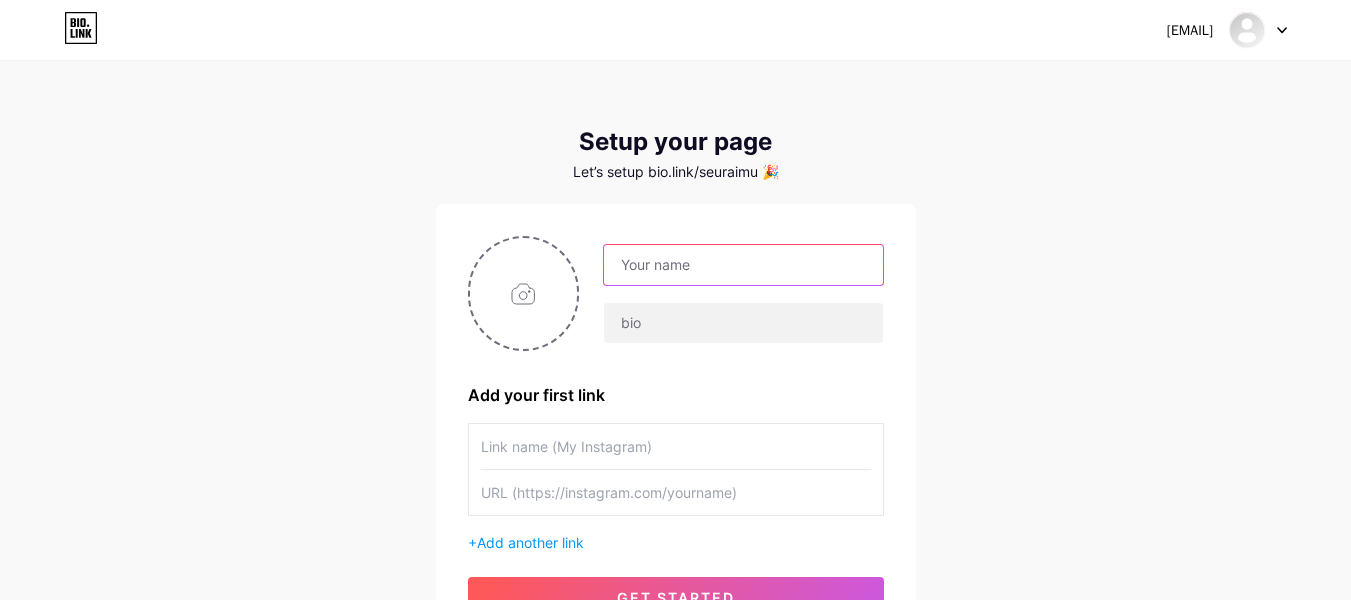 click at bounding box center (743, 265) 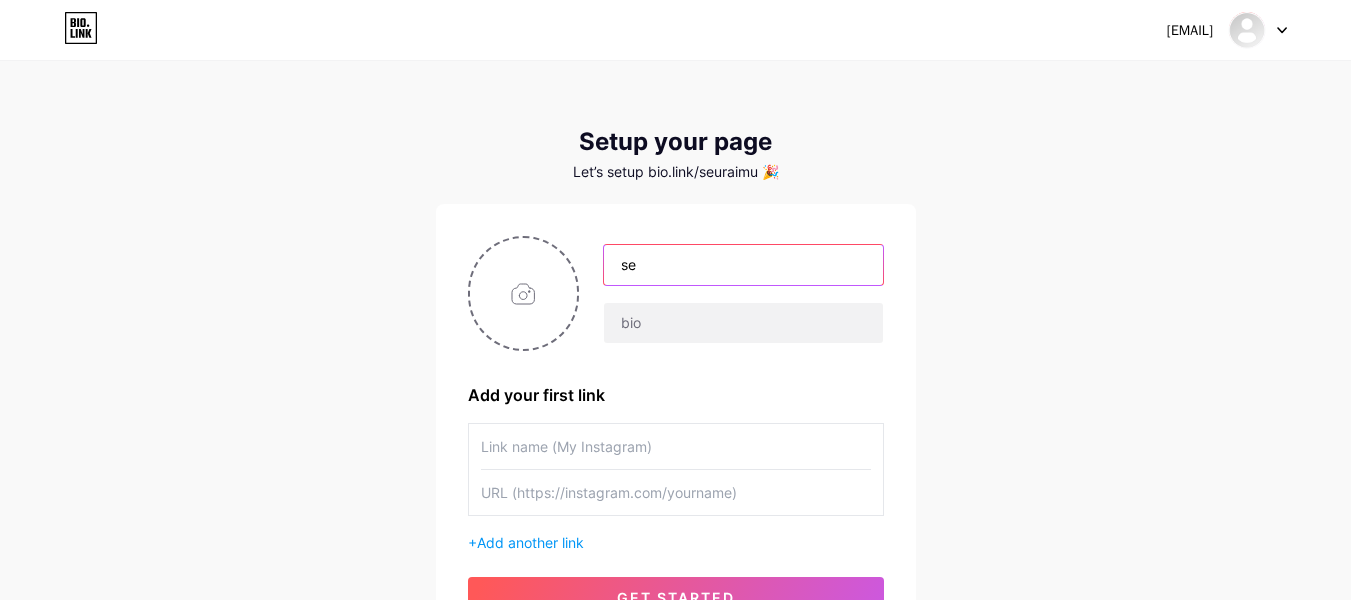 type on "s" 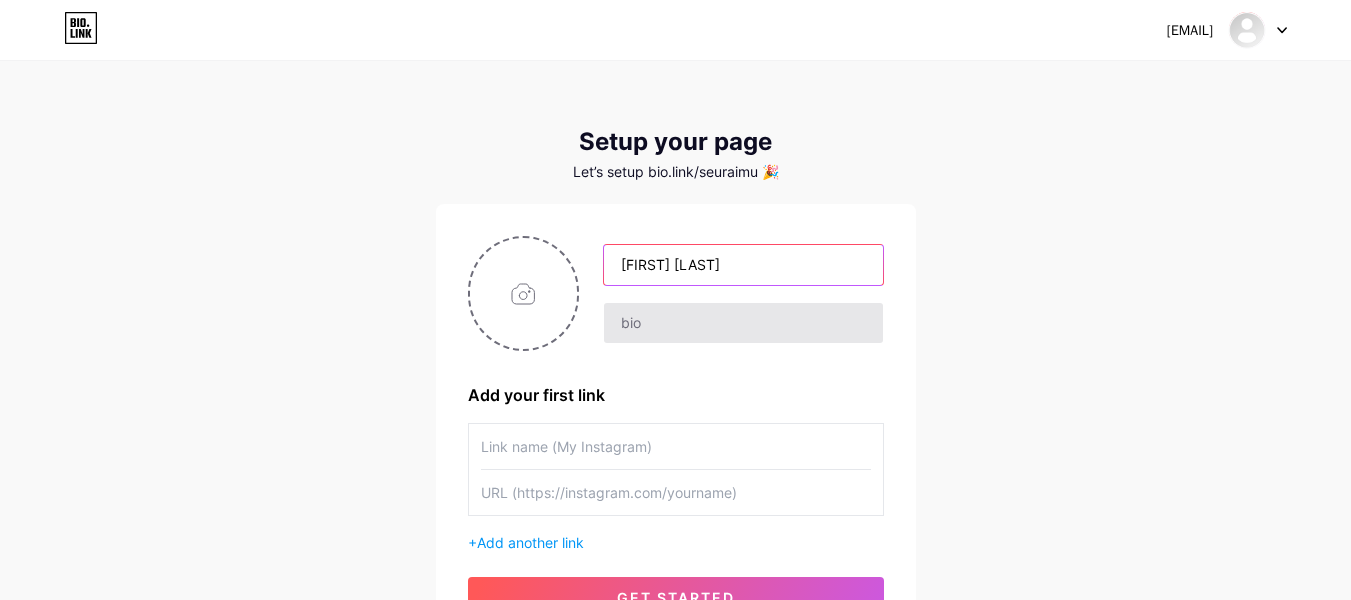 type on "[FIRST] [LAST]" 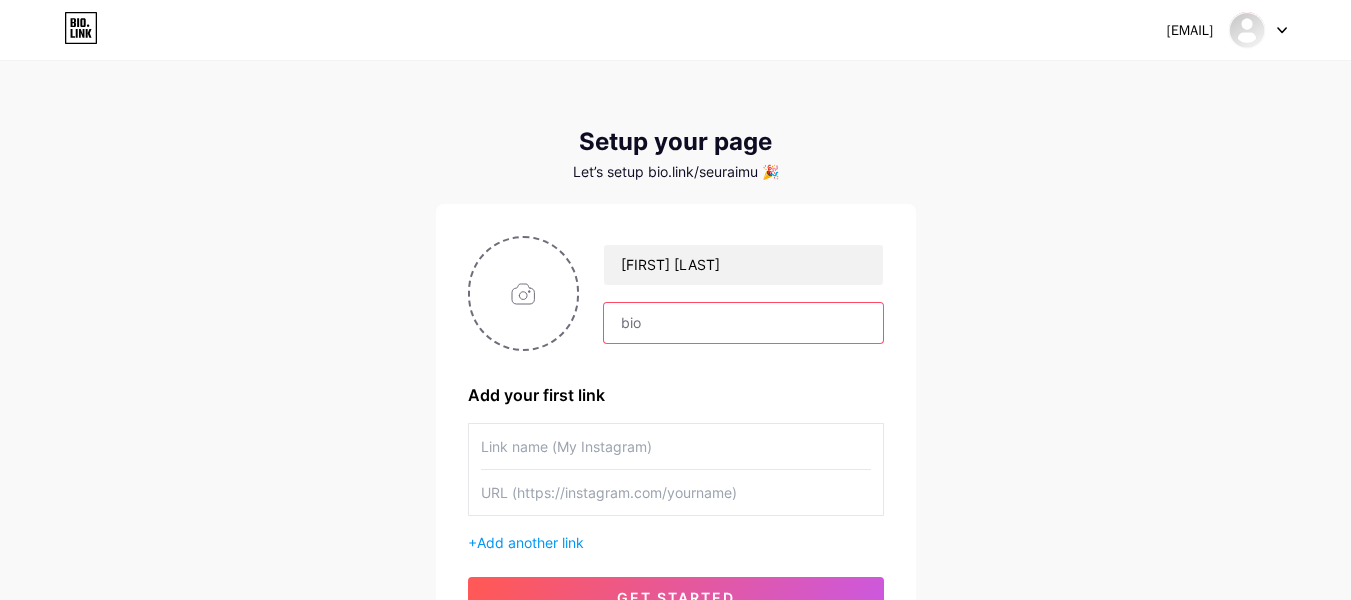 click at bounding box center [743, 323] 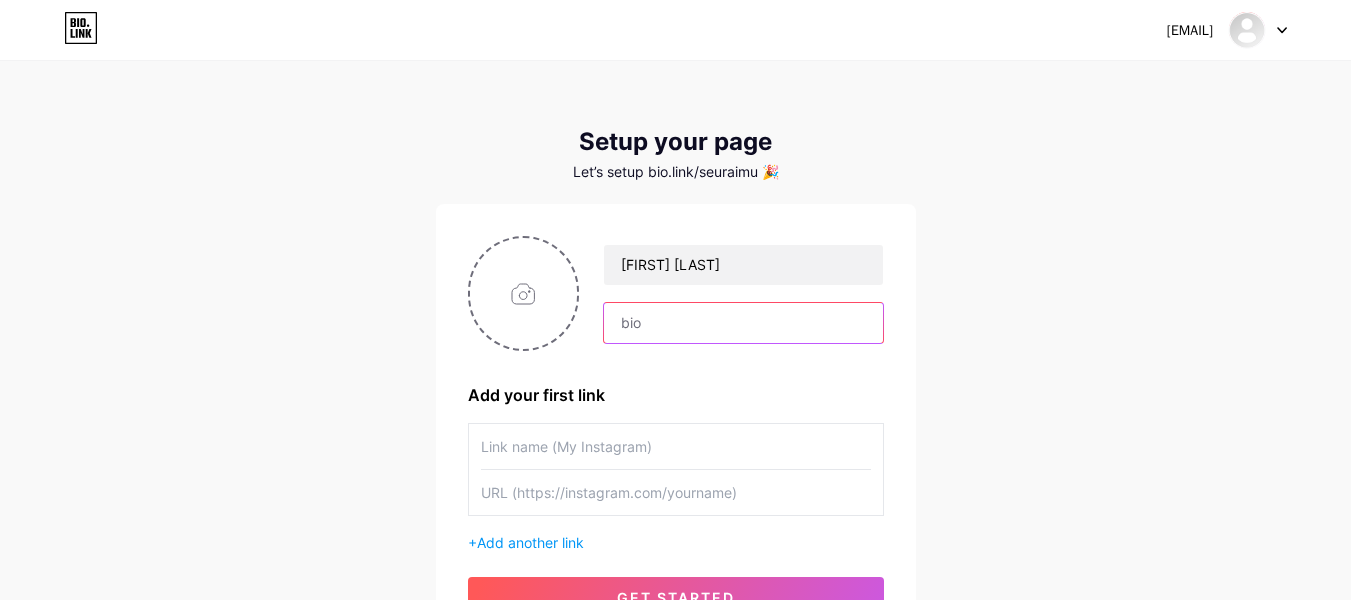 paste on "🌿 Produtos testados por quem entende. Saúde, energia e bem-estar do homem." 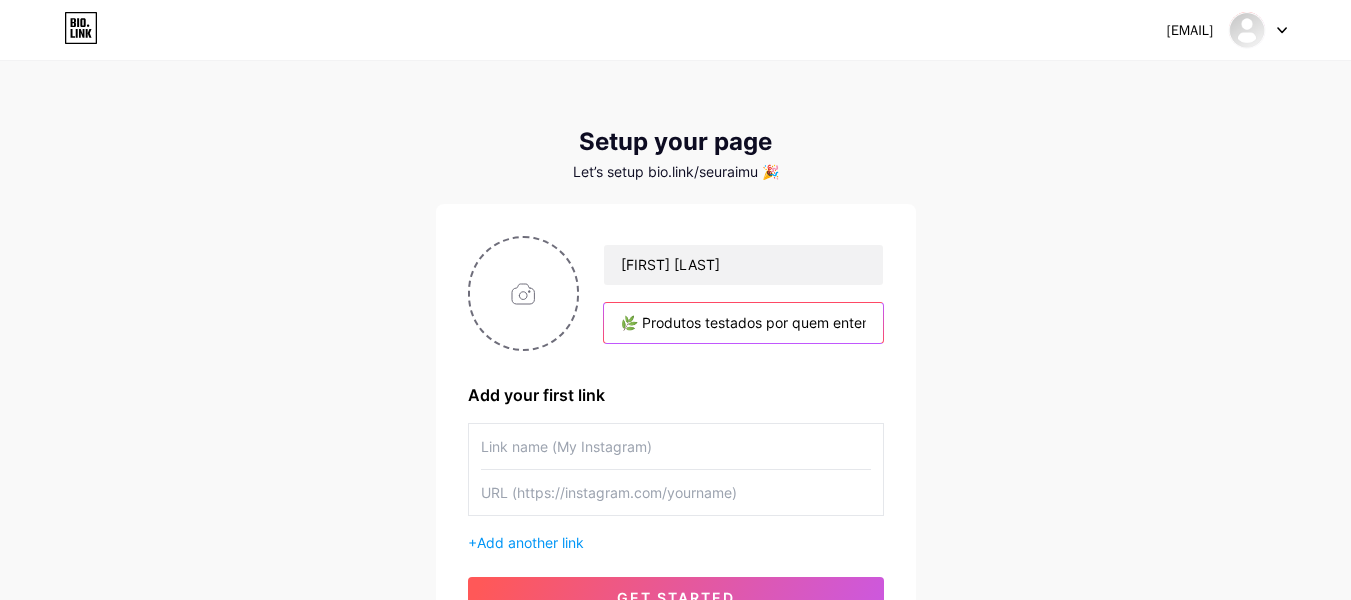 scroll, scrollTop: 0, scrollLeft: 295, axis: horizontal 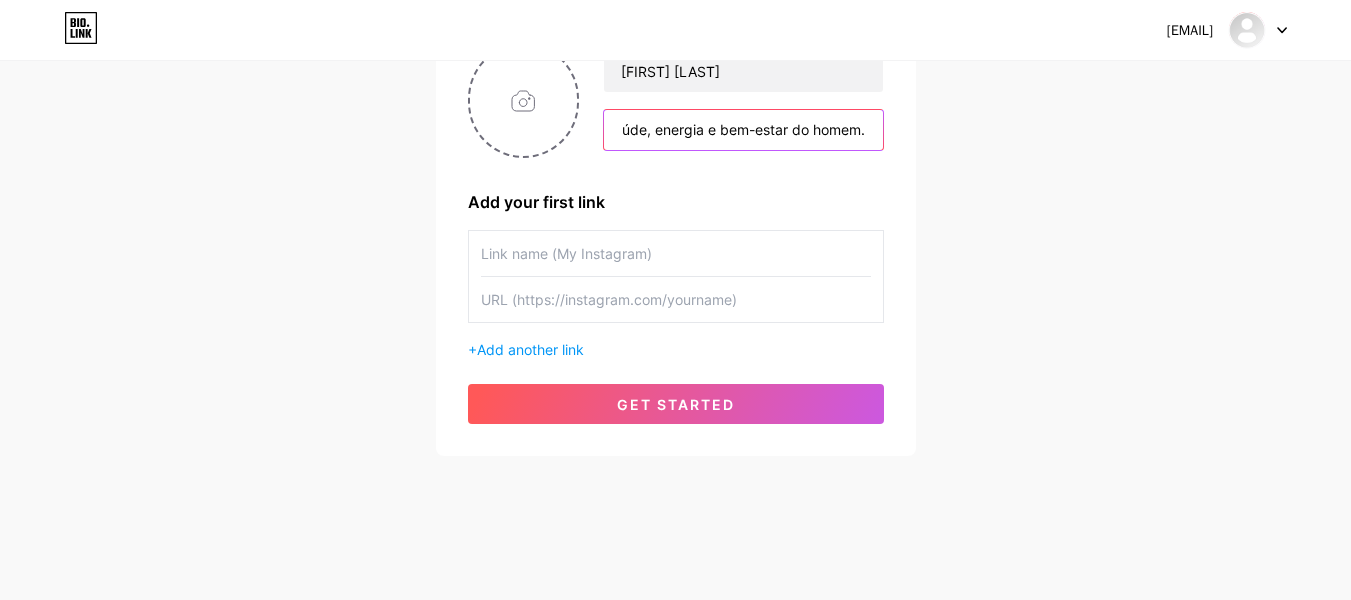 type on "🌿 Produtos testados por quem entende. Saúde, energia e bem-estar do homem." 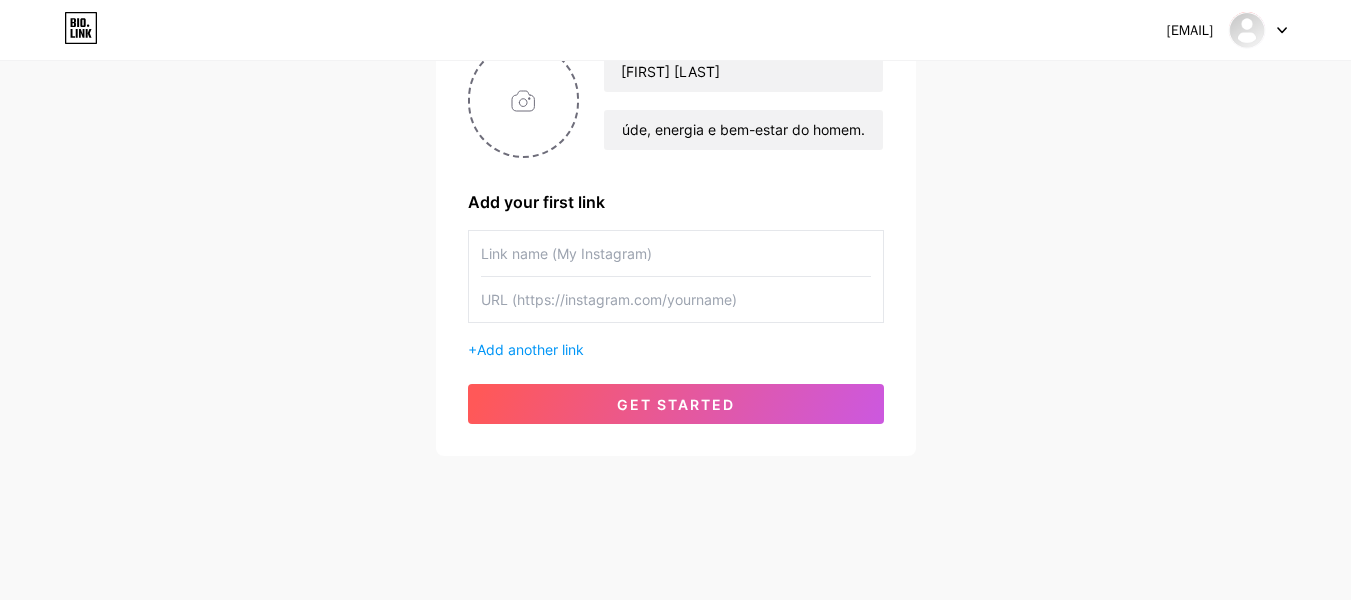 click at bounding box center [676, 253] 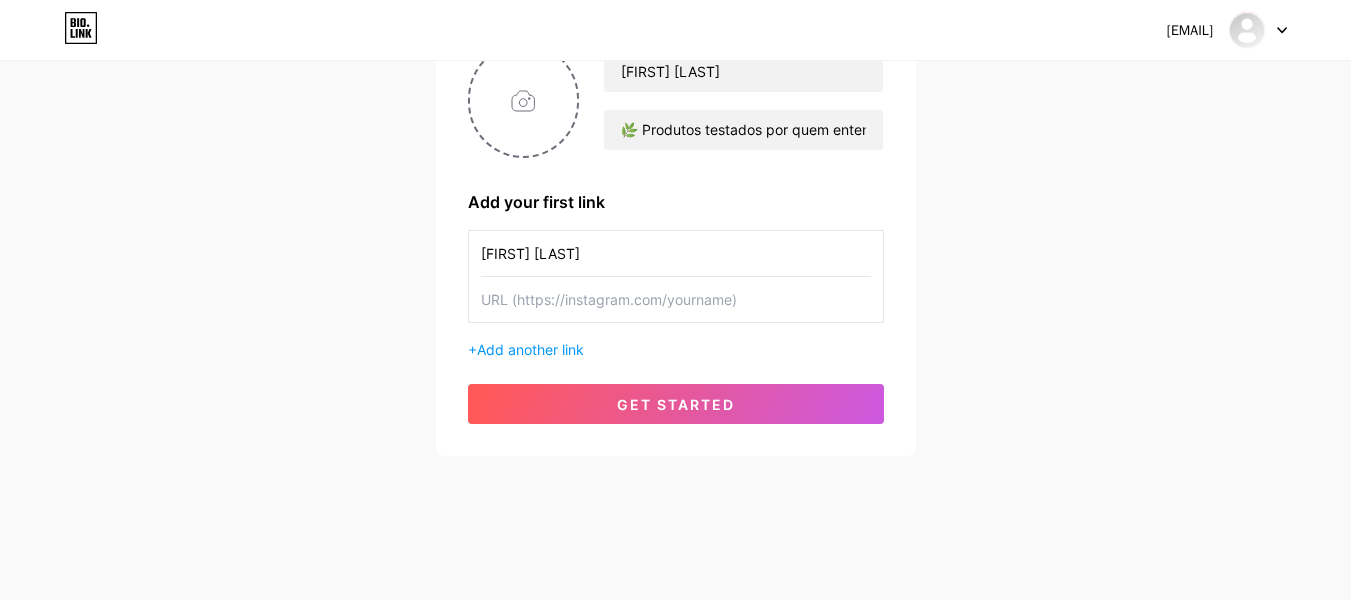 type on "[FIRST] [LAST]" 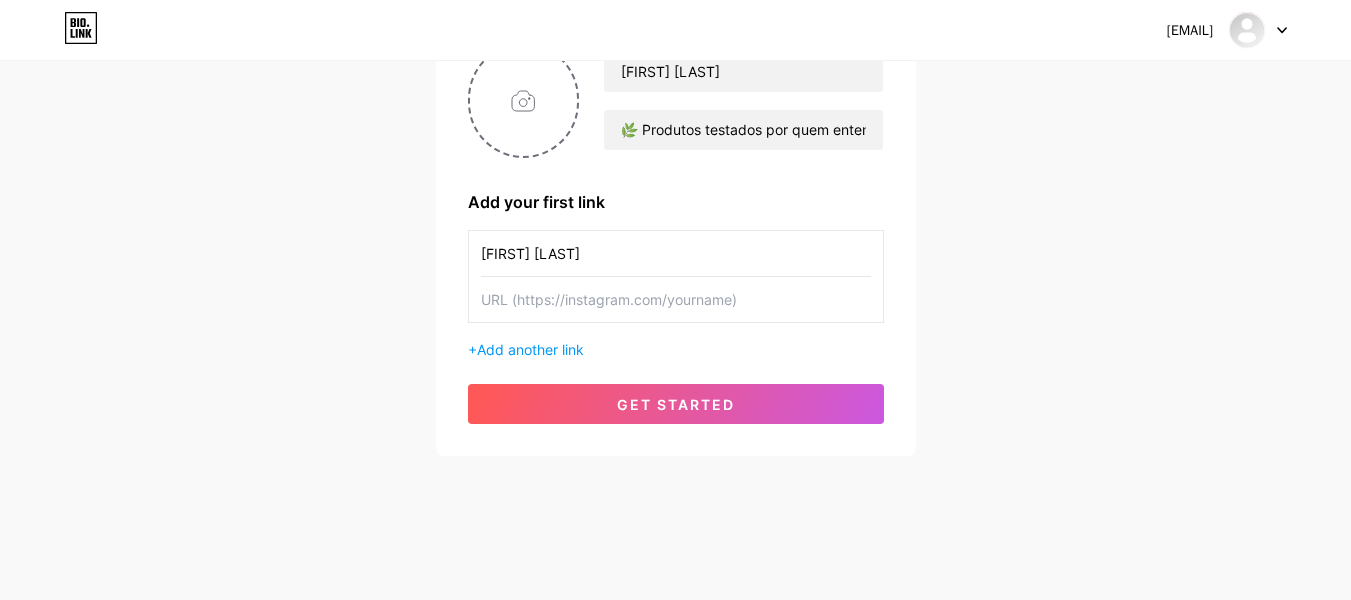 paste on "https://www.instagram.com/seuraimundobr/?next=%2F" 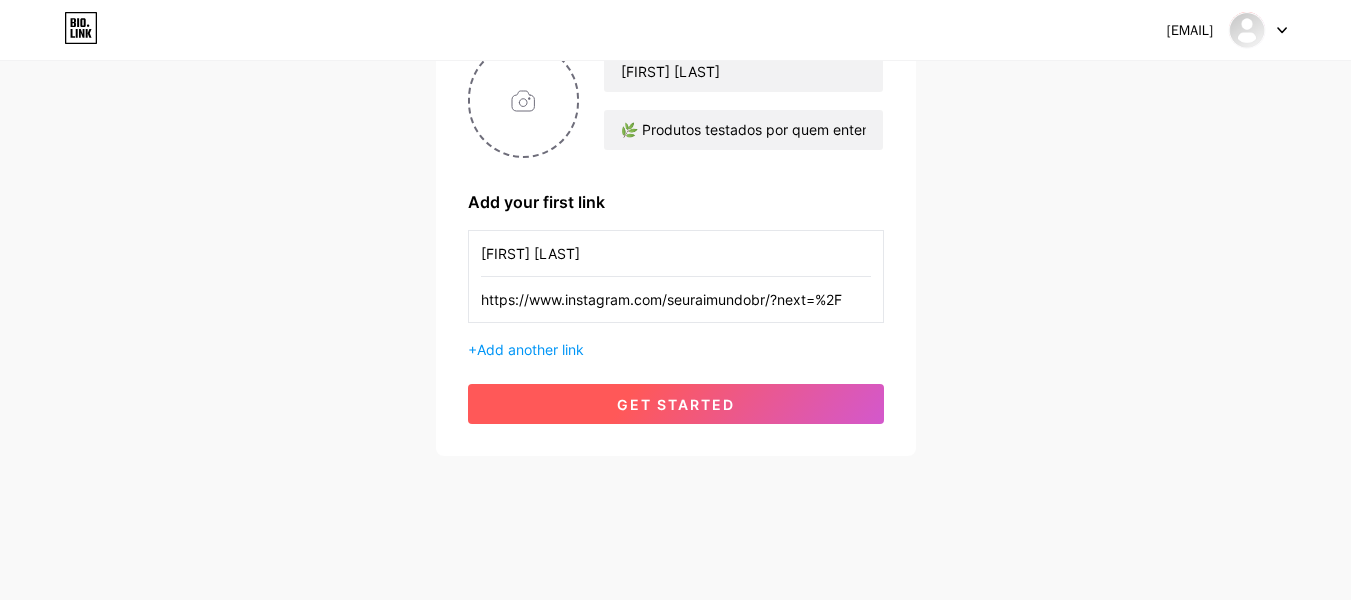 type on "https://www.instagram.com/seuraimundobr/?next=%2F" 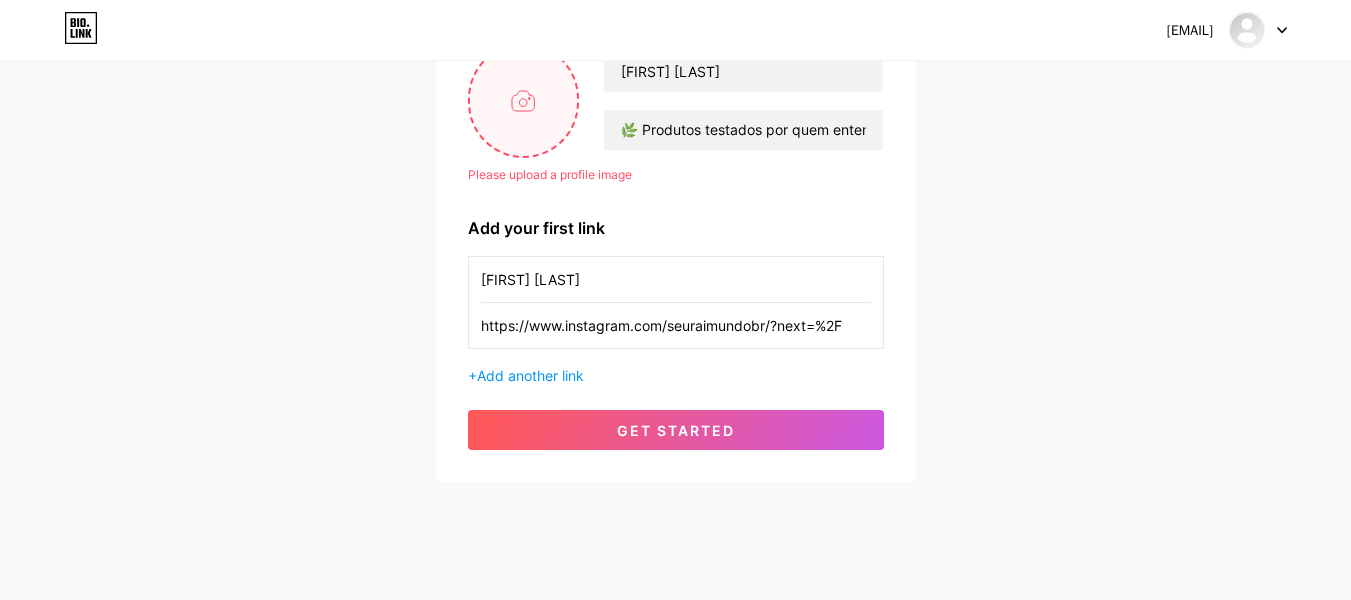 click at bounding box center [524, 100] 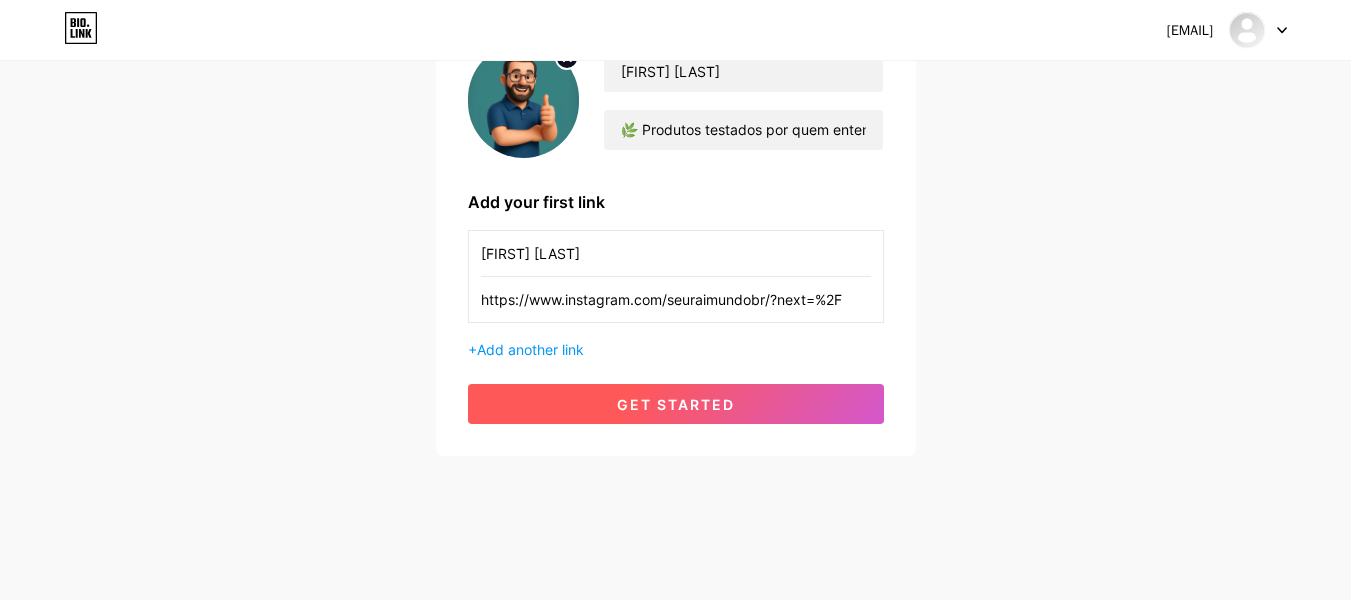click on "get started" at bounding box center (676, 404) 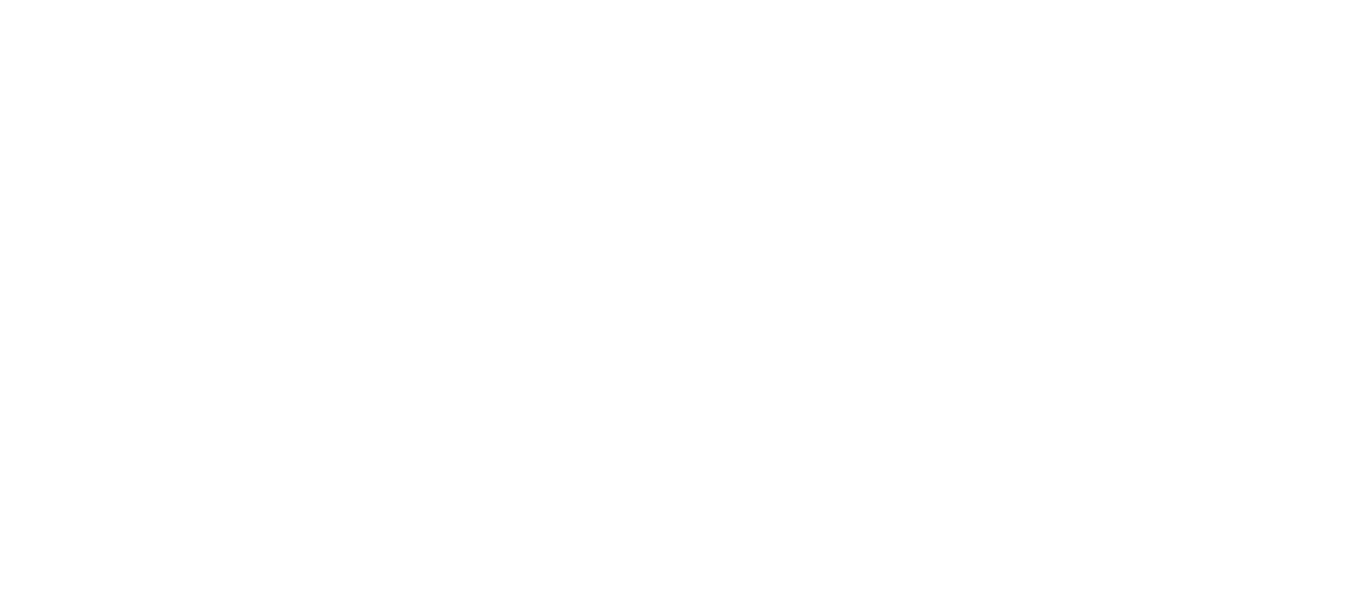 scroll, scrollTop: 0, scrollLeft: 0, axis: both 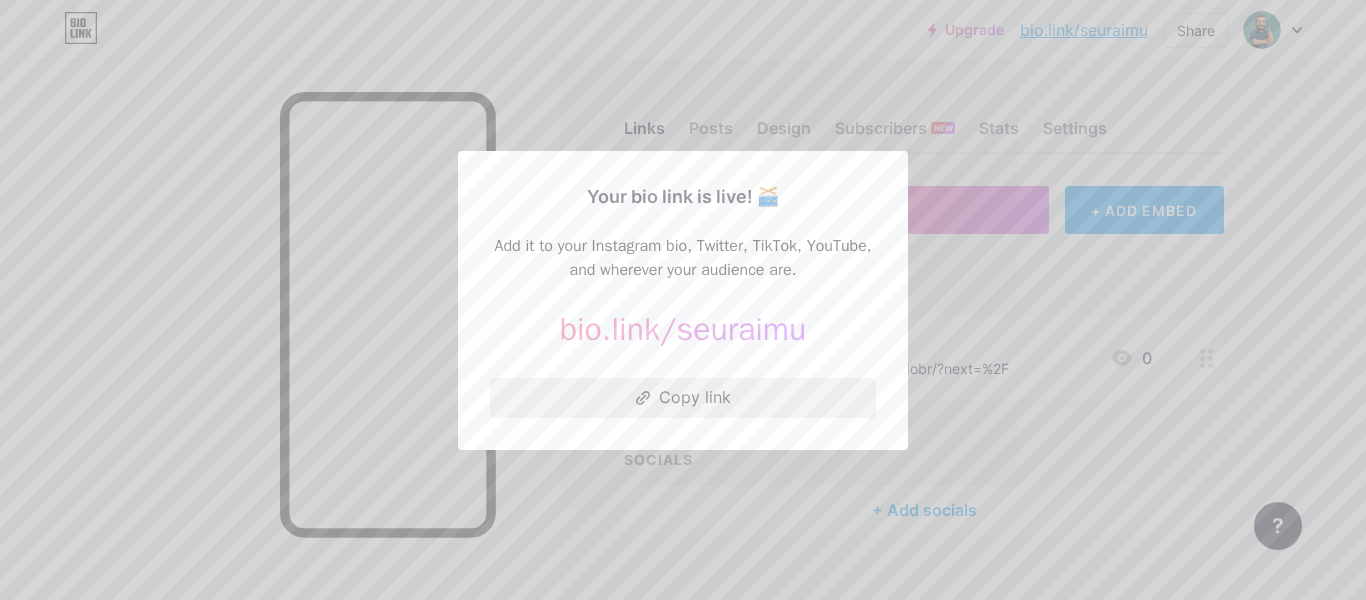 click on "Copy link" at bounding box center [683, 398] 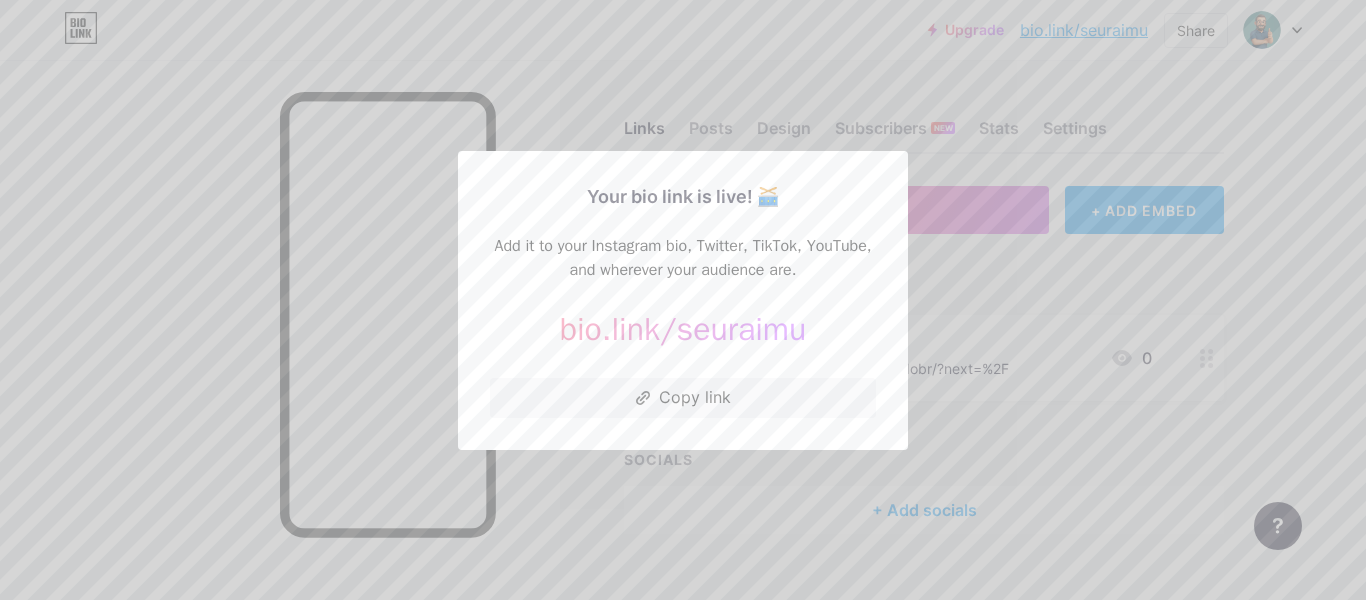click at bounding box center (683, 300) 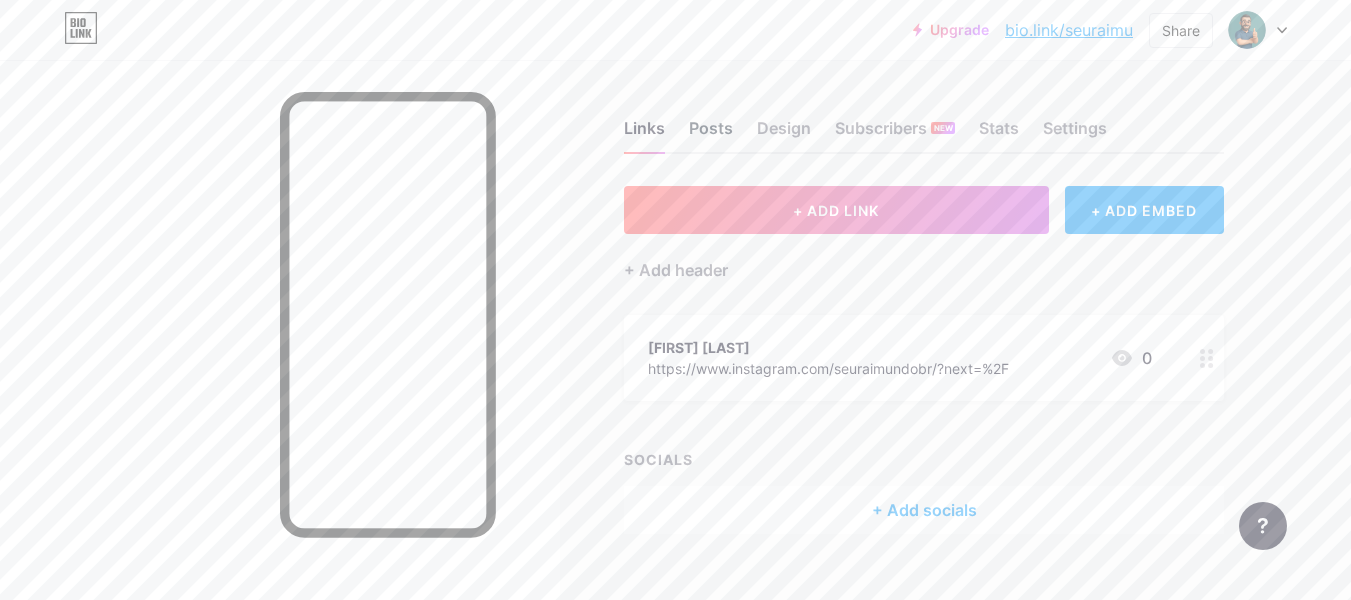 click on "Posts" at bounding box center (711, 134) 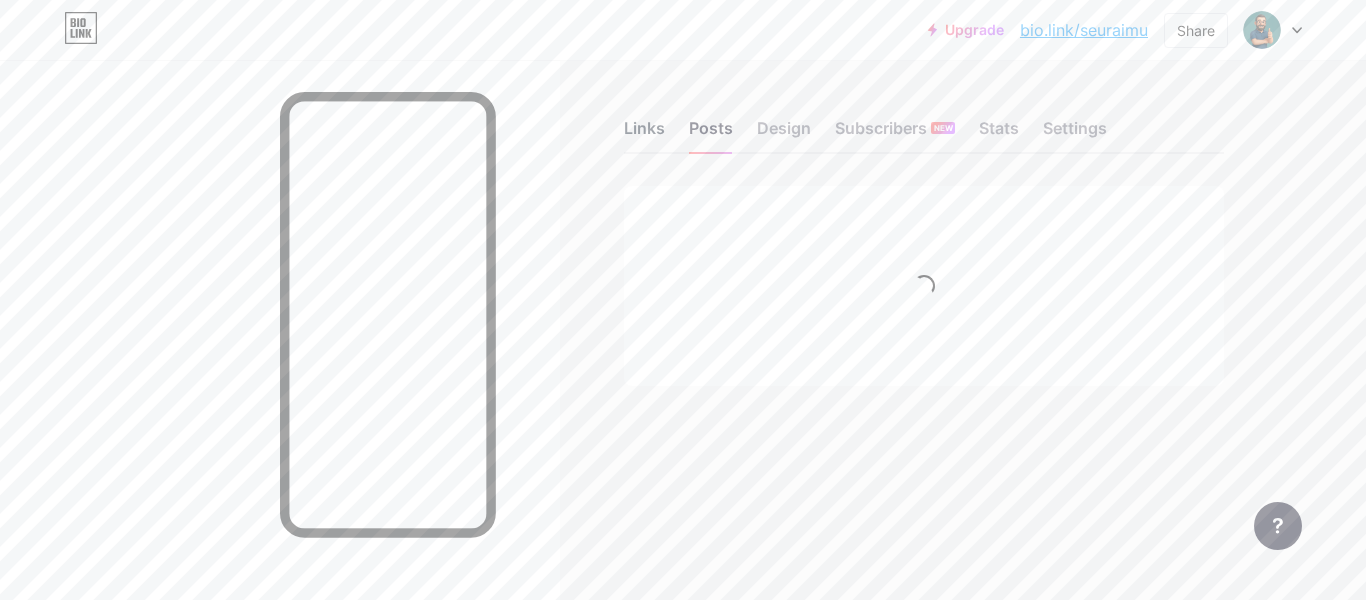 click on "Links" at bounding box center [644, 134] 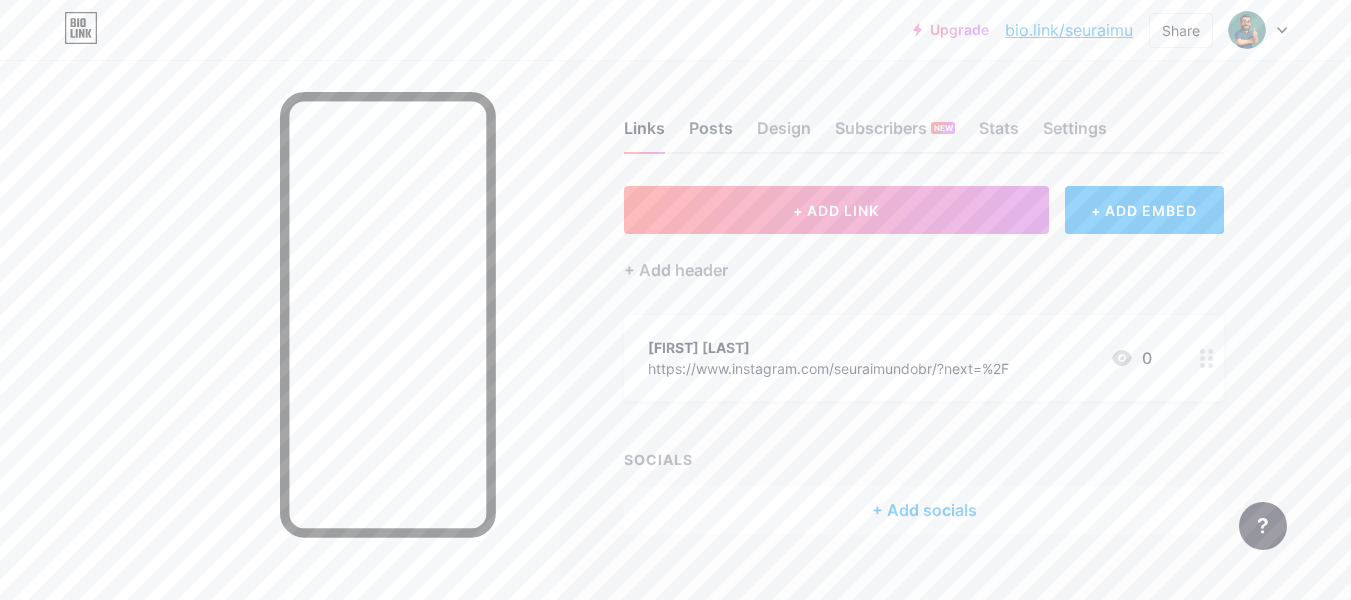 click on "Posts" at bounding box center [711, 134] 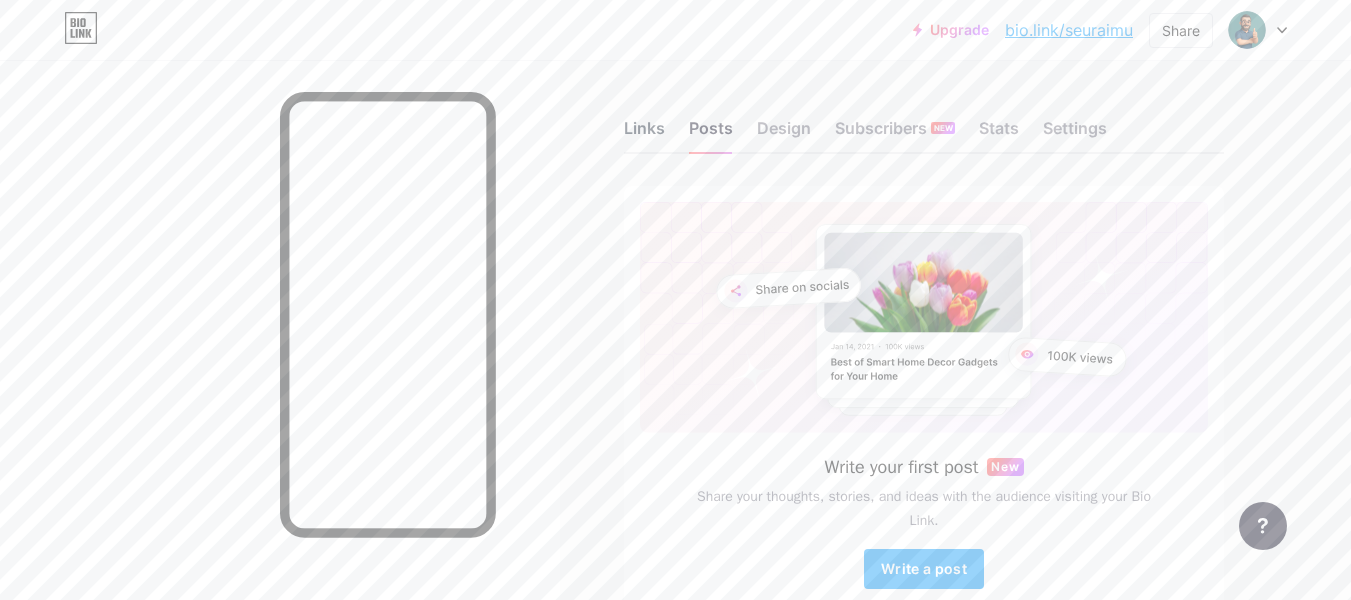 click on "Links" at bounding box center (644, 134) 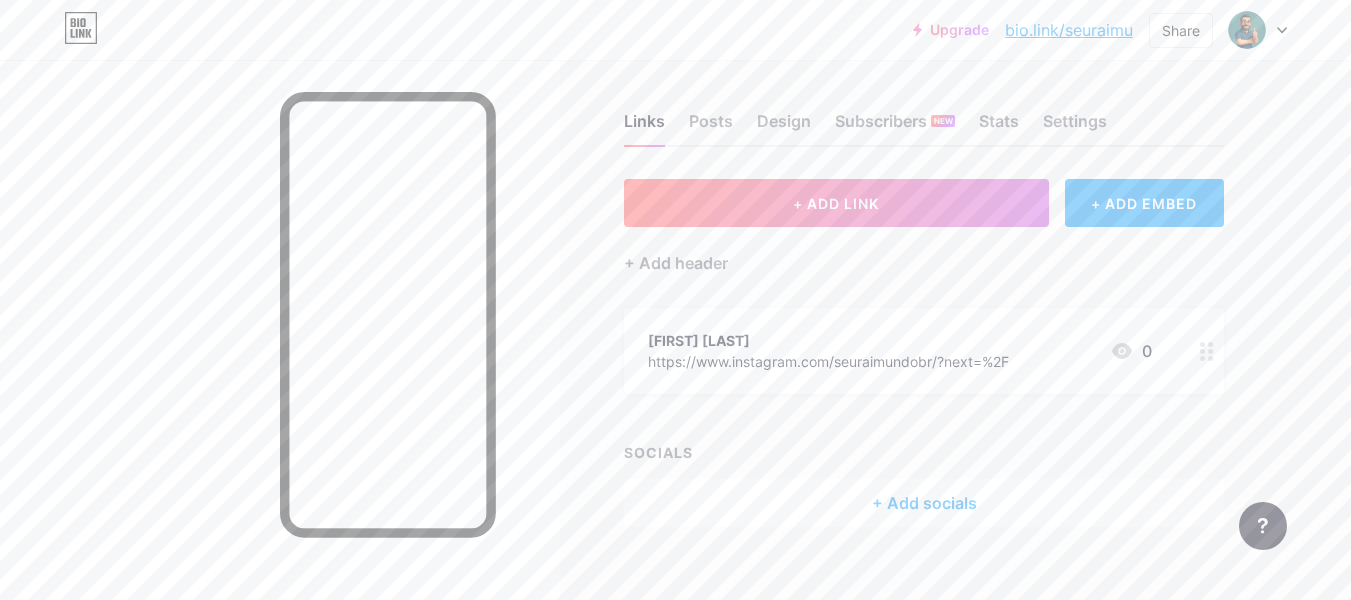 scroll, scrollTop: 0, scrollLeft: 0, axis: both 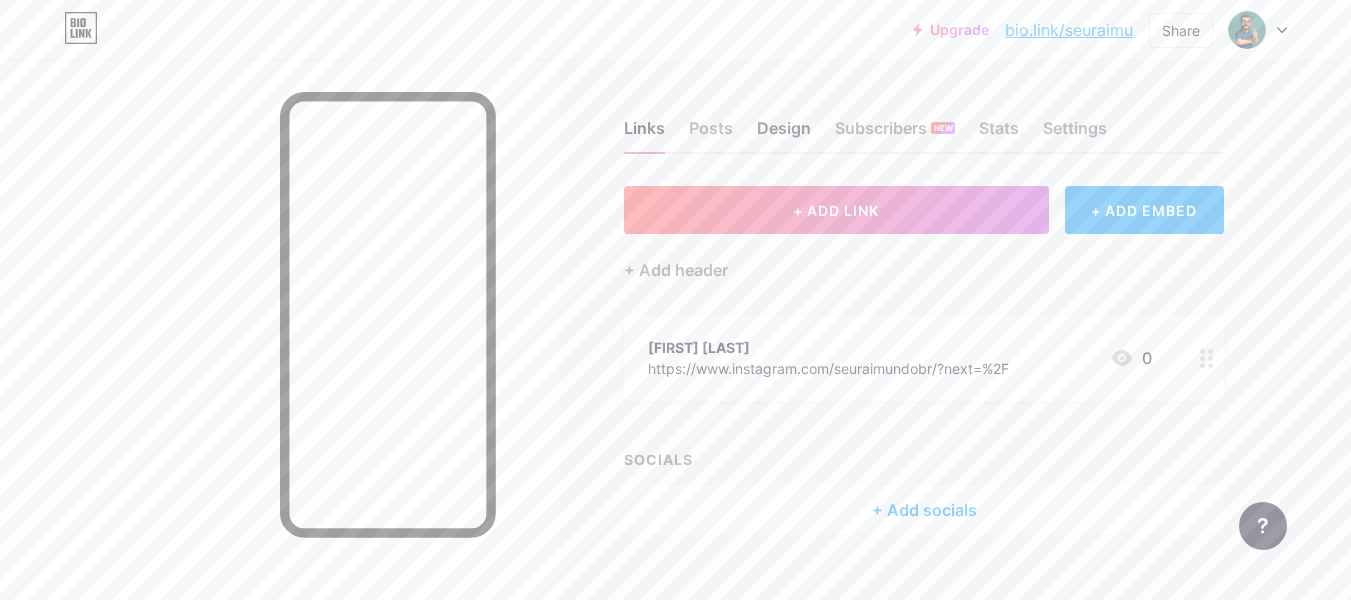 click on "Design" at bounding box center [784, 134] 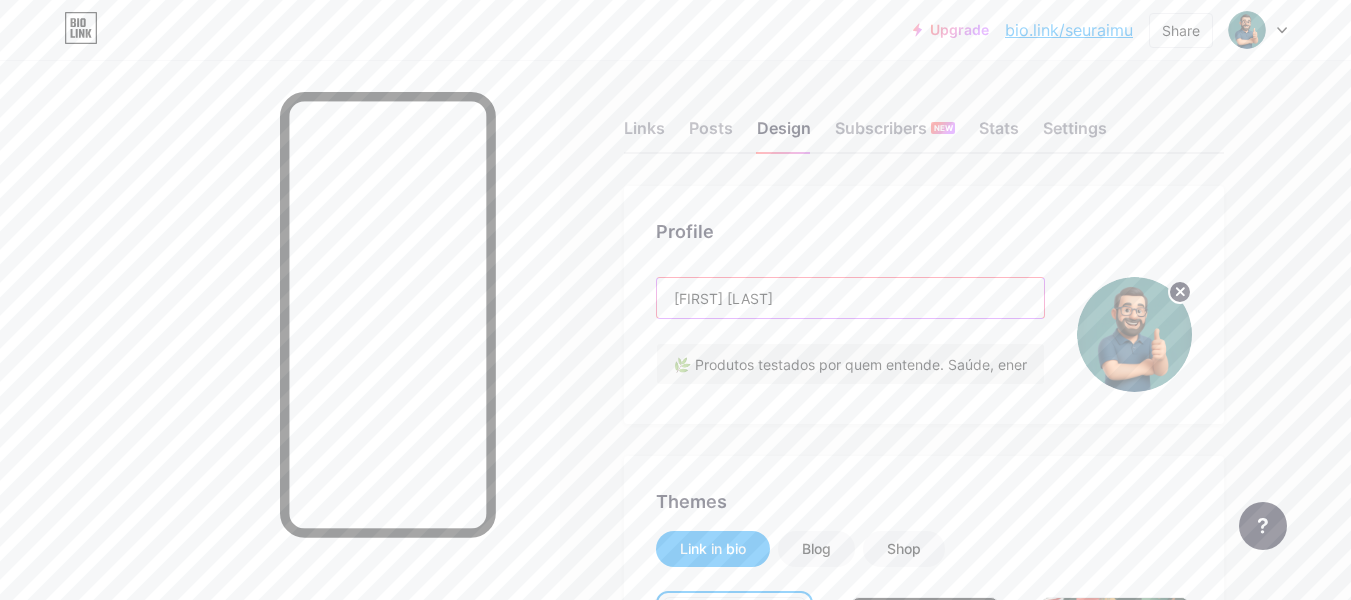click on "[FIRST] [LAST]" at bounding box center [850, 298] 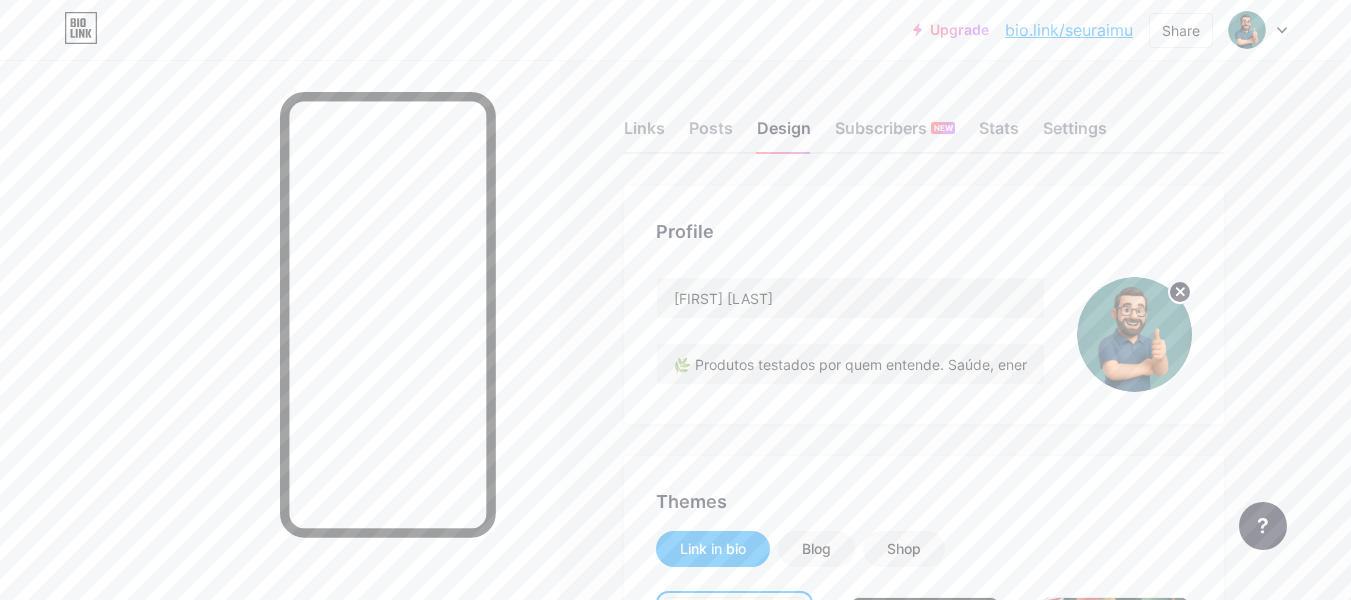 click on "Profile   Seu Raimundo     🌿 Produtos testados por quem entende. Saúde, energia e bem-estar do homem." at bounding box center [924, 305] 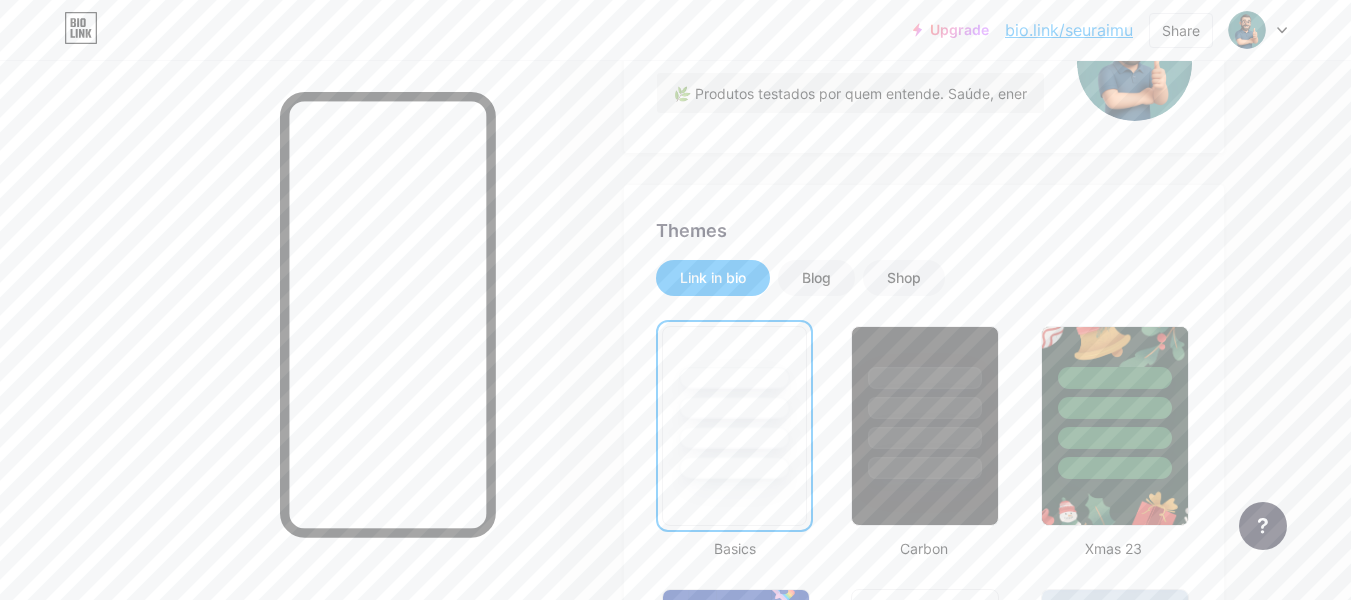 scroll, scrollTop: 300, scrollLeft: 0, axis: vertical 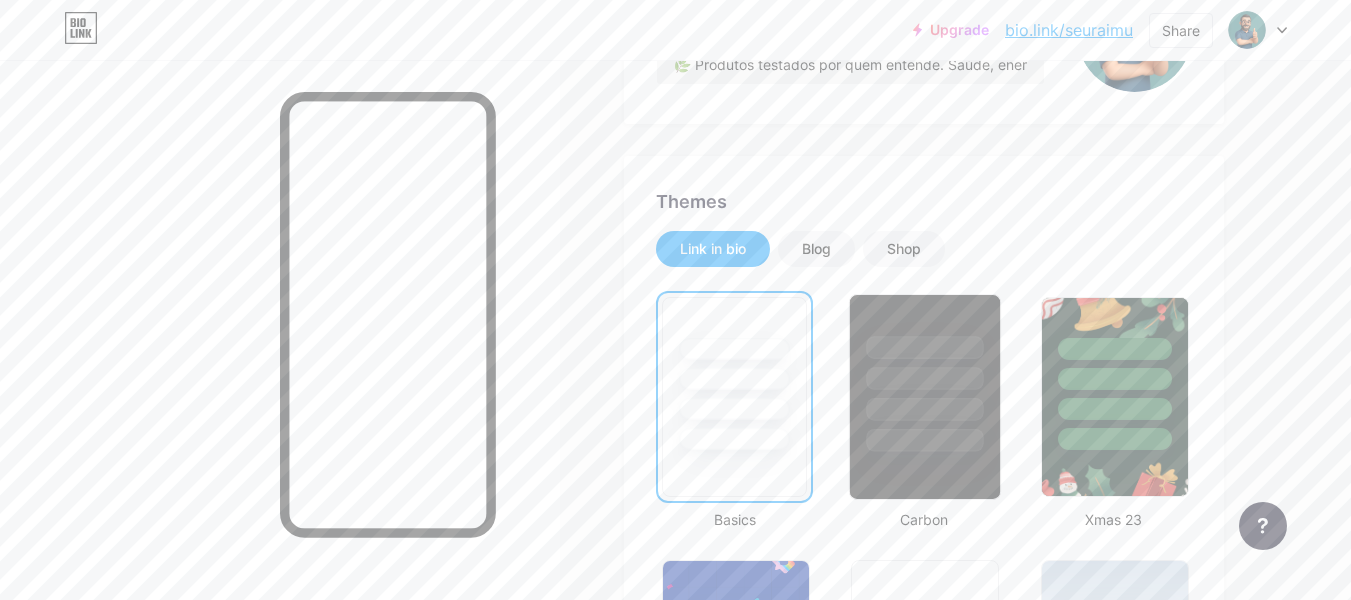click at bounding box center (925, 378) 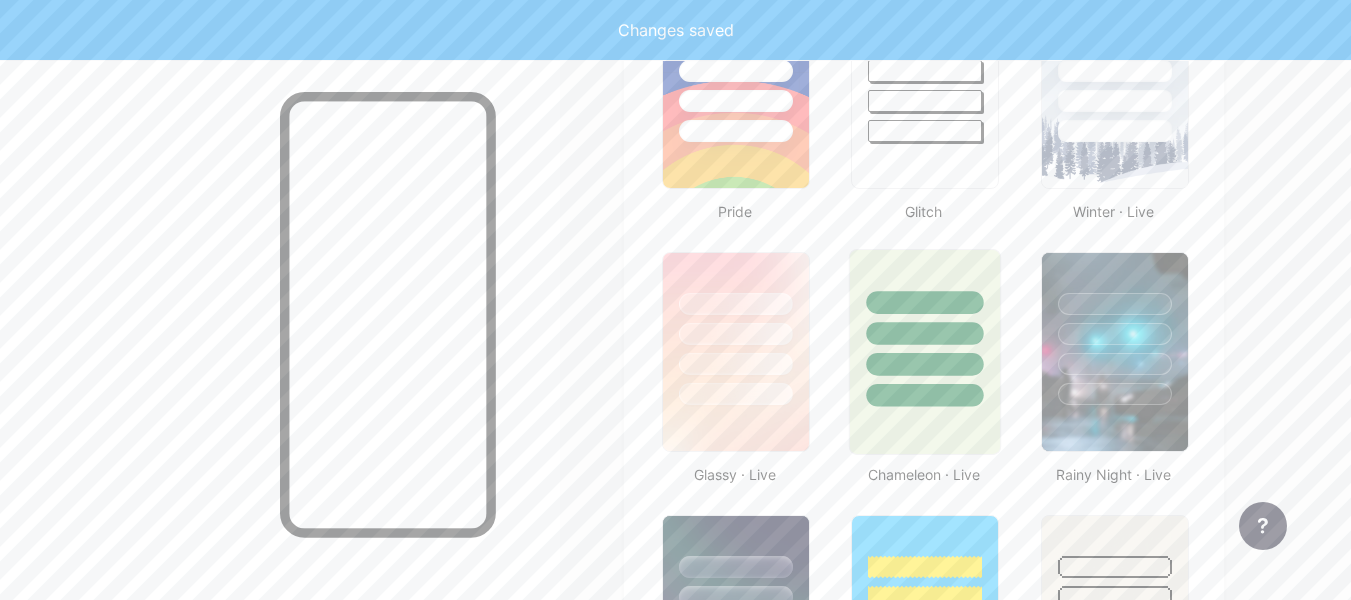 scroll, scrollTop: 900, scrollLeft: 0, axis: vertical 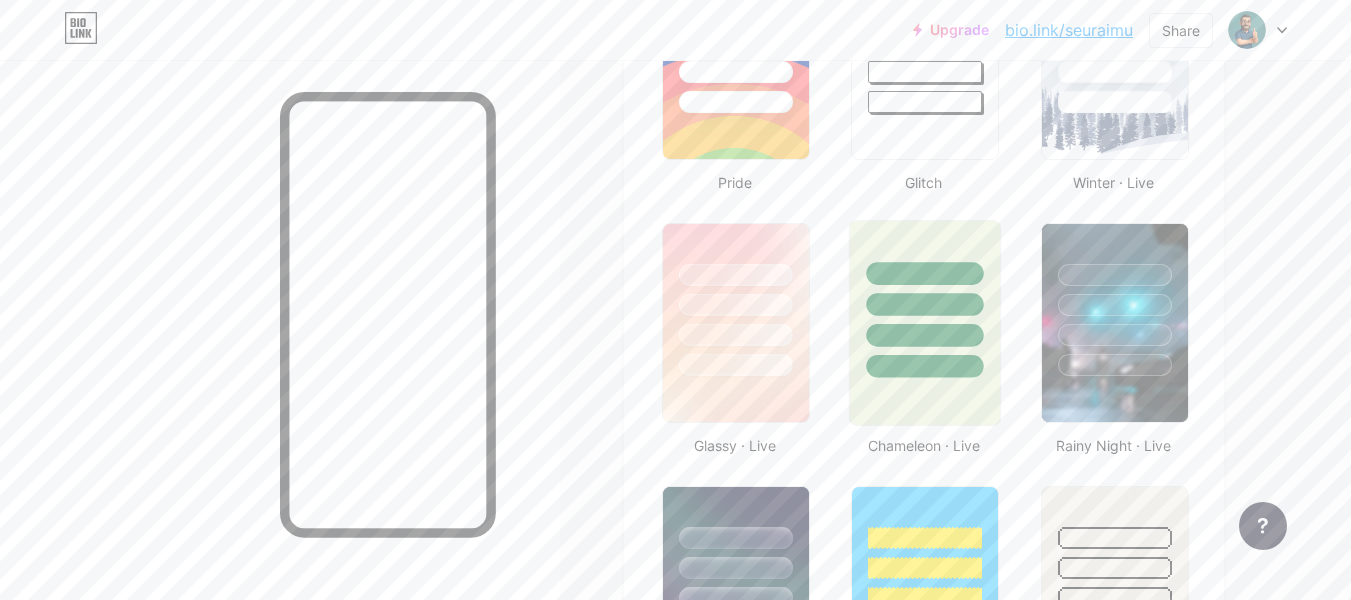 click at bounding box center (925, 335) 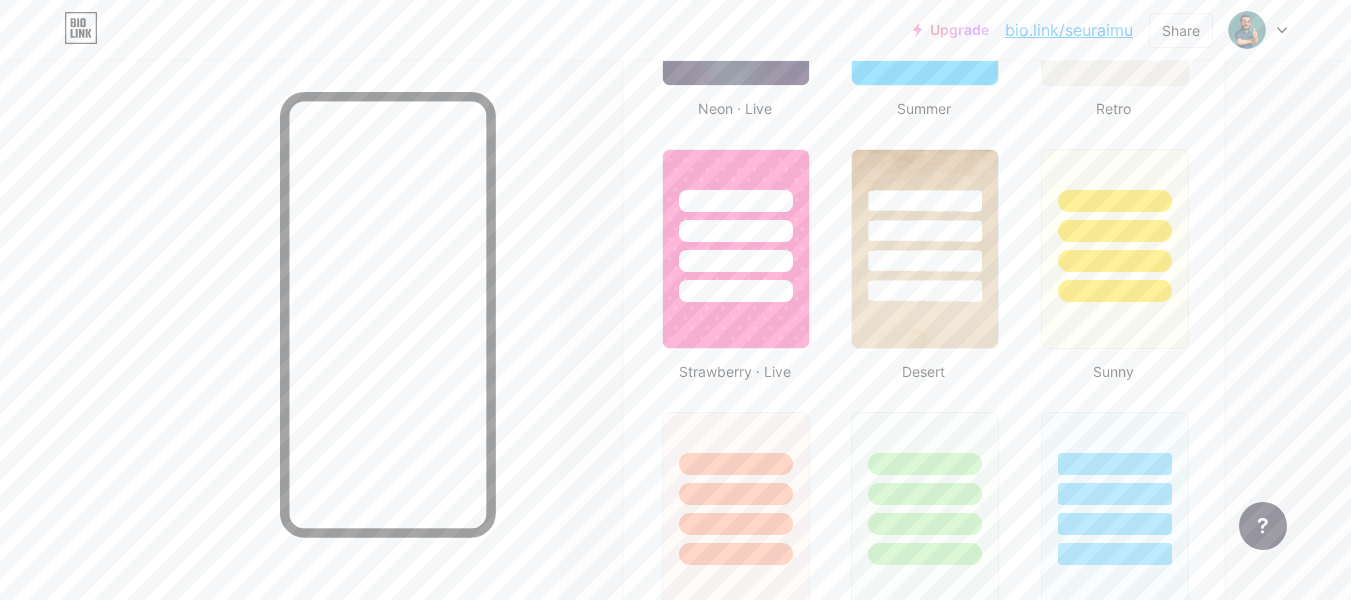 scroll, scrollTop: 1800, scrollLeft: 0, axis: vertical 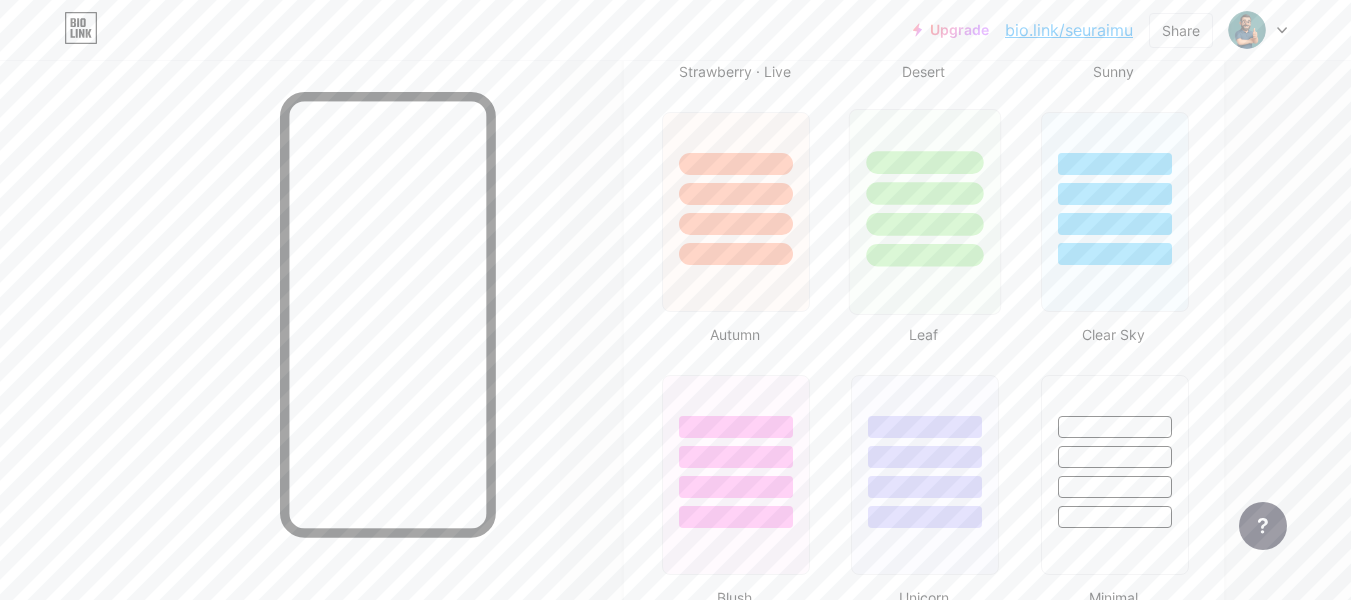 click at bounding box center (925, 255) 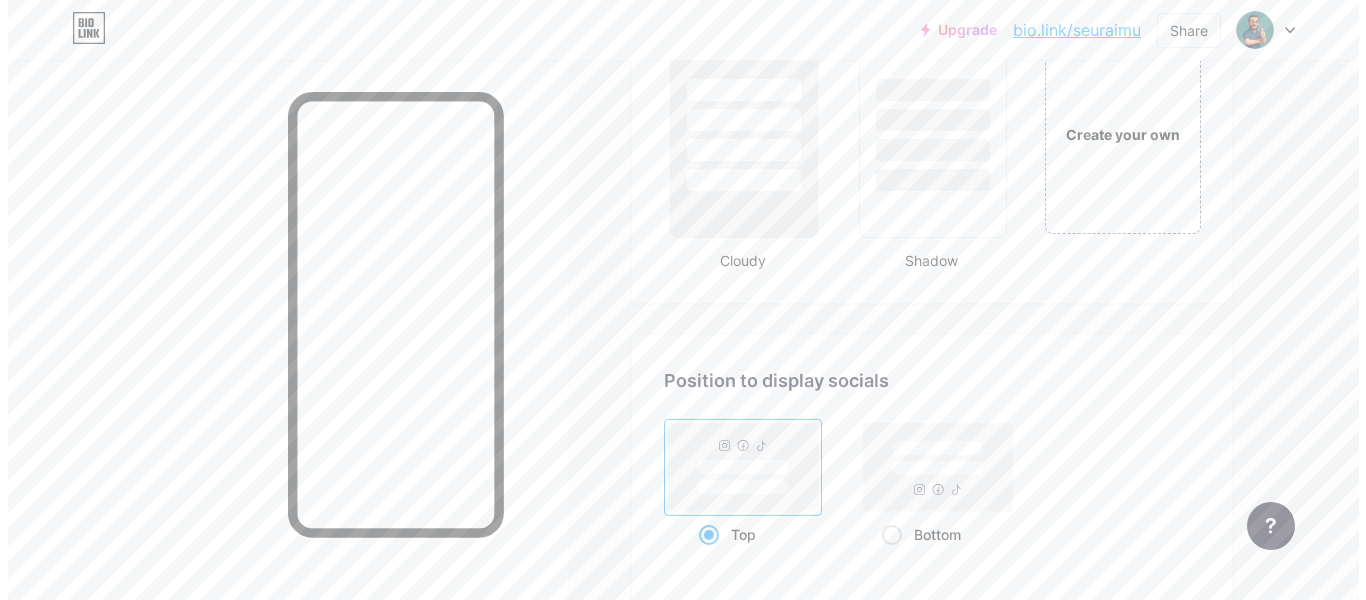 scroll, scrollTop: 2700, scrollLeft: 0, axis: vertical 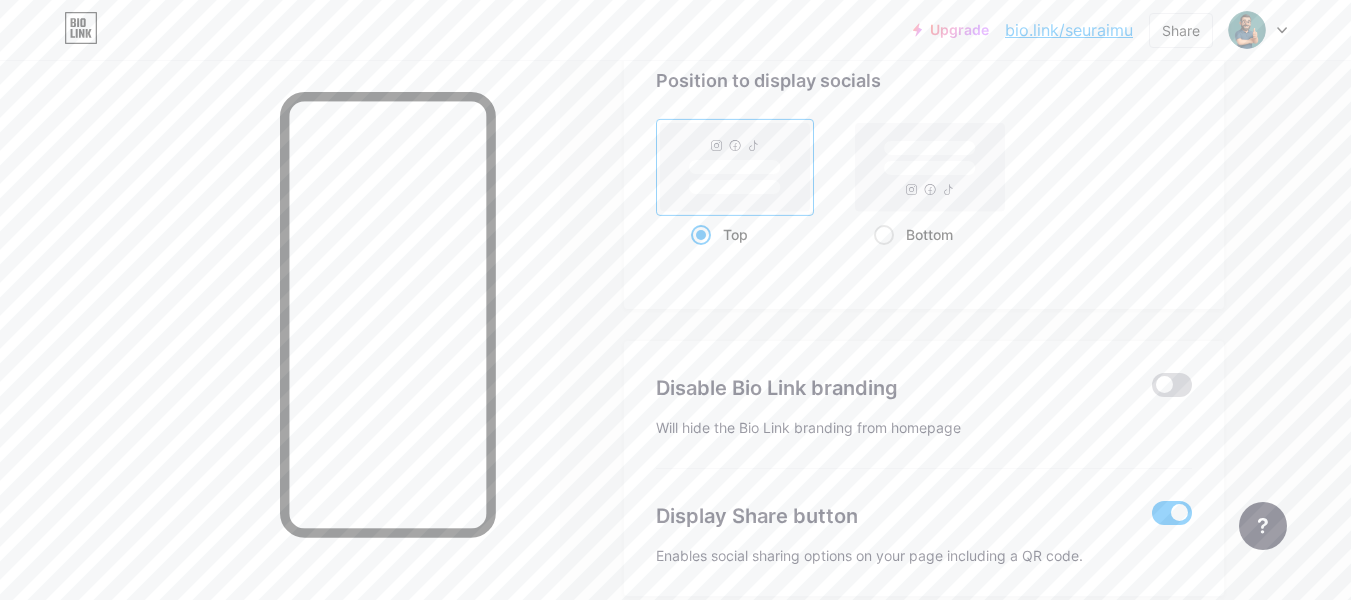click at bounding box center [1172, 385] 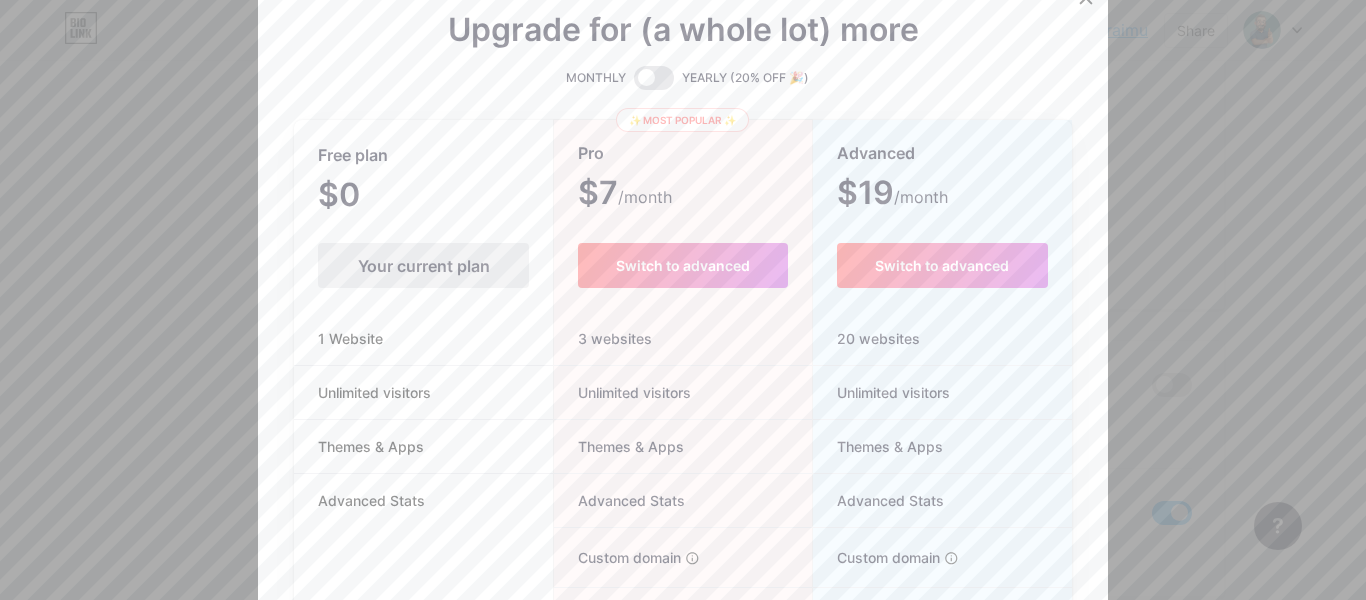 click on "Your current plan" at bounding box center (423, 265) 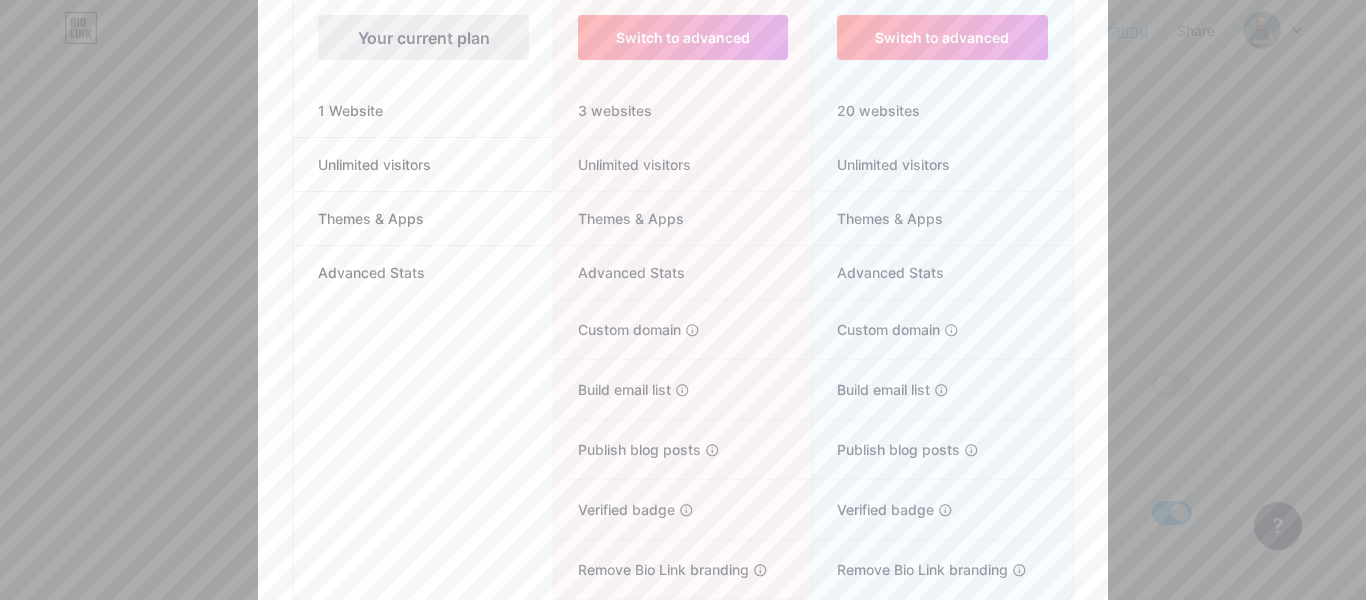 scroll, scrollTop: 264, scrollLeft: 0, axis: vertical 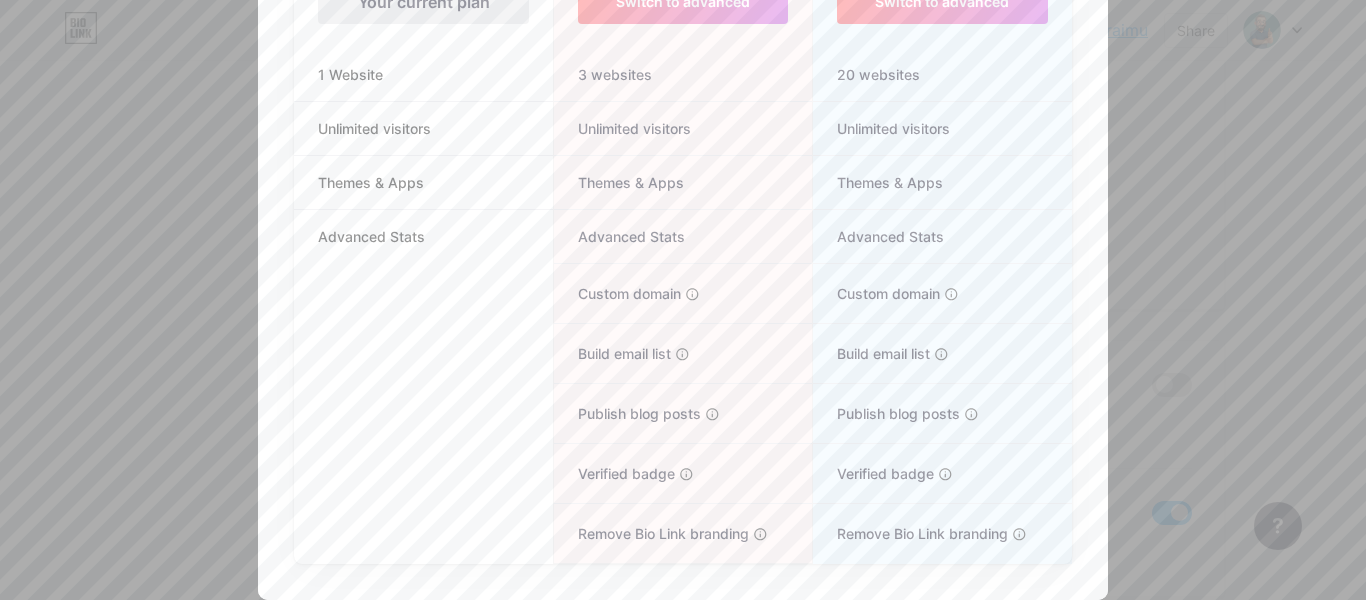 click on "Upgrade for (a whole lot) more
MONTHLY
YEARLY (20% OFF 🎉)
Free plan   $0   /month
Your current plan   1 Website Unlimited visitors Themes & Apps Advanced Stats   ✨ Most popular ✨   Pro   $7   /month     Switch to advanced      3 websites
Unlimited visitors     Themes & Apps     Advanced Stats     Custom domain        Host it on your own personal domain    Build email list        Collect emails of your visitors and send them email updates    Publish blog posts        Start a blog in seconds, powered by a powerful editor    Verified badge        Add authenticity by showing a blue checkmark    Remove Bio Link branding        Remove all credits and make it fully white-label      Advanced   $19   /month     Switch to advanced      20 websites
Unlimited visitors     Themes & Apps     Advanced Stats     Custom domain        Host it on your own personal domain    Build email list         Publish blog posts" at bounding box center [683, 156] 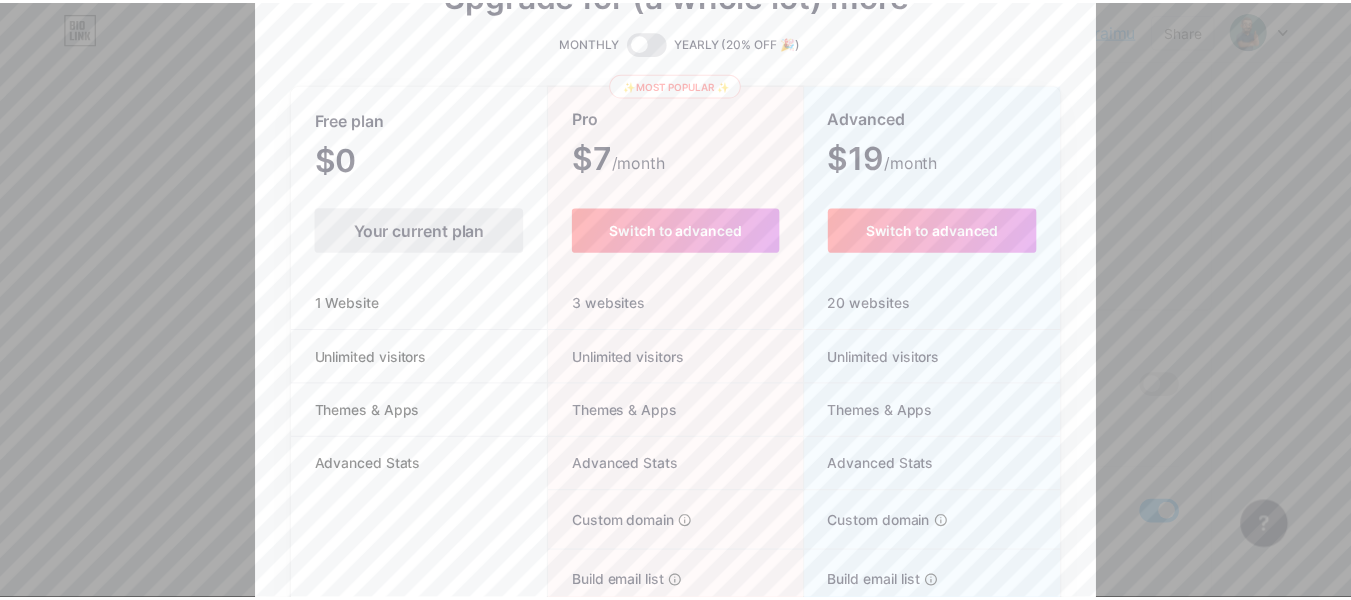 scroll, scrollTop: 0, scrollLeft: 0, axis: both 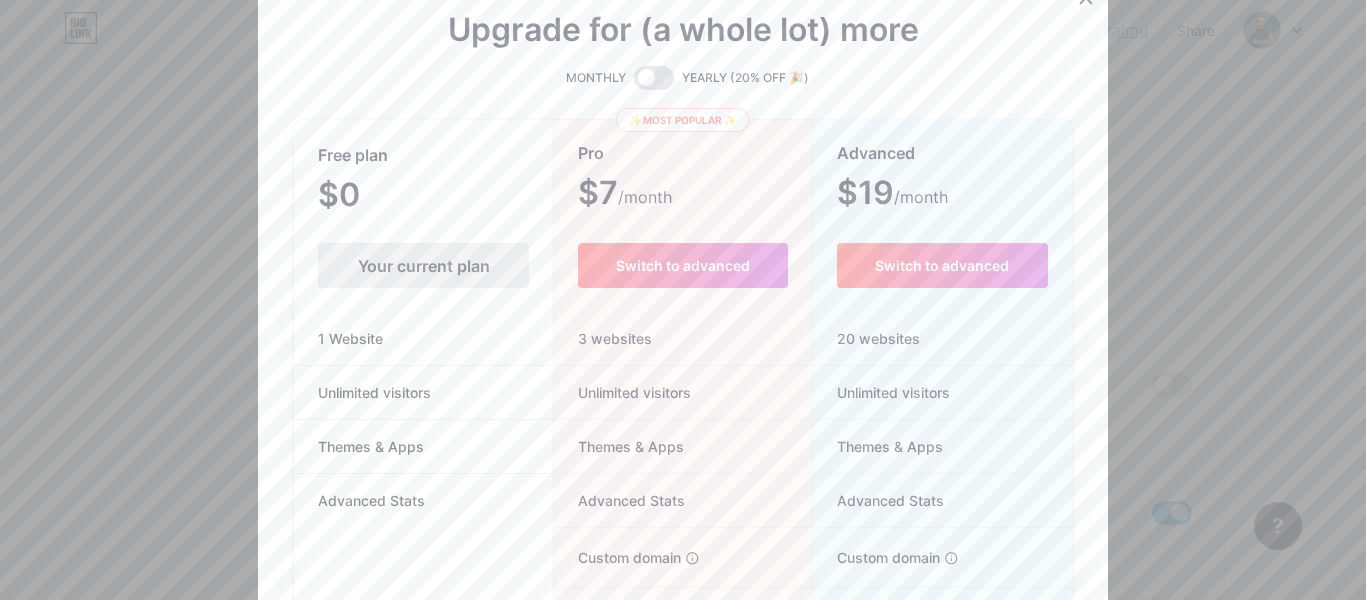 click on "Changes saved" at bounding box center (683, -25) 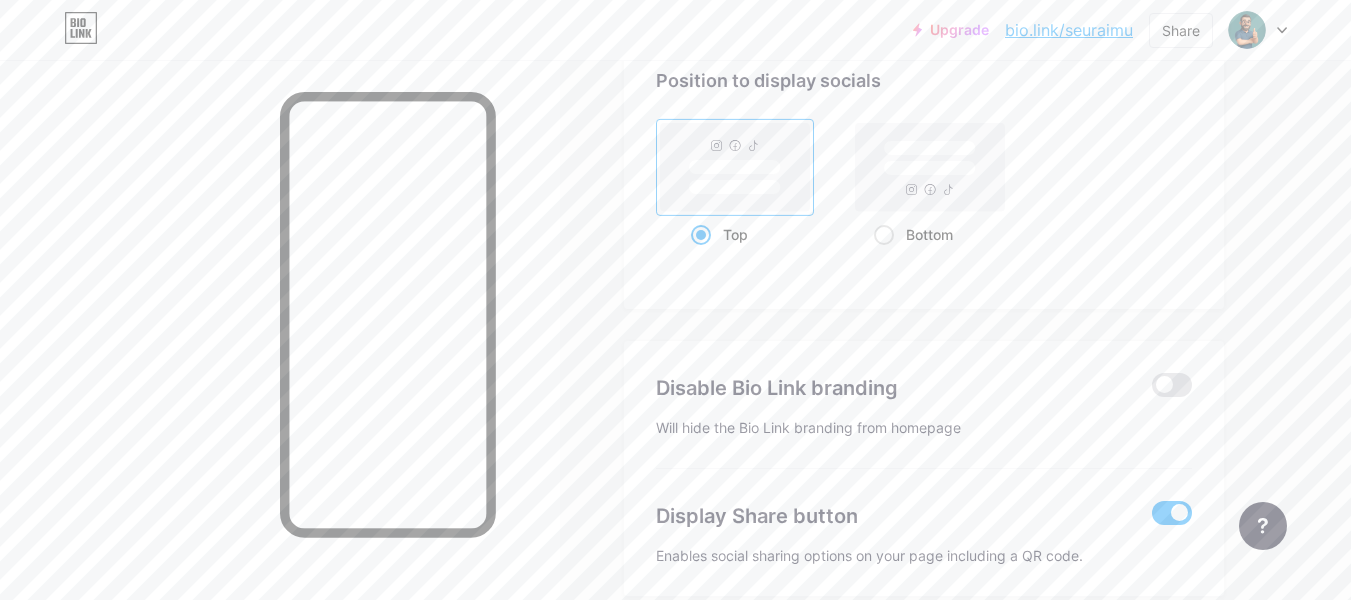 click on "Position to display socials                 Top                     Bottom" at bounding box center [924, 172] 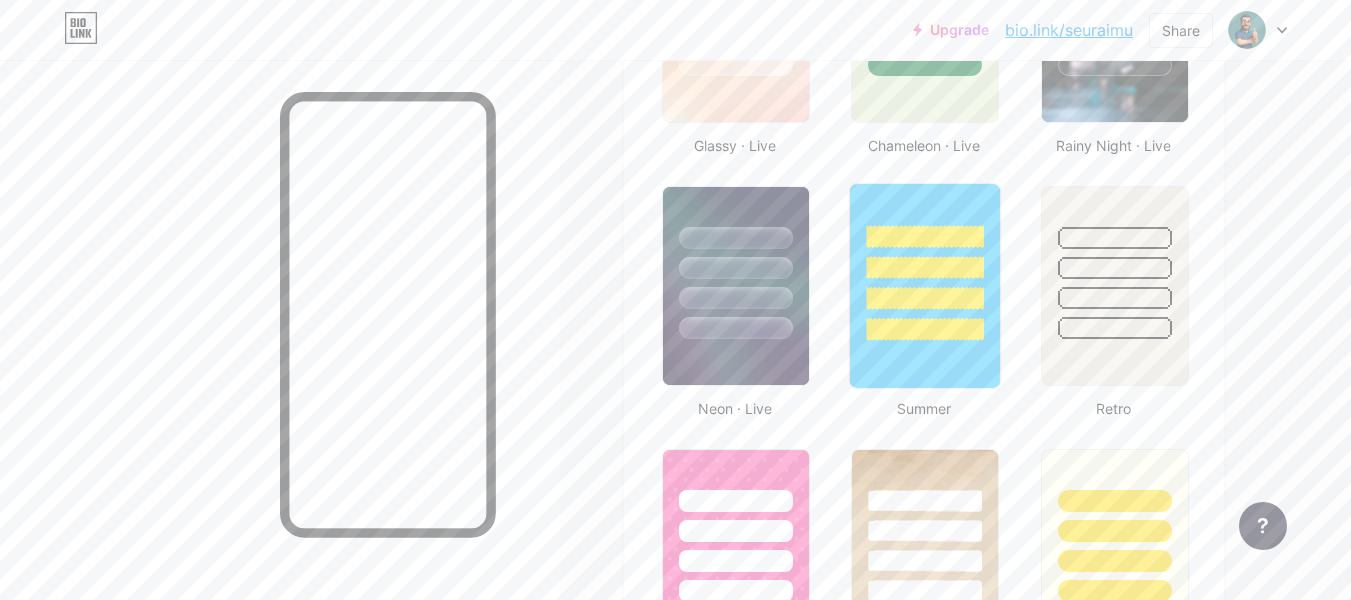 scroll, scrollTop: 900, scrollLeft: 0, axis: vertical 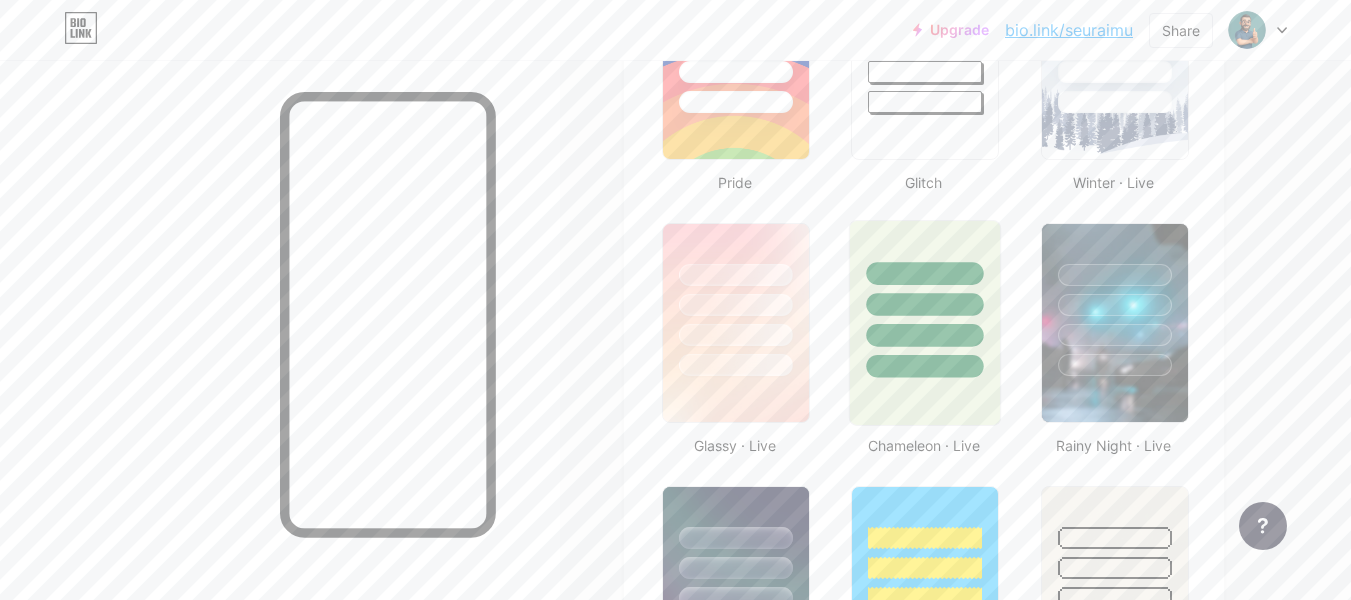 click at bounding box center (925, 335) 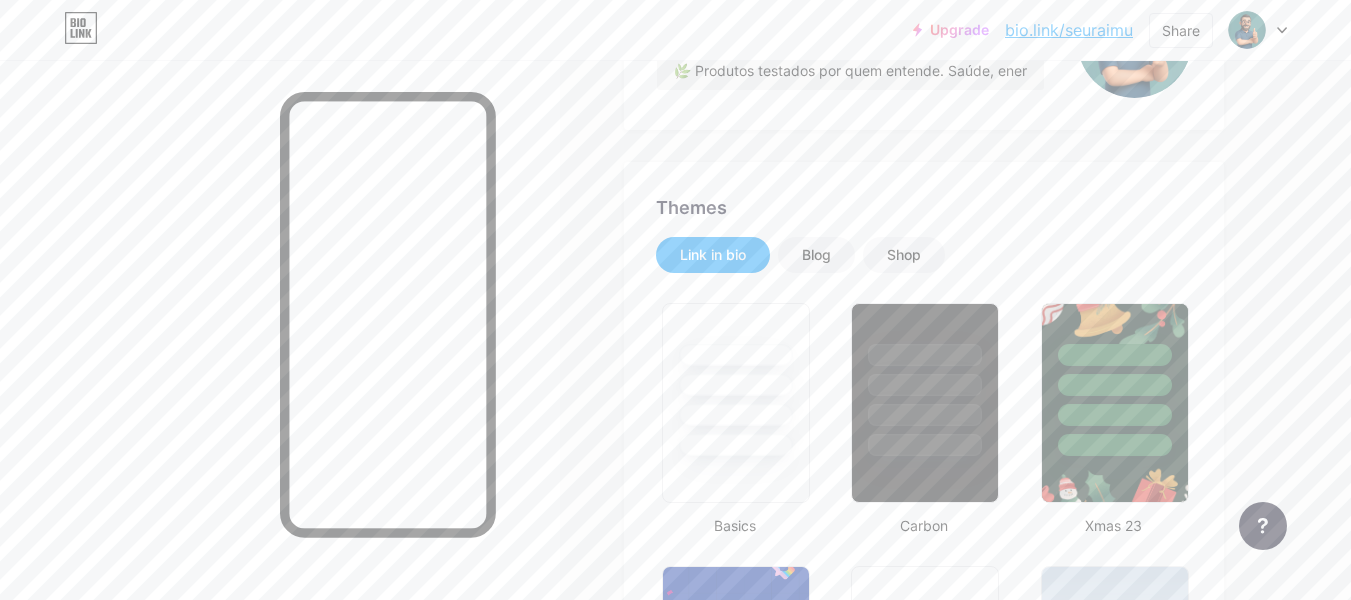 scroll, scrollTop: 300, scrollLeft: 0, axis: vertical 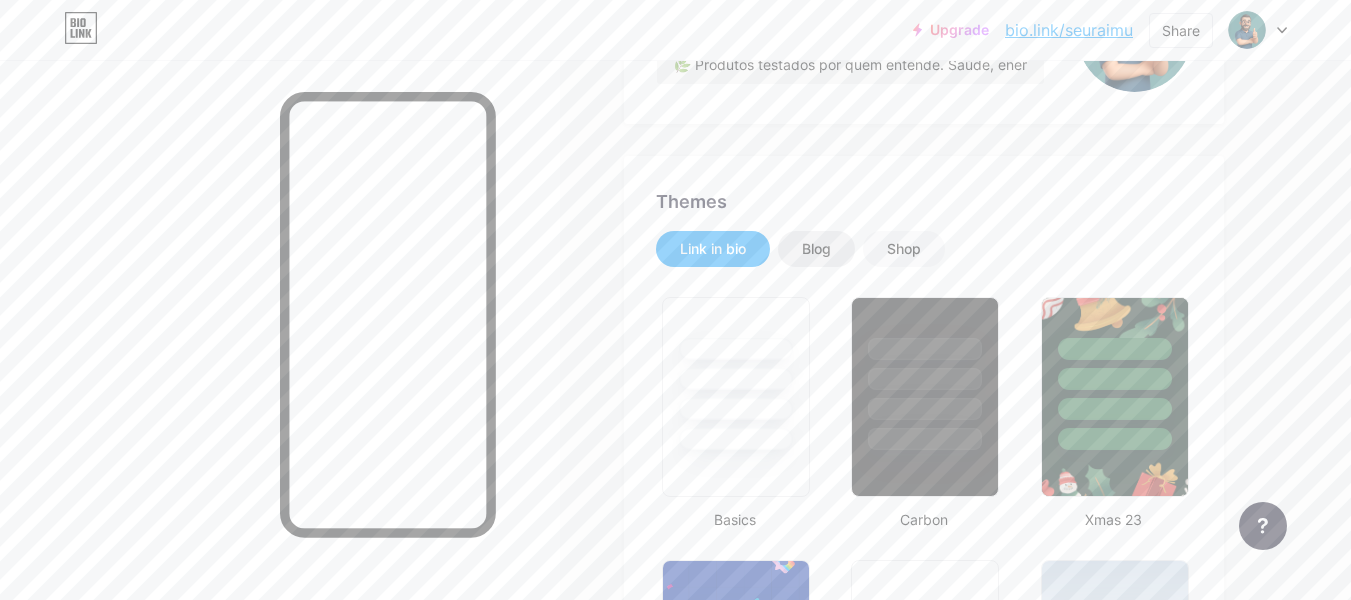 click on "Blog" at bounding box center [816, 249] 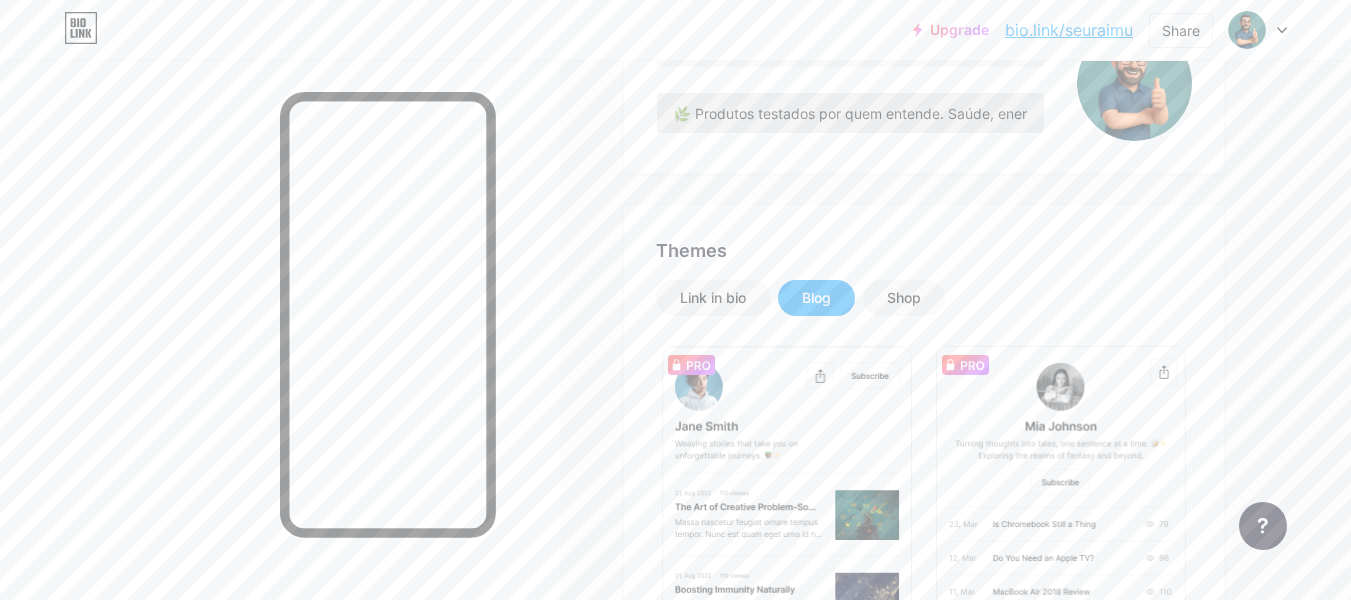 scroll, scrollTop: 300, scrollLeft: 0, axis: vertical 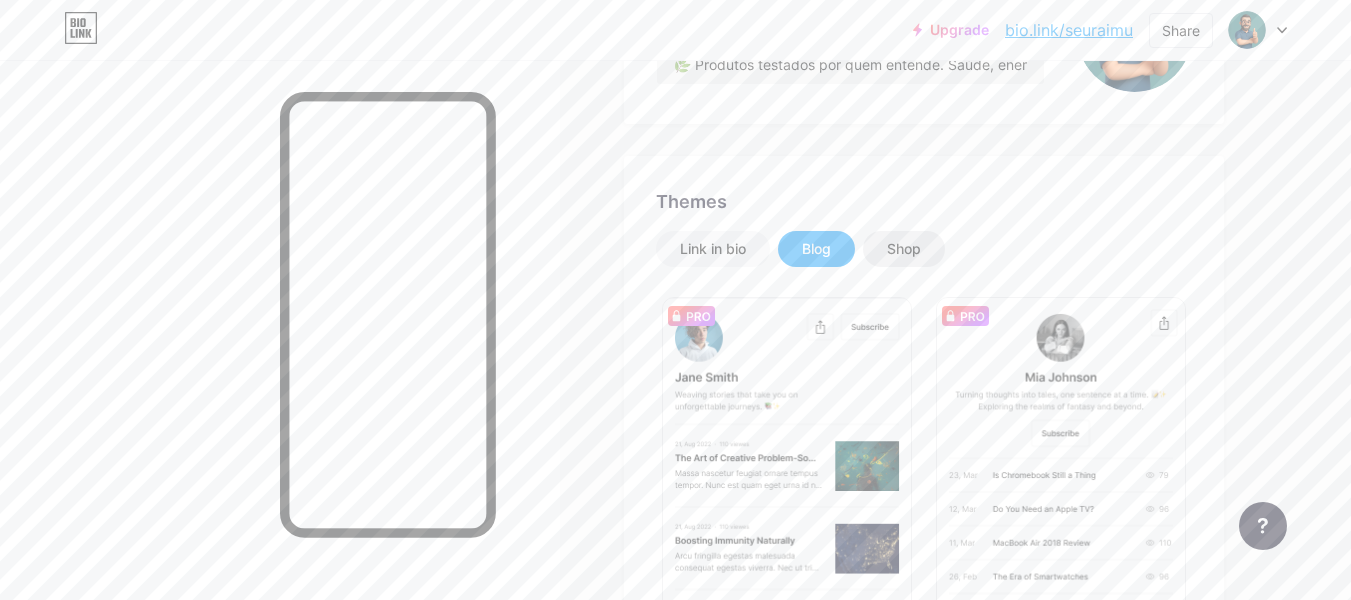 click on "Shop" at bounding box center [904, 249] 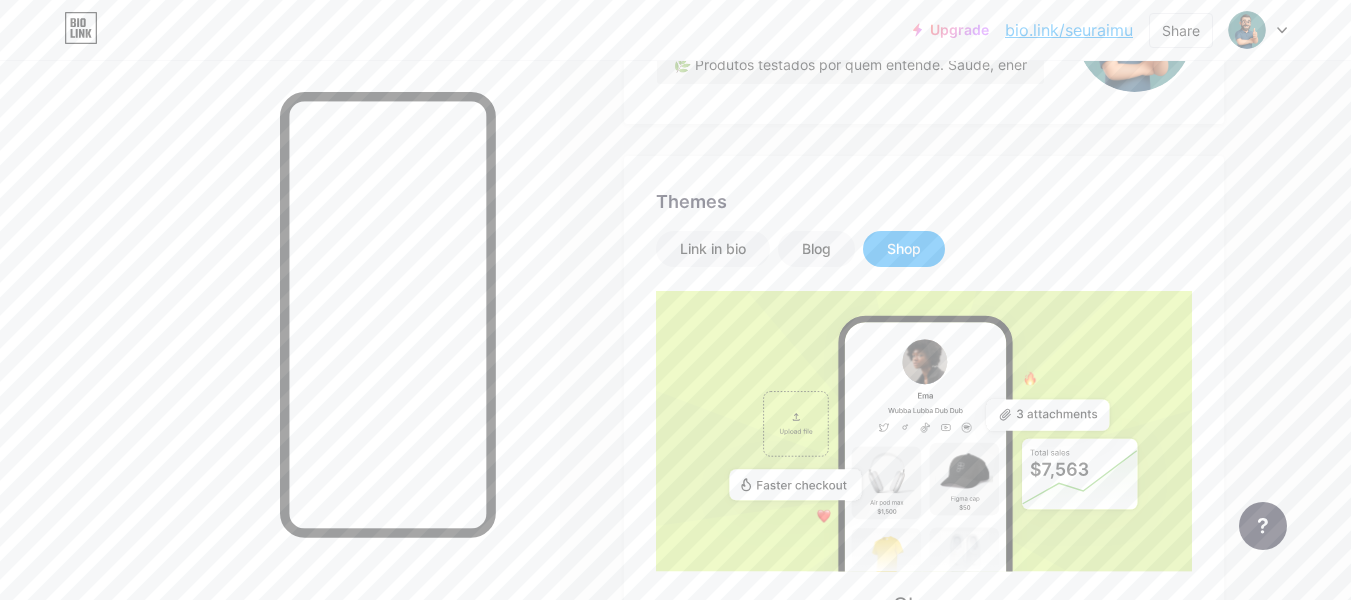 scroll, scrollTop: 600, scrollLeft: 0, axis: vertical 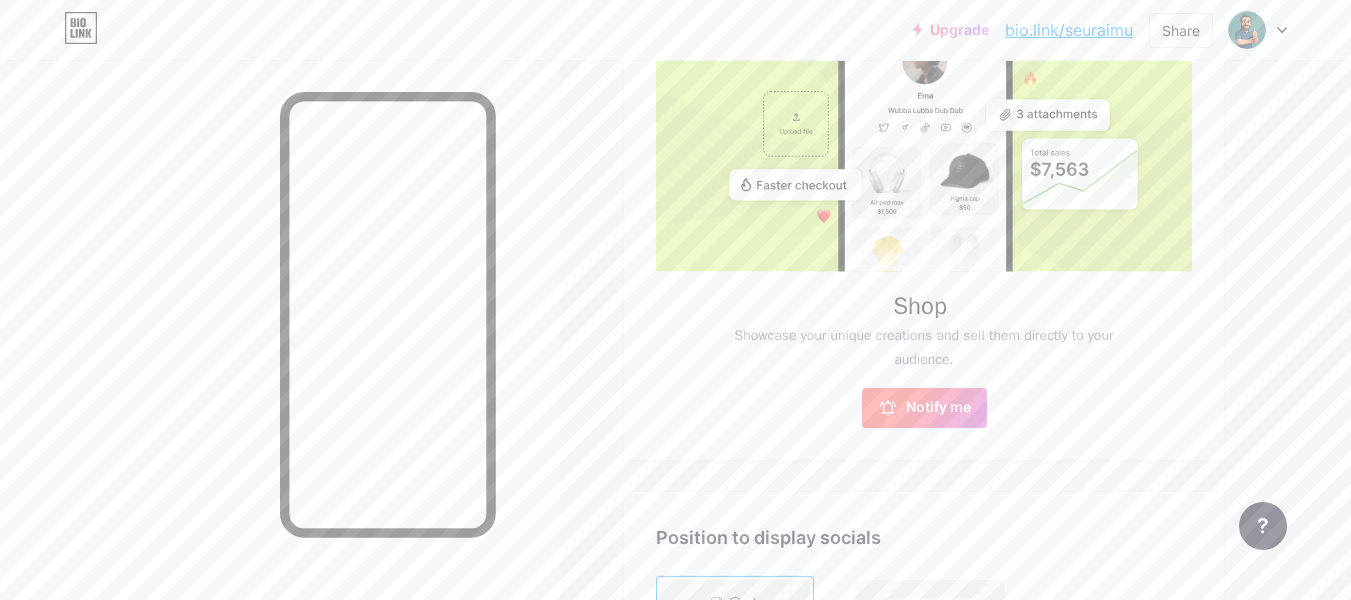 click on "Notify me" at bounding box center (938, 408) 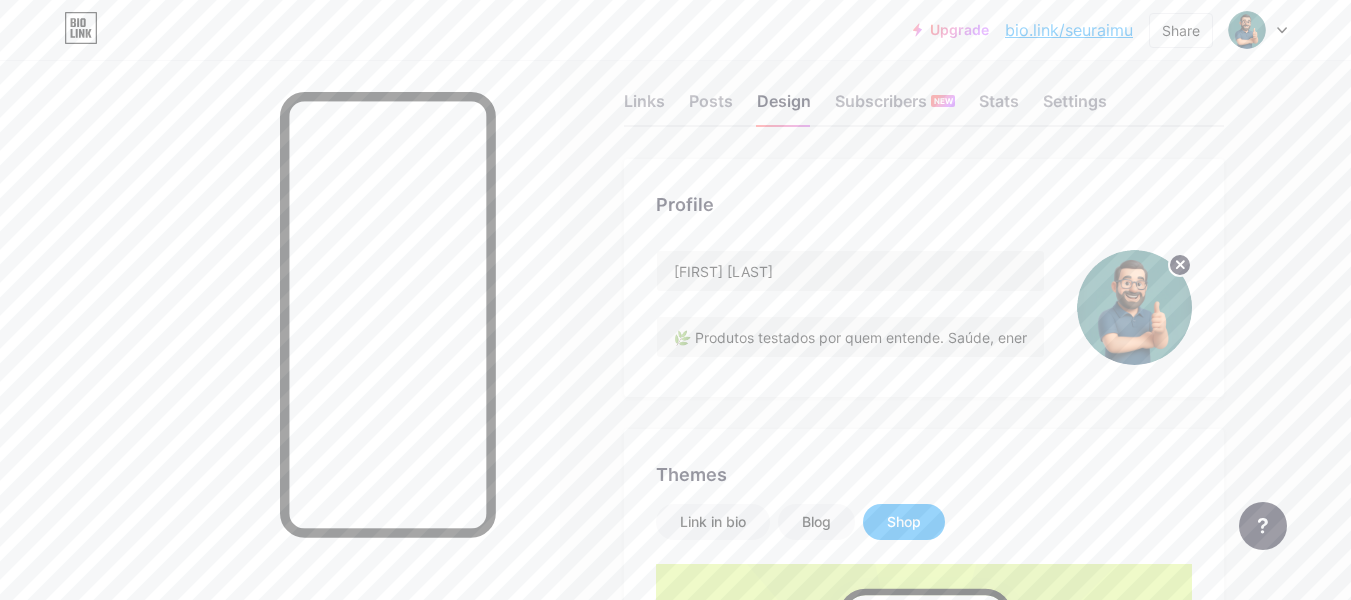 scroll, scrollTop: 0, scrollLeft: 0, axis: both 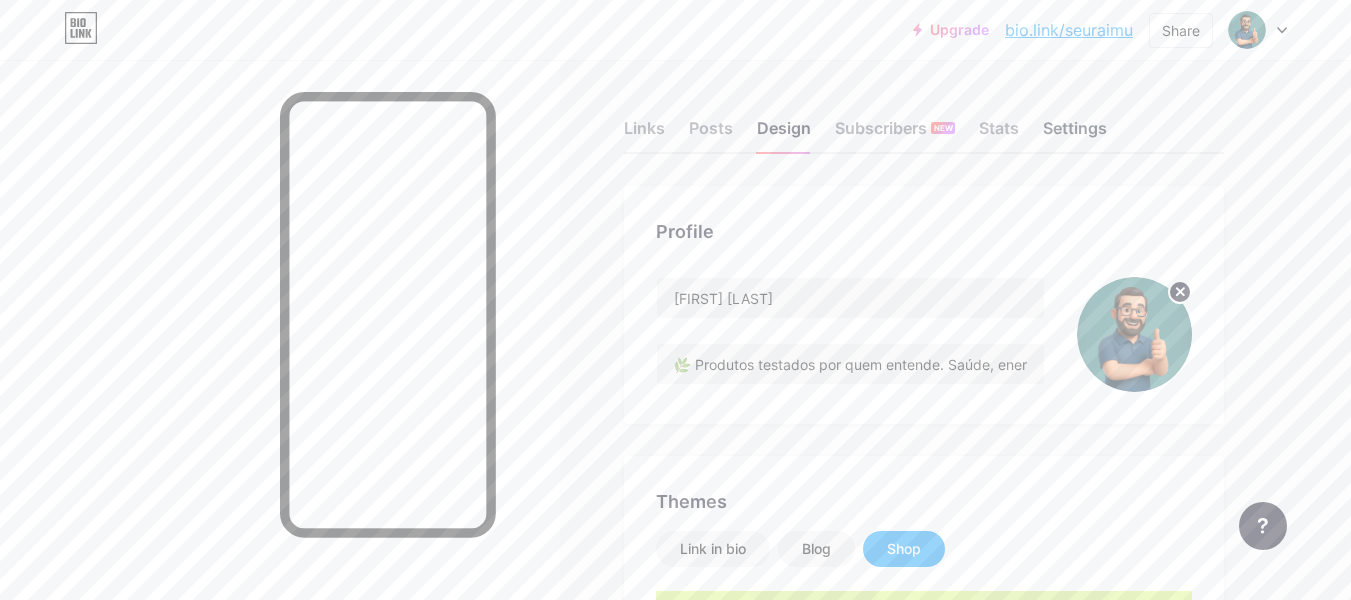 click on "Settings" at bounding box center [1075, 134] 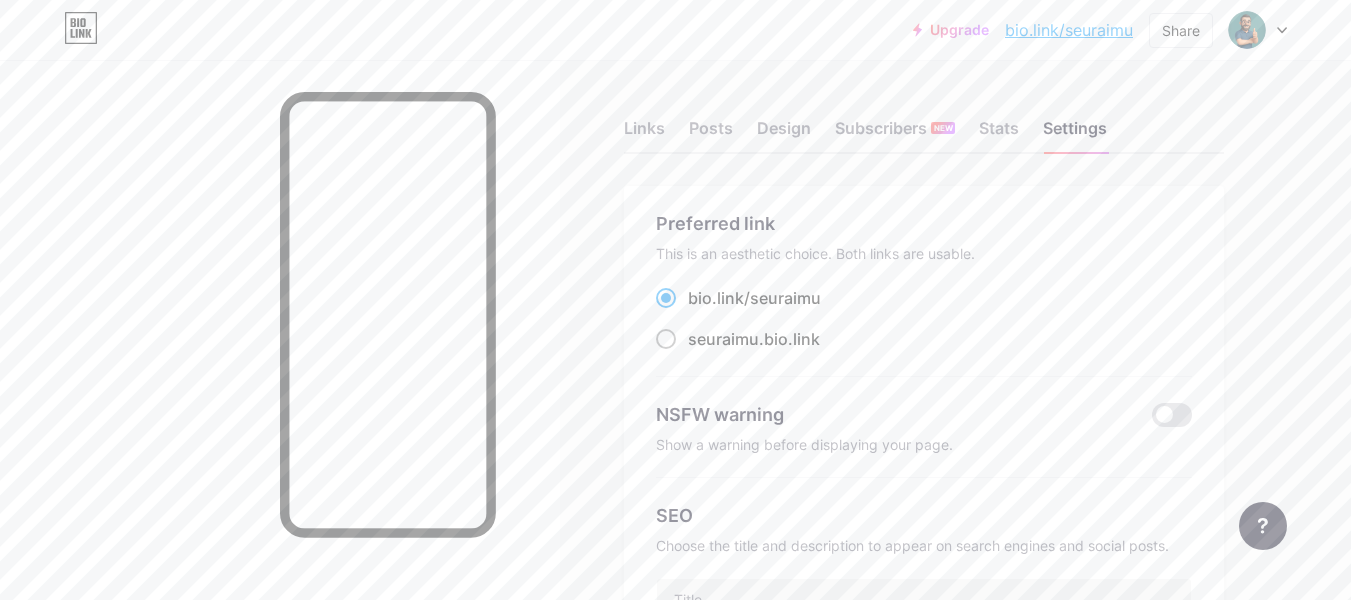 click on "seuraimu" at bounding box center (723, 339) 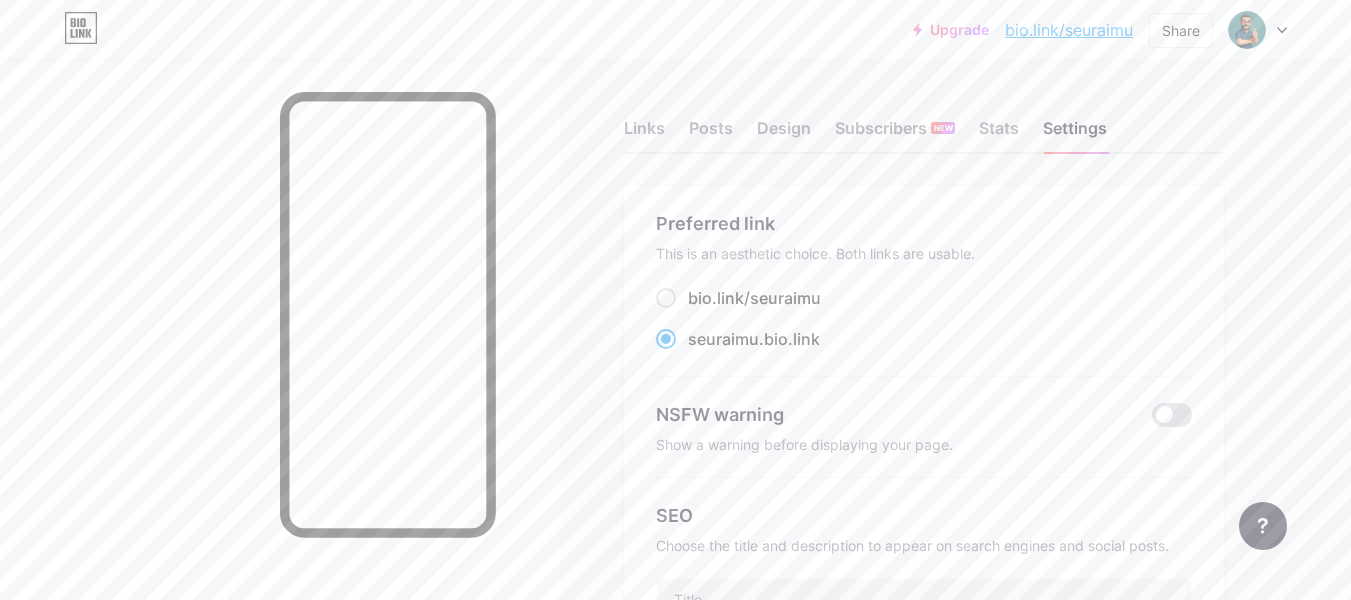 scroll, scrollTop: 300, scrollLeft: 0, axis: vertical 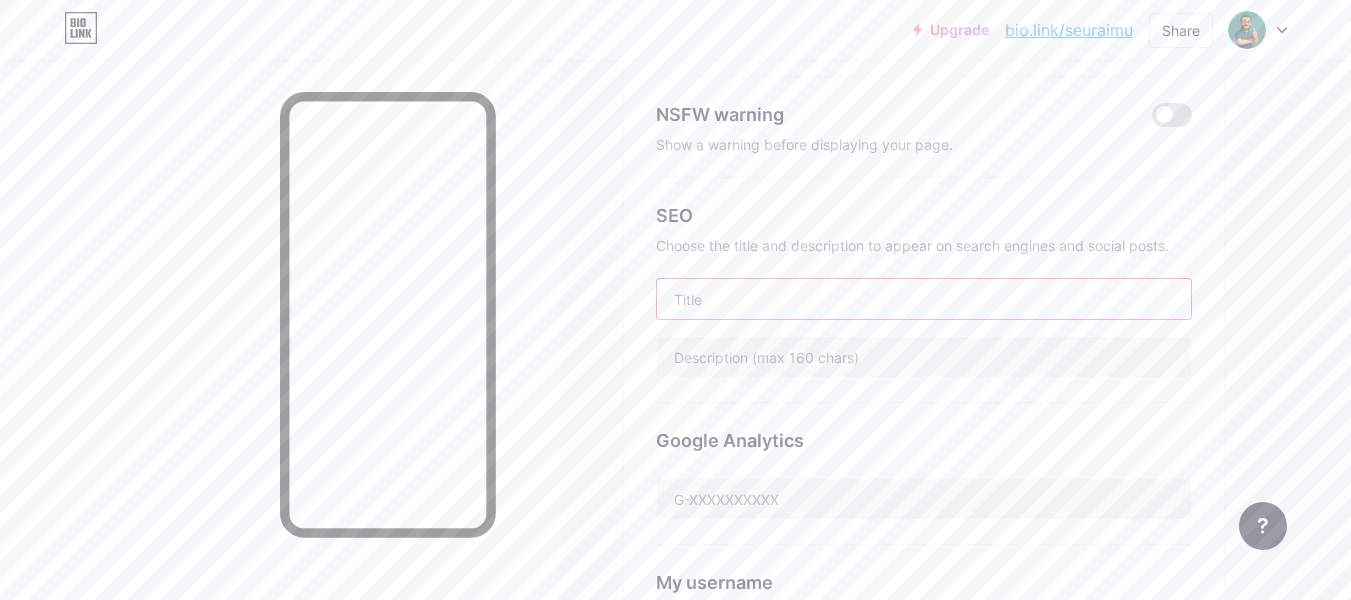 click at bounding box center [924, 299] 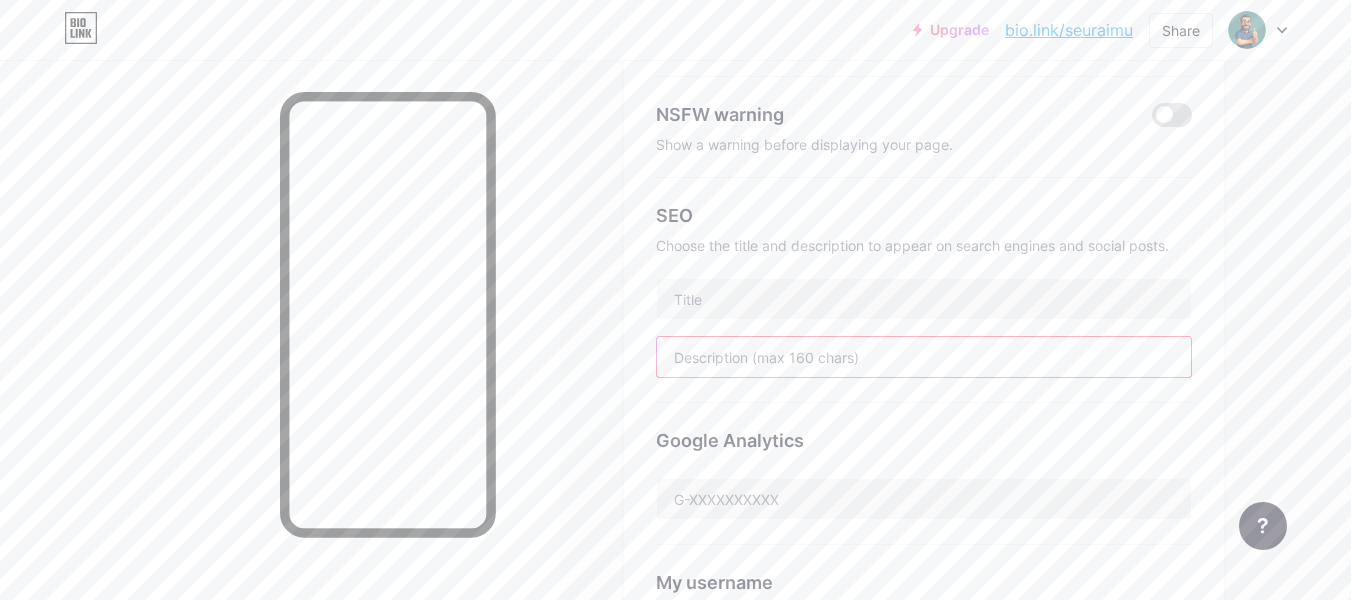 click at bounding box center [924, 357] 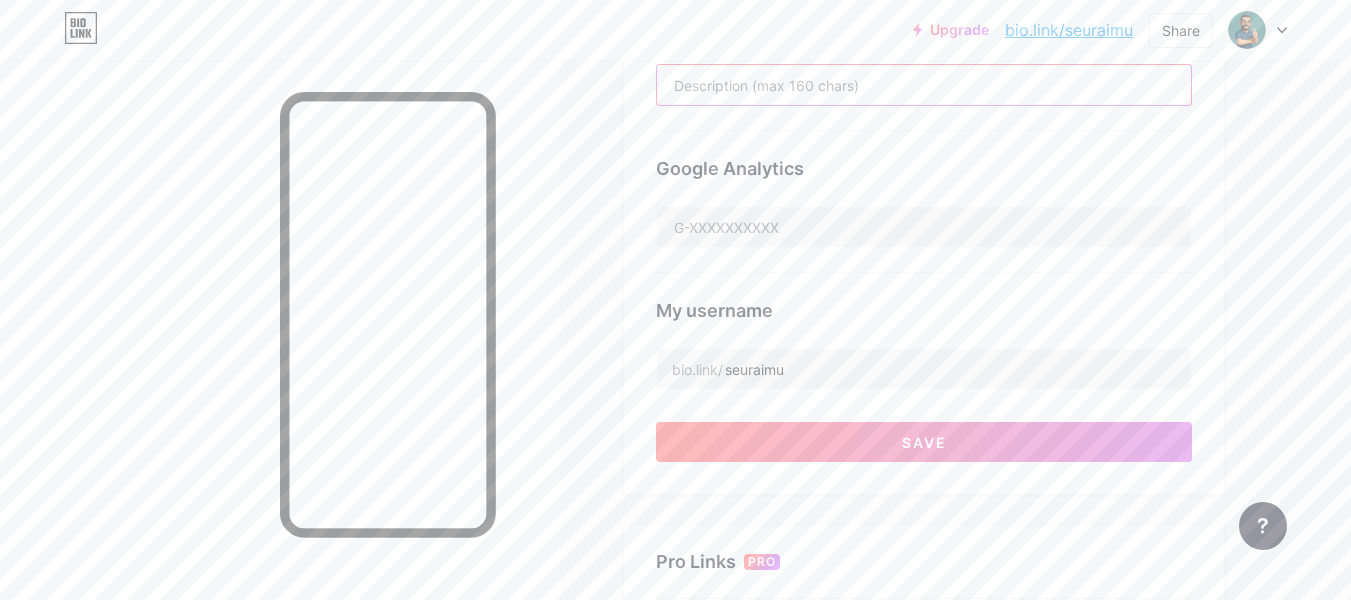 scroll, scrollTop: 600, scrollLeft: 0, axis: vertical 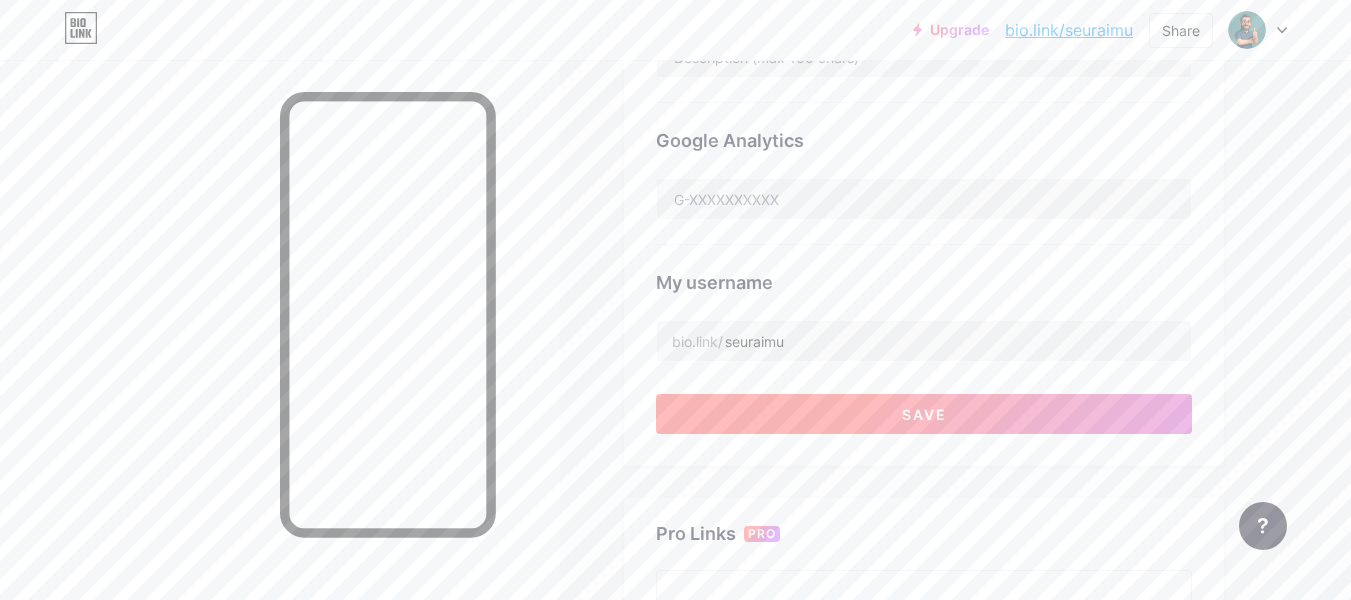 click on "Save" at bounding box center [924, 414] 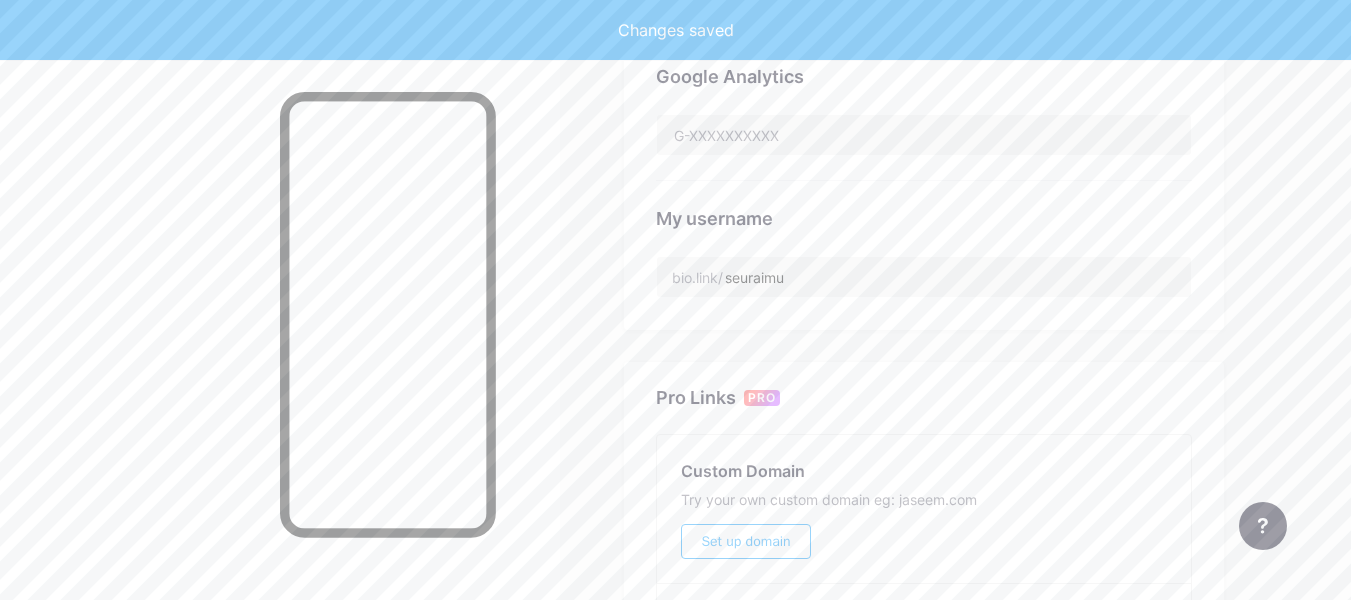 scroll, scrollTop: 0, scrollLeft: 0, axis: both 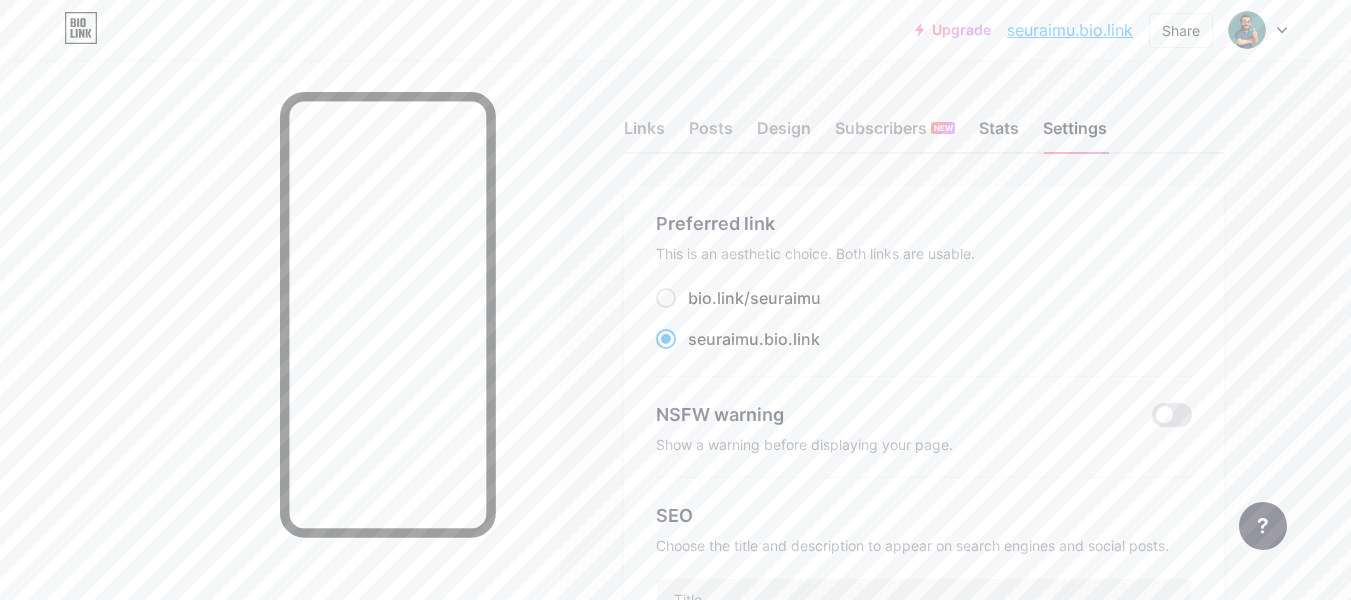 click on "Stats" at bounding box center (999, 134) 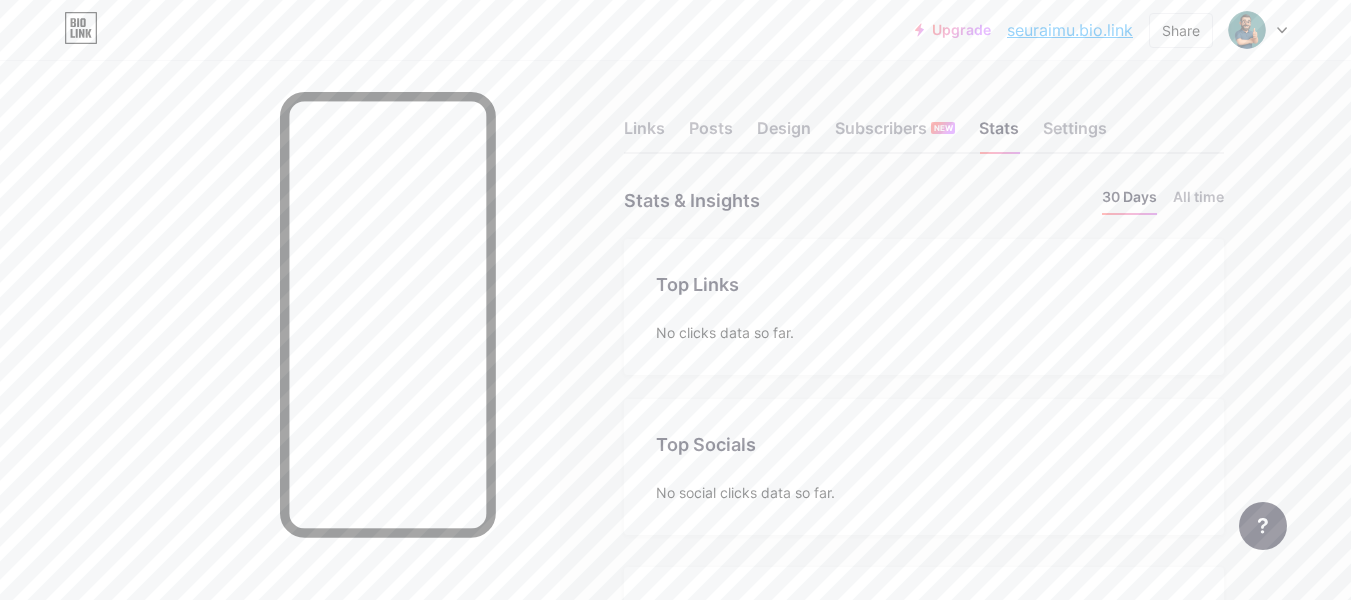 scroll, scrollTop: 999400, scrollLeft: 998649, axis: both 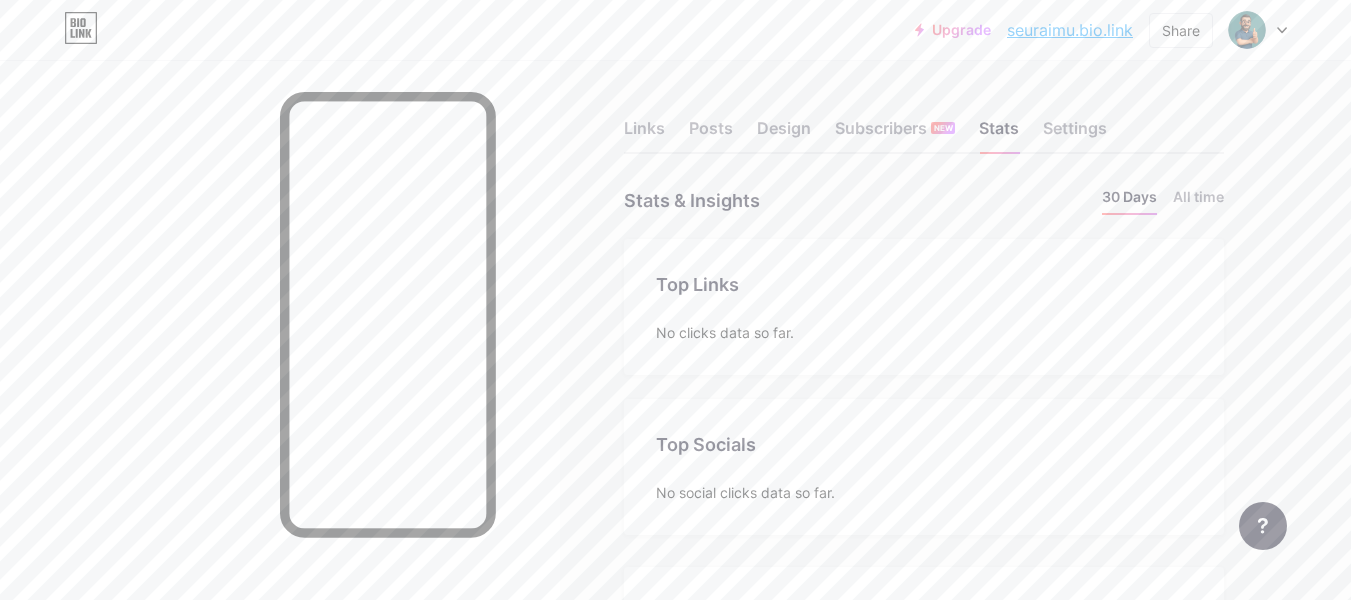 click on "Top Links" at bounding box center (924, 284) 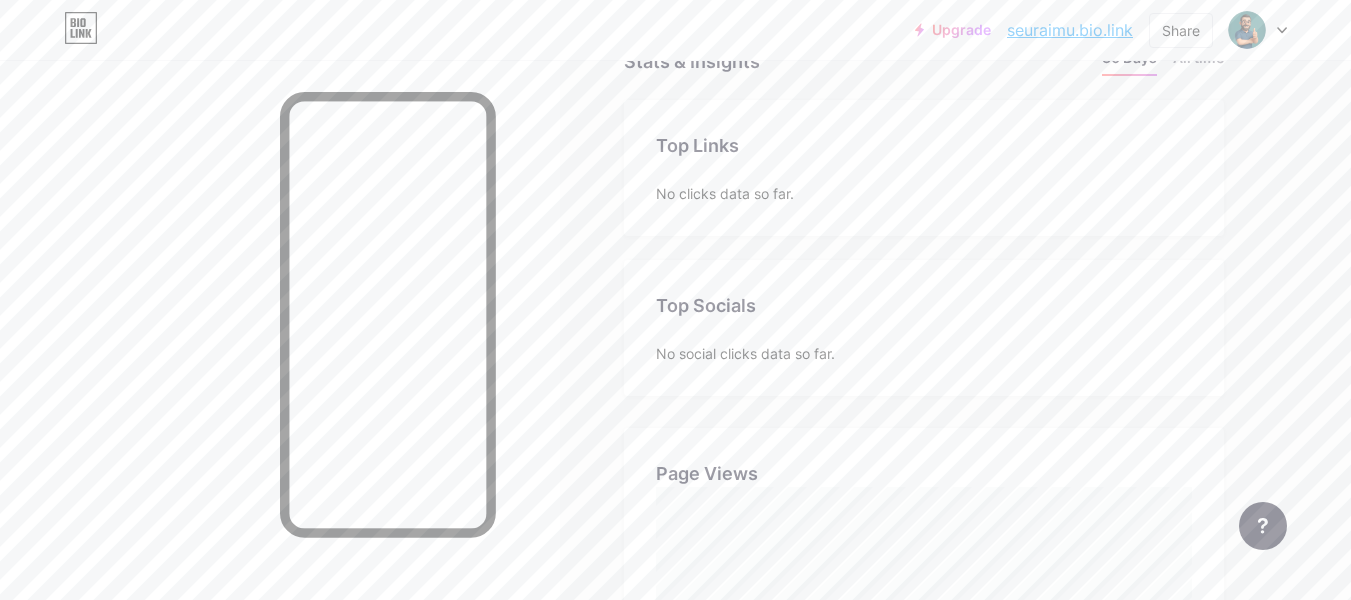 scroll, scrollTop: 0, scrollLeft: 0, axis: both 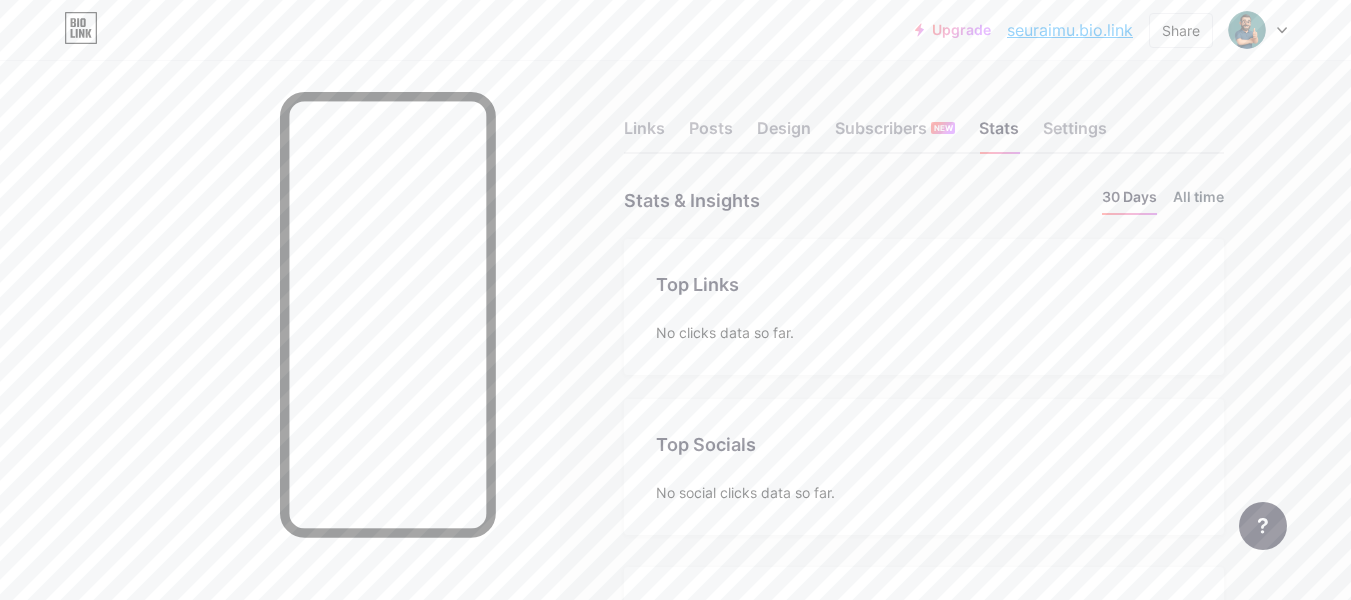 click on "All
time" at bounding box center (1198, 200) 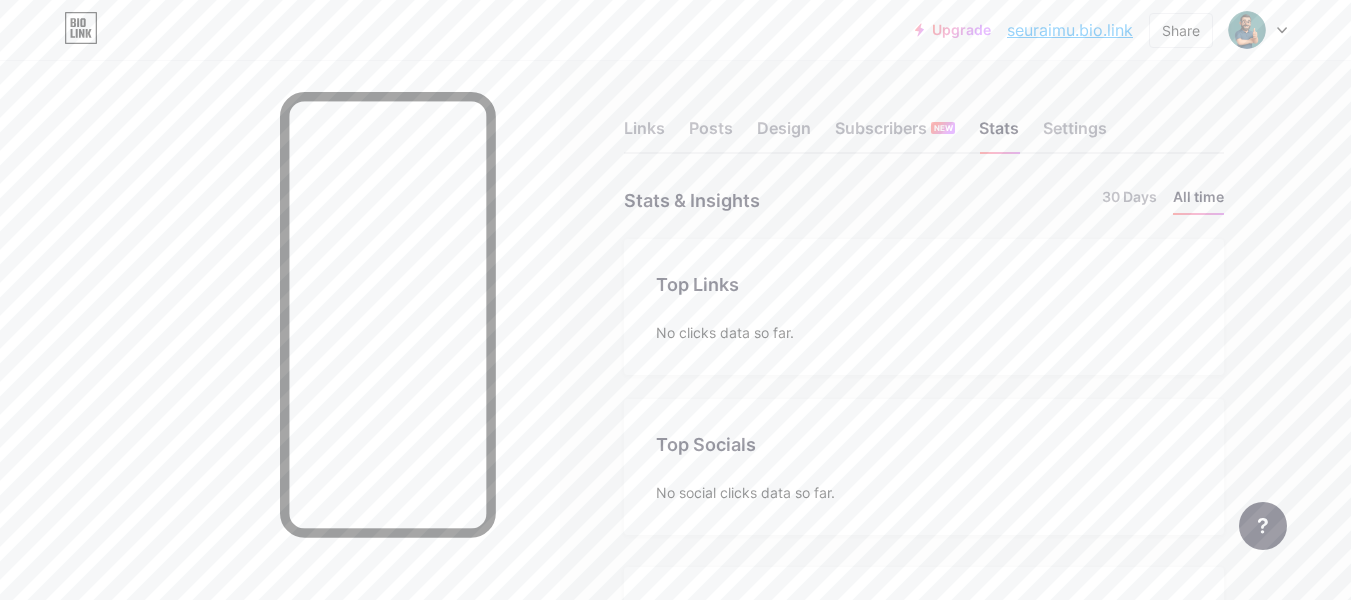 scroll, scrollTop: 999400, scrollLeft: 998649, axis: both 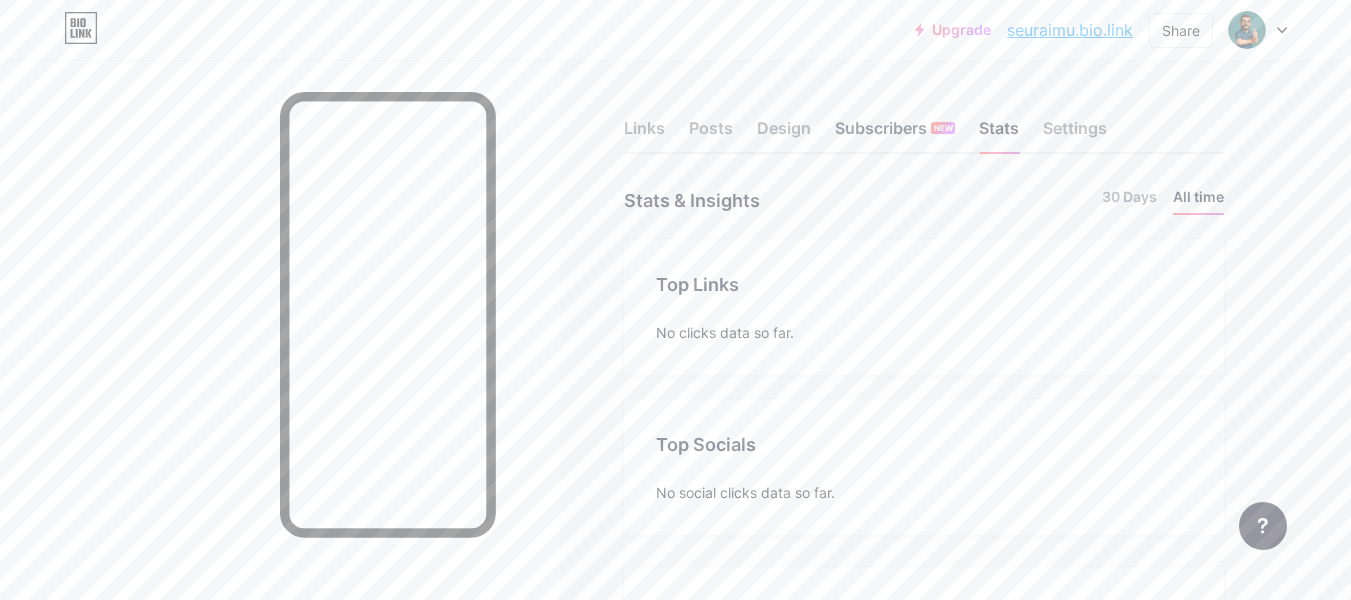 click on "Subscribers
NEW" at bounding box center (895, 134) 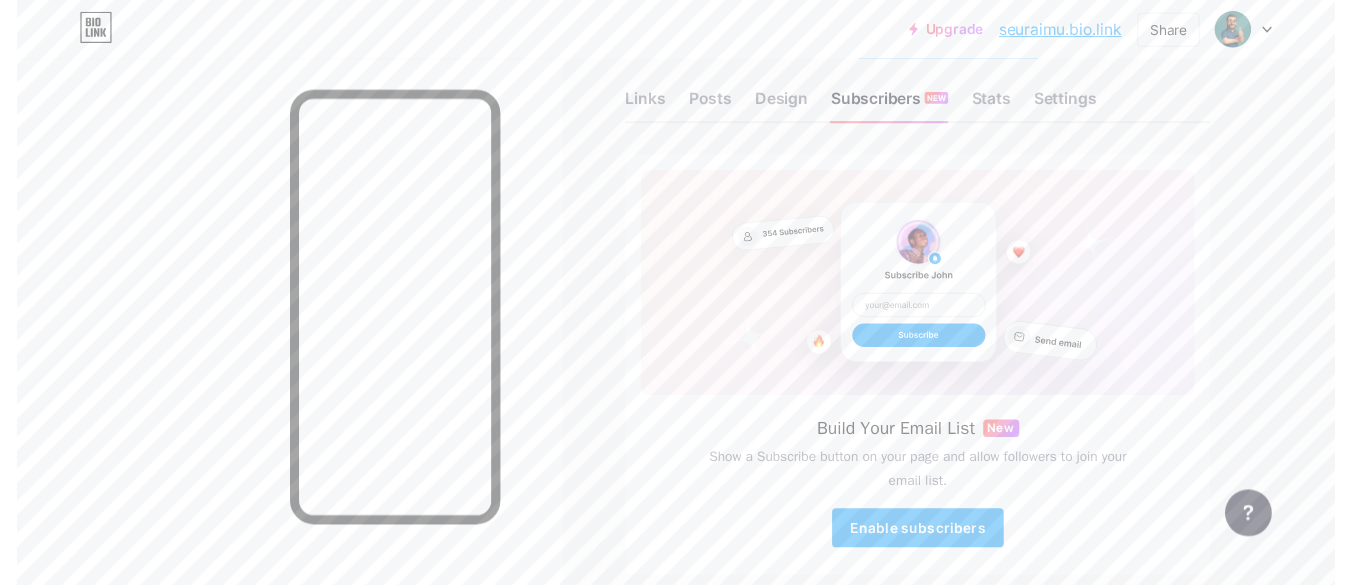 scroll, scrollTop: 0, scrollLeft: 0, axis: both 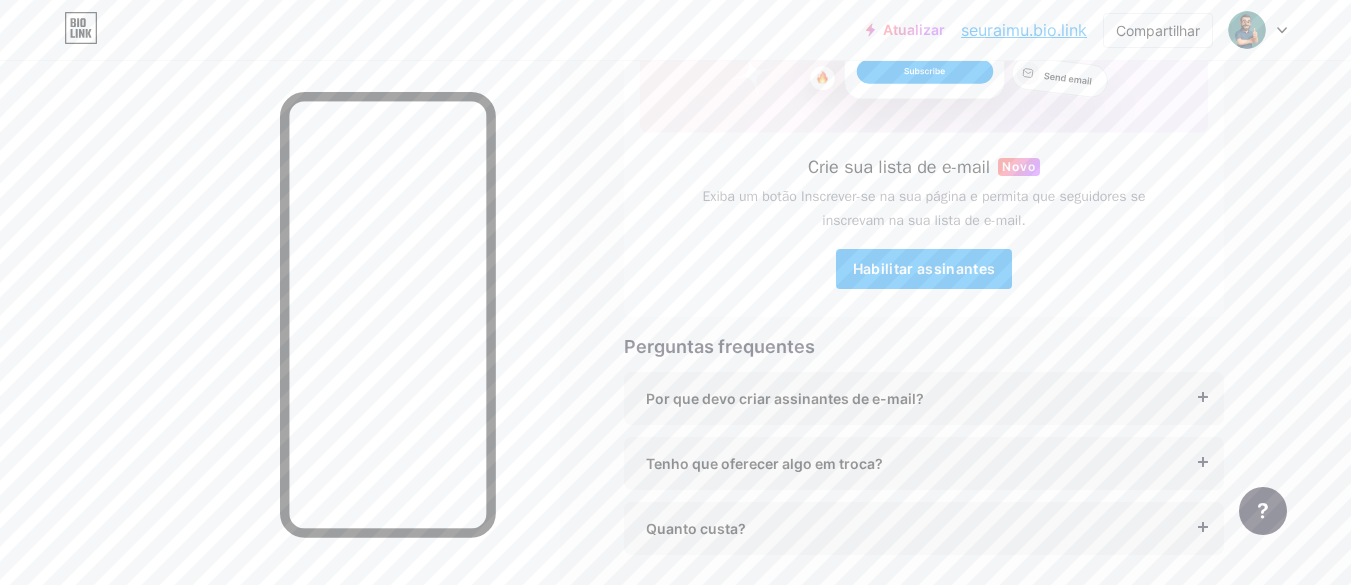 click on "Por que devo criar assinantes de e-mail?" at bounding box center [924, 398] 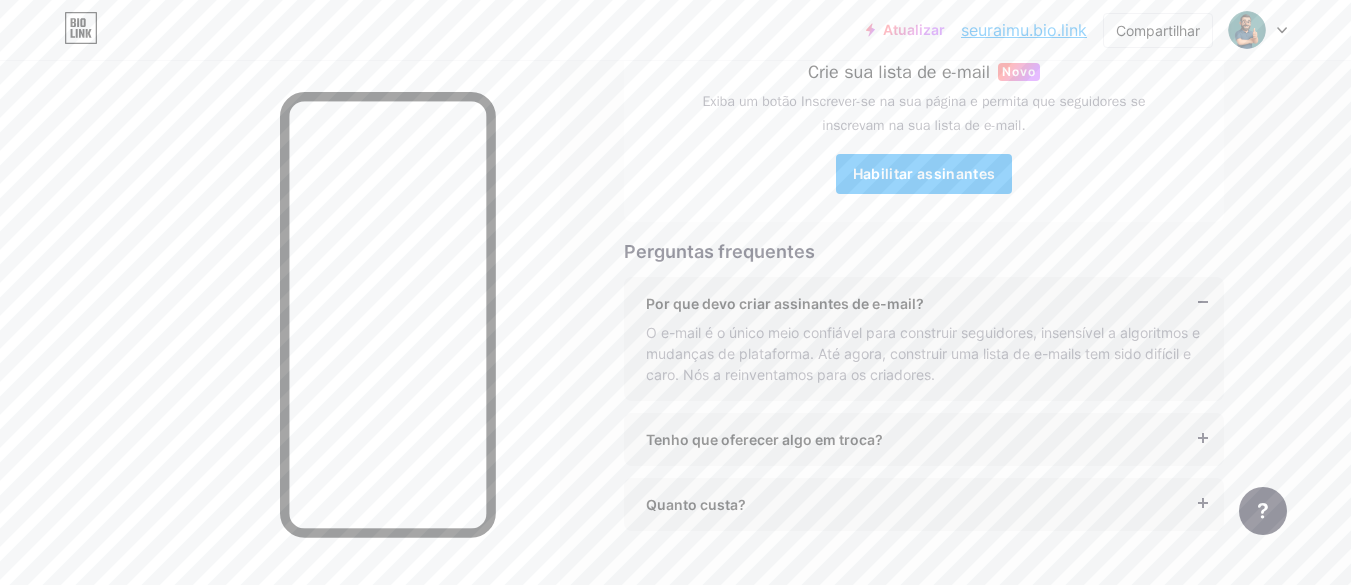 scroll, scrollTop: 441, scrollLeft: 0, axis: vertical 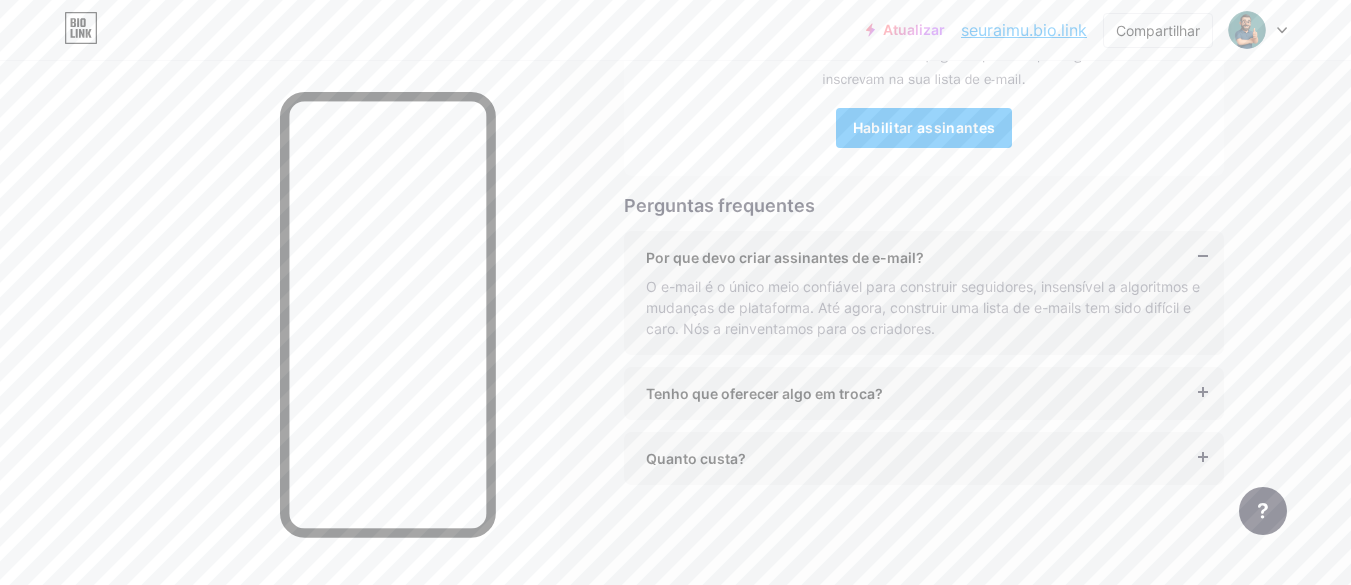 click on "Tenho que oferecer algo em troca?" at bounding box center (924, 393) 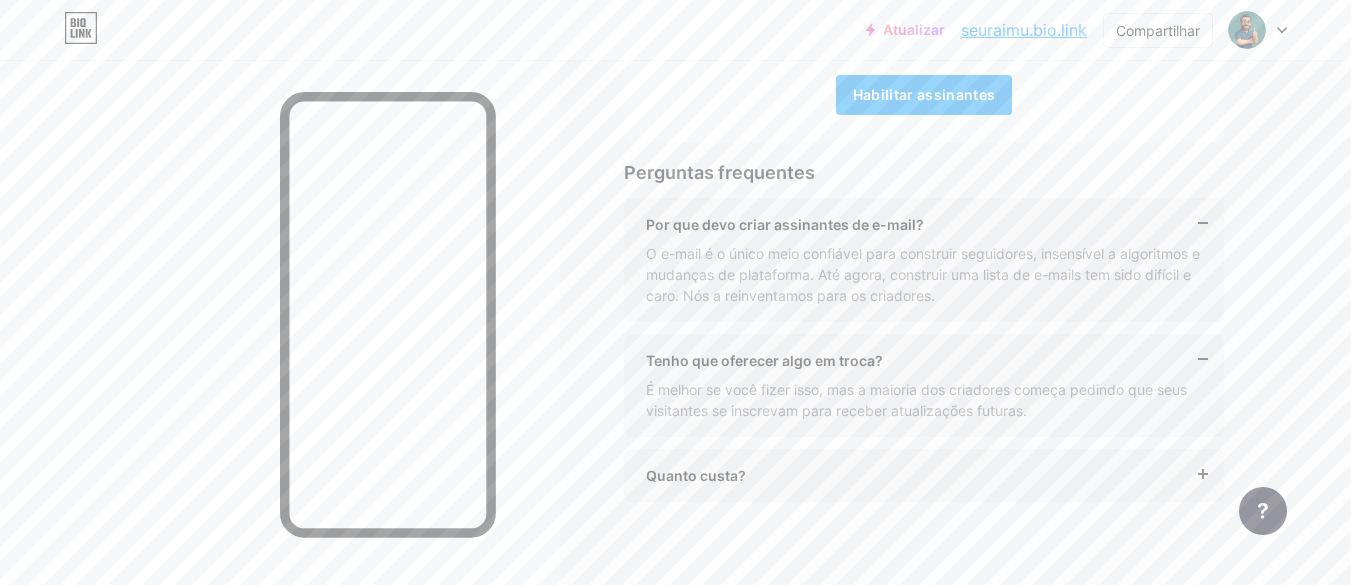 scroll, scrollTop: 491, scrollLeft: 0, axis: vertical 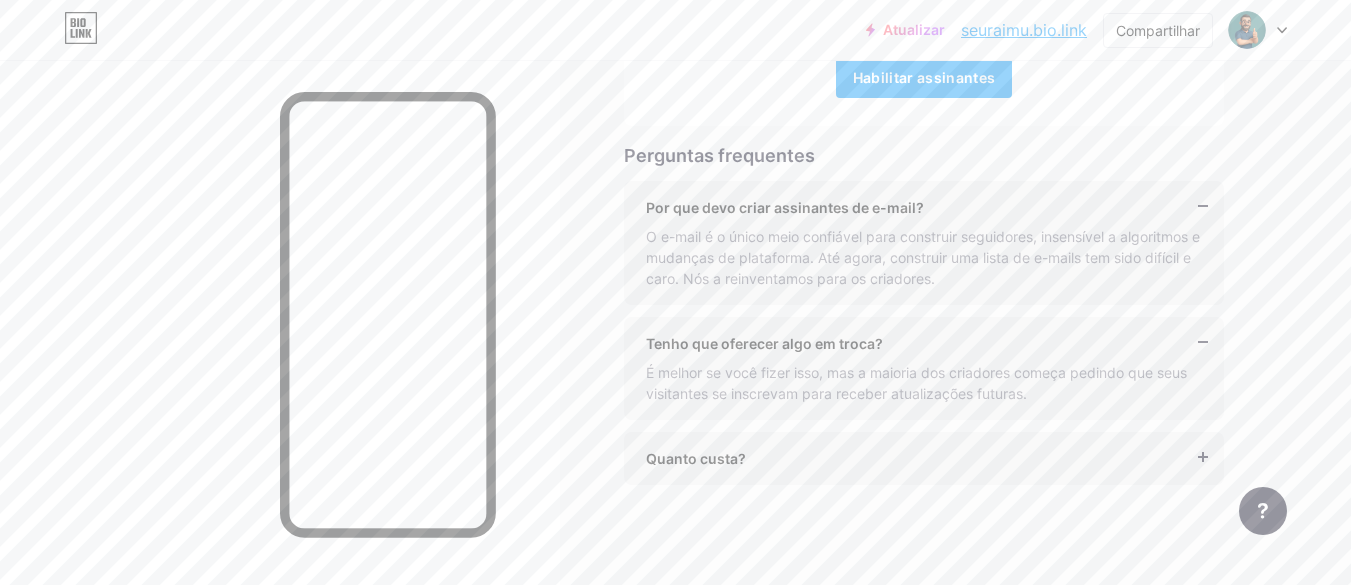 click on "Quanto custa?" at bounding box center (924, 458) 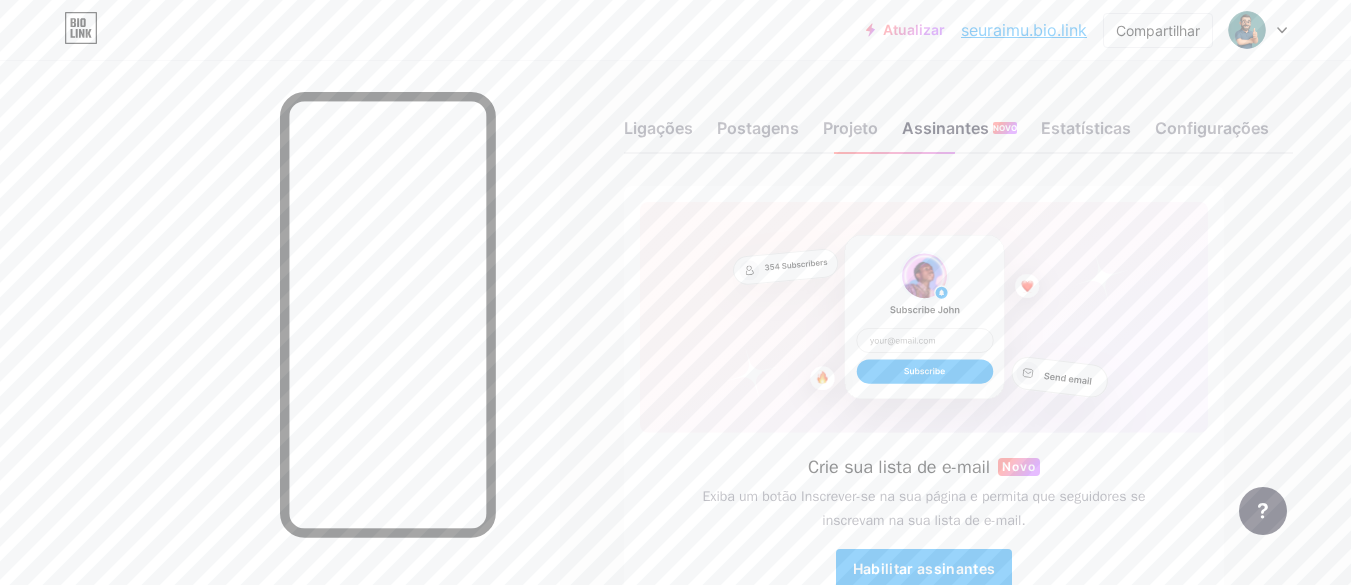scroll, scrollTop: 300, scrollLeft: 0, axis: vertical 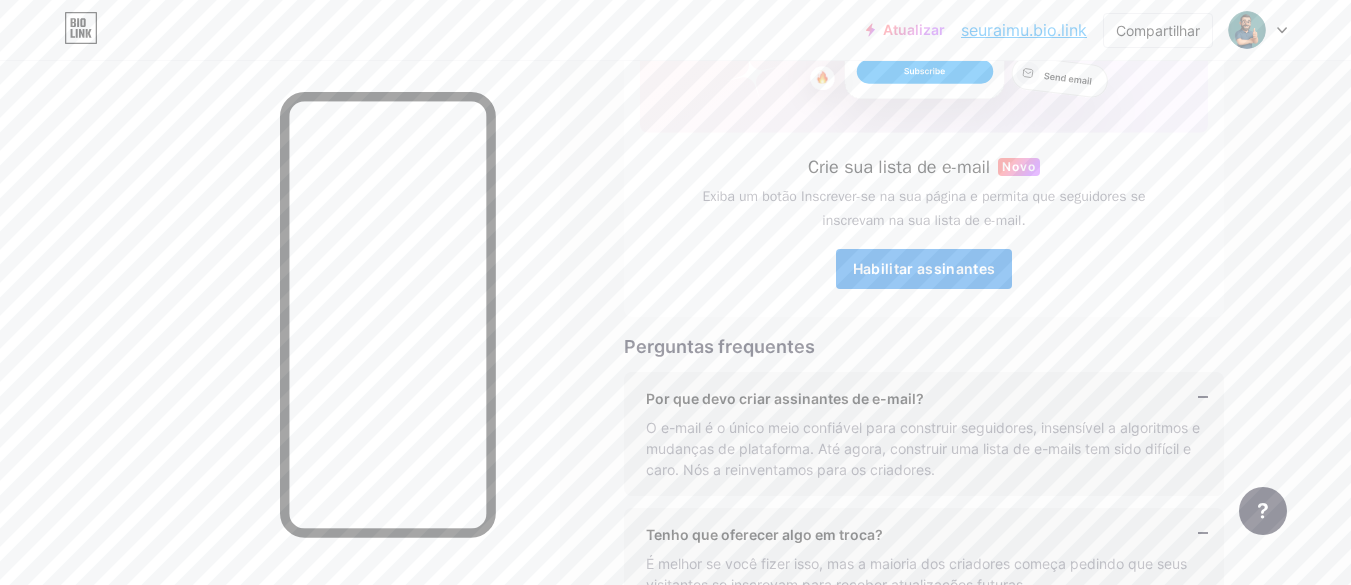click on "Habilitar assinantes" at bounding box center [924, 268] 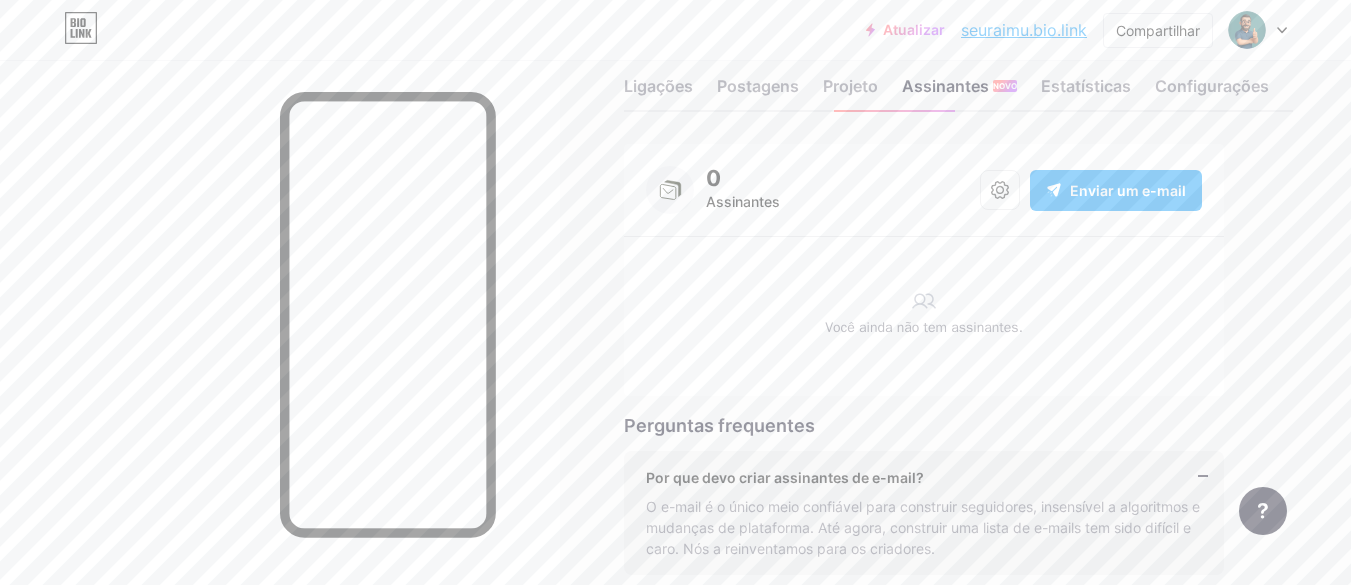 scroll, scrollTop: 0, scrollLeft: 0, axis: both 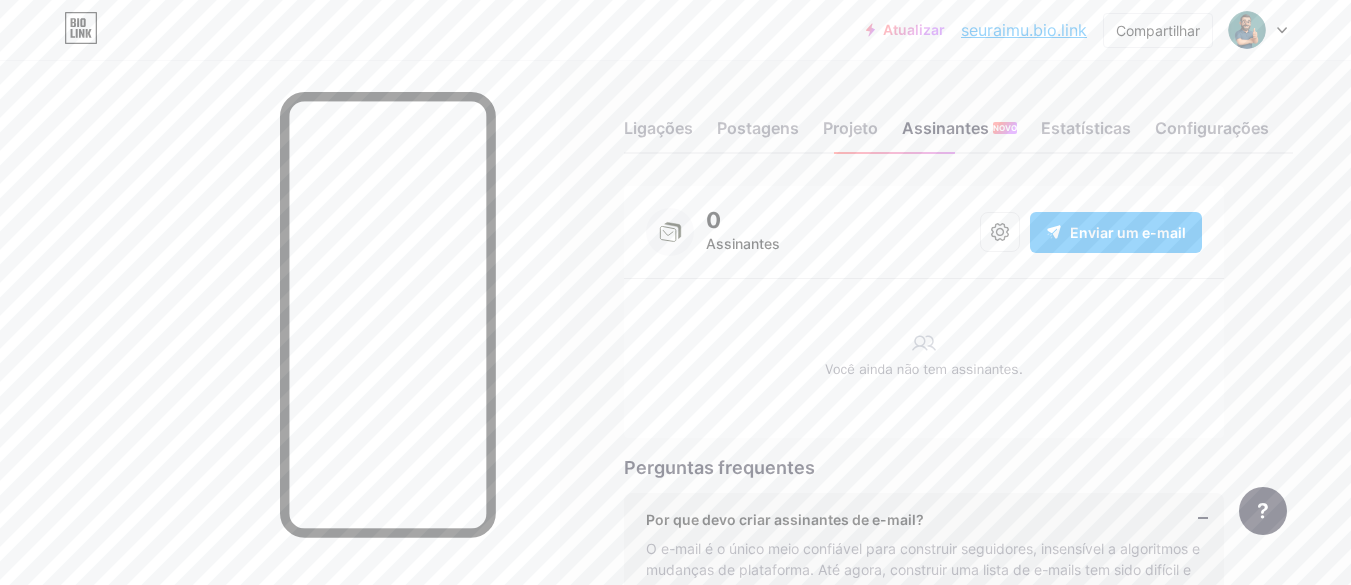 click on "Enviar um e-mail" at bounding box center (1116, 232) 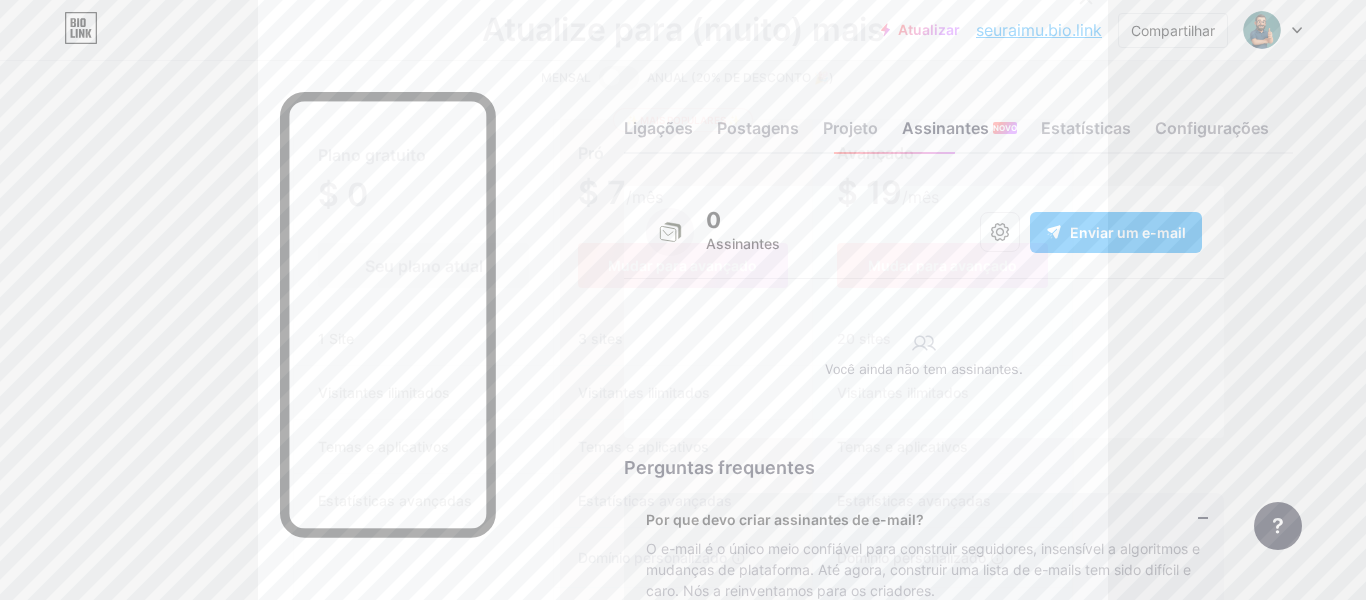 click 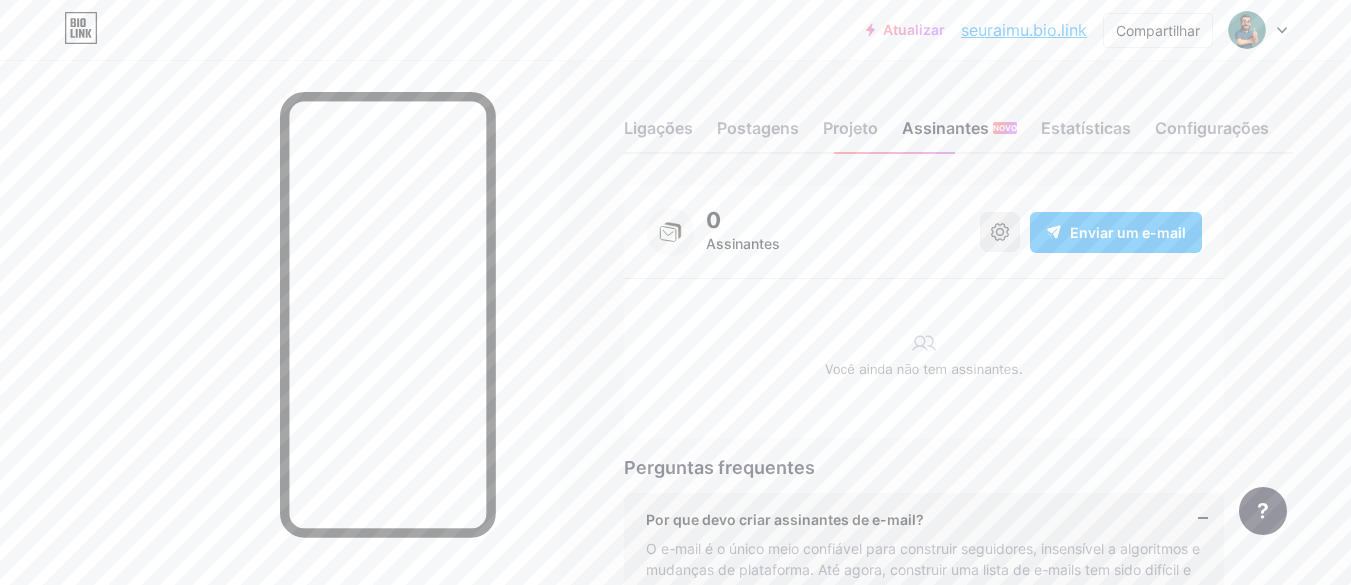 click at bounding box center (1000, 232) 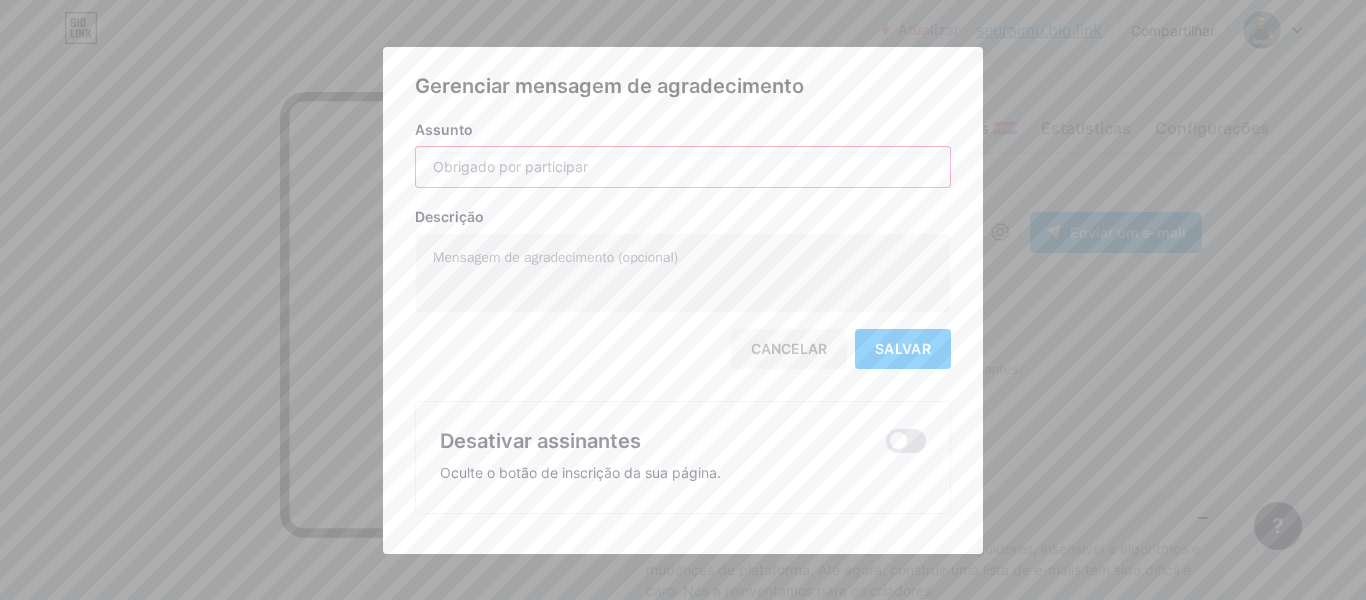 click at bounding box center (683, 167) 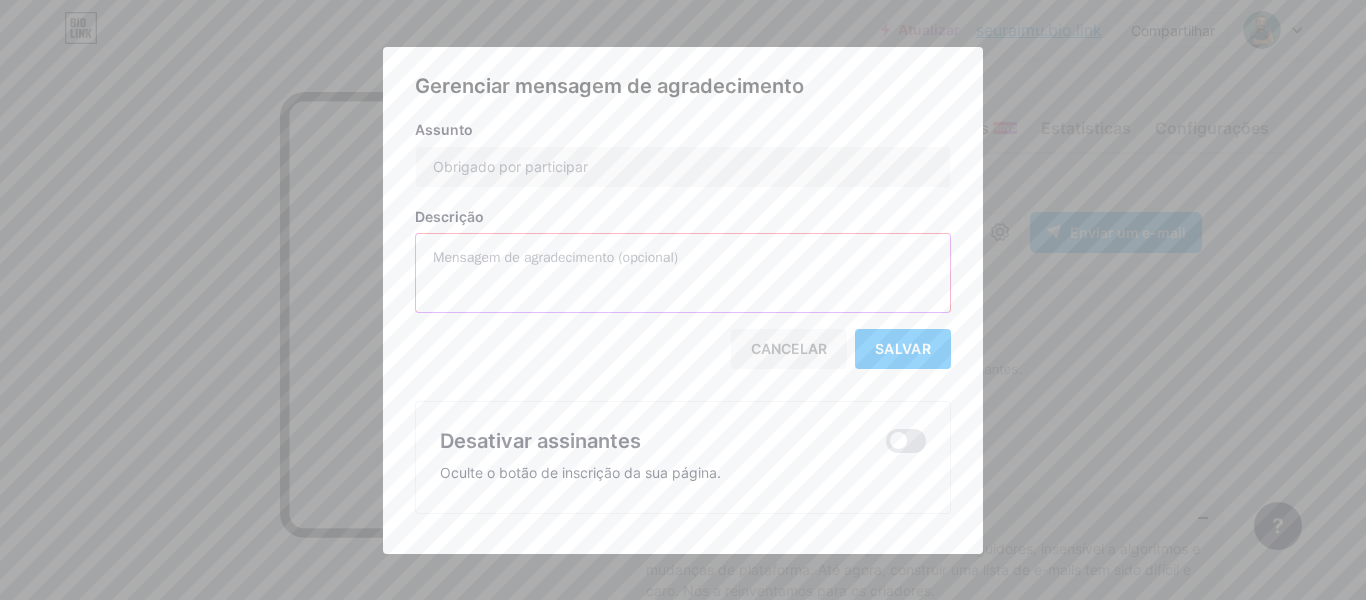 click at bounding box center (683, 274) 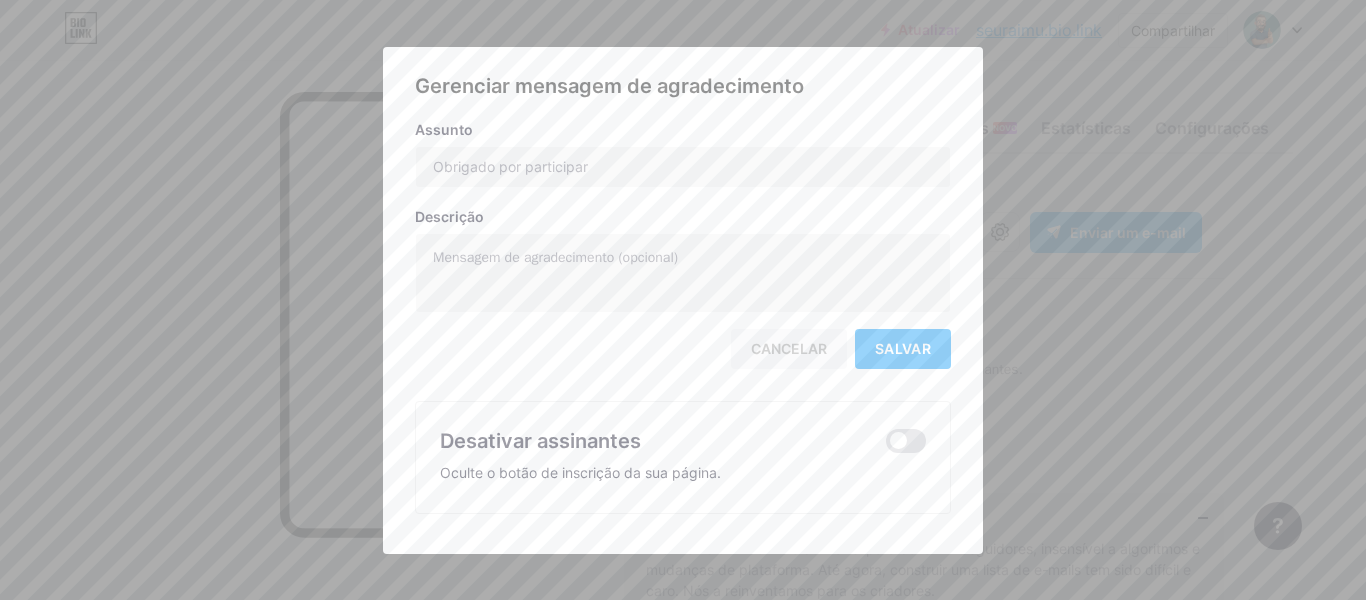click on "Cancelar" at bounding box center [789, 349] 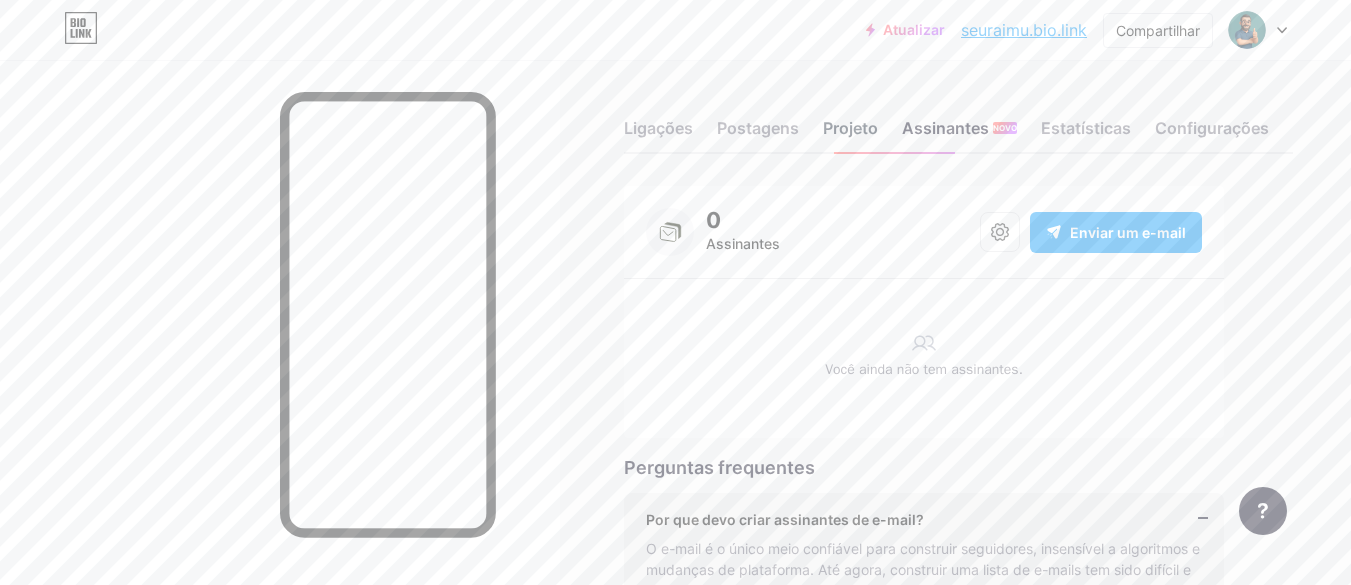 click on "Projeto" at bounding box center [850, 128] 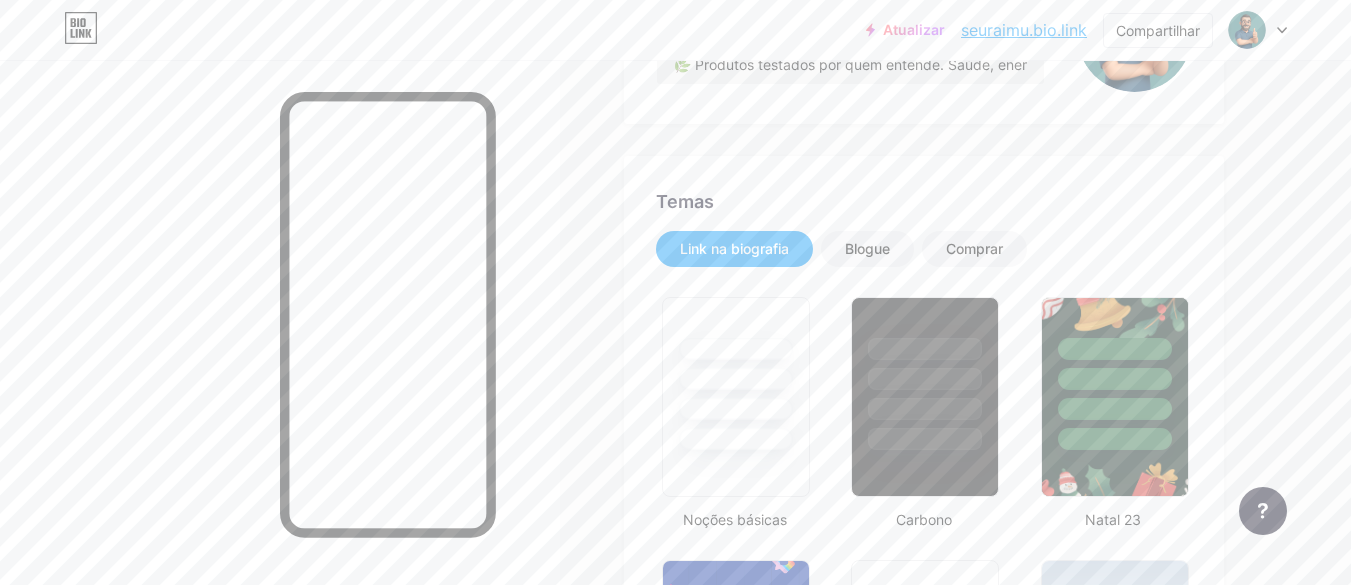 scroll, scrollTop: 0, scrollLeft: 0, axis: both 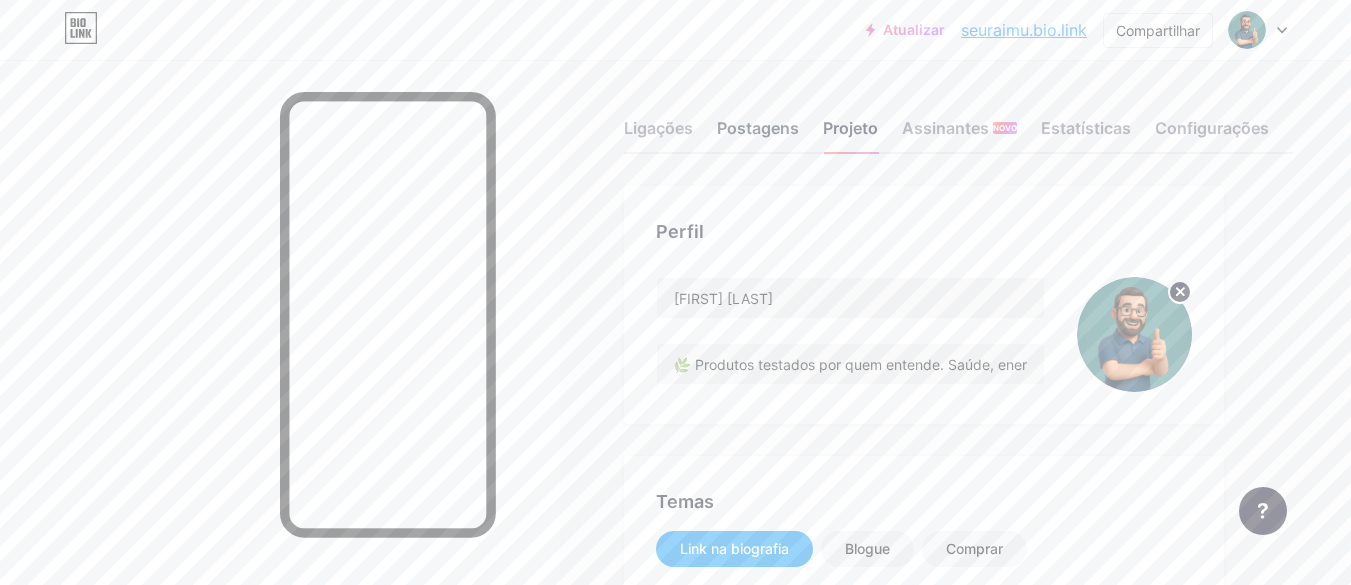click on "Postagens" at bounding box center (758, 134) 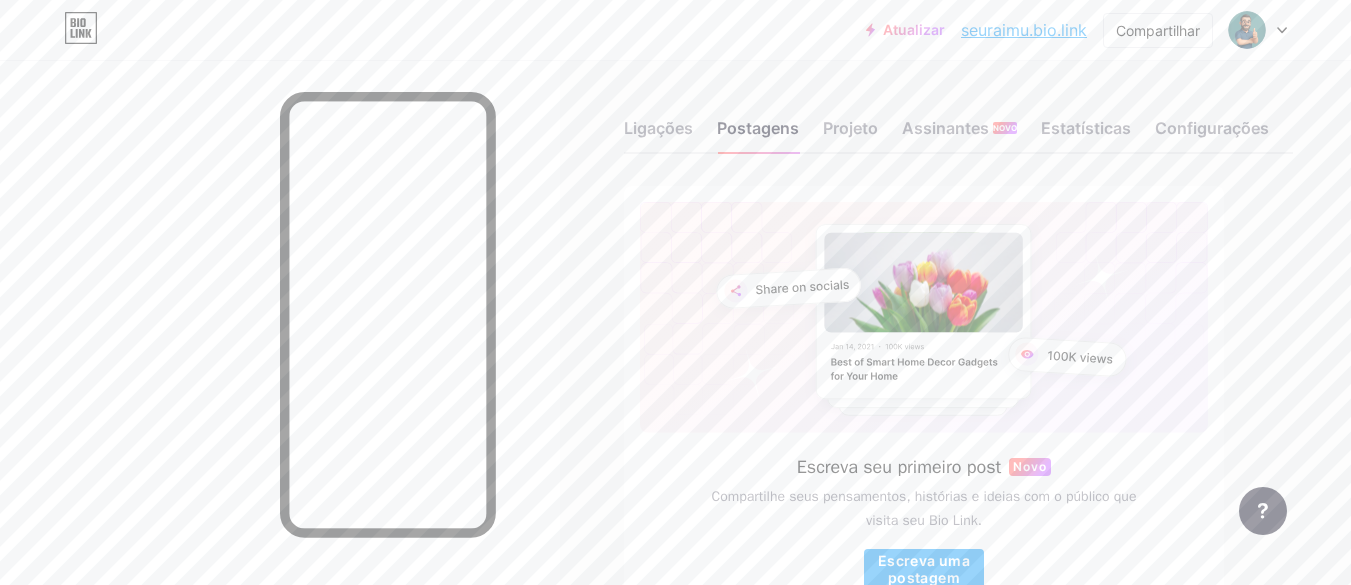 scroll, scrollTop: 132, scrollLeft: 0, axis: vertical 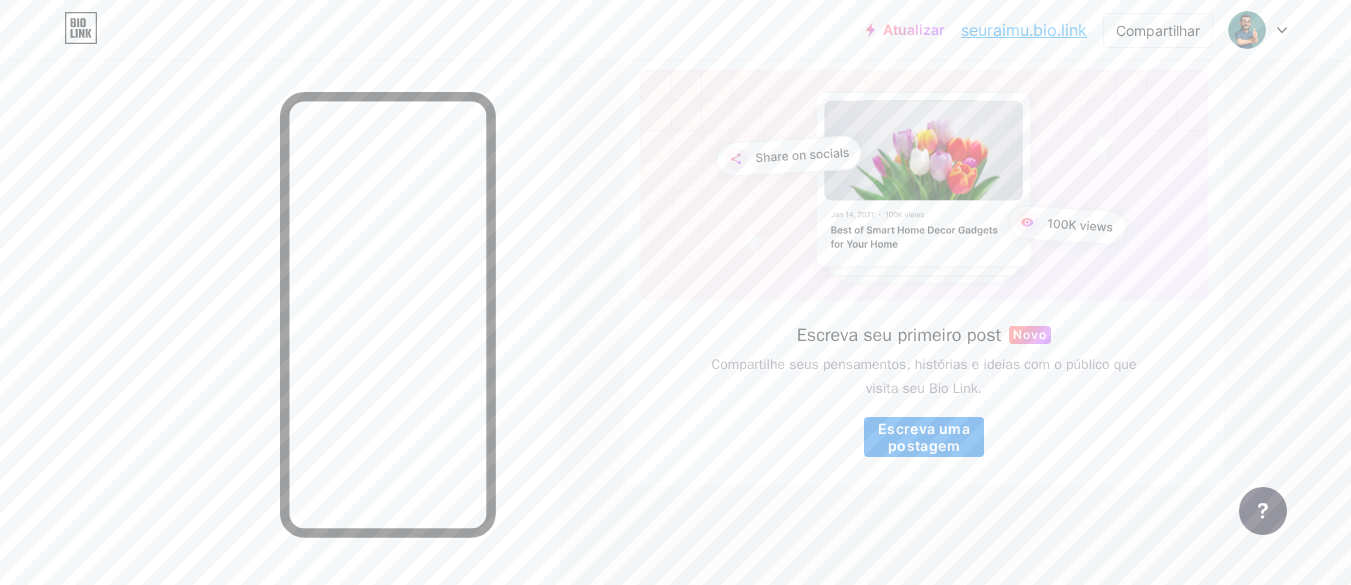 click on "Escreva uma postagem" at bounding box center [924, 437] 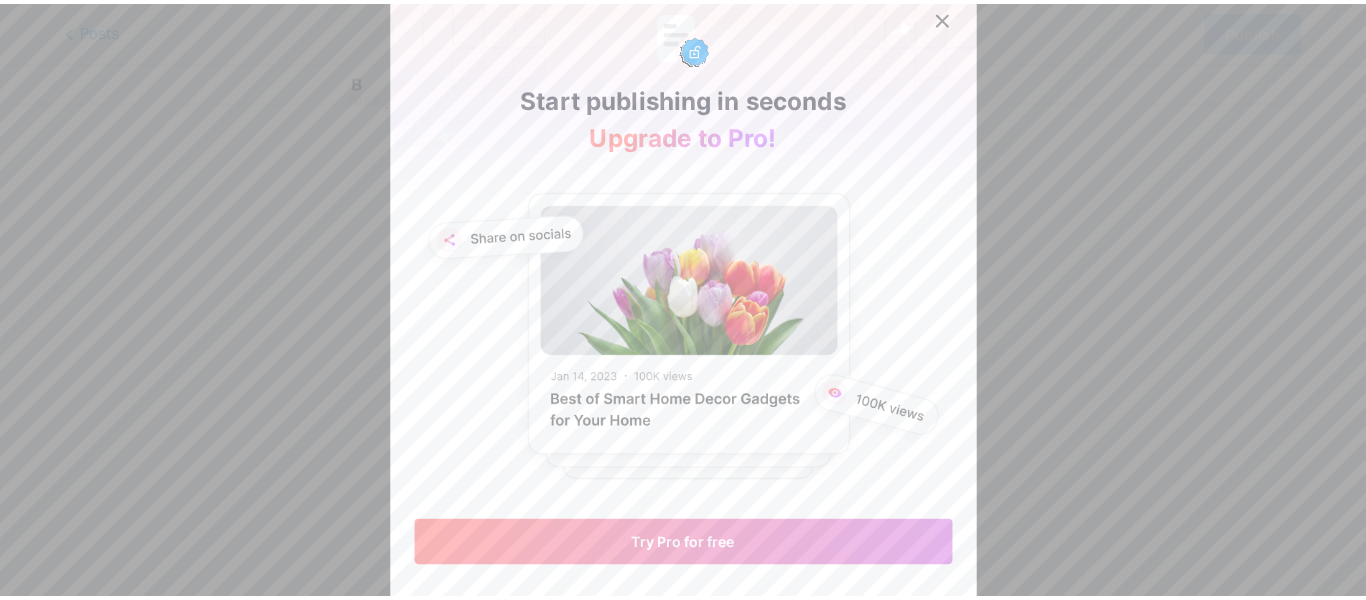 scroll, scrollTop: 0, scrollLeft: 0, axis: both 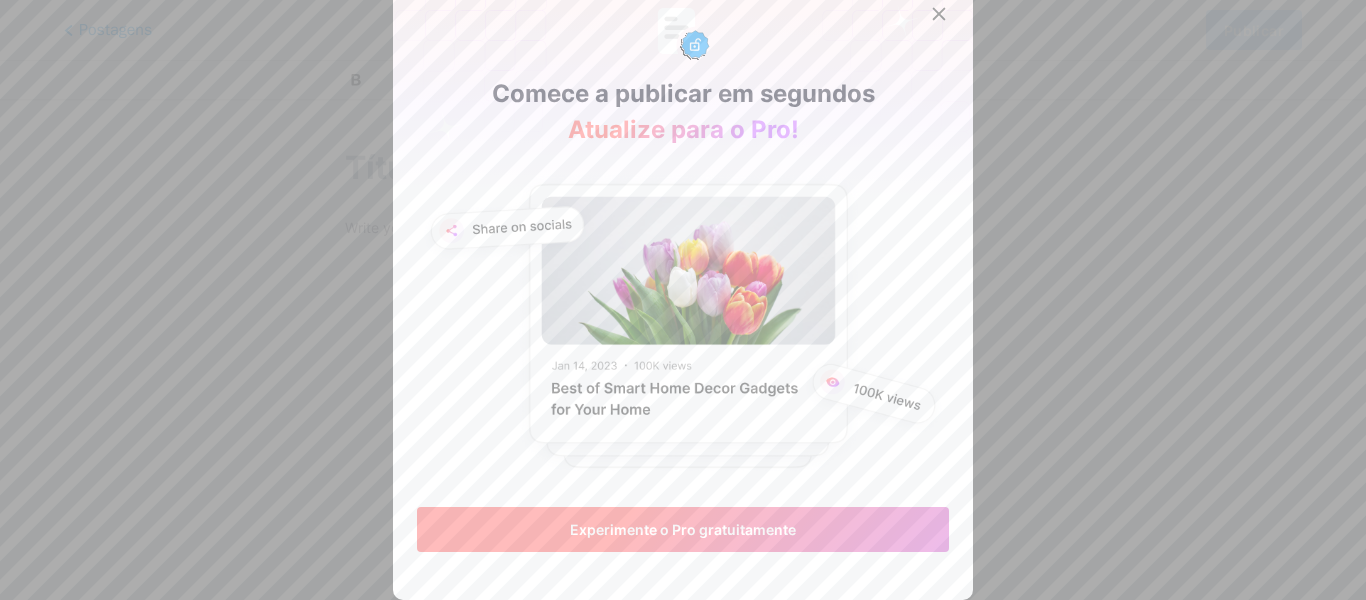 click on "Experimente o Pro gratuitamente" at bounding box center (683, 529) 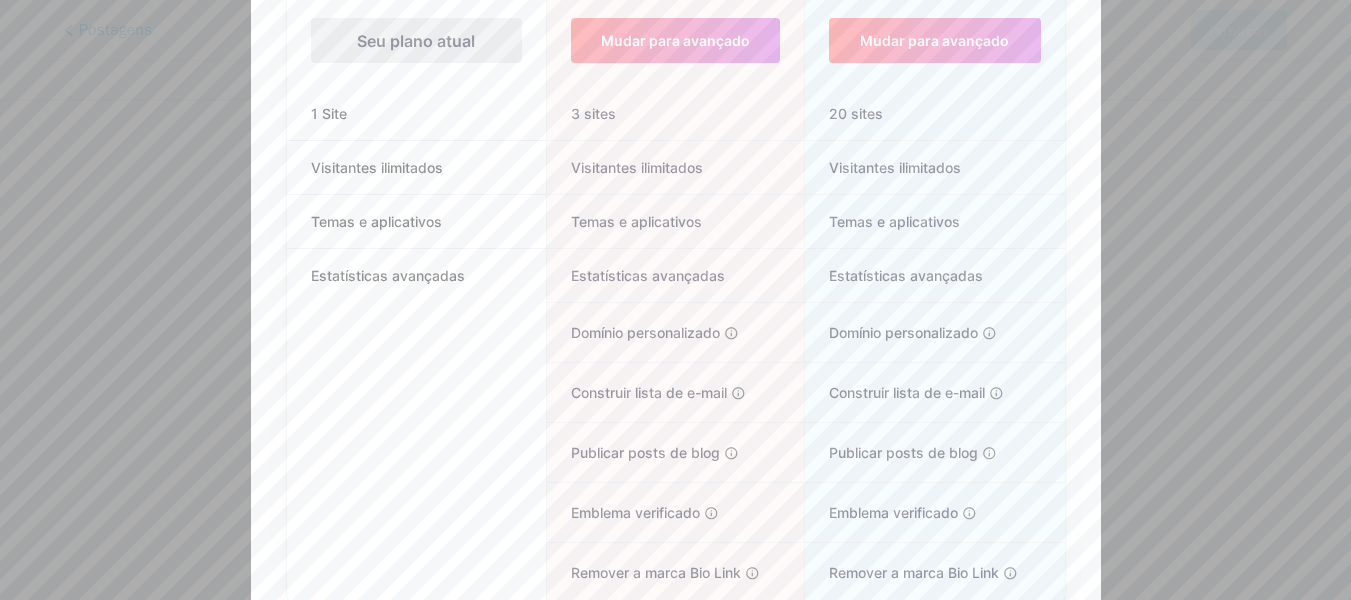 scroll, scrollTop: 264, scrollLeft: 0, axis: vertical 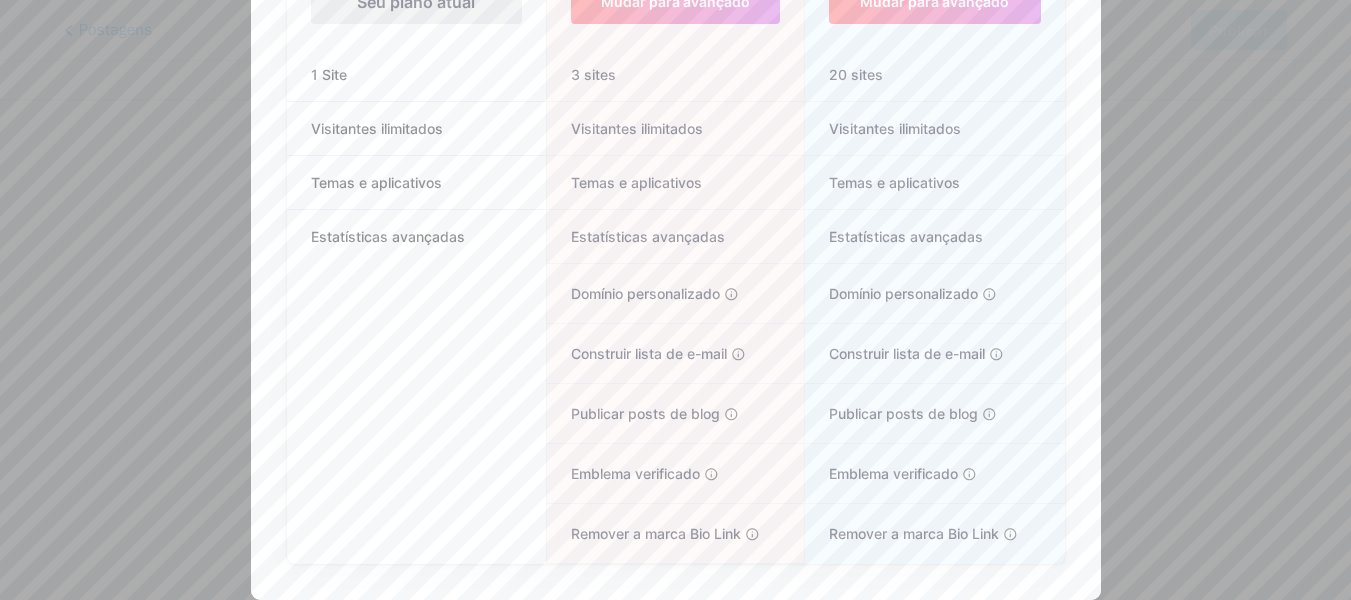 click on "Atualize para (muito) mais
MENSAL
ANUAL (20% DE DESCONTO 🎉)
Plano gratuito   $ 0   /mês
Seu plano atual   1 Site Visitantes ilimitados Temas e aplicativos Estatísticas avançadas   ✨ Mais populares ✨   Pró   $ 7   /mês     Mudar para avançado     3 sites
Visitantes ilimitados     Temas e aplicativos     Estatísticas avançadas     Domínio personalizado       Hospede-o em seu próprio domínio pessoal   Construir lista de e-mail       Colete e-mails de seus visitantes e envie atualizações por e-mail   Publicar posts de blog       Crie um blog em segundos, com a tecnologia de um editor poderoso   Emblema verificado       Adicione autenticidade exibindo uma marca de seleção azul   Remover a marca Bio Link       Remova todos os créditos e torne-o totalmente white-label     Avançado   $ 19   /mês     Mudar para avançado     20 sites
Visitantes ilimitados     Temas e aplicativos" at bounding box center [675, 156] 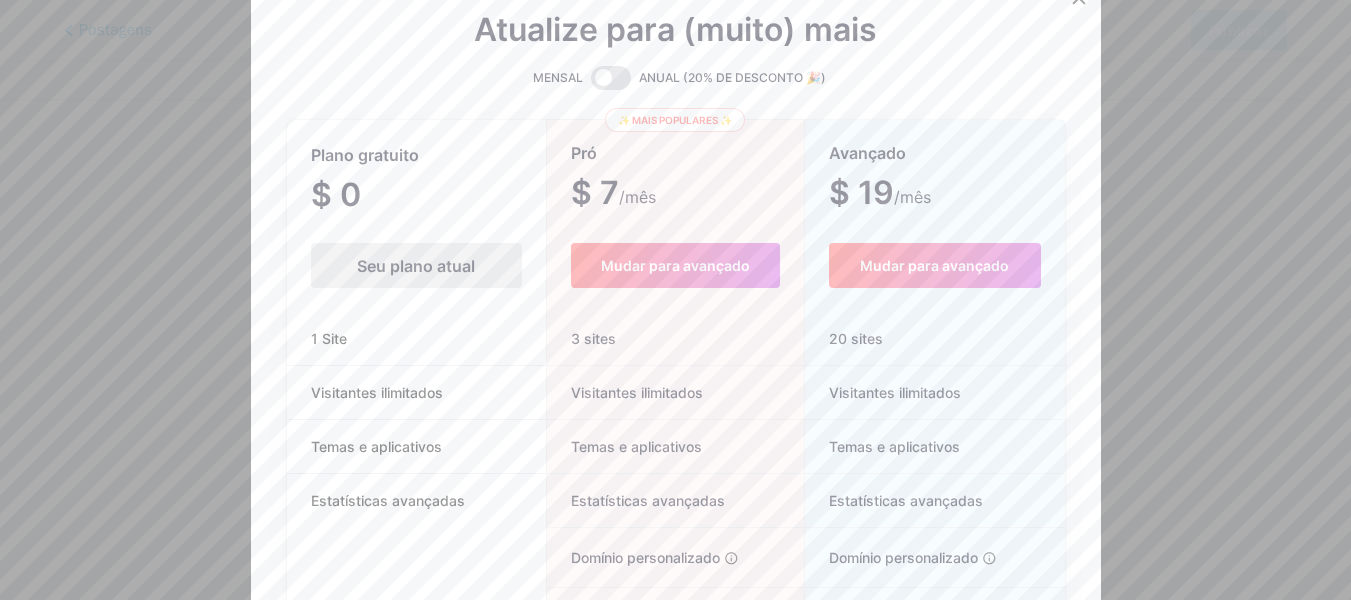 drag, startPoint x: 440, startPoint y: 256, endPoint x: 444, endPoint y: 275, distance: 19.416489 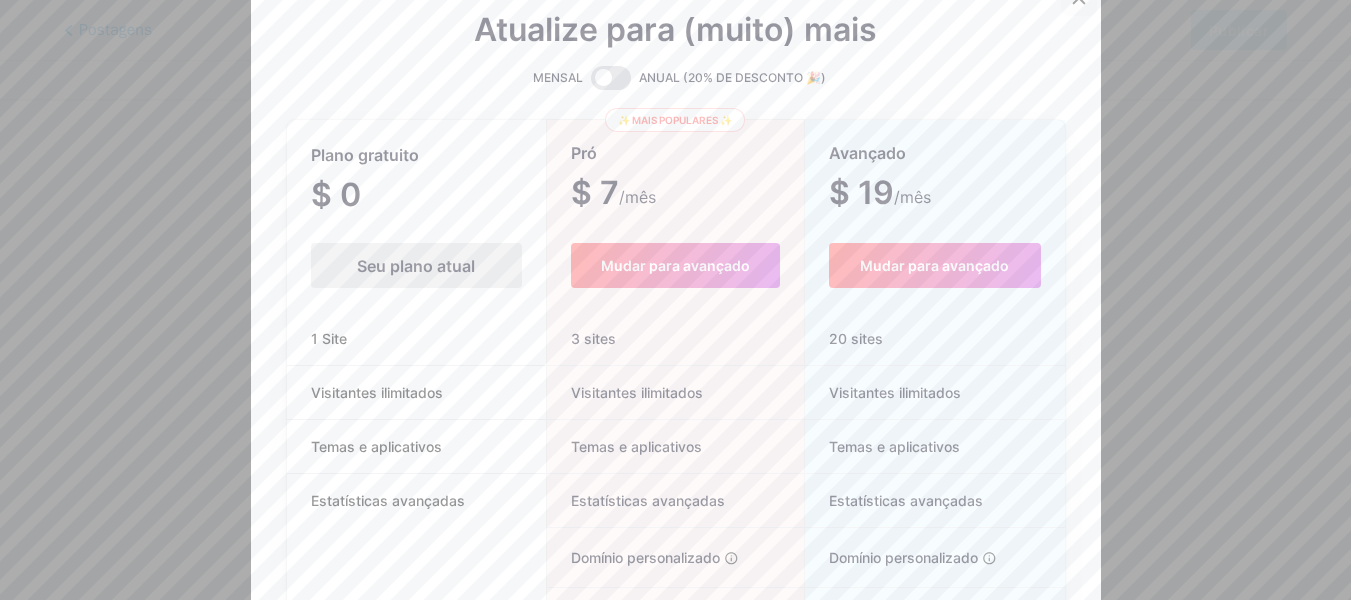 click at bounding box center (1079, -2) 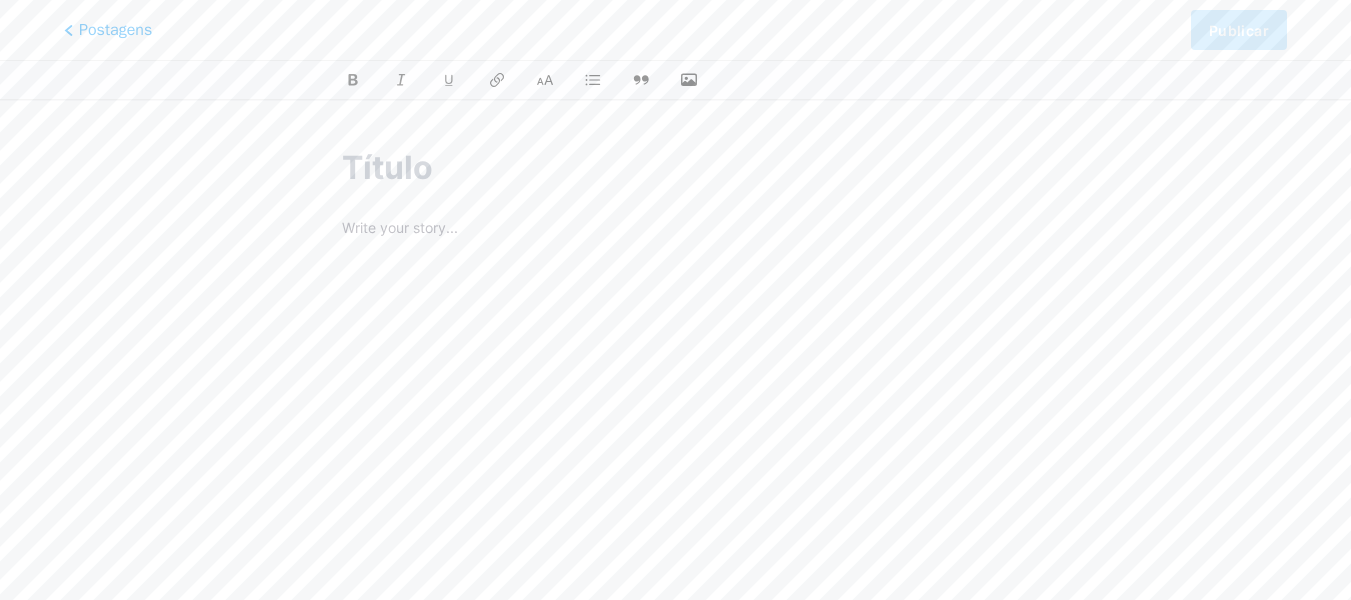 click at bounding box center (675, 168) 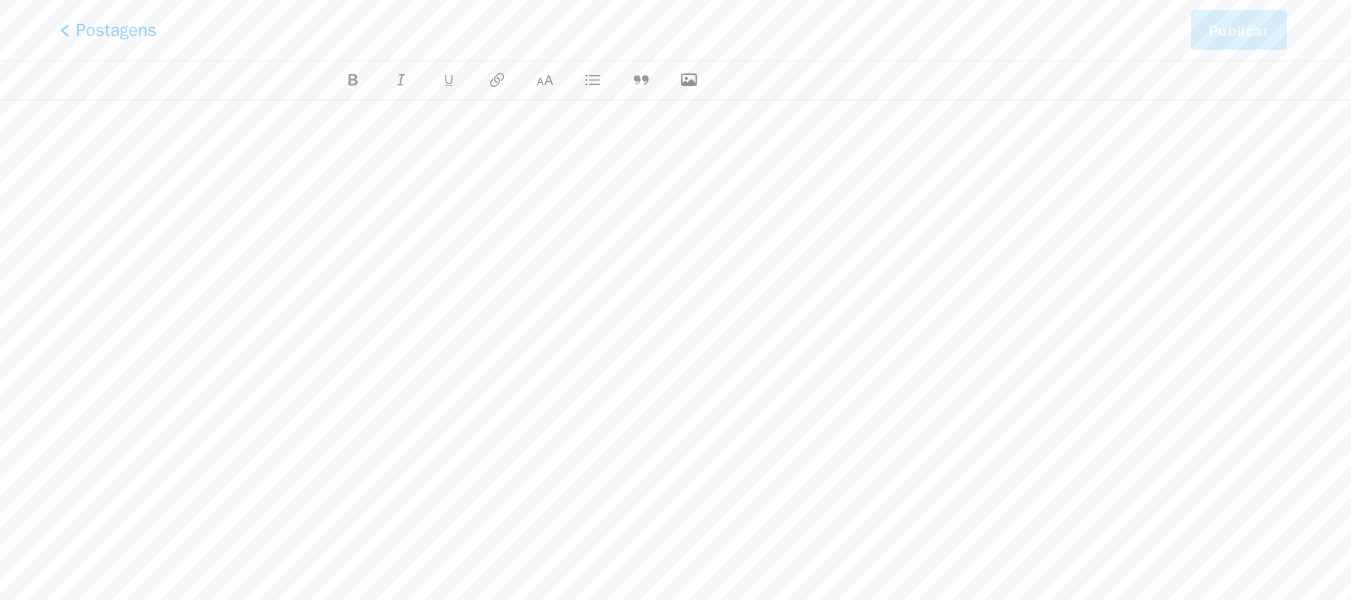 click on "Postagens" at bounding box center (116, 30) 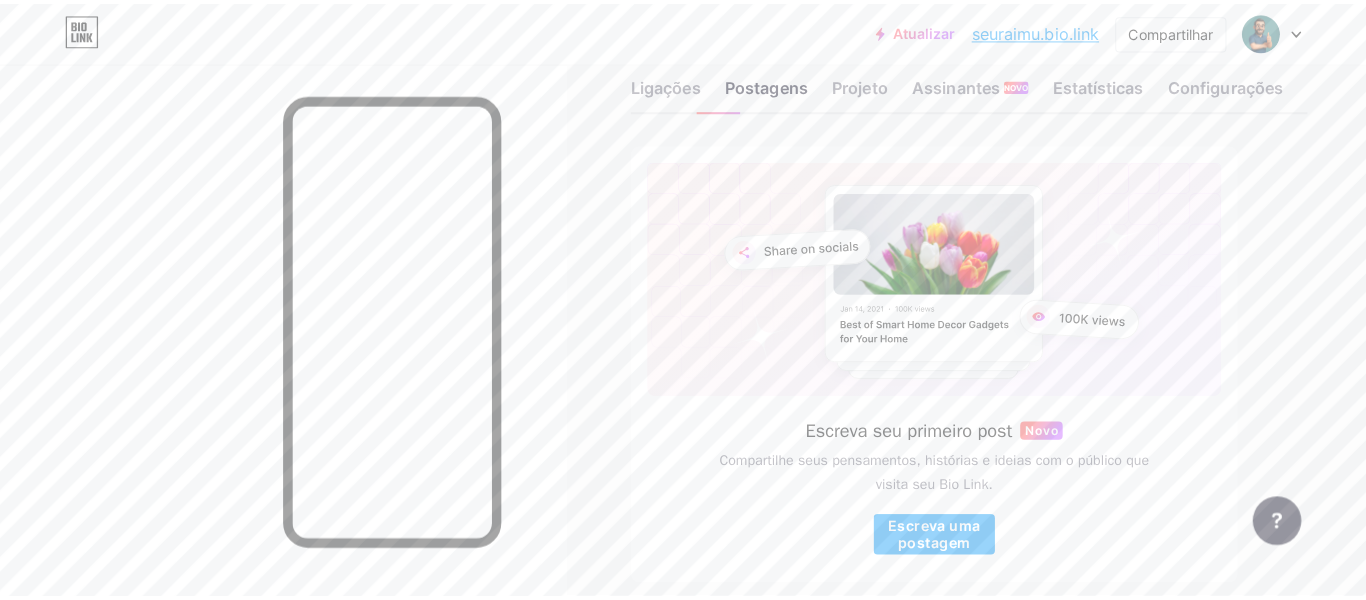 scroll, scrollTop: 0, scrollLeft: 0, axis: both 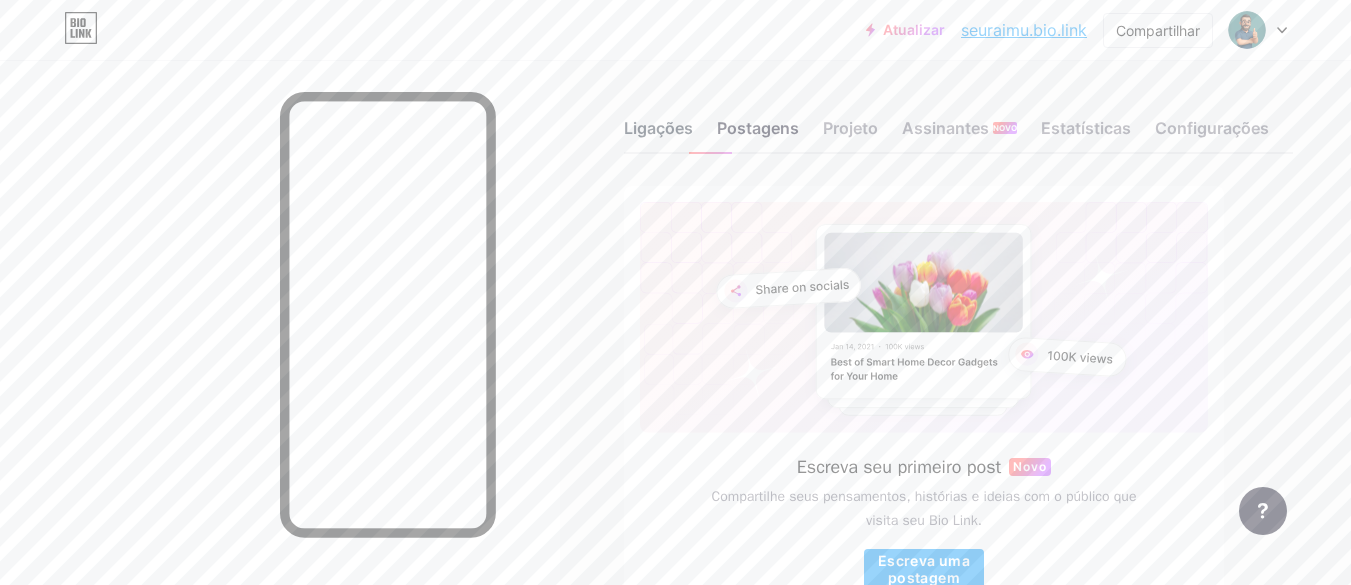 click on "Ligações" at bounding box center (658, 128) 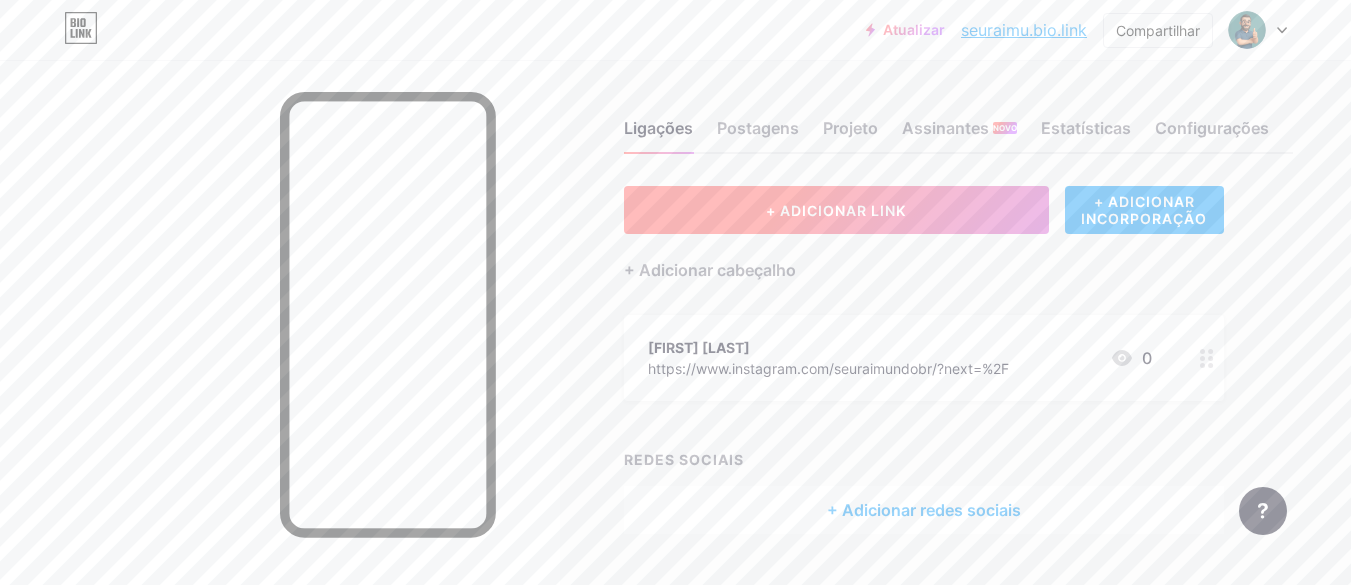 click on "+ ADICIONAR LINK" at bounding box center [836, 210] 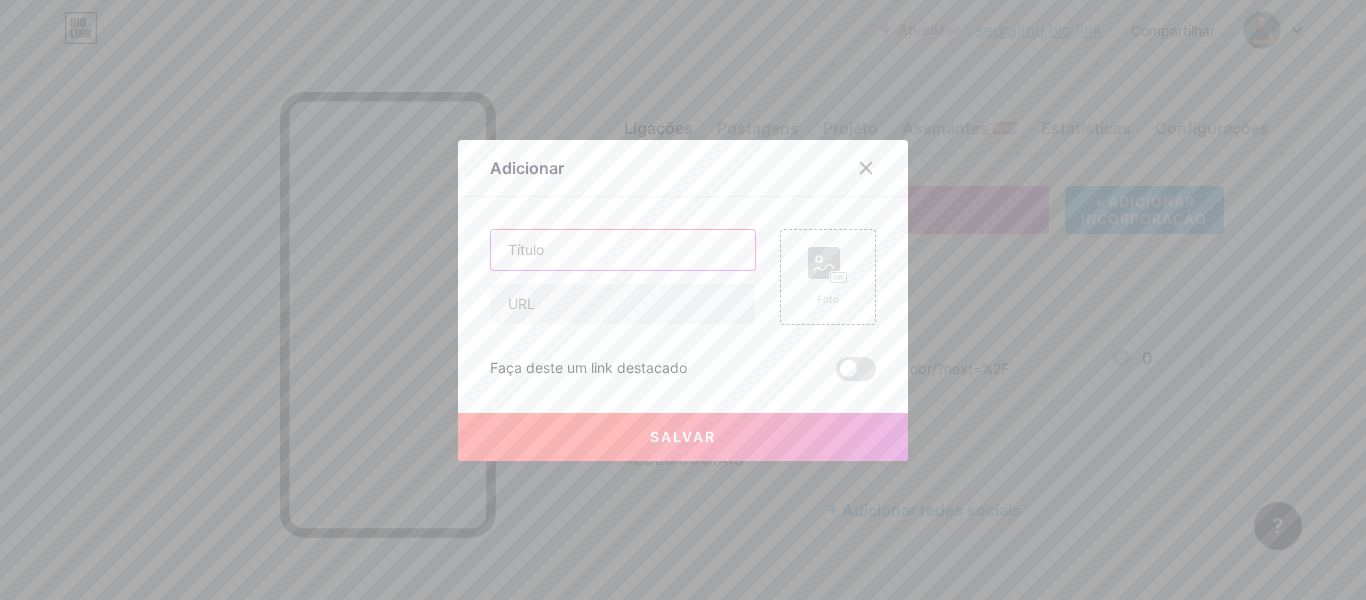 click at bounding box center [623, 250] 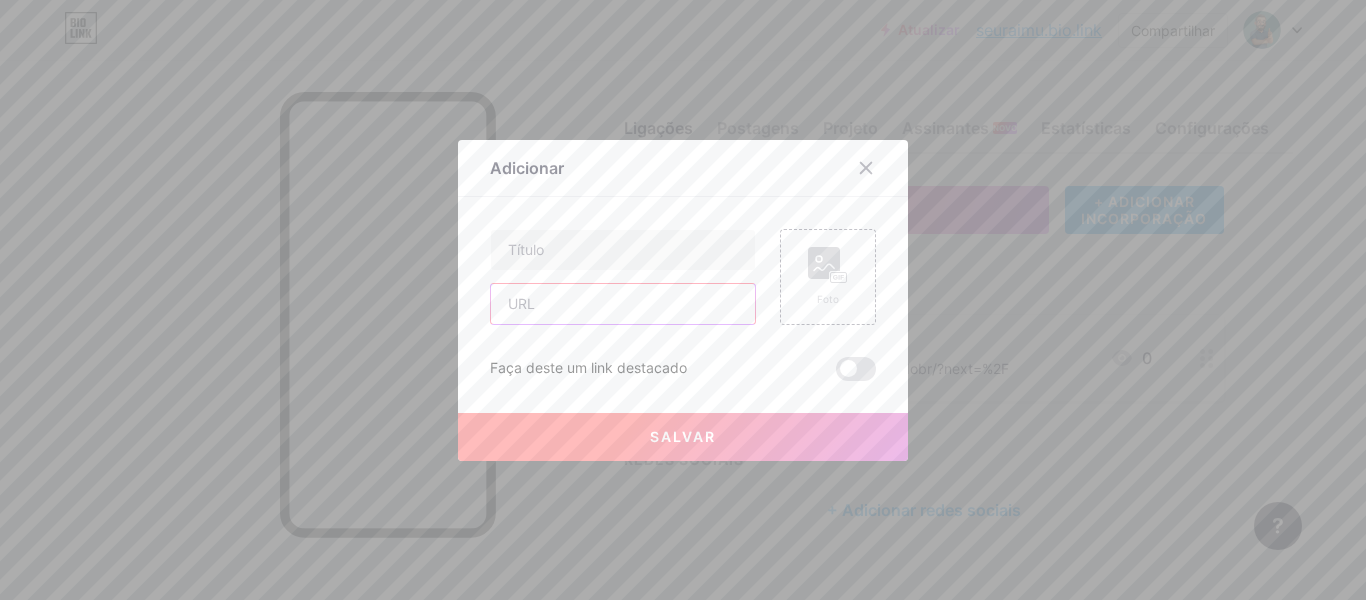 click at bounding box center [623, 304] 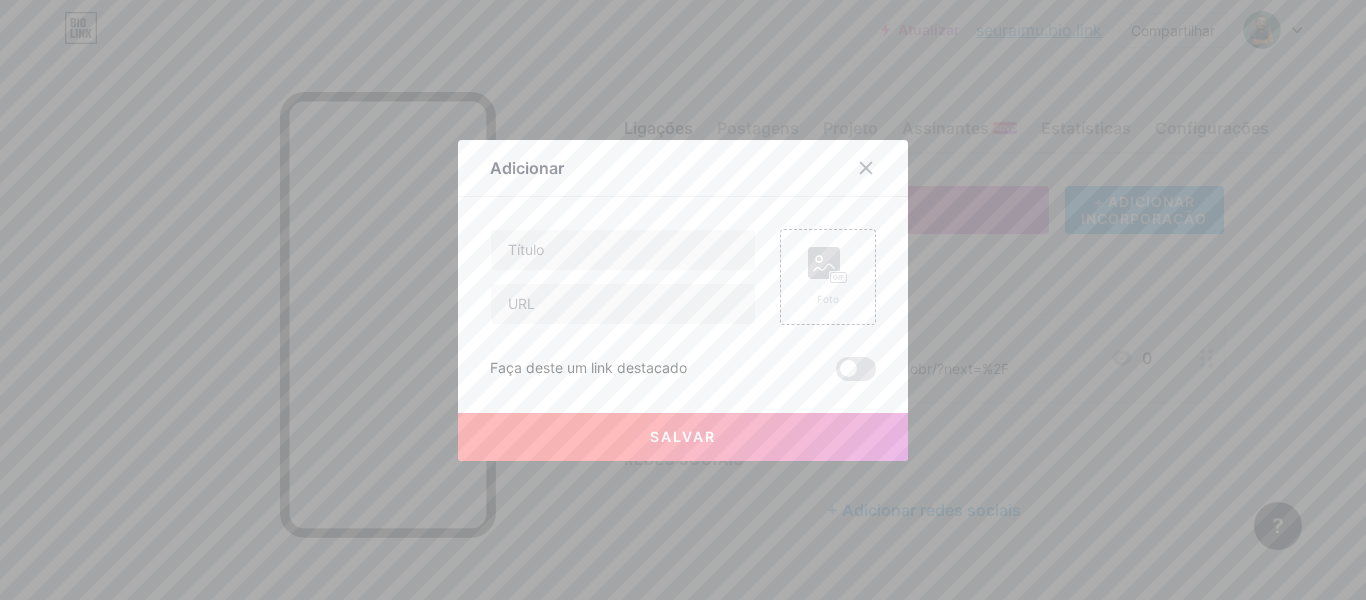 click at bounding box center [683, 300] 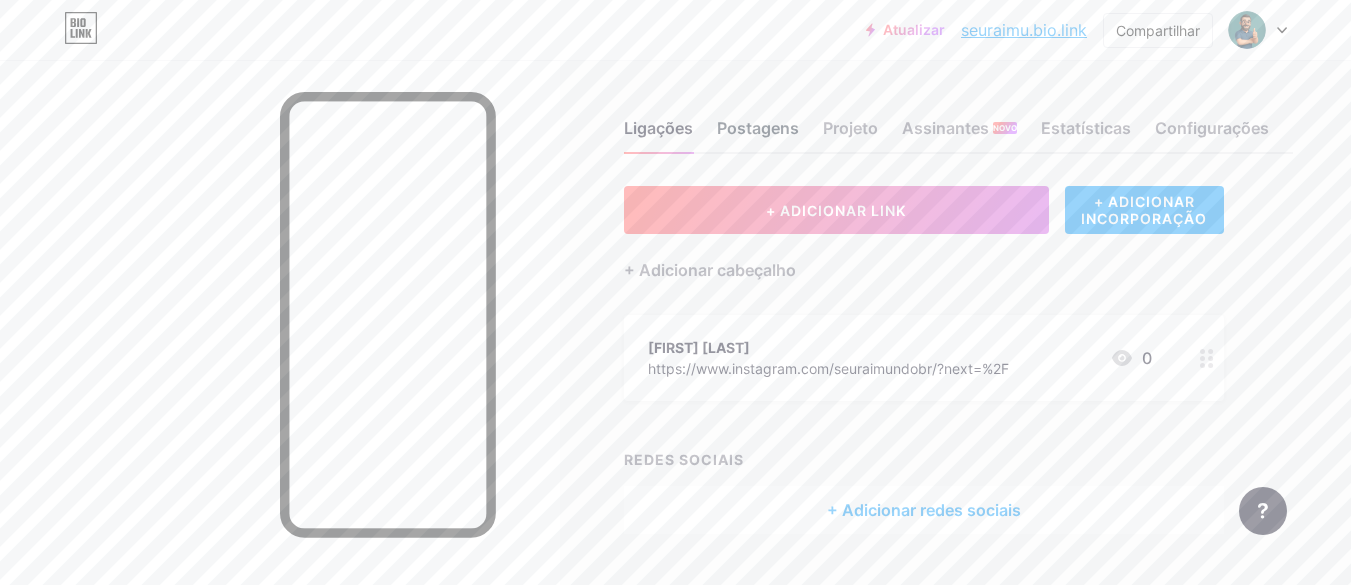click on "Postagens" at bounding box center (758, 128) 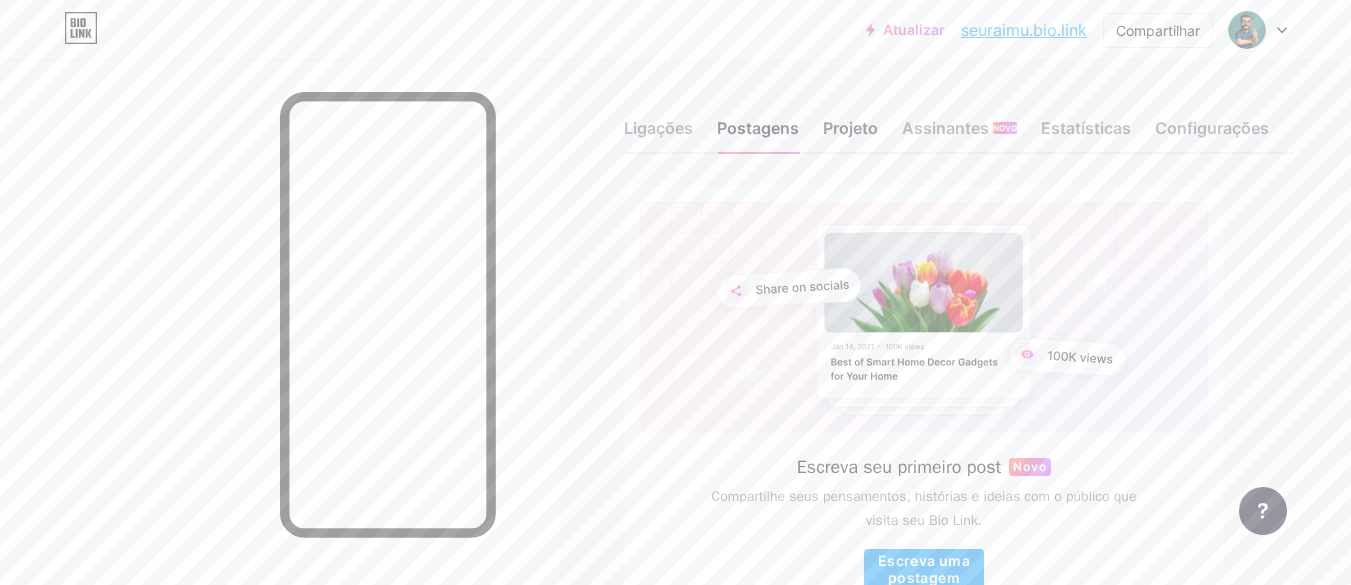 click on "Projeto" at bounding box center (850, 128) 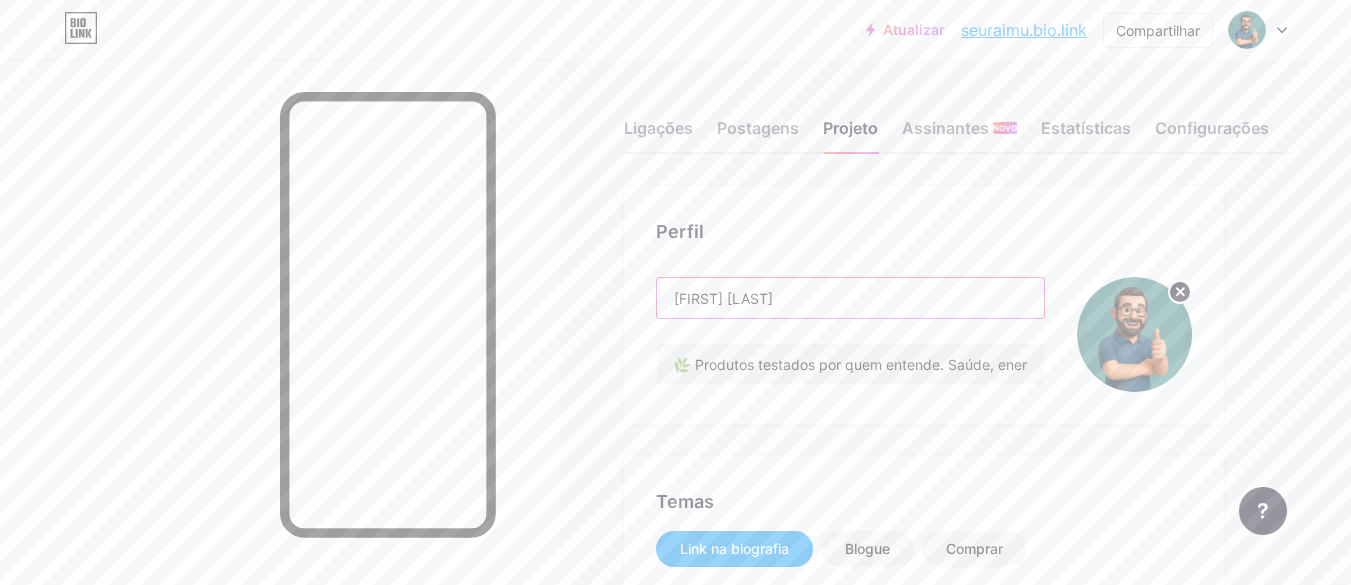 click on "[FIRST] [LAST]" at bounding box center [850, 298] 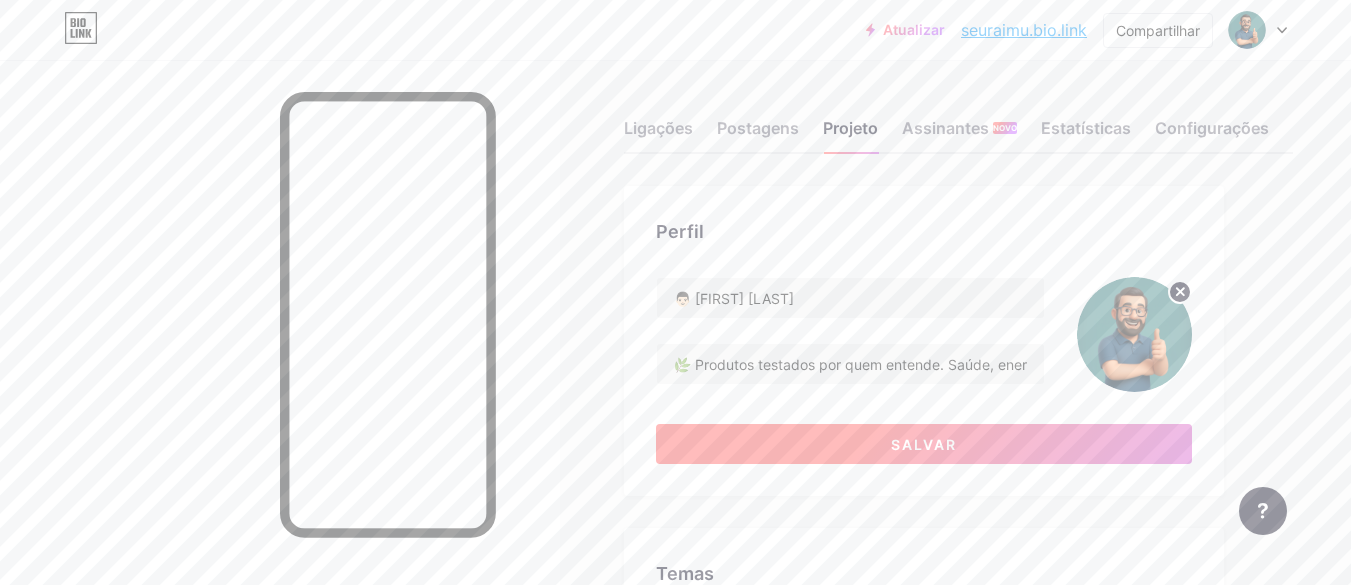 click on "Salvar" at bounding box center [924, 444] 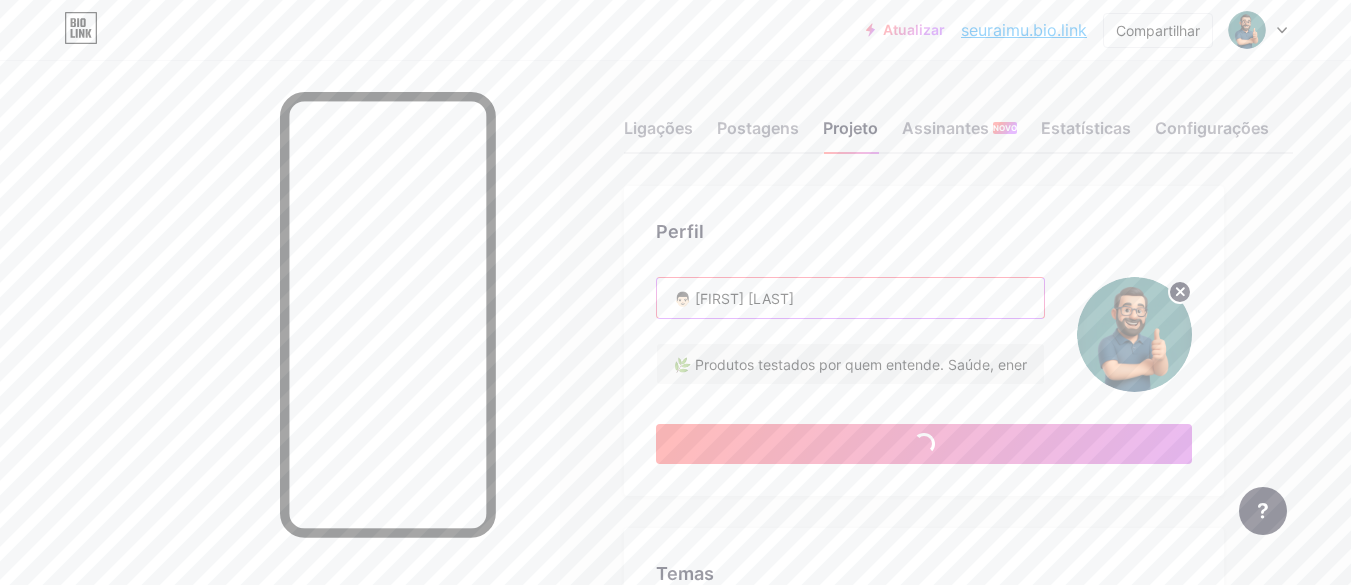 click on "👨🏻 Seu Raimundo" at bounding box center [850, 298] 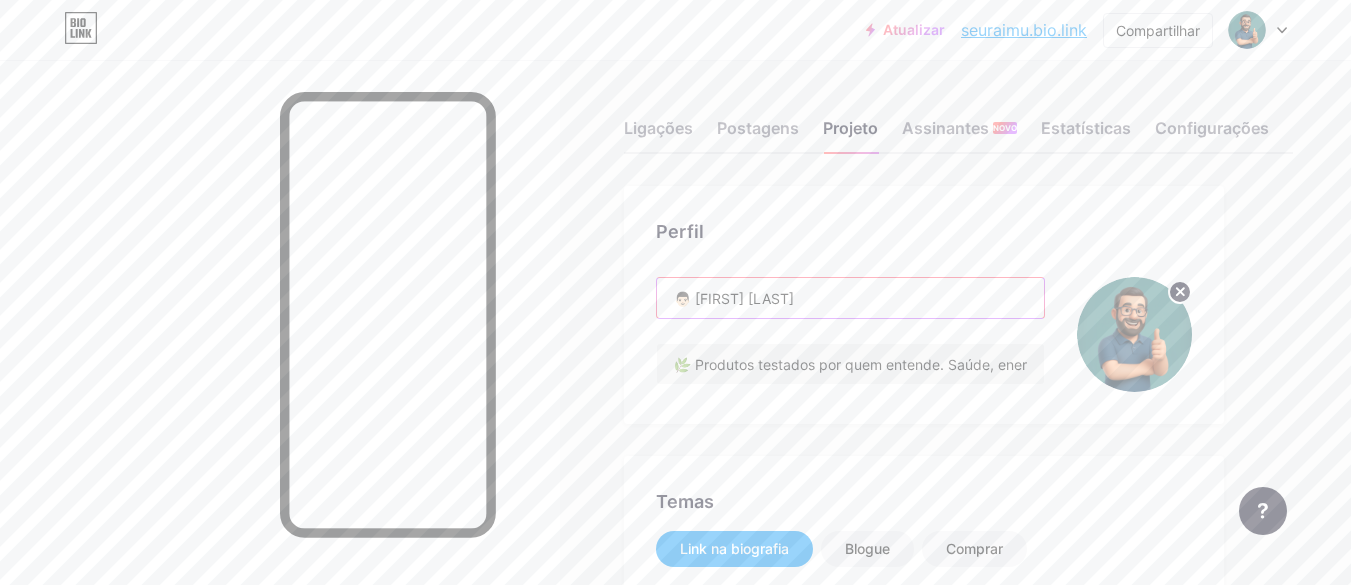 click on "👨🏻 Seu Raimundo" at bounding box center (850, 298) 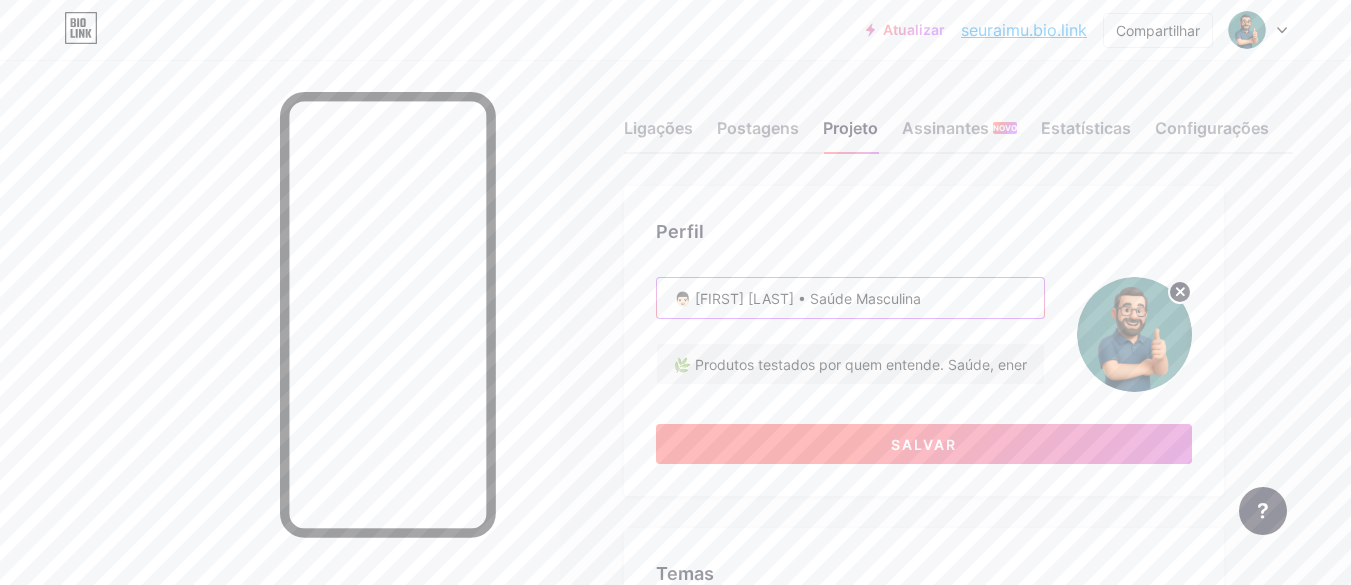 type on "[FIRST] [LAST] • Saúde Masculina" 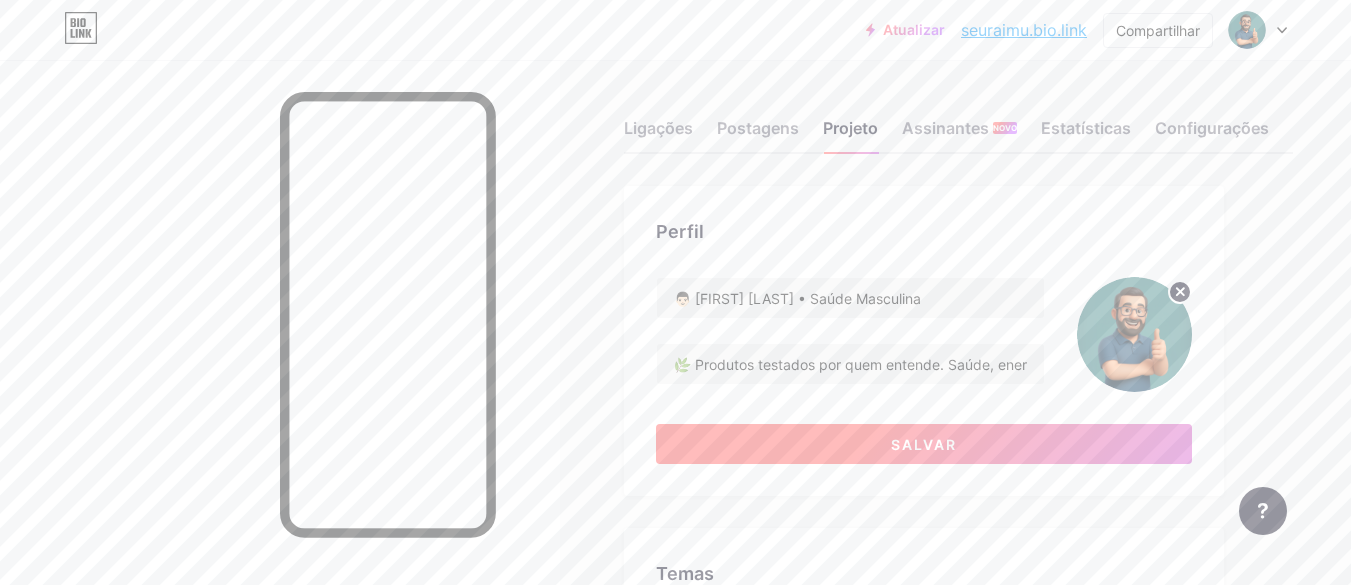 click on "Salvar" at bounding box center [924, 444] 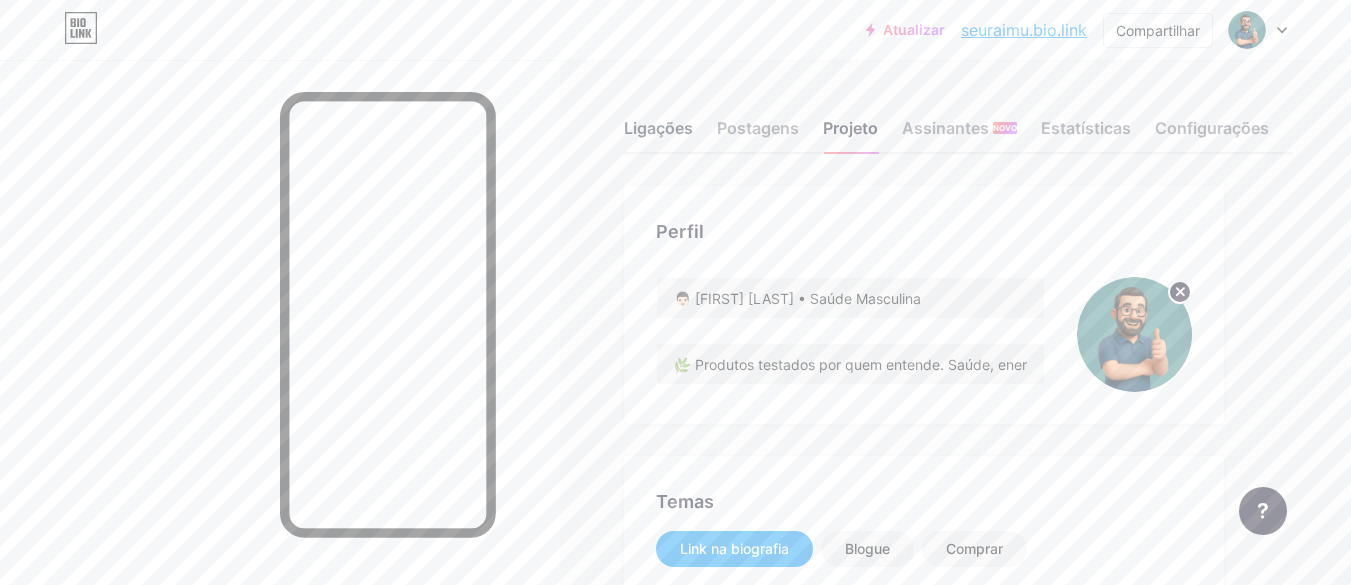 click on "Ligações" at bounding box center [658, 128] 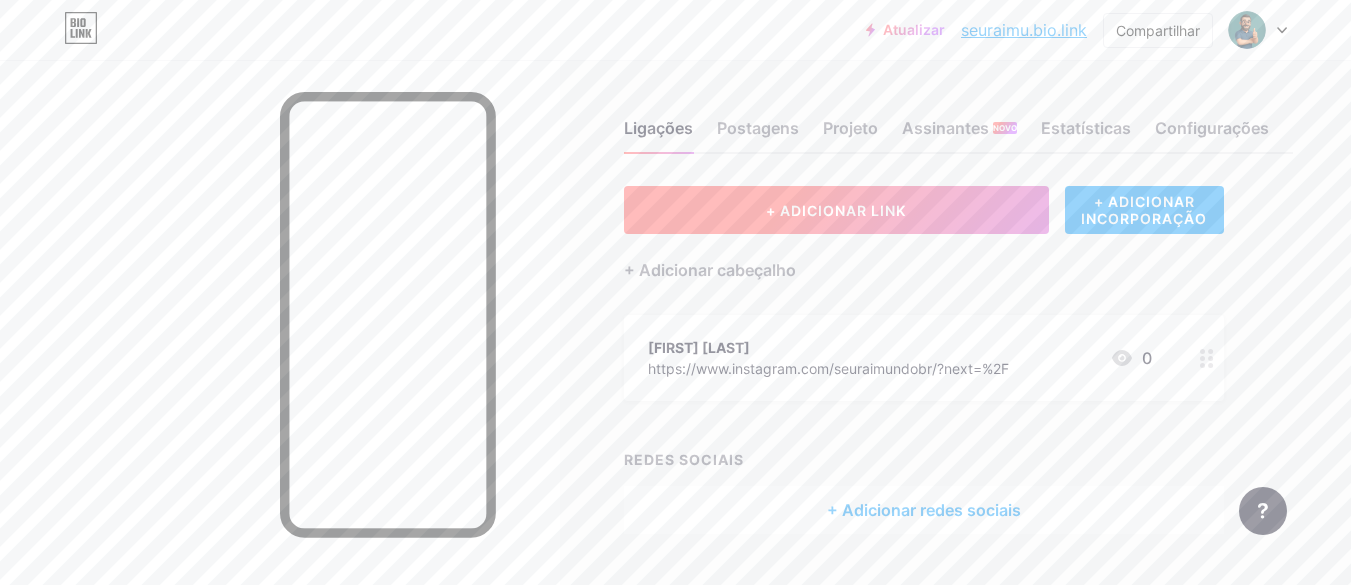 click on "+ ADICIONAR LINK" at bounding box center (836, 210) 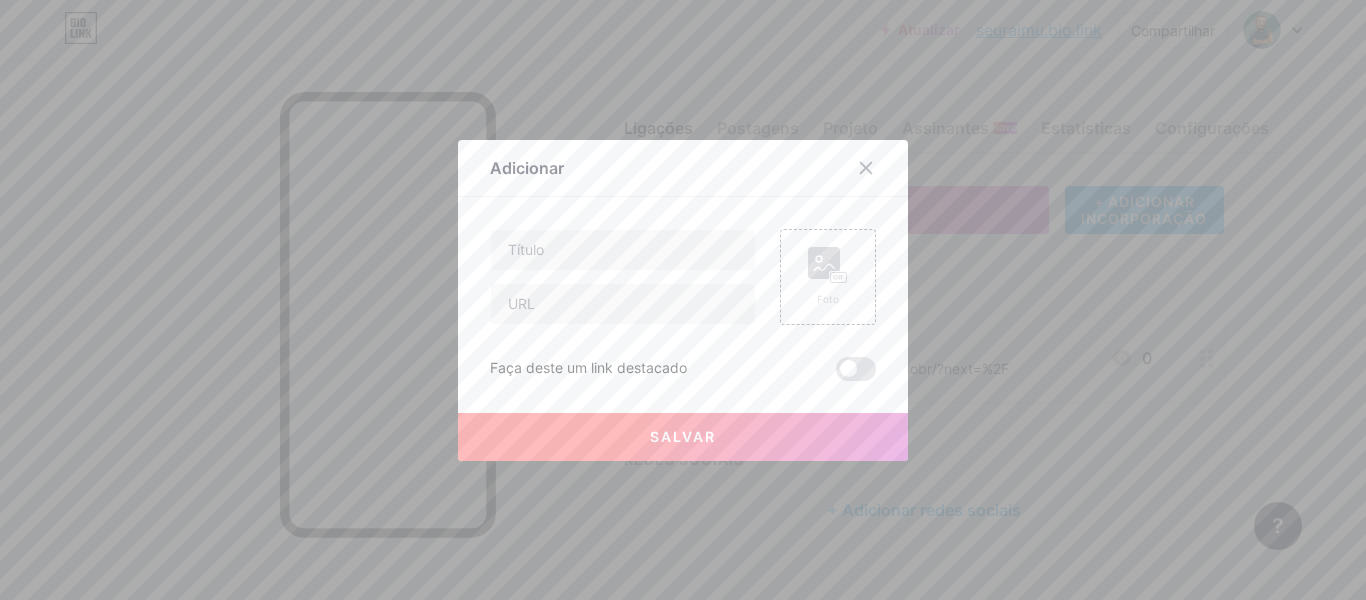 click at bounding box center [683, 300] 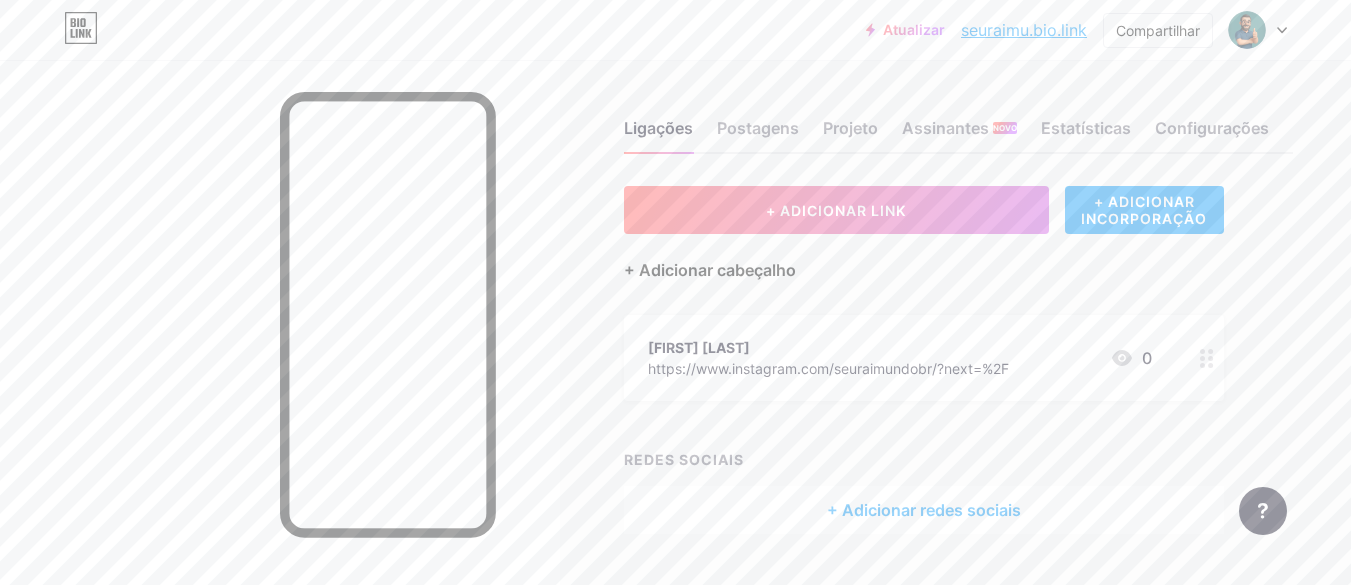 click on "+ Adicionar cabeçalho" at bounding box center (710, 270) 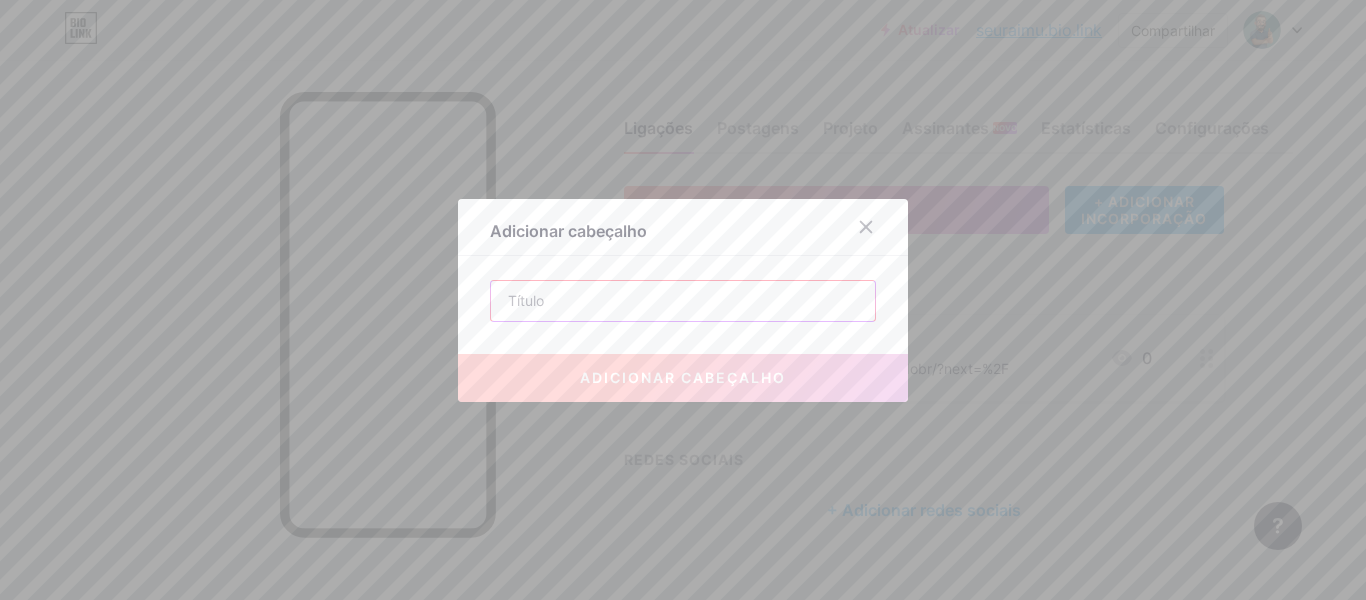 click at bounding box center (683, 301) 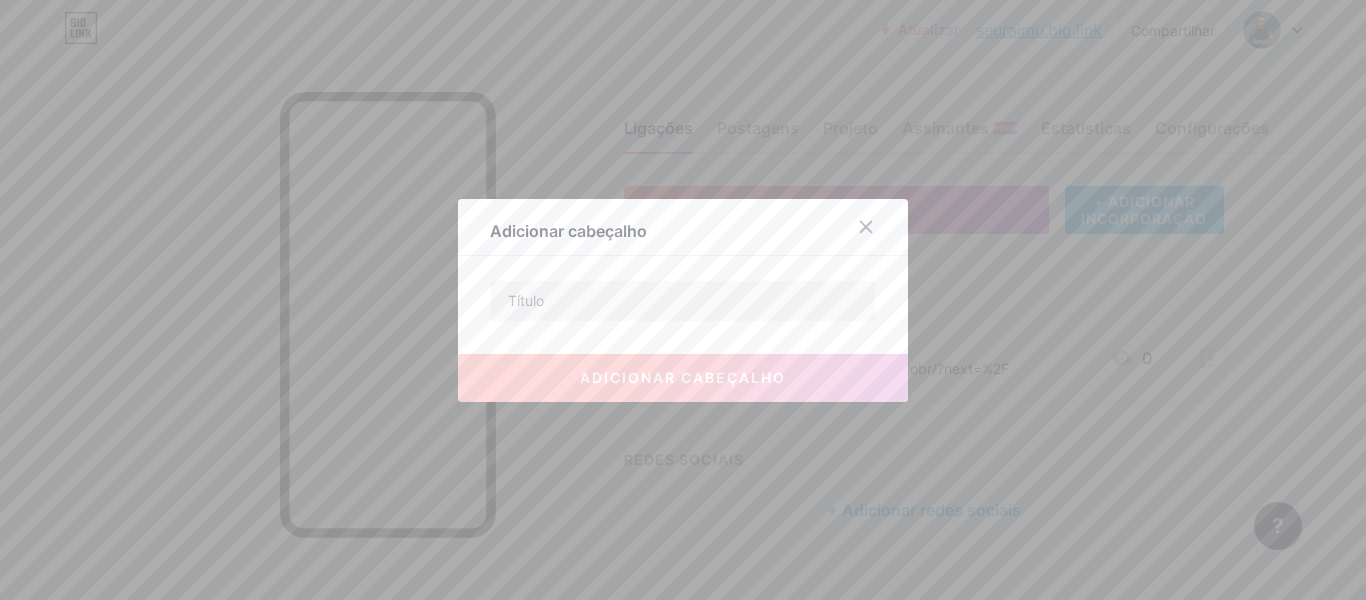 drag, startPoint x: 614, startPoint y: 295, endPoint x: 1000, endPoint y: 296, distance: 386.00128 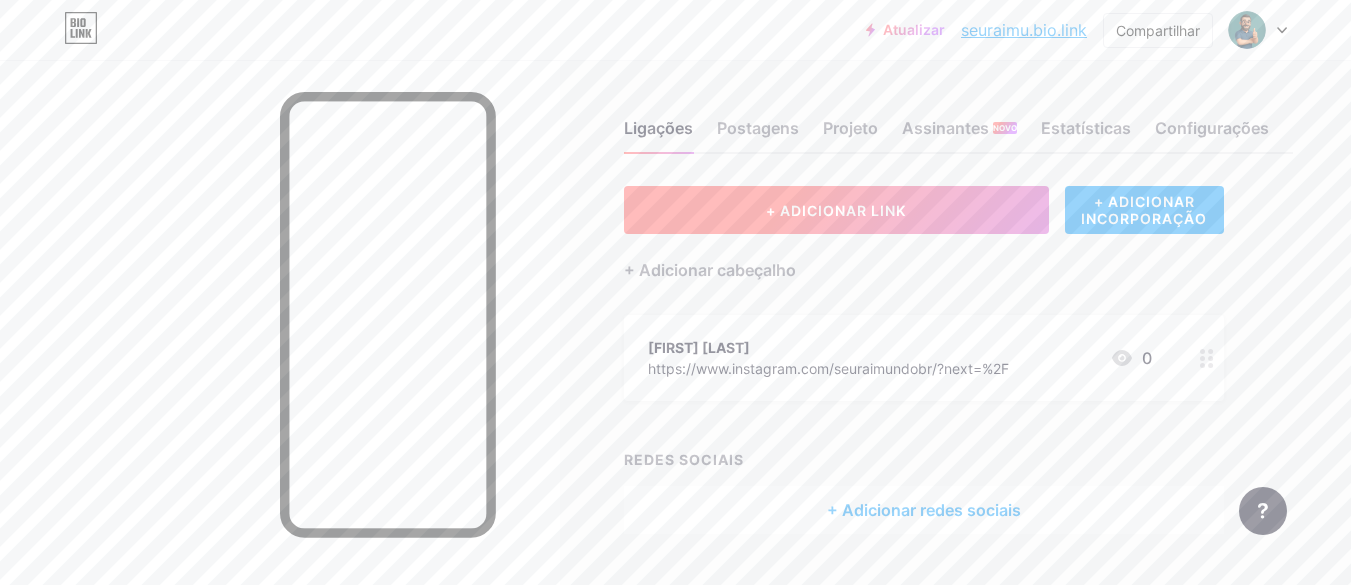 click on "+ ADICIONAR LINK" at bounding box center (836, 210) 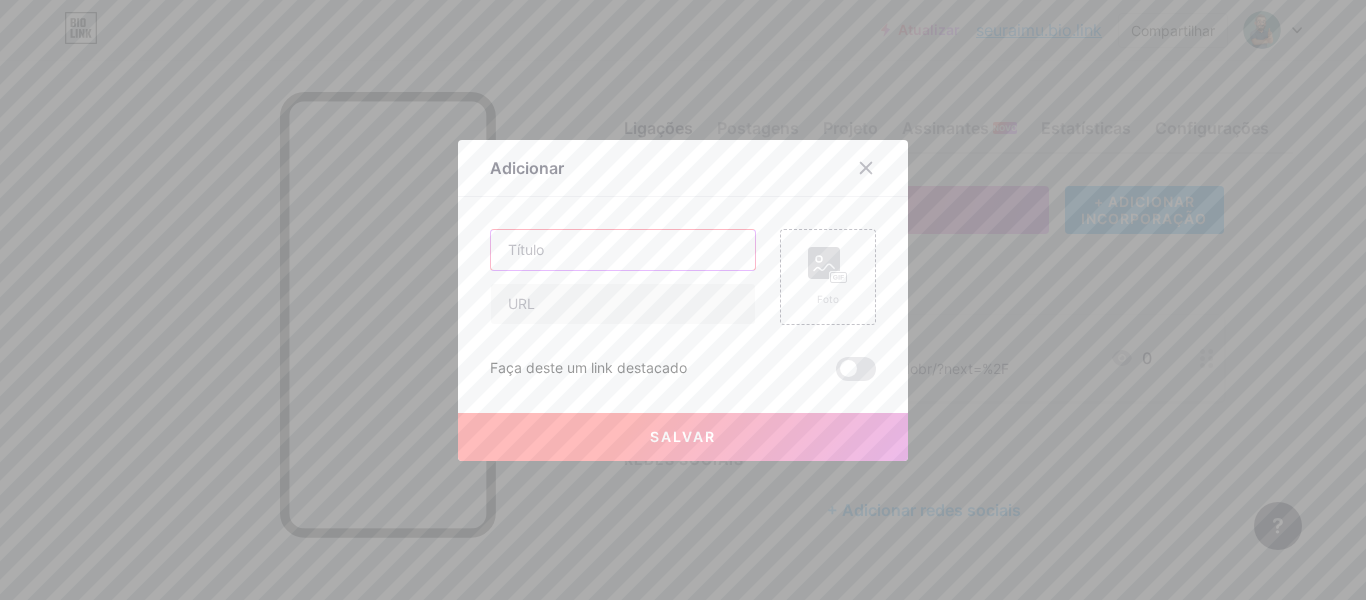 click at bounding box center [623, 250] 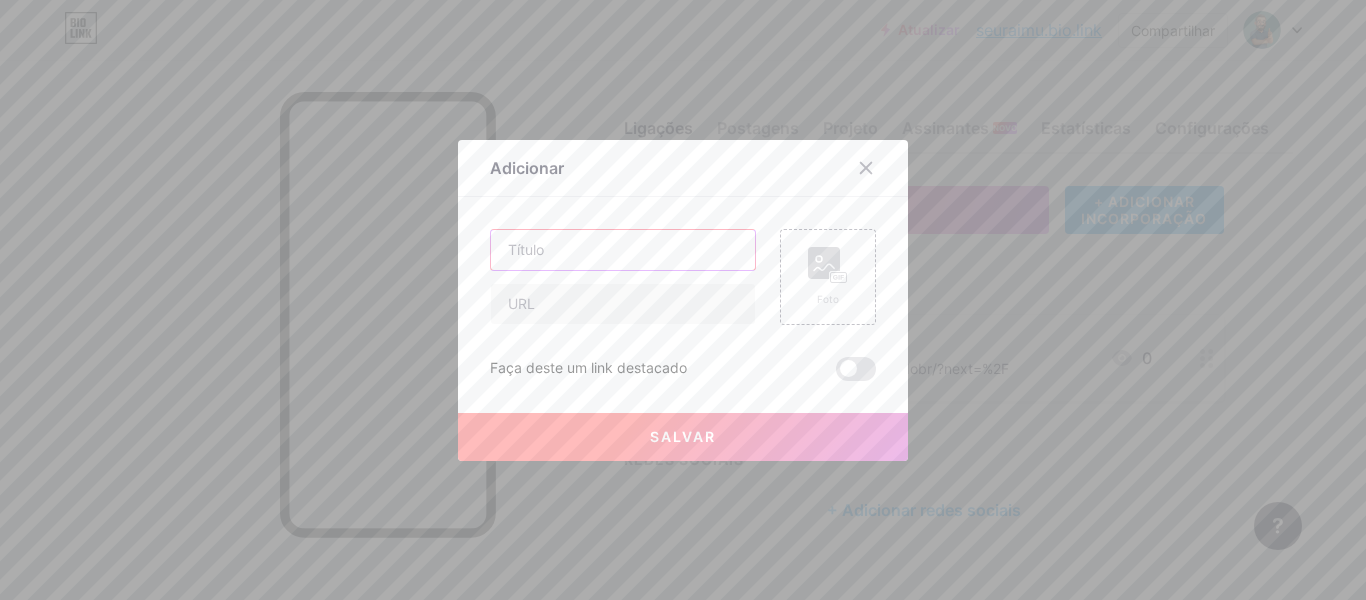 paste on "Protocolo natural para próstata saudável" 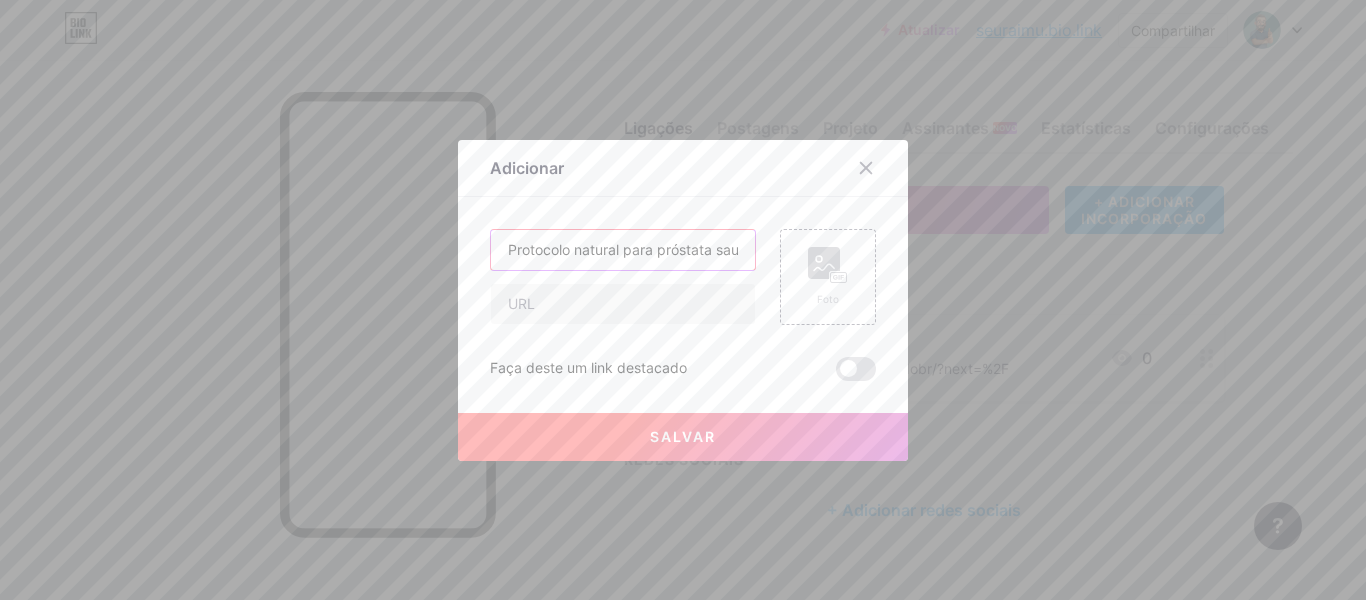 scroll, scrollTop: 0, scrollLeft: 38, axis: horizontal 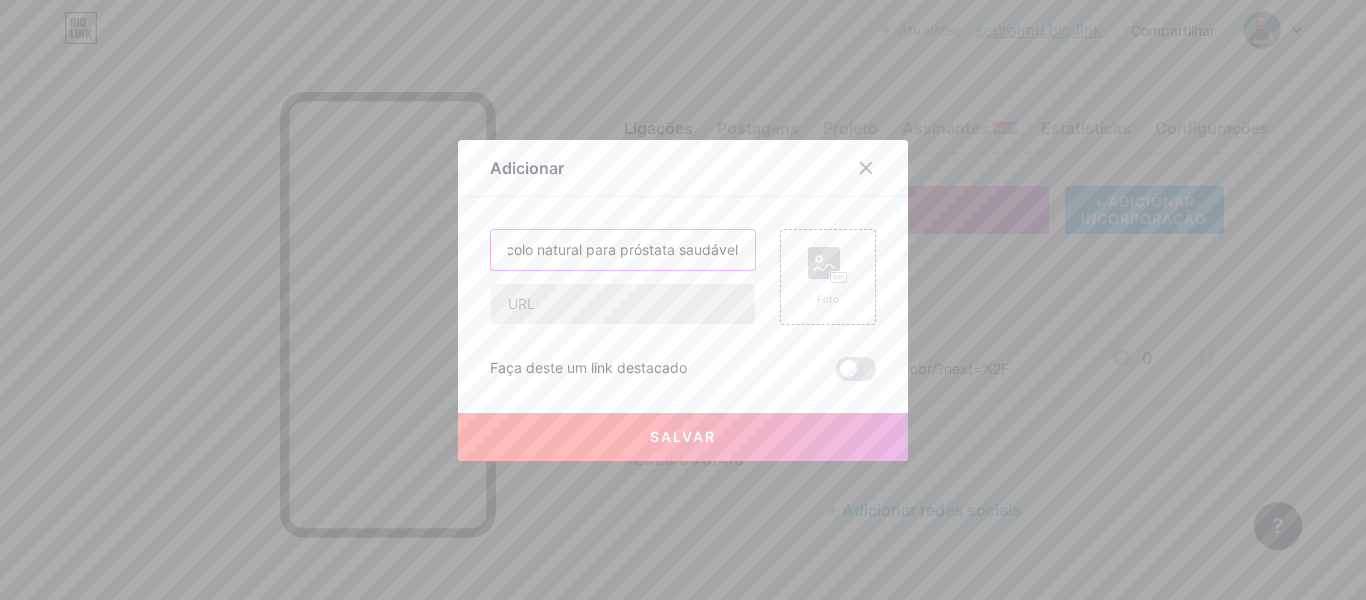 type on "Protocolo natural para próstata saudável" 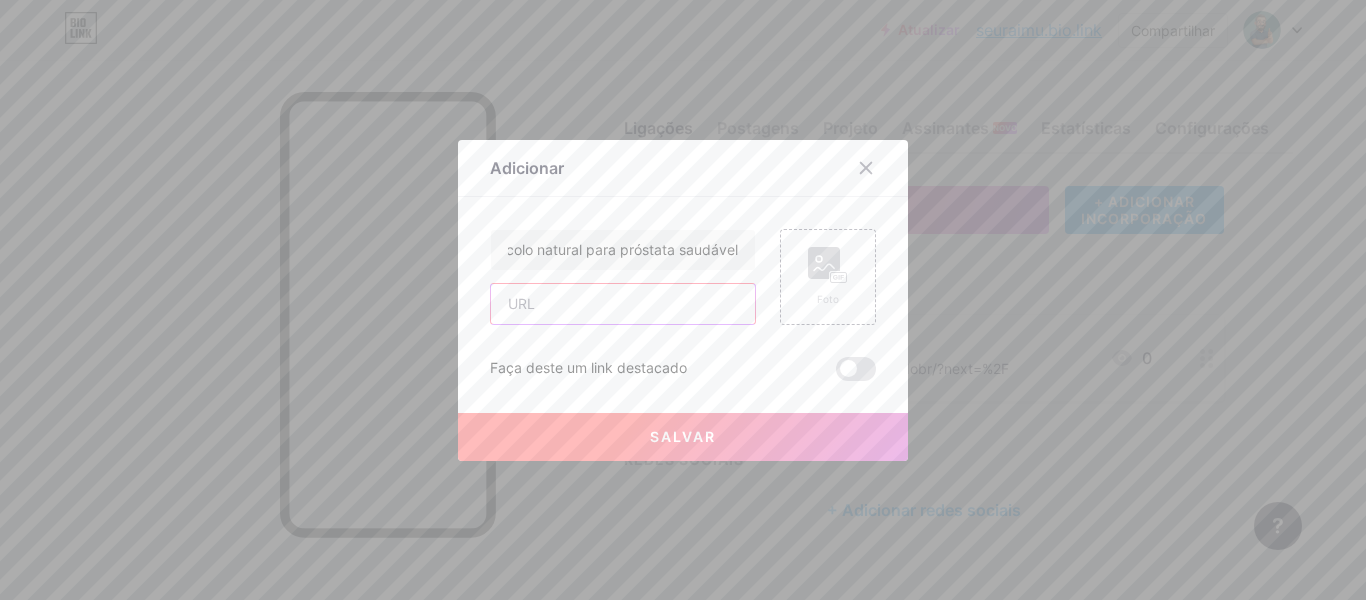 click at bounding box center [623, 304] 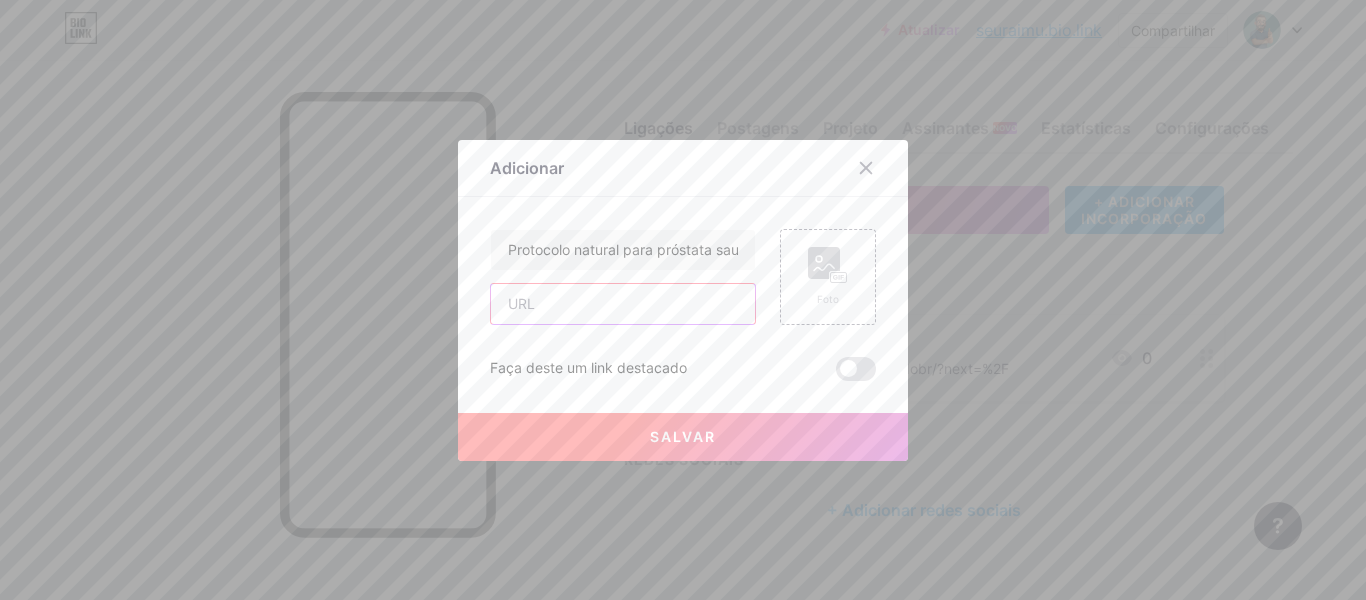paste on "https://ev.braip.com/pv/liprrwgg/afig57y55m" 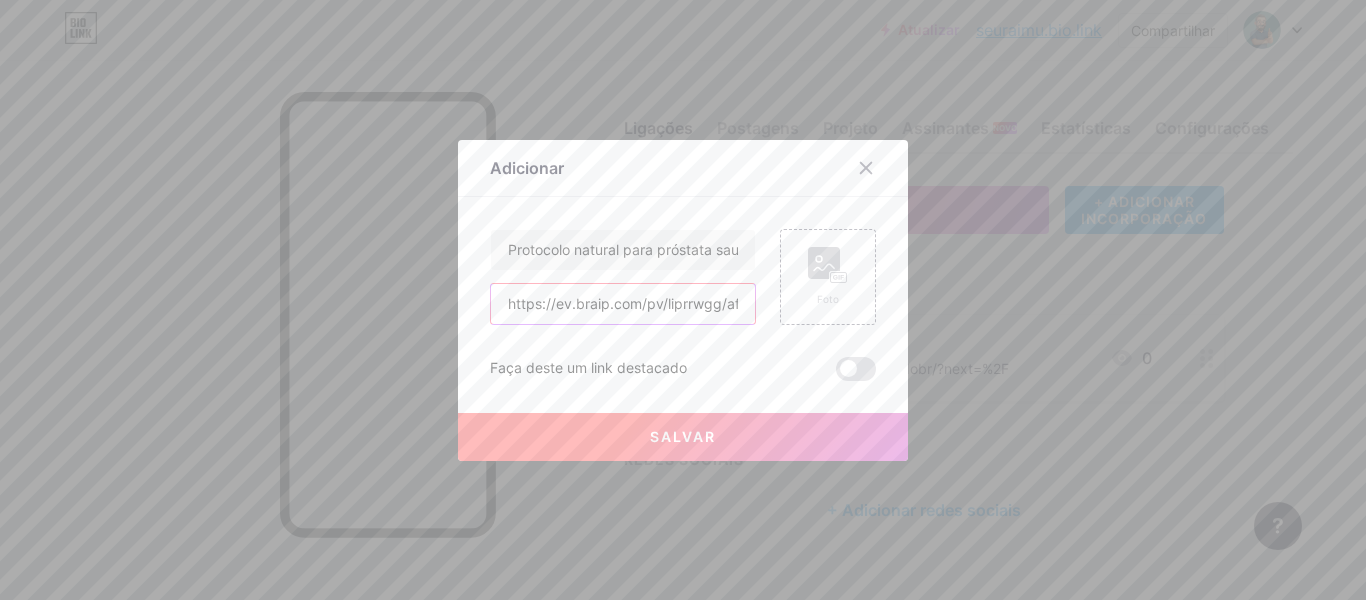 scroll, scrollTop: 0, scrollLeft: 66, axis: horizontal 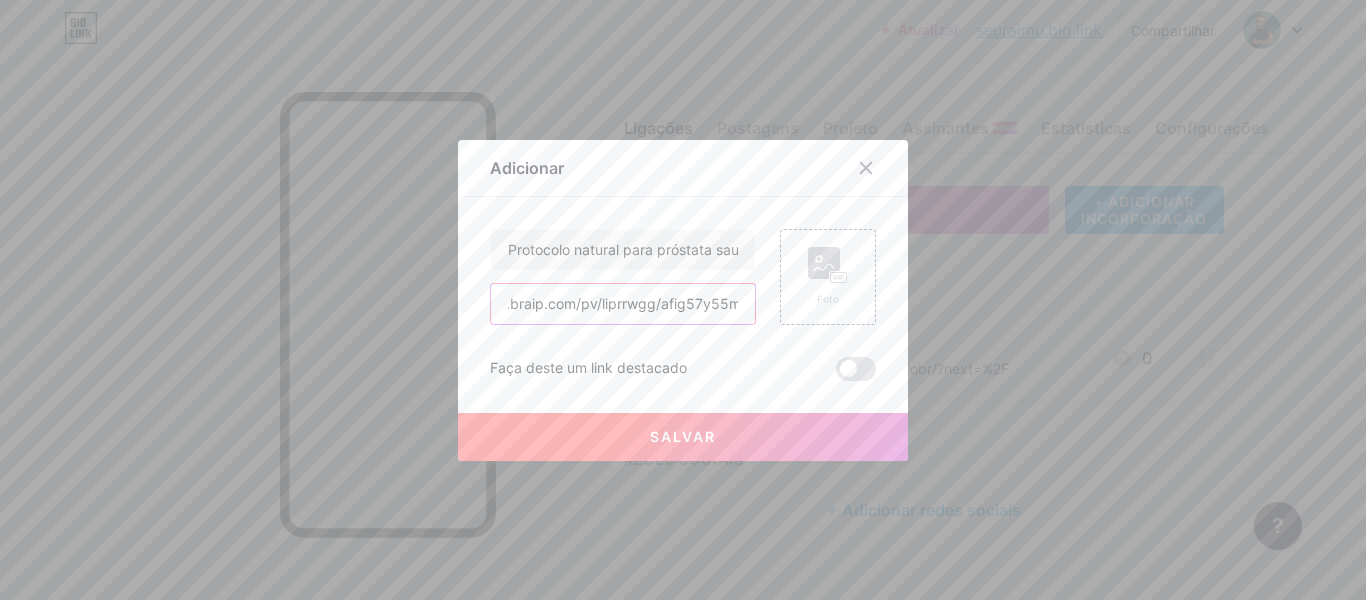 type on "https://ev.braip.com/pv/liprrwgg/afig57y55m" 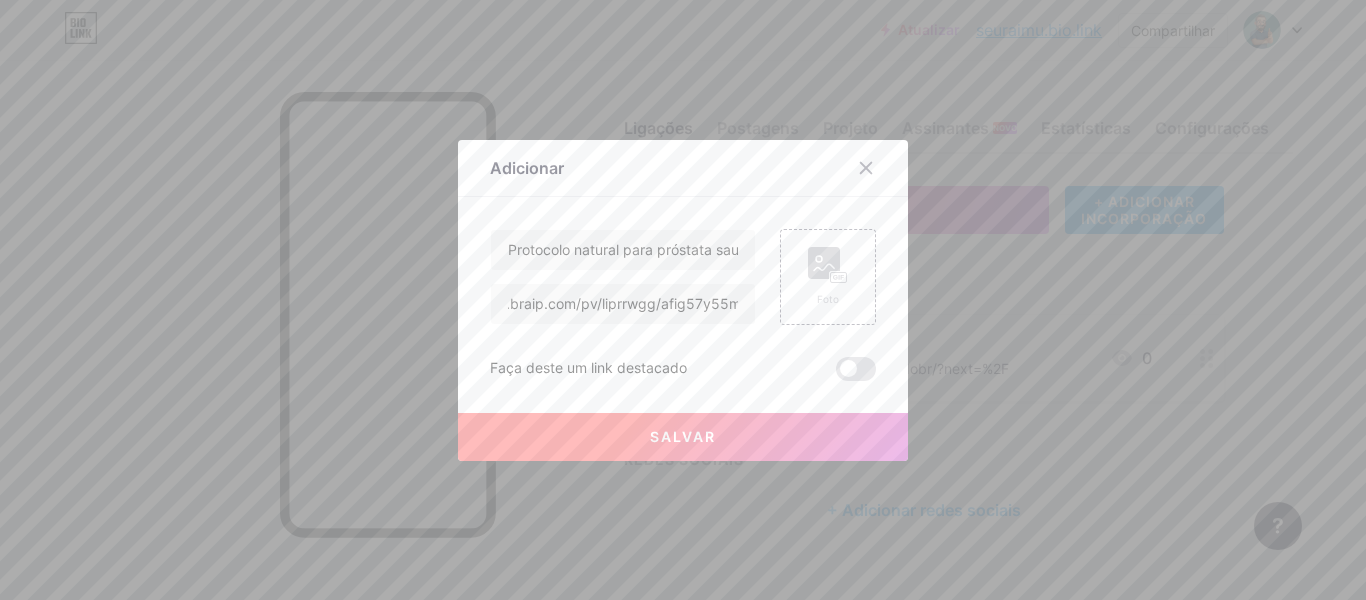 click on "Salvar" at bounding box center (683, 437) 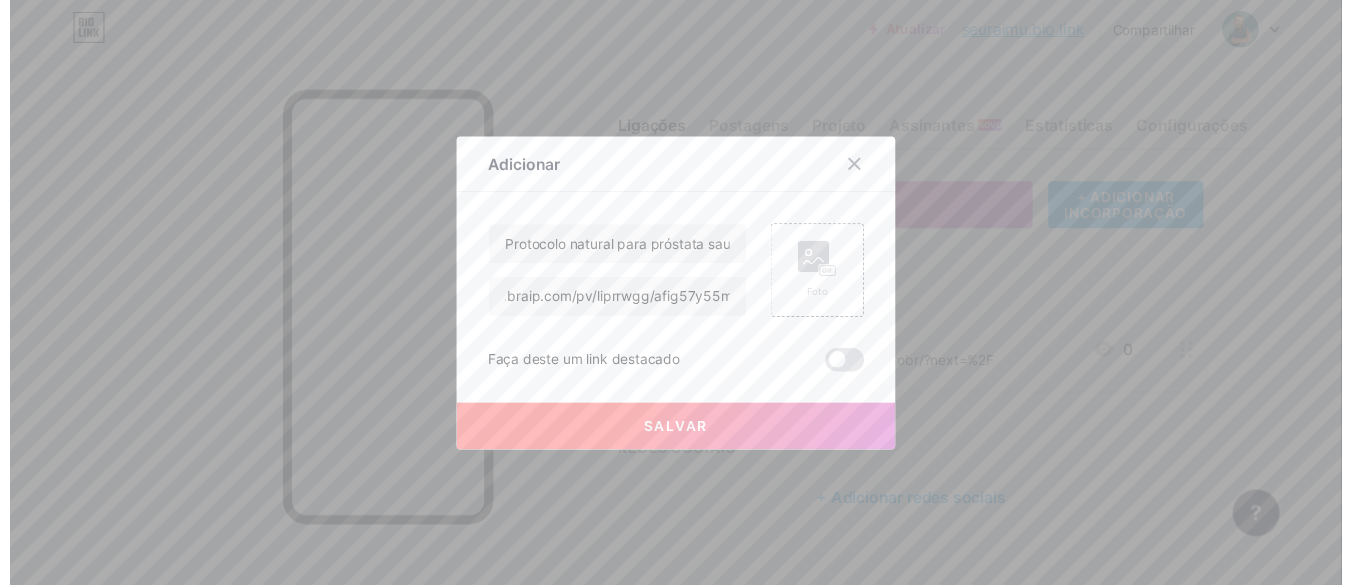 scroll, scrollTop: 0, scrollLeft: 0, axis: both 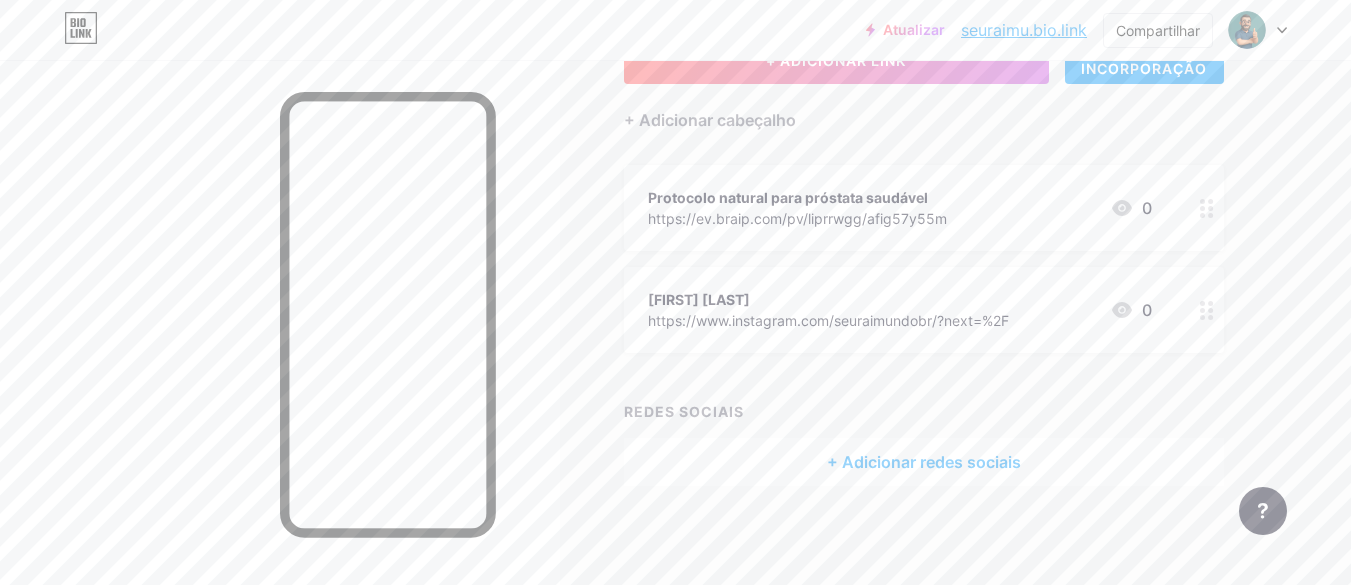 click on "Protocolo natural para próstata saudável" at bounding box center (788, 197) 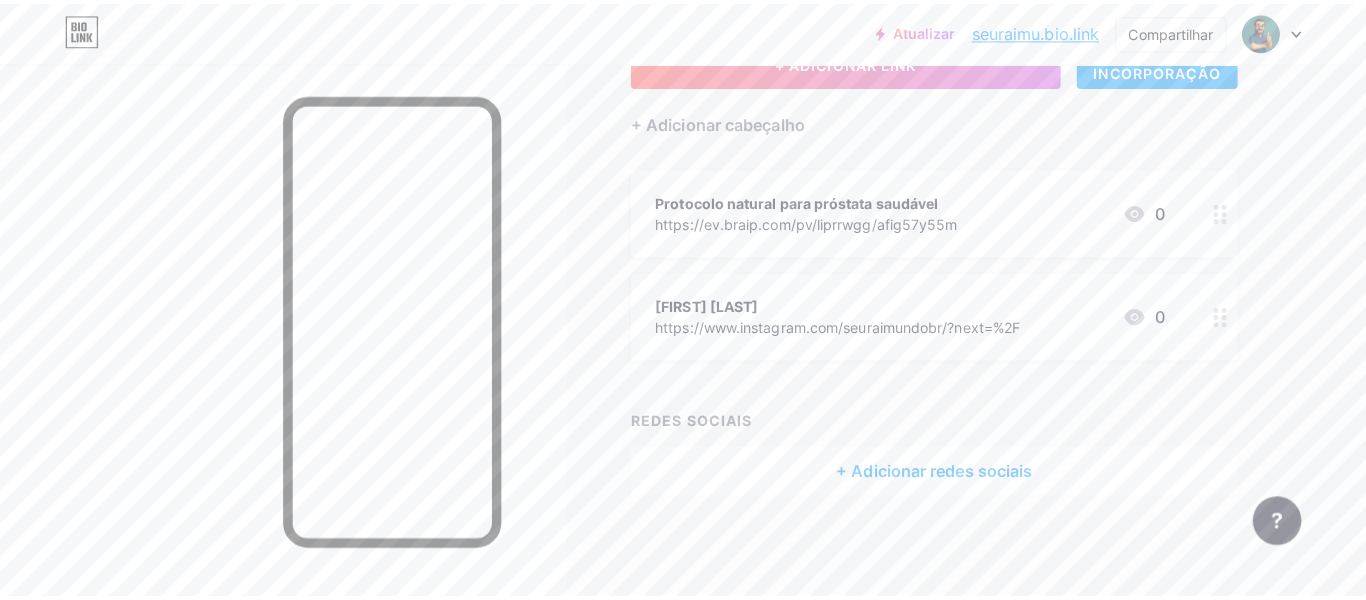 scroll, scrollTop: 135, scrollLeft: 0, axis: vertical 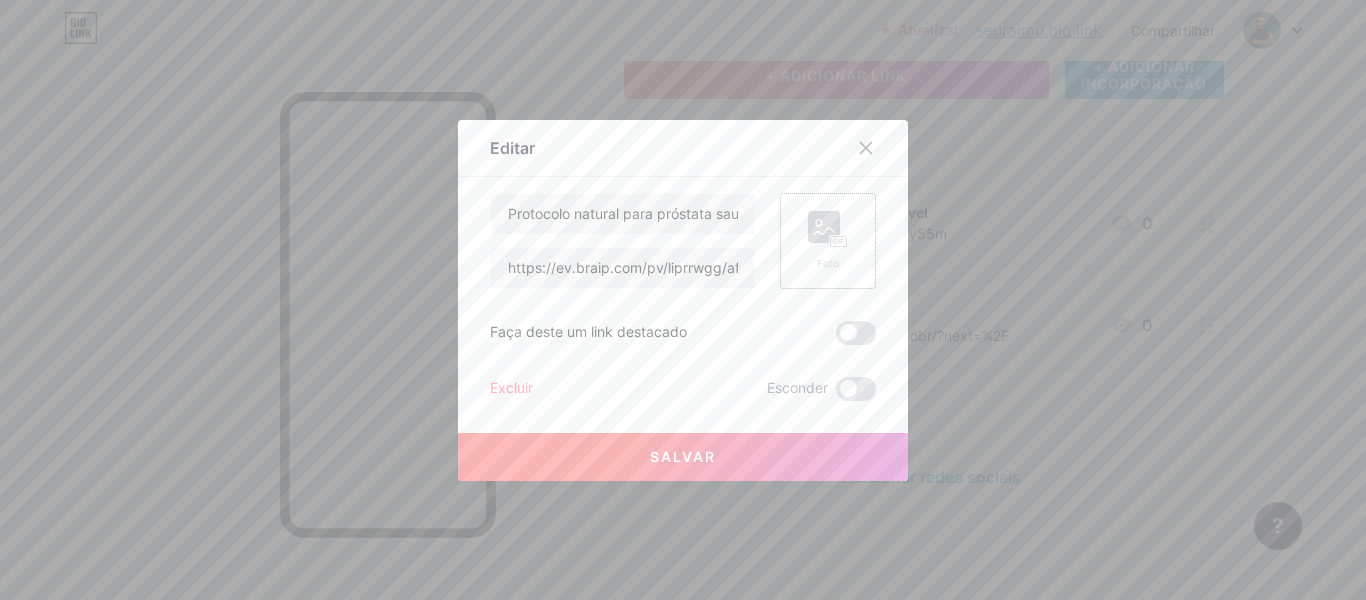 click 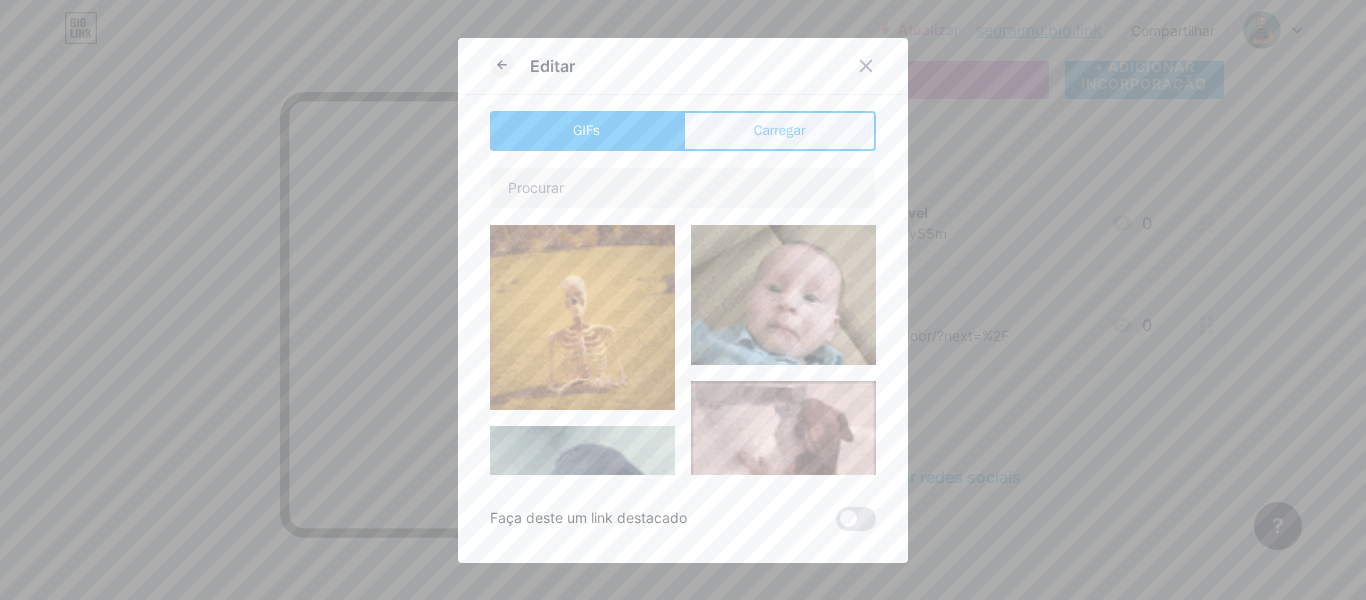 click on "Carregar" at bounding box center (779, 131) 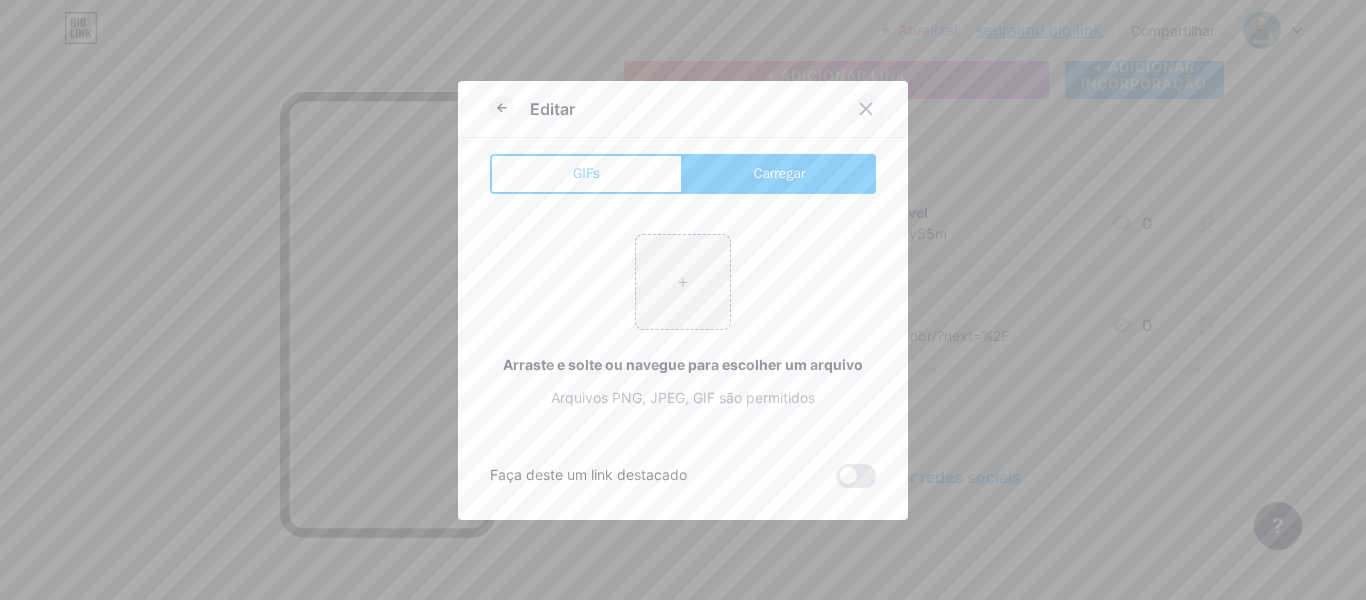 click 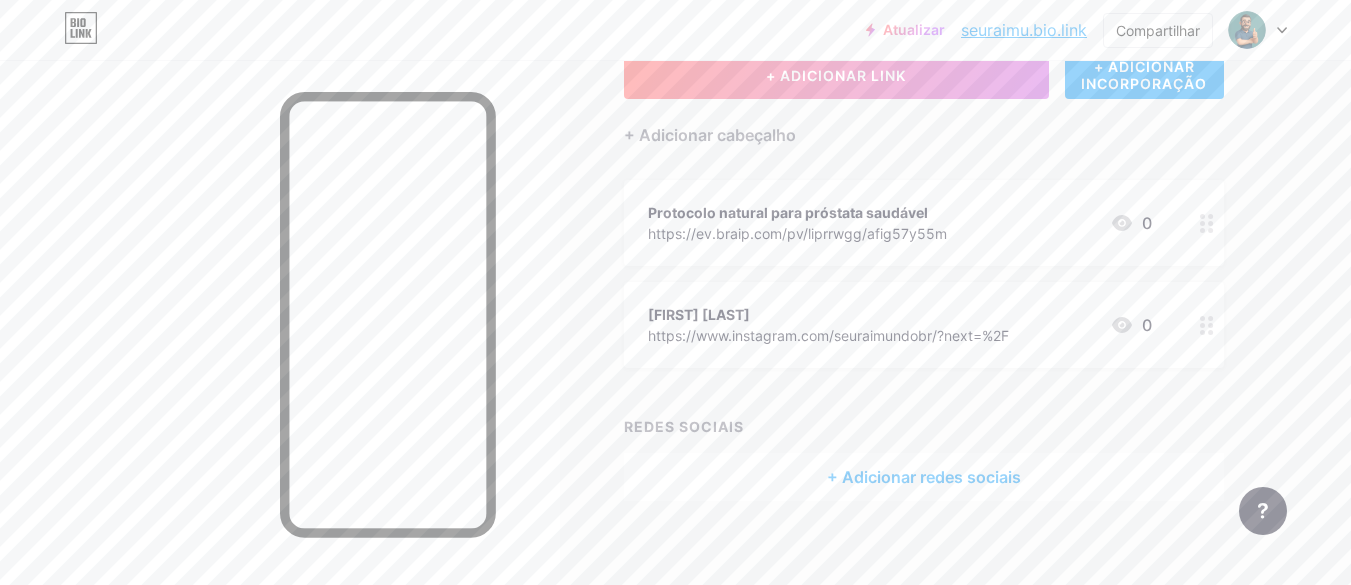 click on "https://ev.braip.com/pv/liprrwgg/afig57y55m" at bounding box center (797, 233) 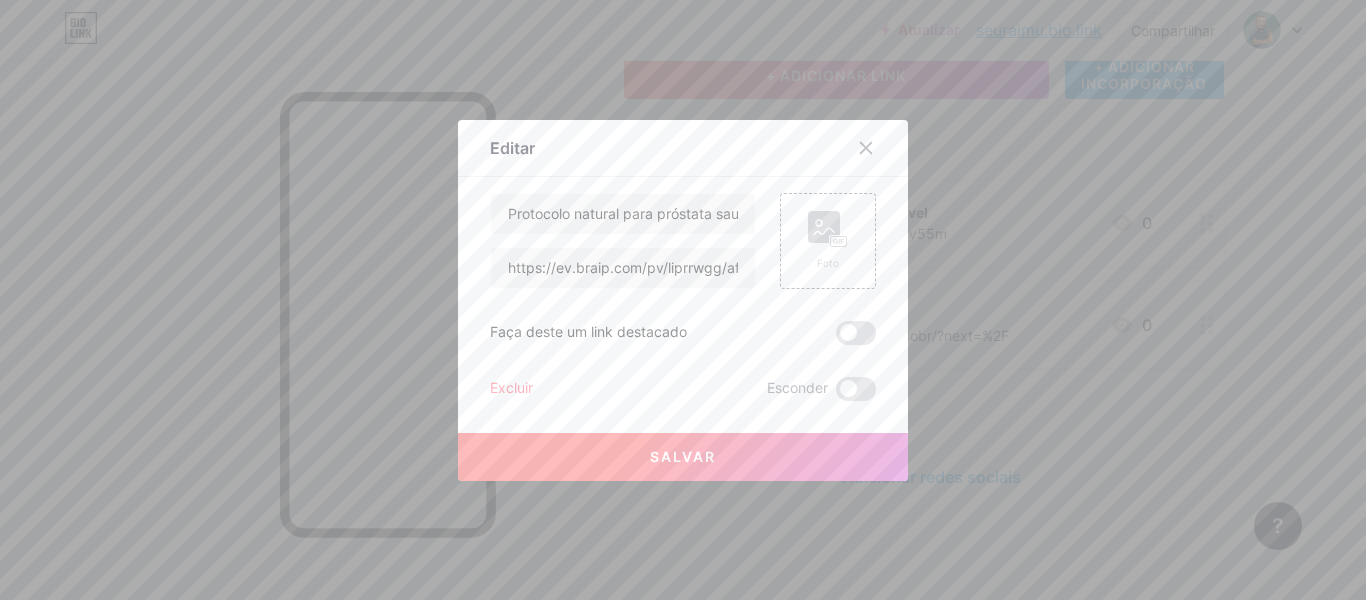 click at bounding box center (683, 300) 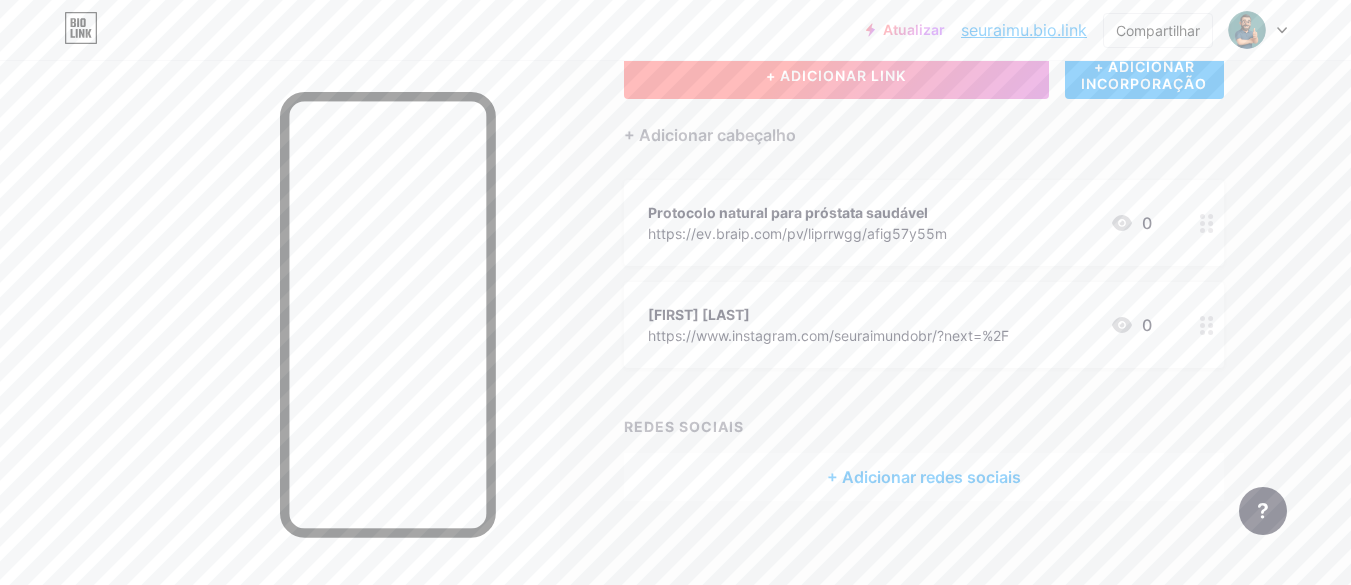 click on "+ ADICIONAR LINK" at bounding box center [836, 75] 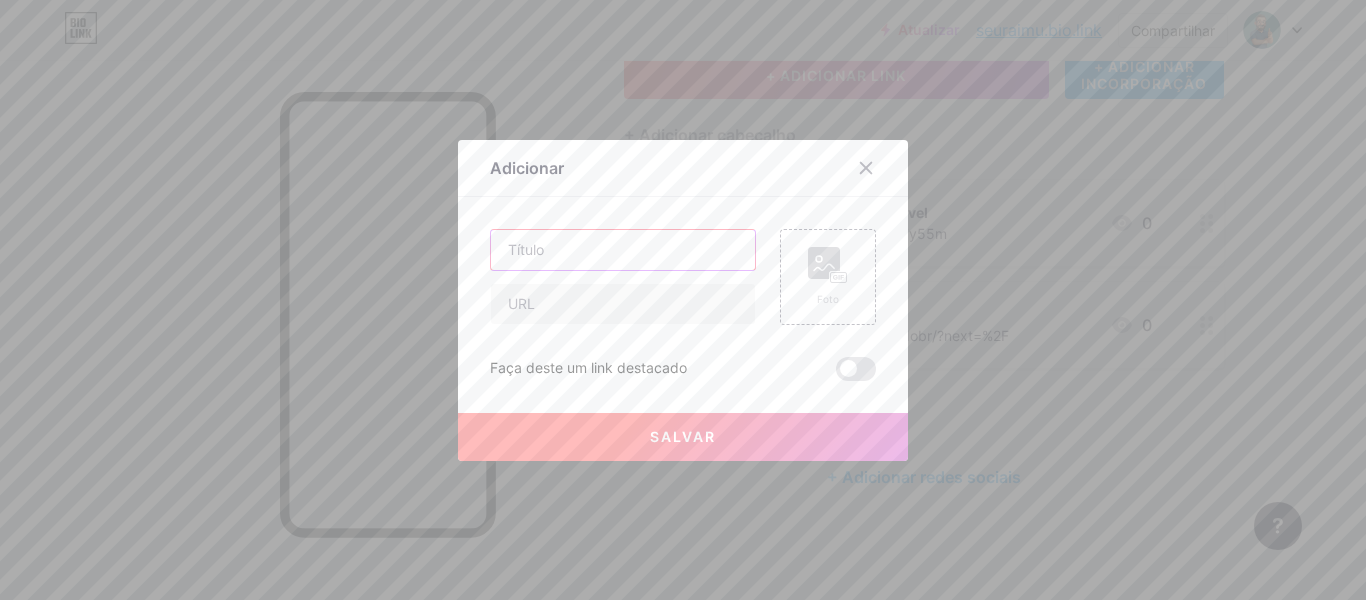 click at bounding box center [623, 250] 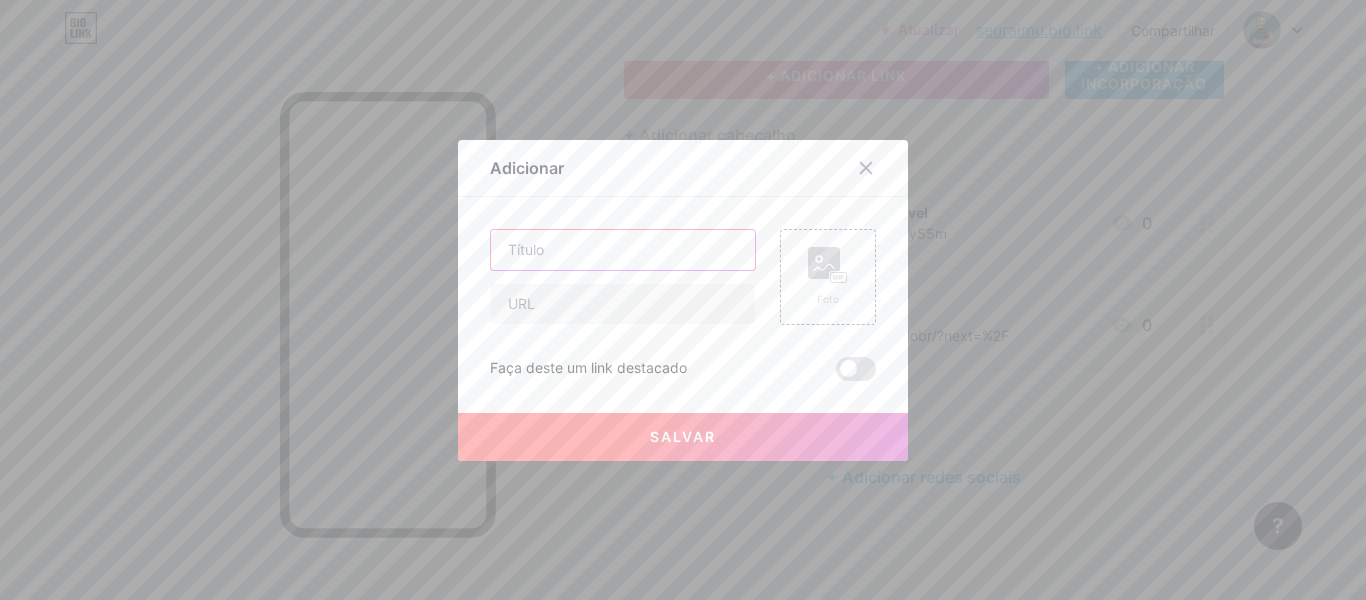 paste on "Assista a VSL Rápida (1 minuto)" 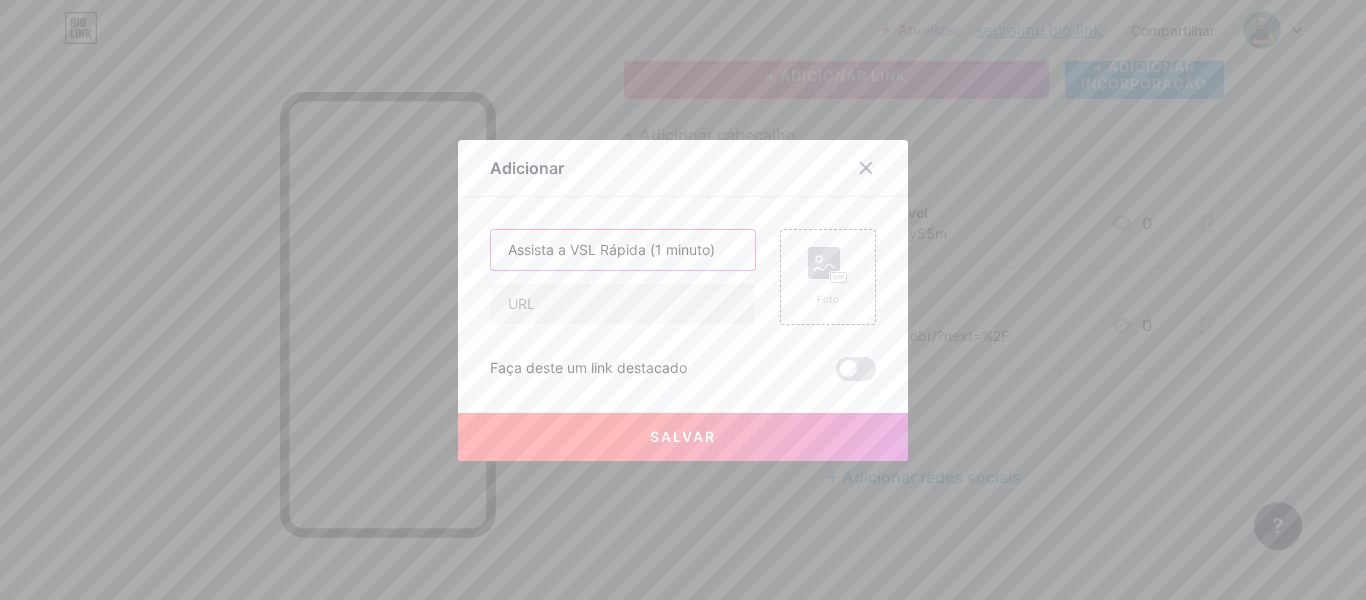 type on "Assista a VSL Rápida (1 minuto)" 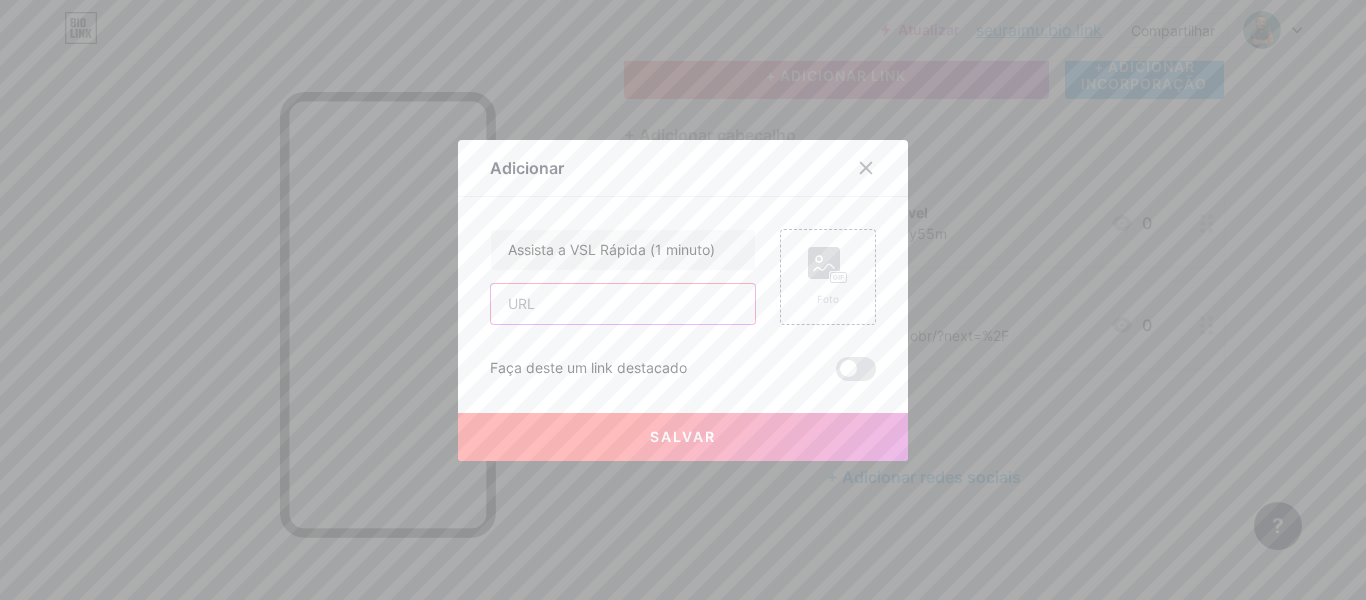 click at bounding box center (623, 304) 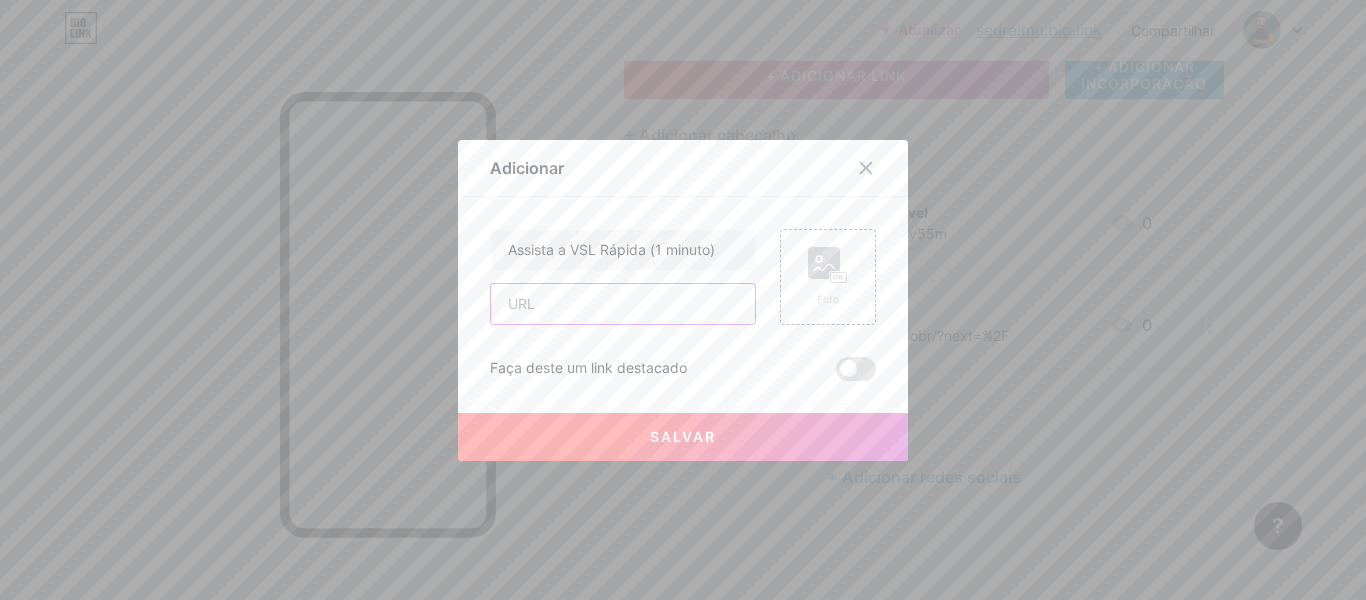 paste on "Link: https://ev.braip.com/pv/lipvr3wv/afig57y55m" 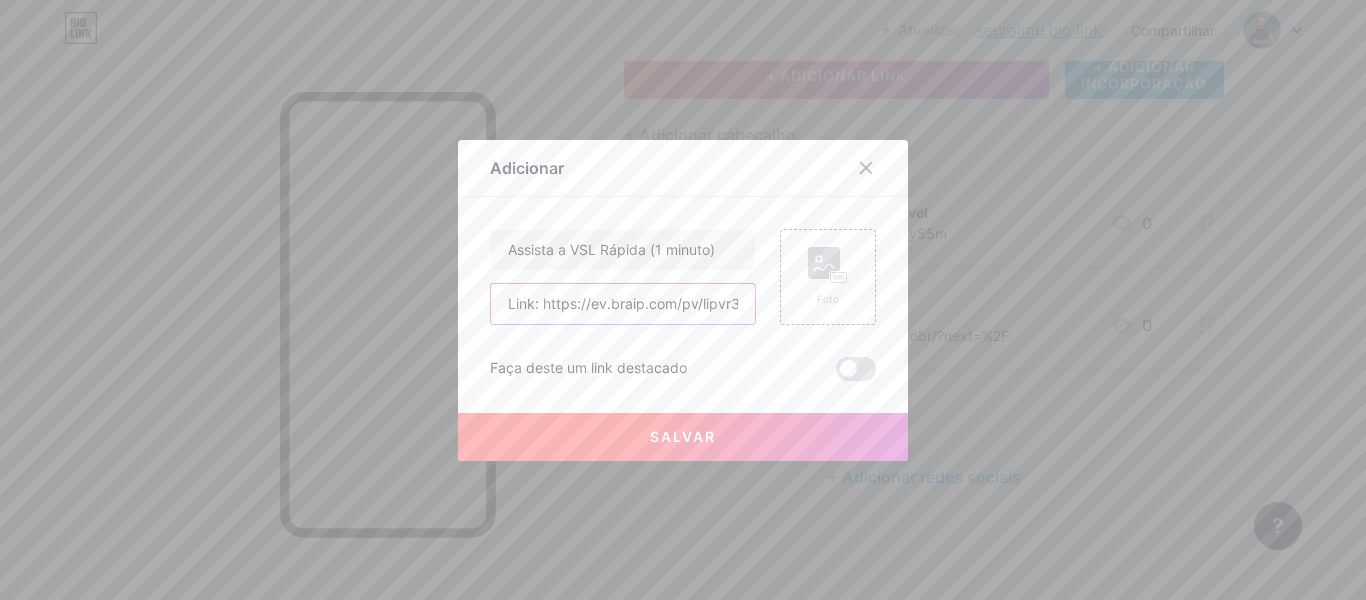 scroll, scrollTop: 0, scrollLeft: 102, axis: horizontal 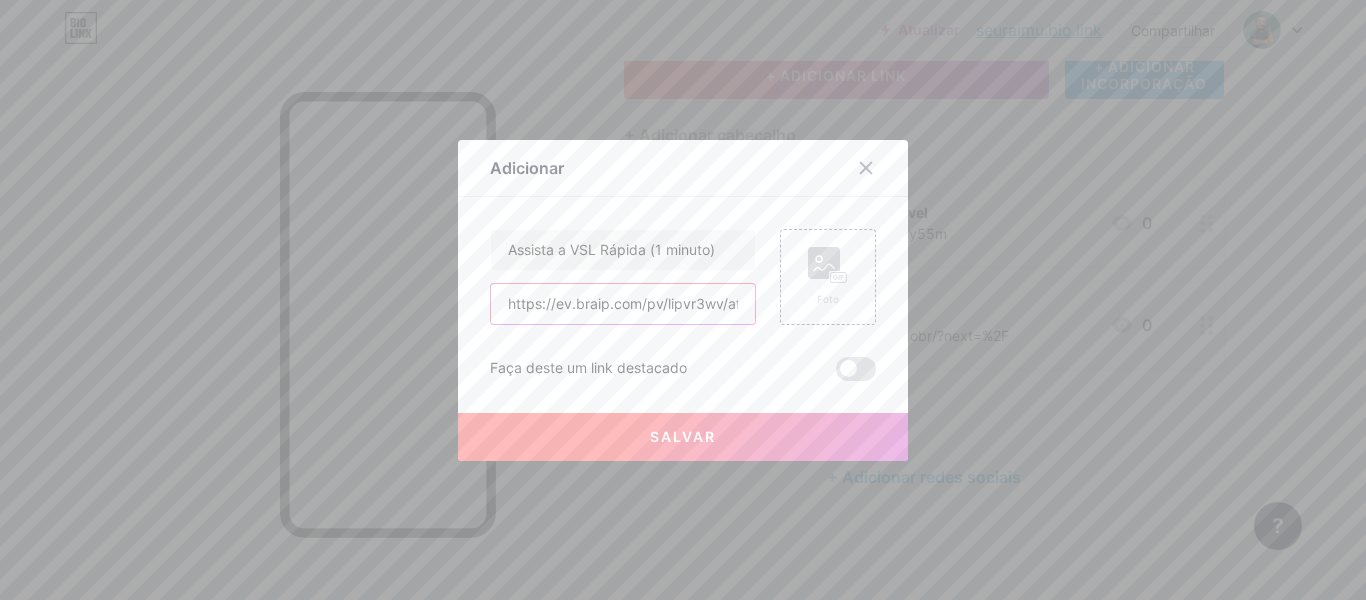 type on "https://ev.braip.com/pv/lipvr3wv/afig57y55m" 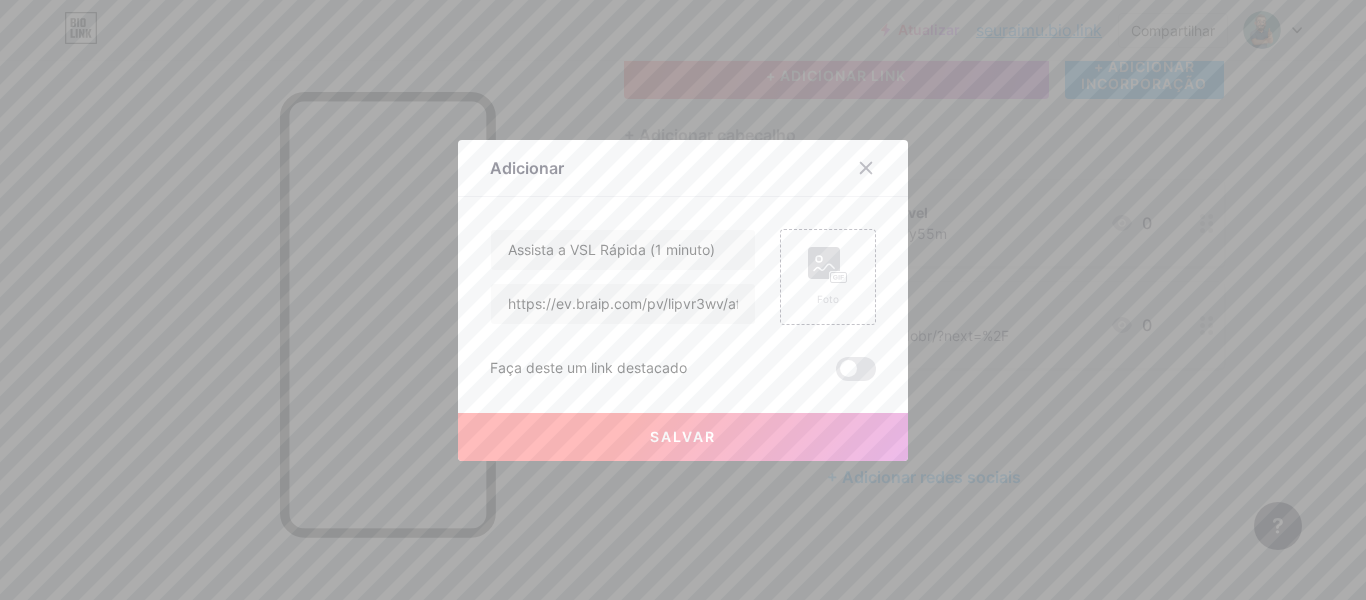 click on "Salvar" at bounding box center (683, 436) 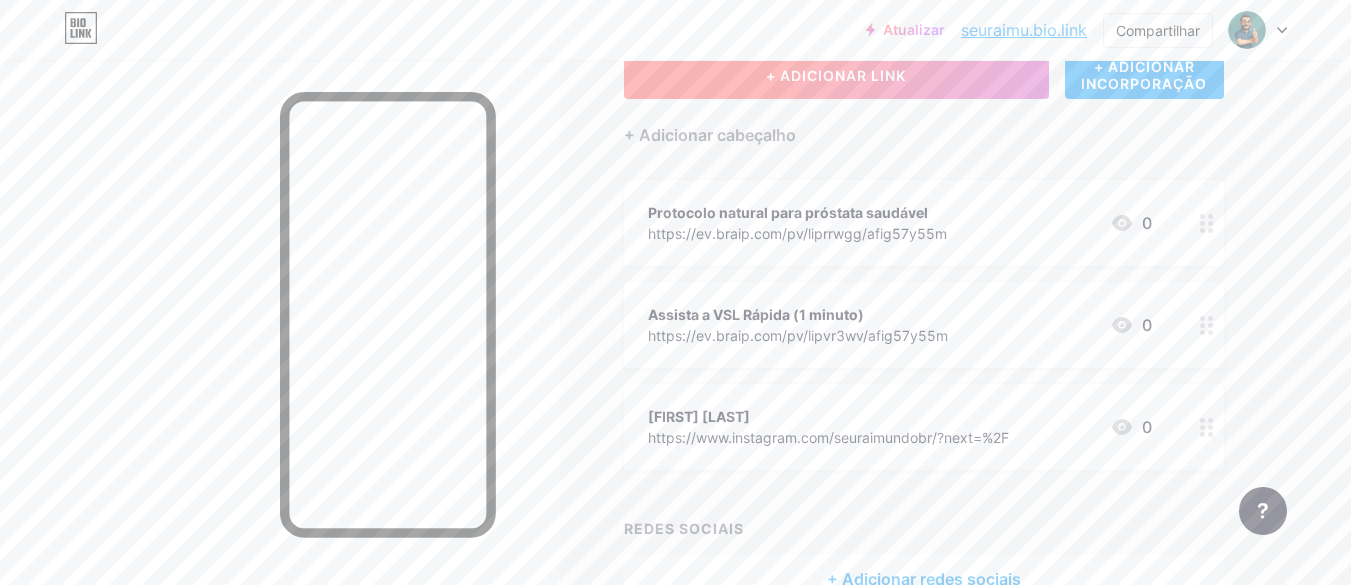 click on "+ ADICIONAR LINK" at bounding box center [836, 75] 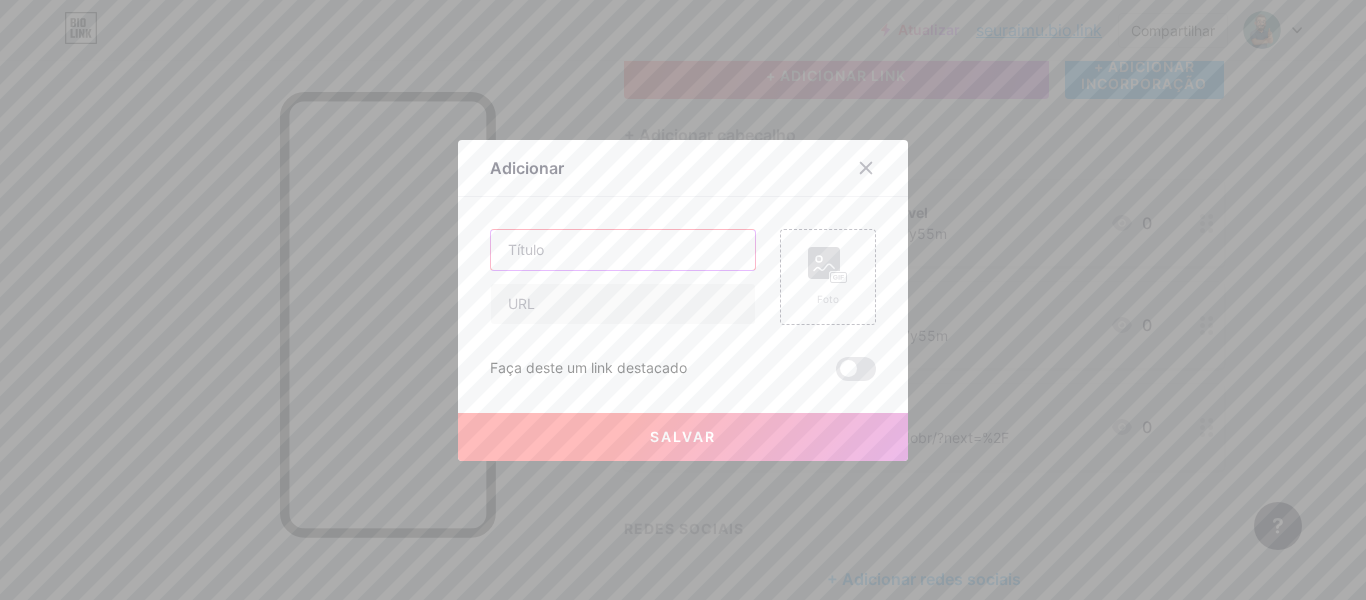 click at bounding box center [623, 250] 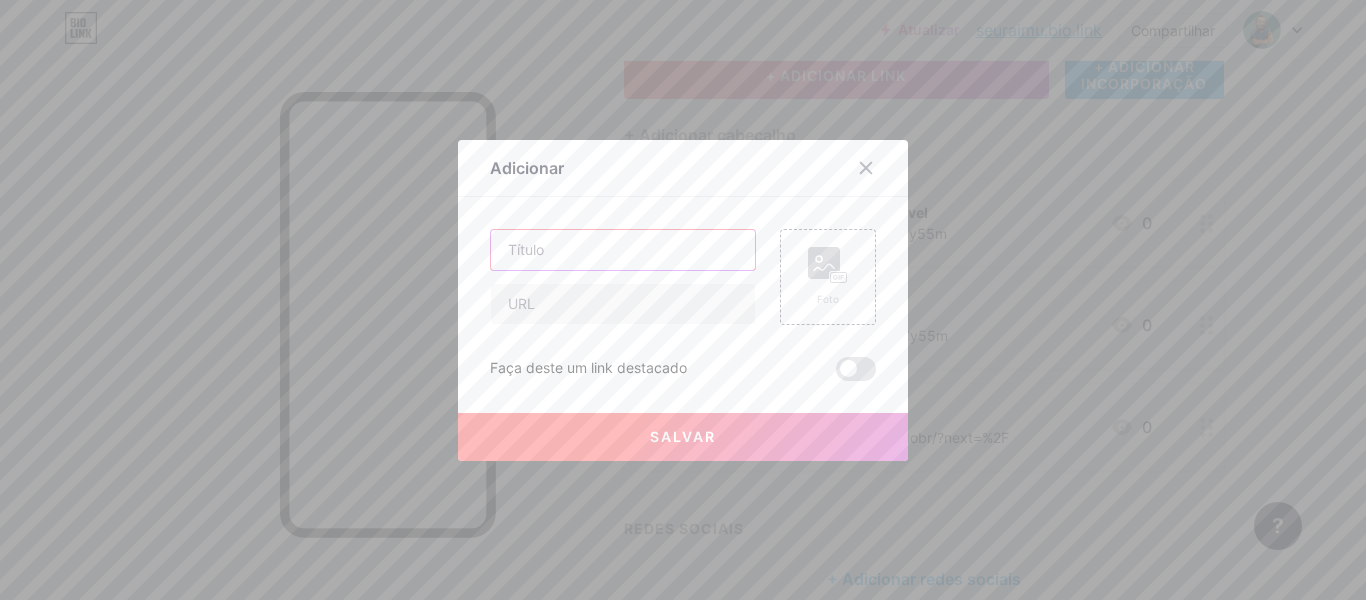 paste on "Garantir 3 frascos com desconto" 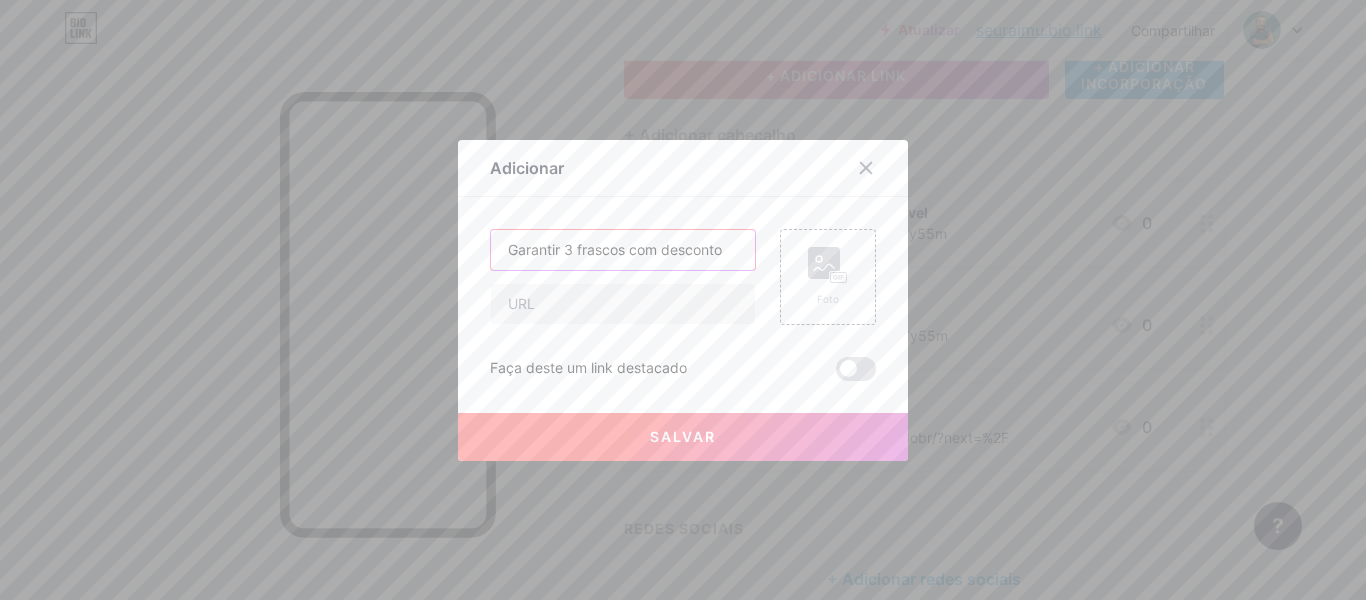 type on "Garantir 3 frascos com desconto" 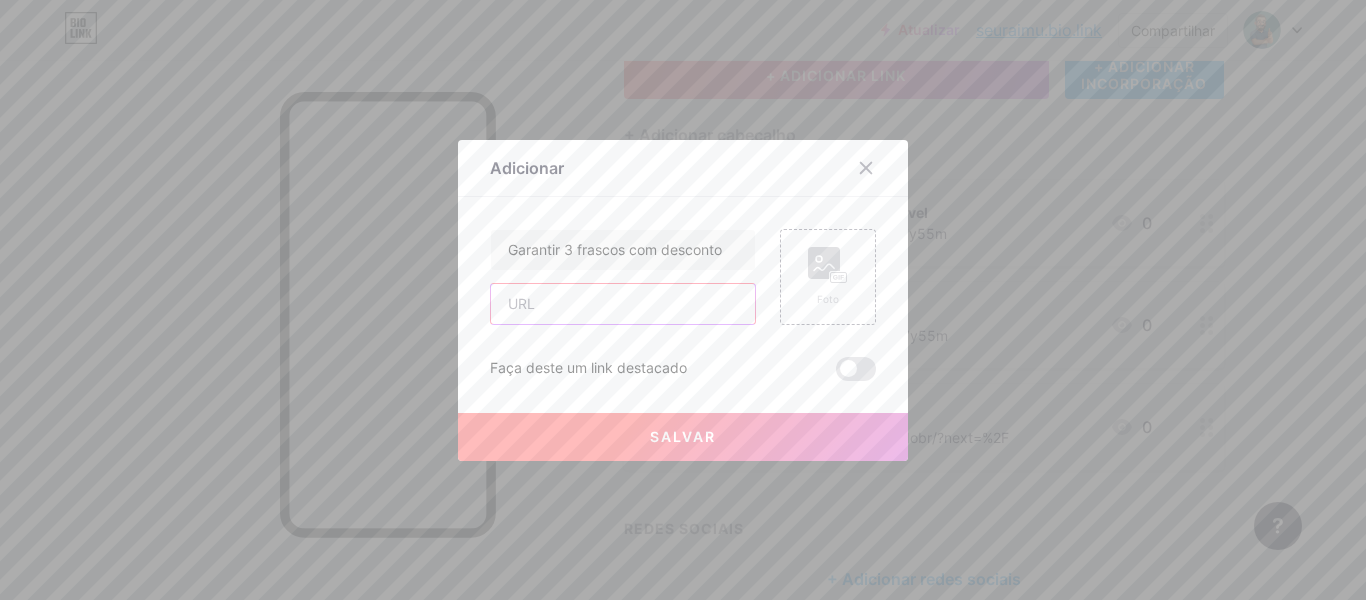 click at bounding box center (623, 304) 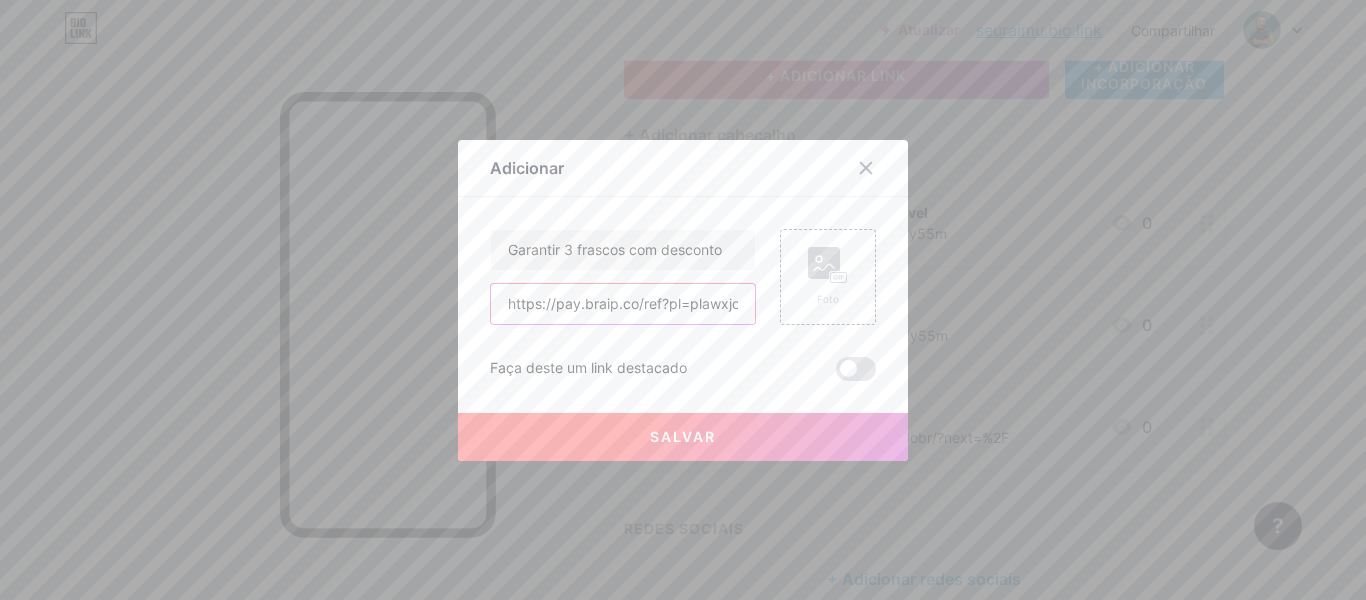 scroll, scrollTop: 0, scrollLeft: 216, axis: horizontal 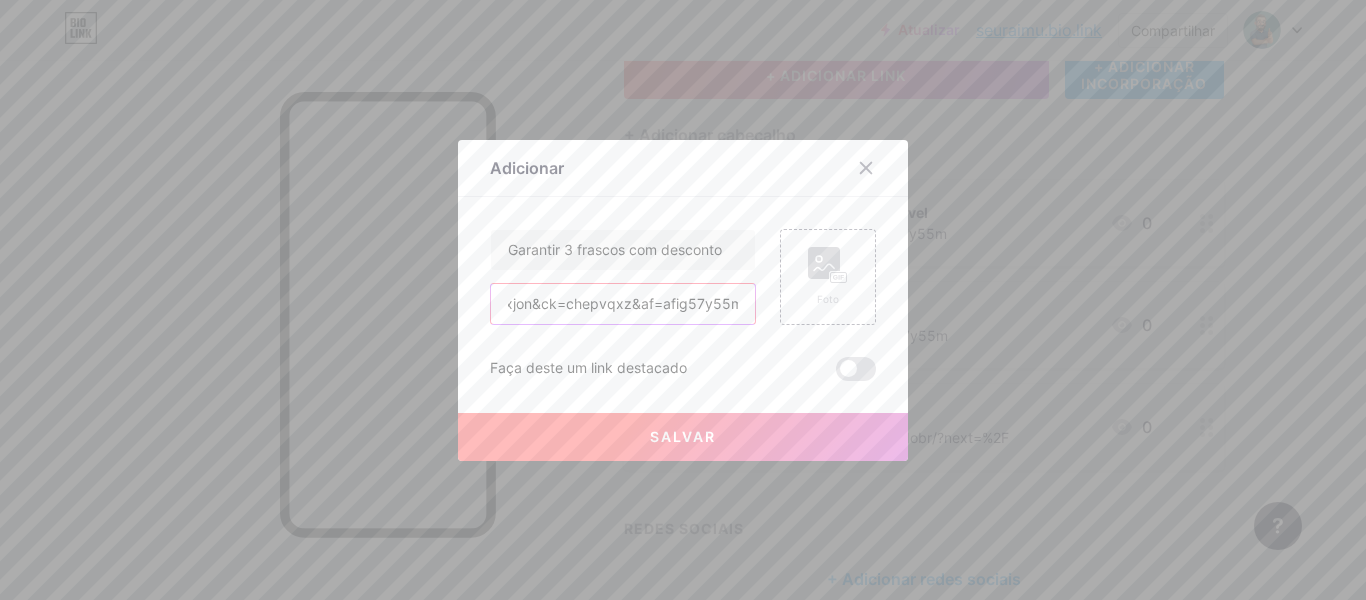 type on "https://pay.braip.co/ref?pl=plawxjon&ck=chepvqxz&af=afig57y55m" 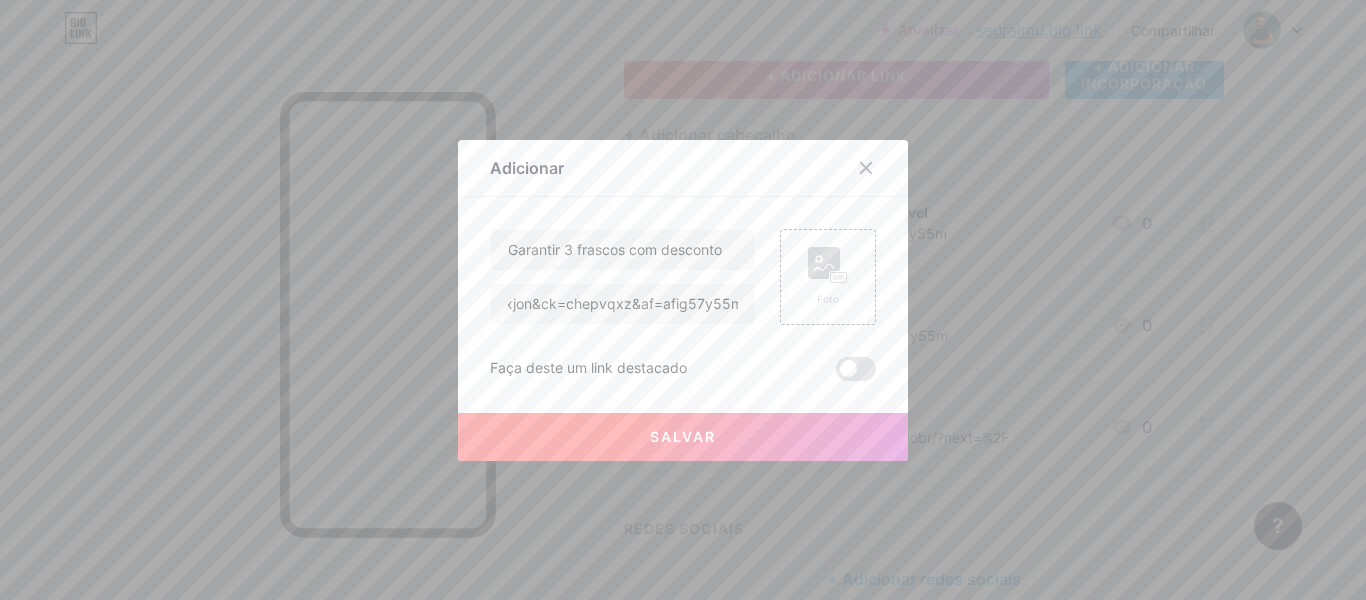 click on "Salvar" at bounding box center (683, 436) 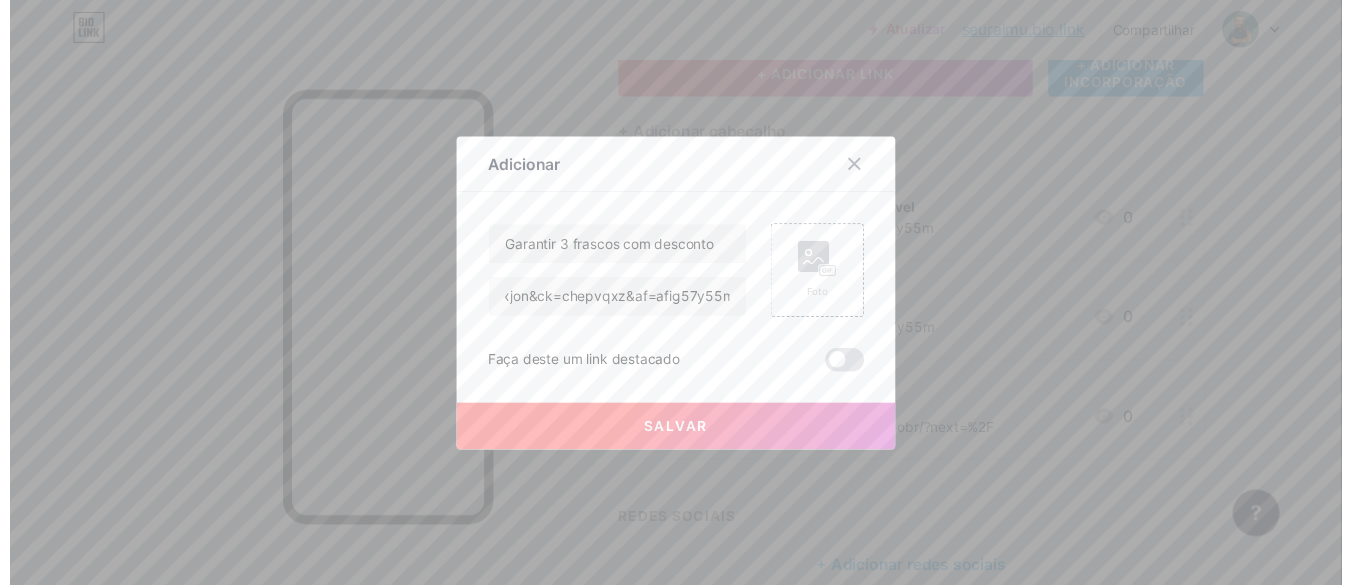 scroll, scrollTop: 0, scrollLeft: 0, axis: both 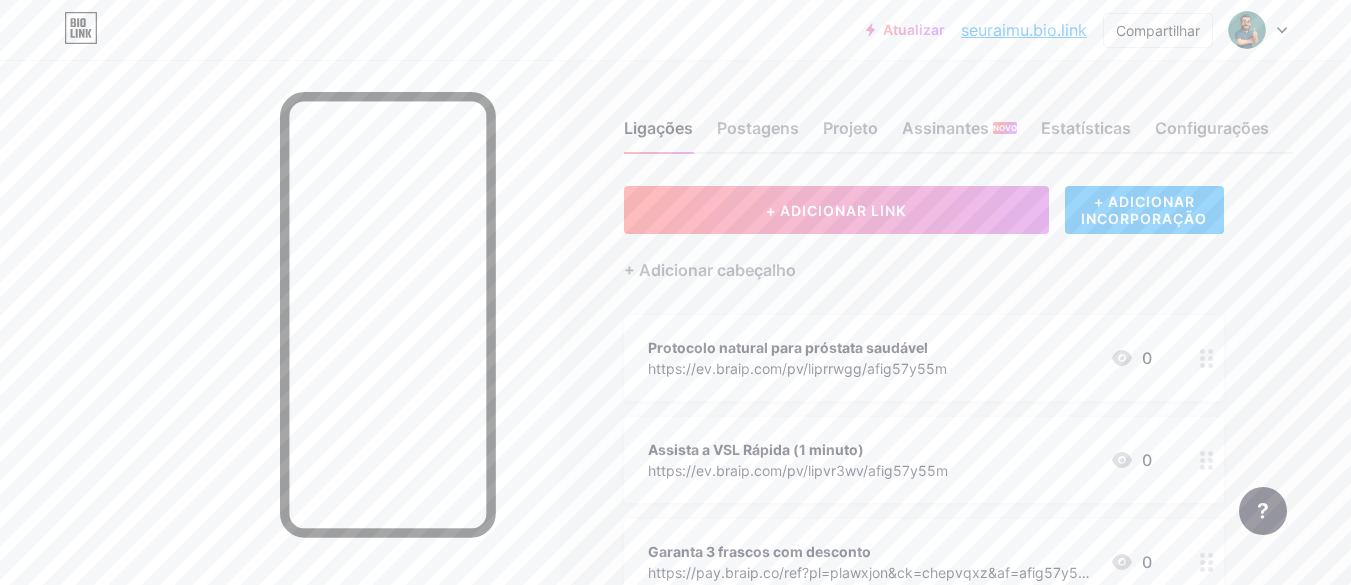 click on "+ ADICIONAR INCORPORAÇÃO" at bounding box center [1144, 210] 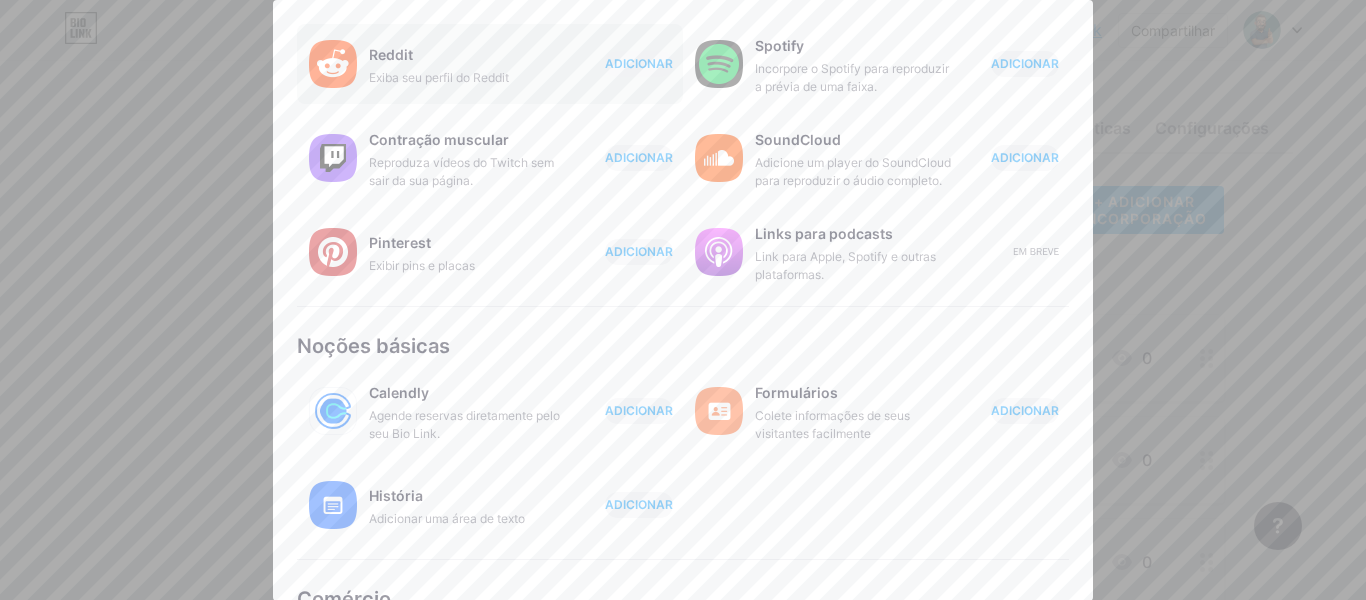 scroll, scrollTop: 418, scrollLeft: 0, axis: vertical 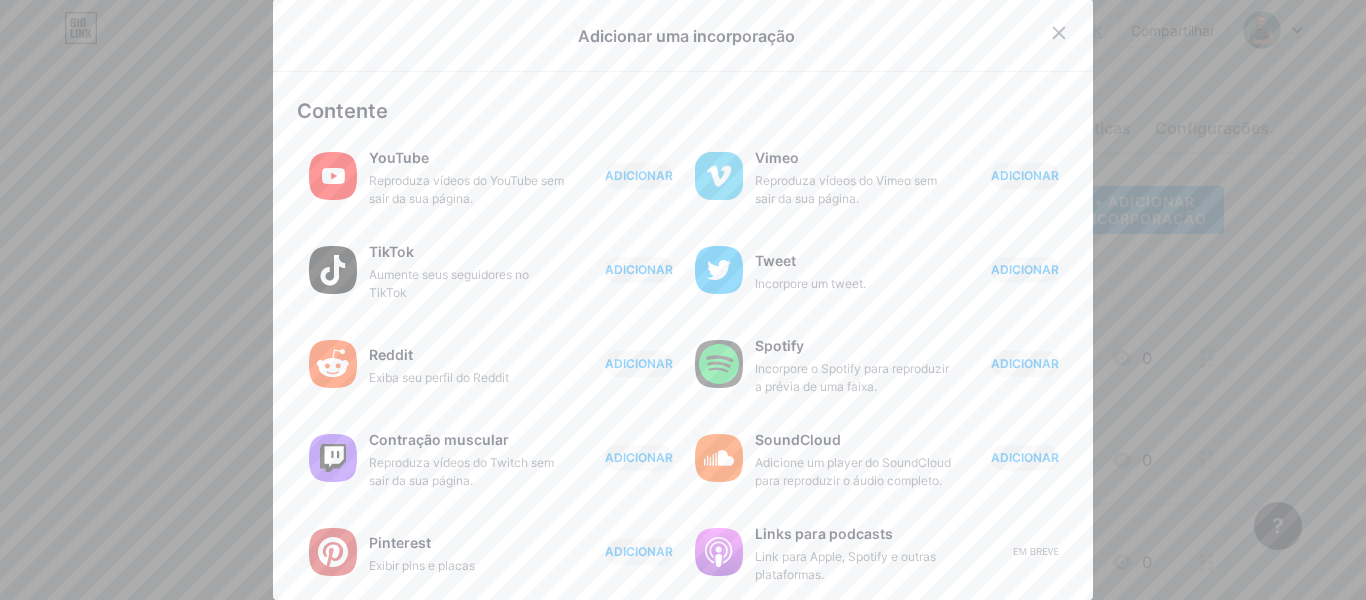 click at bounding box center (683, 299) 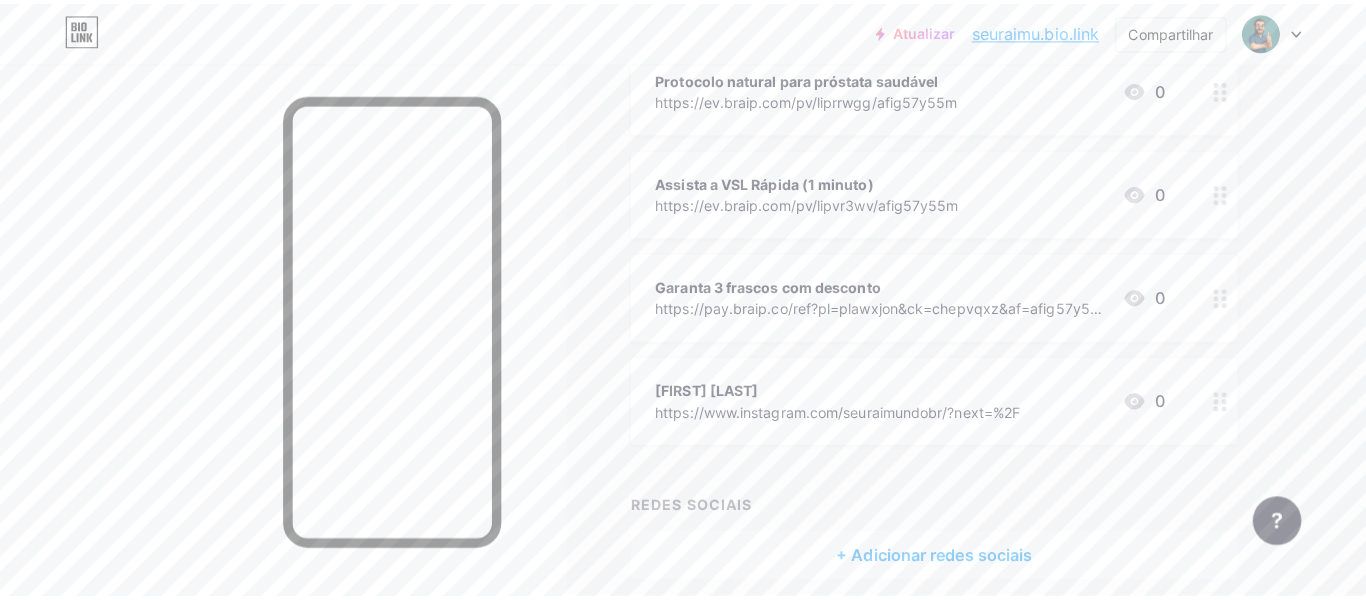 scroll, scrollTop: 300, scrollLeft: 0, axis: vertical 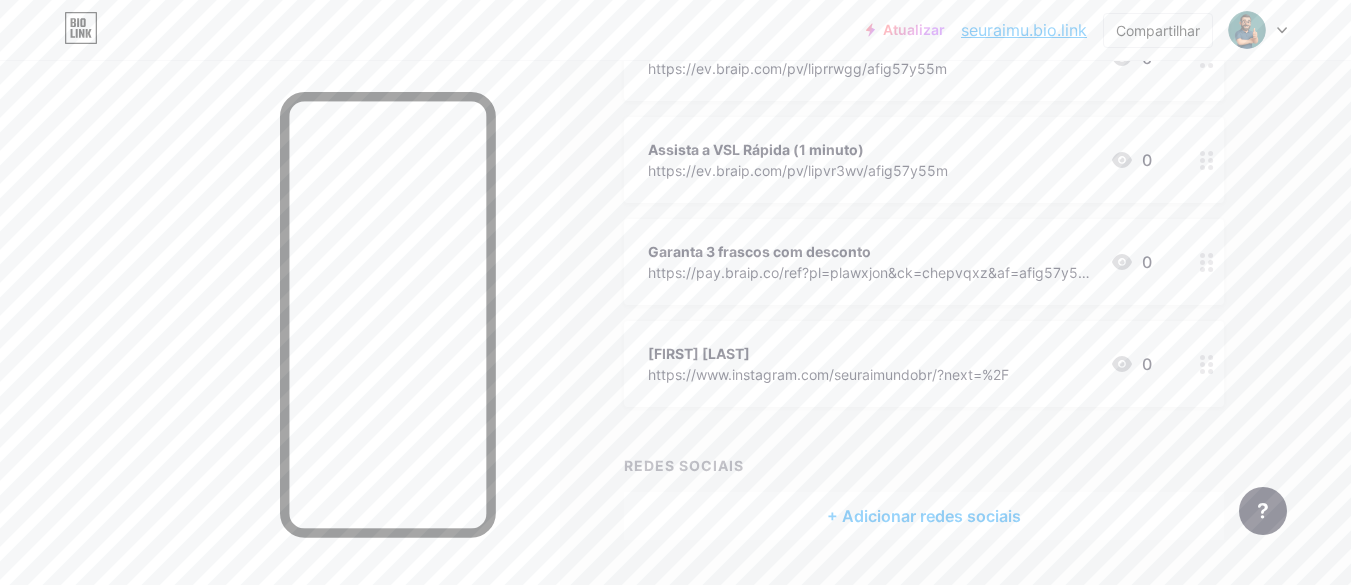 click on "+ Adicionar redes sociais" at bounding box center [924, 516] 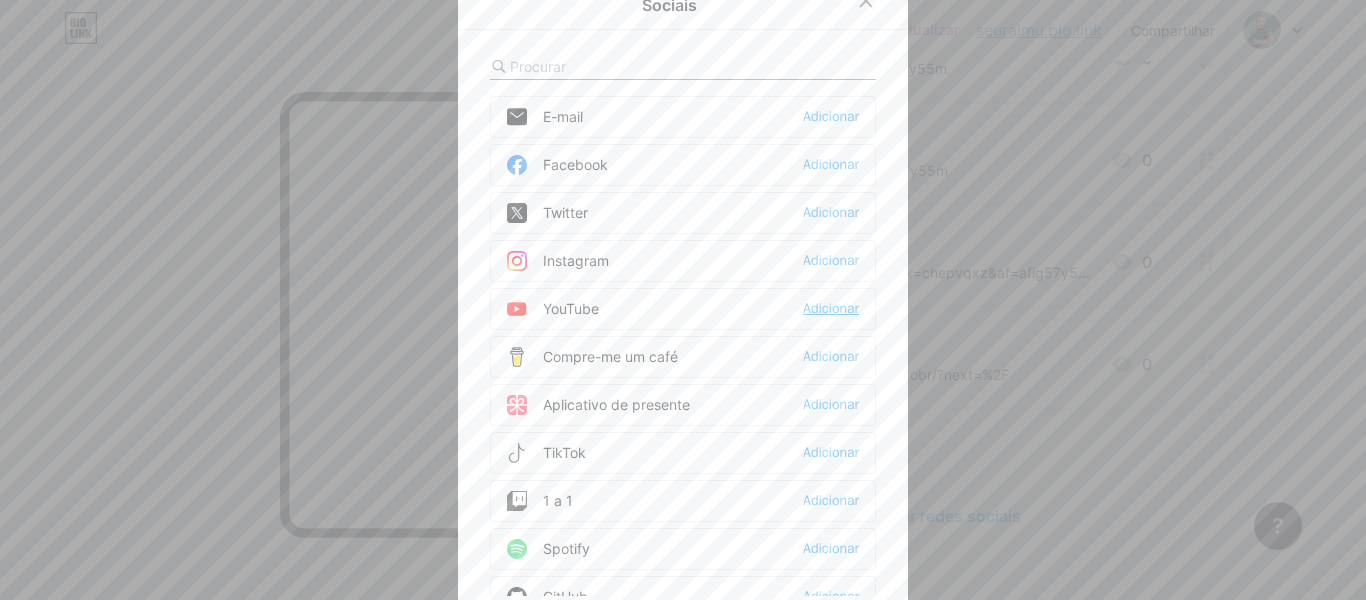 click on "Adicionar" at bounding box center (831, 308) 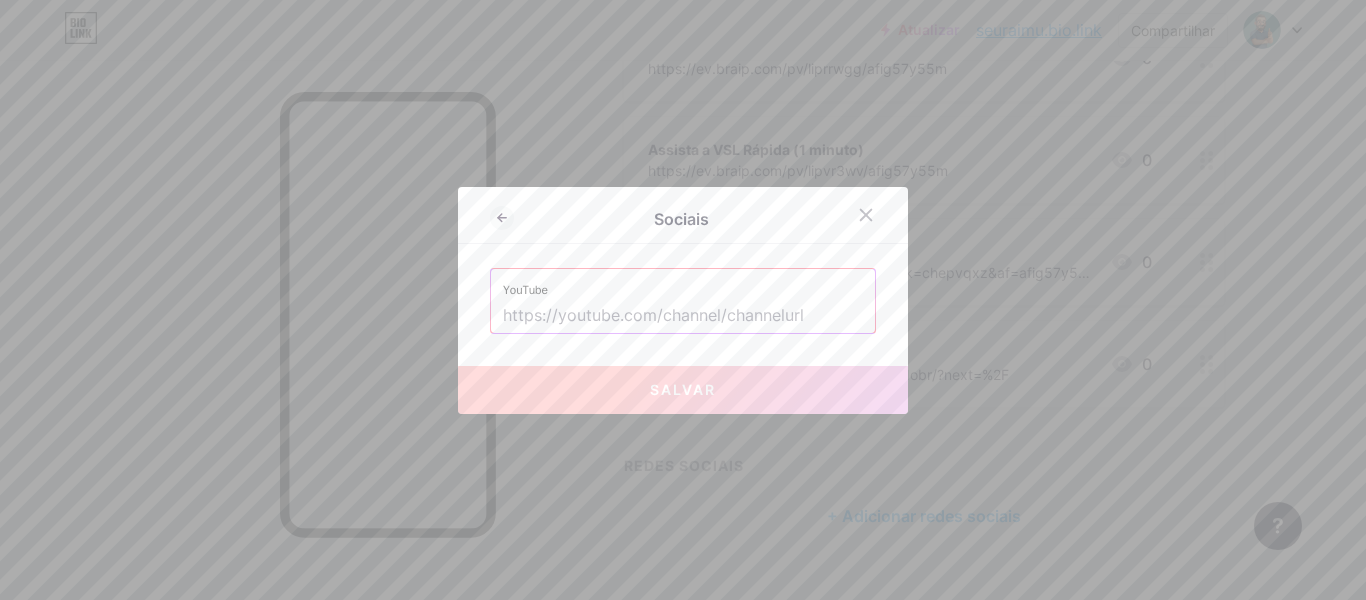 click at bounding box center [683, 316] 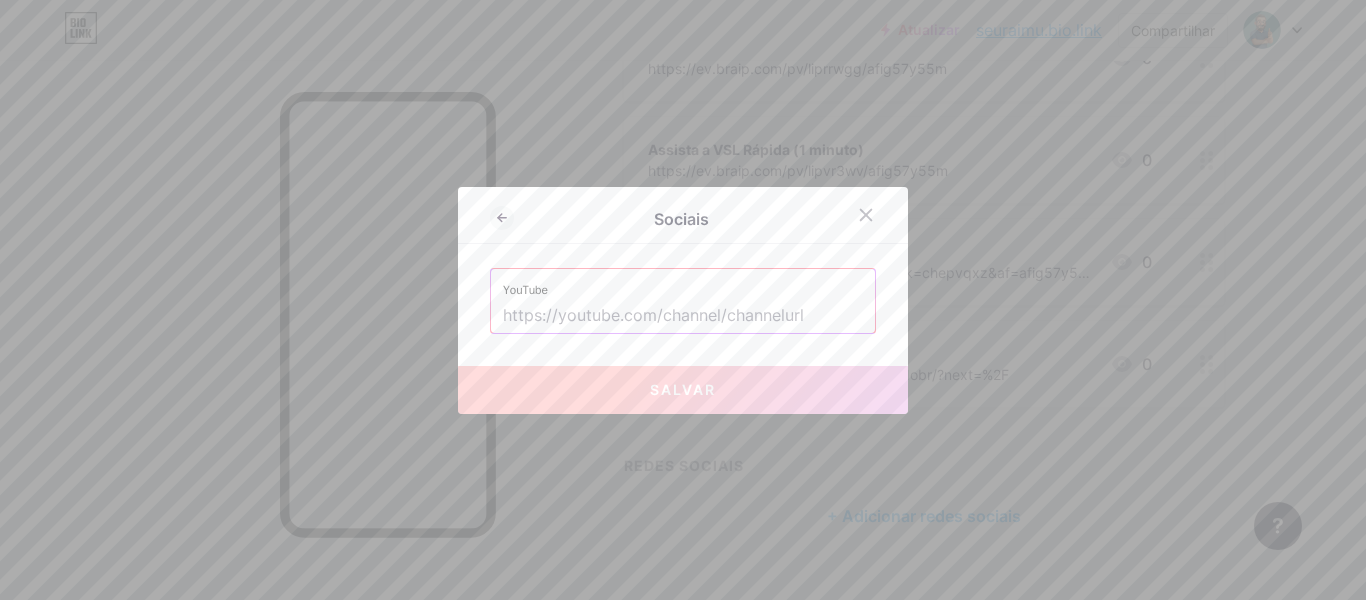 paste on "https://www.youtube.com/channel/UCfllZx1z0ANLzxjBLB9s2XQ" 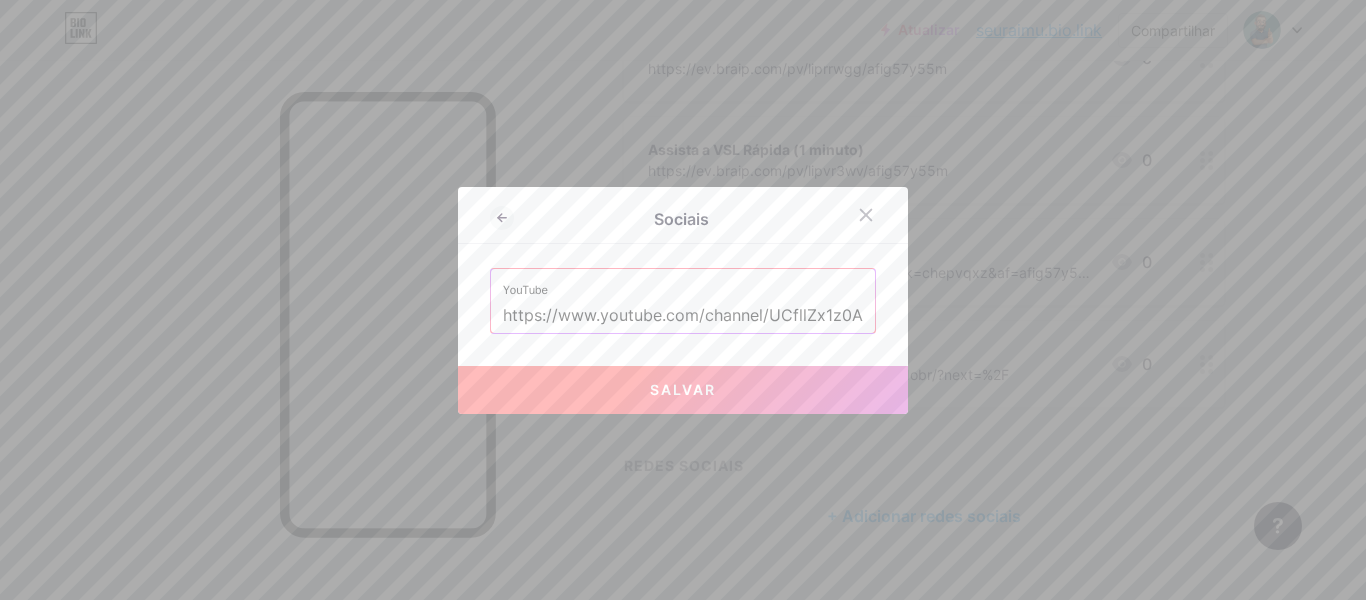 scroll, scrollTop: 0, scrollLeft: 121, axis: horizontal 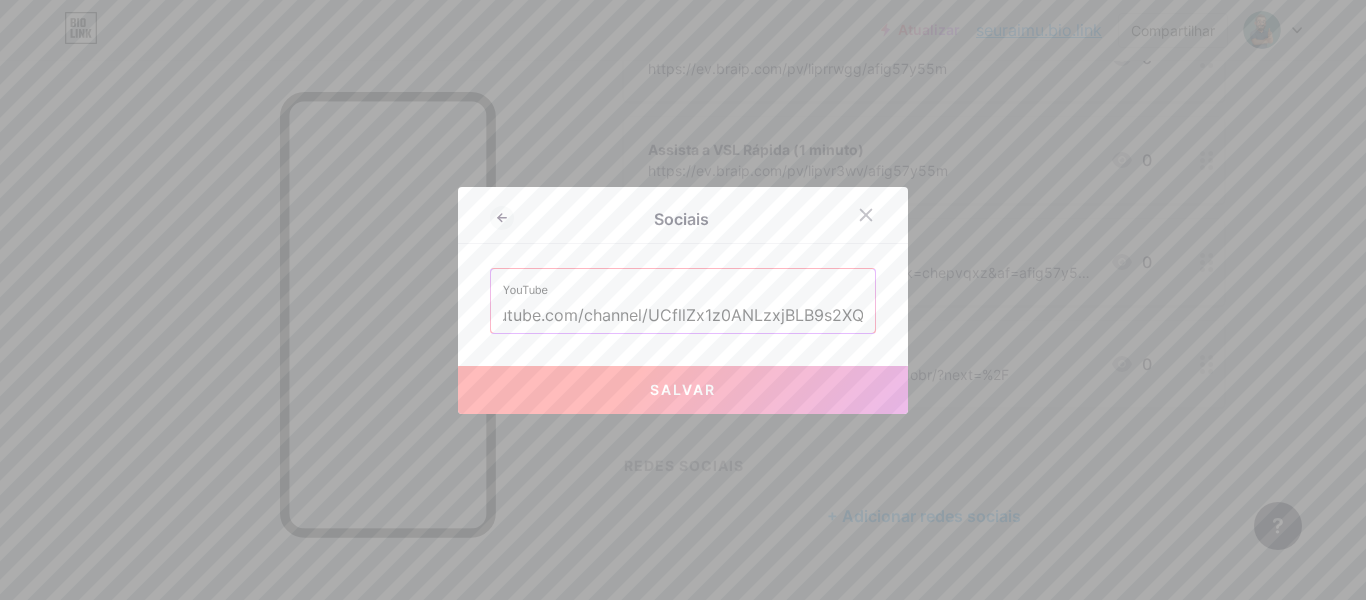type on "https://www.youtube.com/channel/UCfllZx1z0ANLzxjBLB9s2XQ" 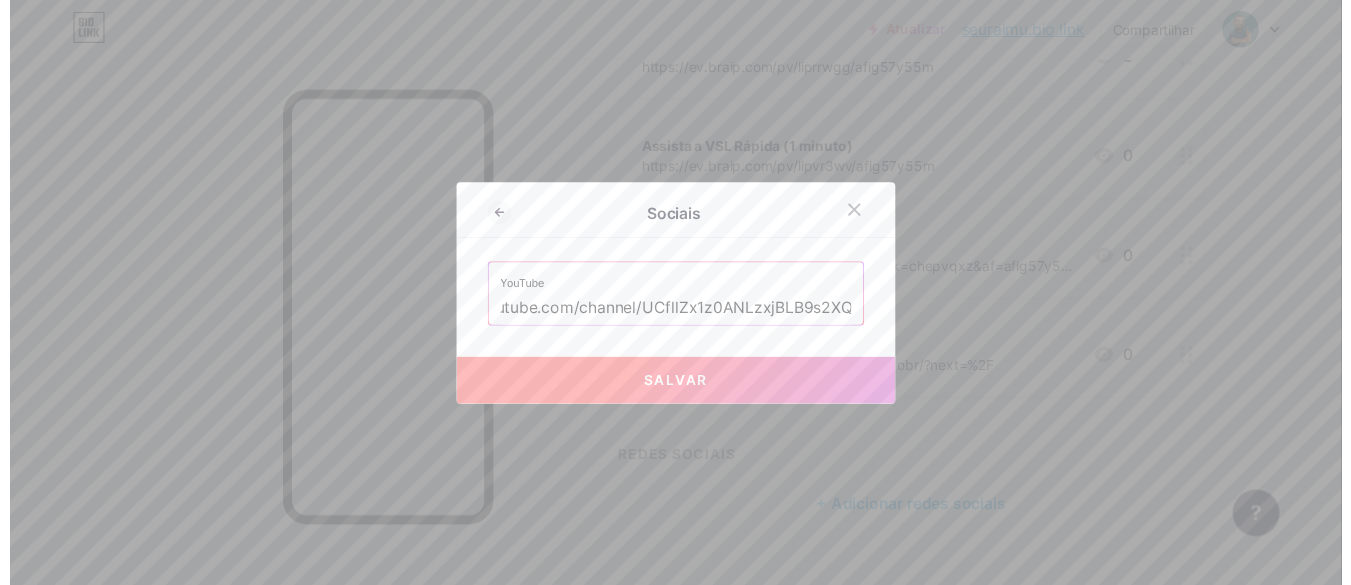 scroll, scrollTop: 0, scrollLeft: 0, axis: both 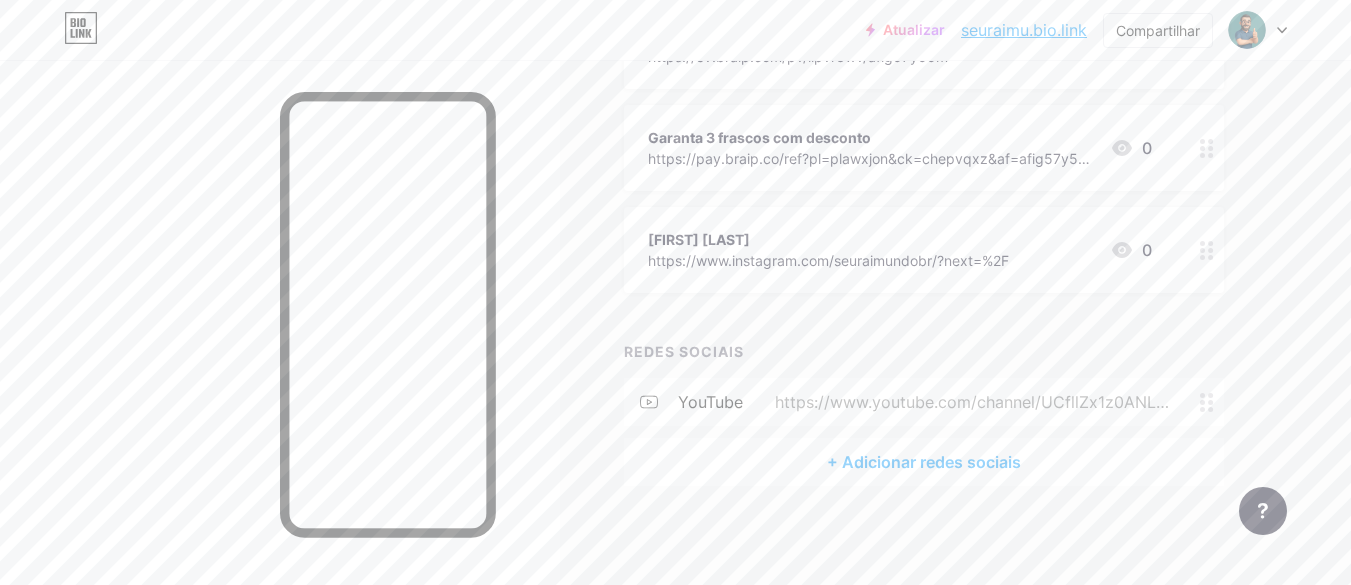click on "+ Adicionar redes sociais" at bounding box center [924, 462] 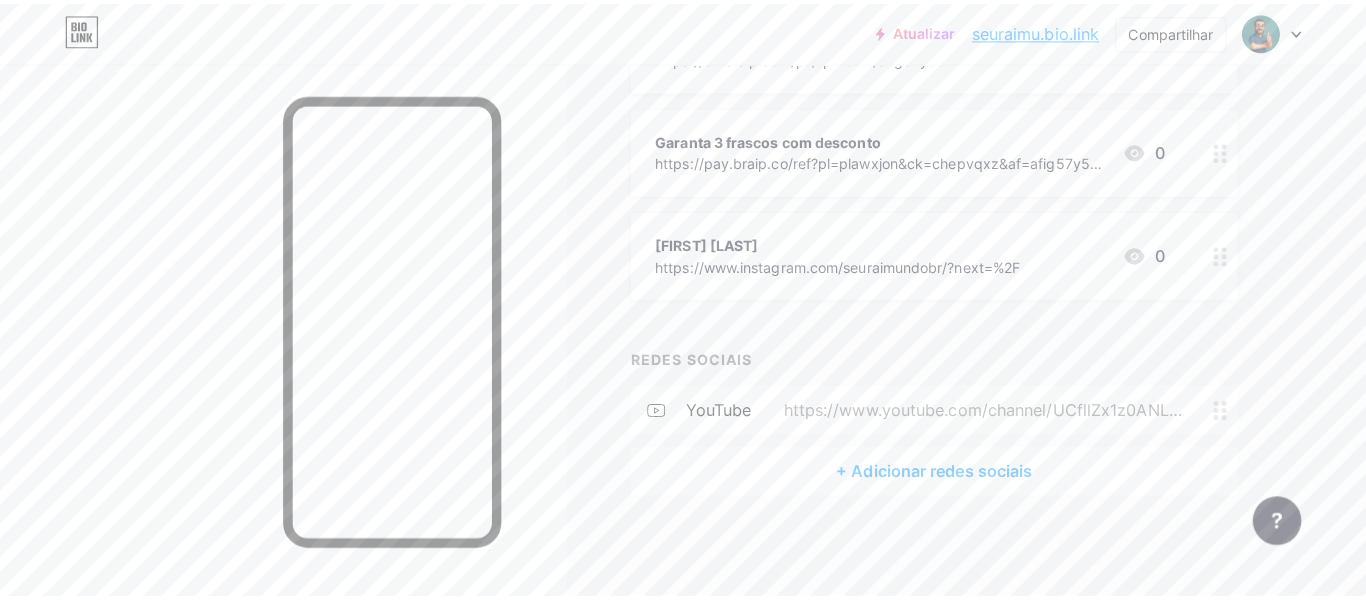 scroll, scrollTop: 399, scrollLeft: 0, axis: vertical 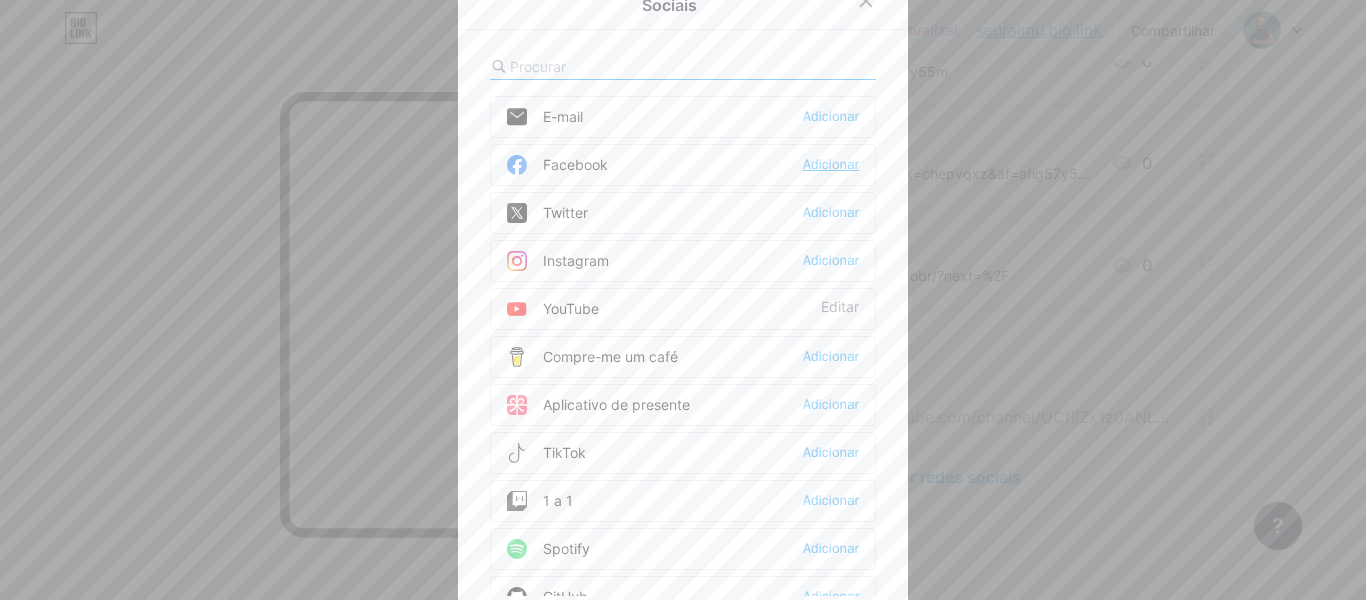 click on "Adicionar" at bounding box center (831, 164) 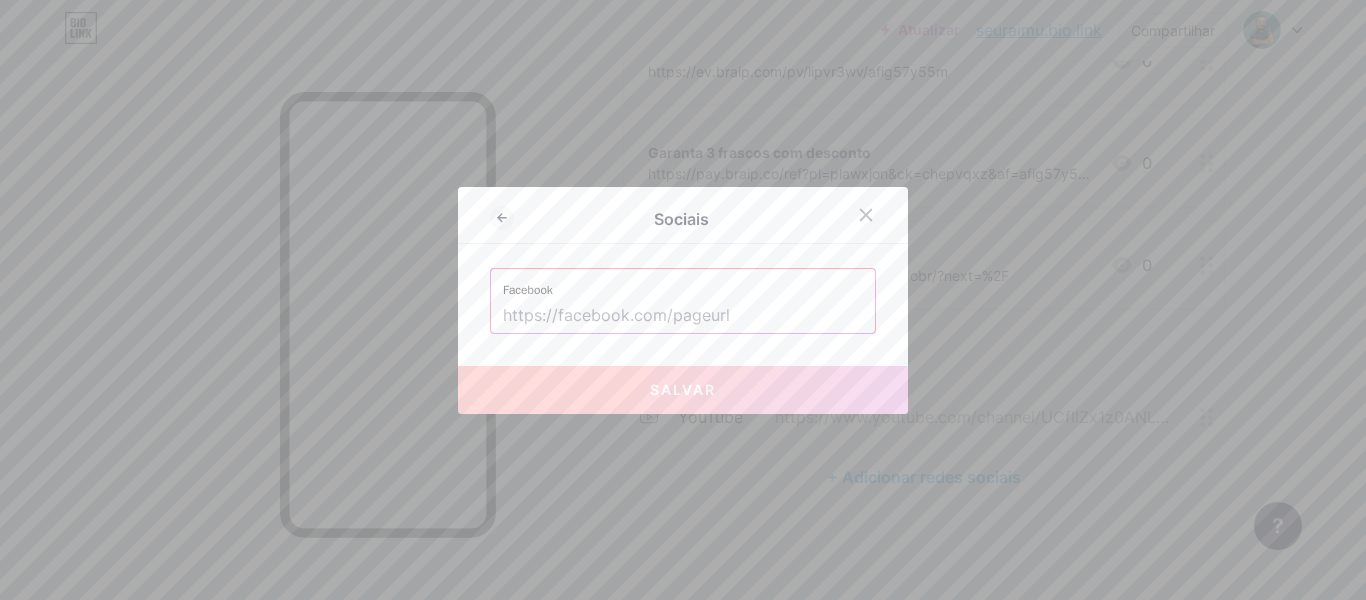 click at bounding box center [683, 316] 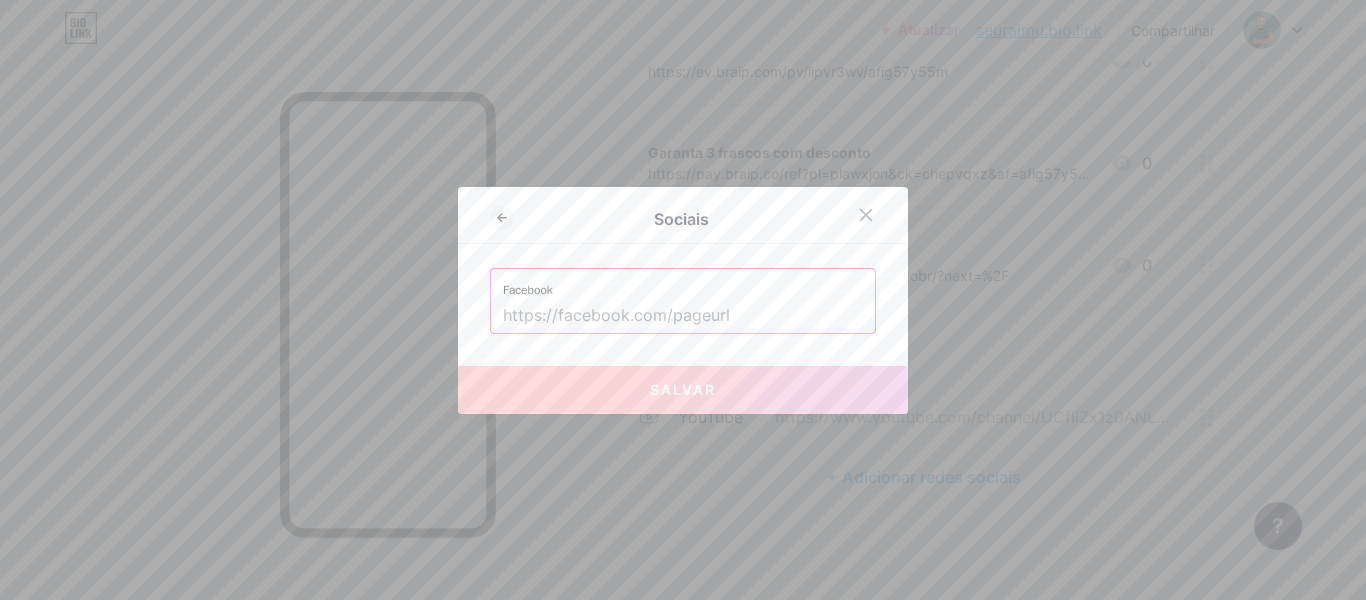 paste on "https://www.facebook.com/profile.php?id=61578786850771" 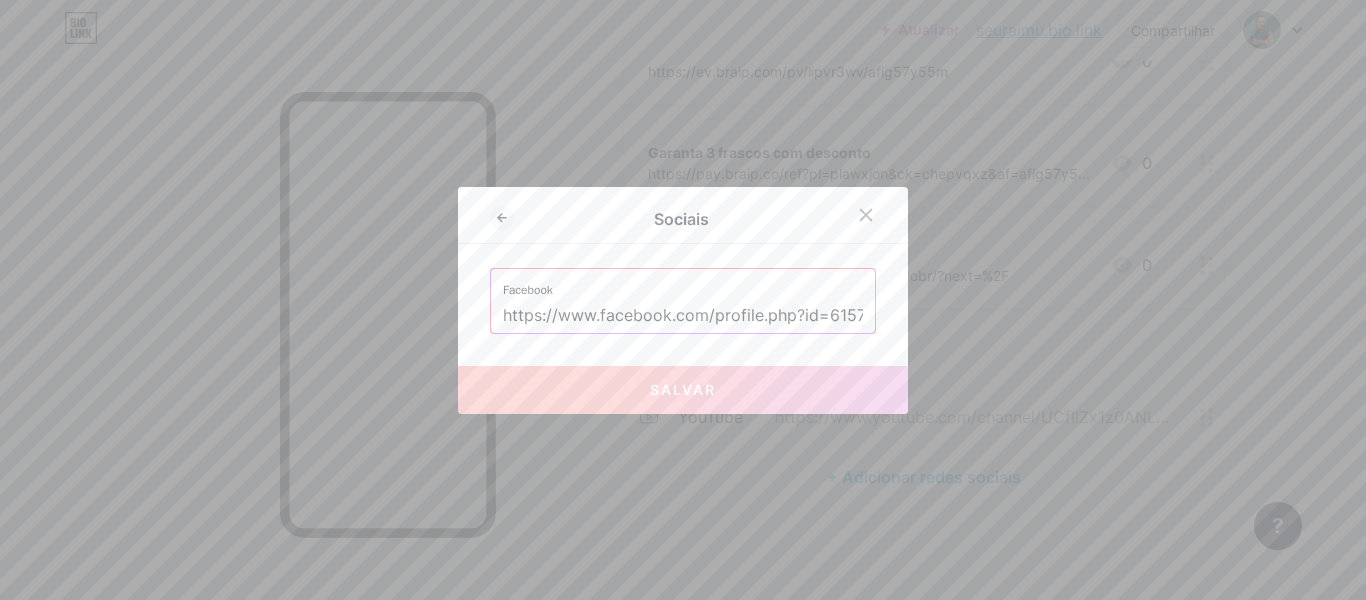 scroll, scrollTop: 0, scrollLeft: 94, axis: horizontal 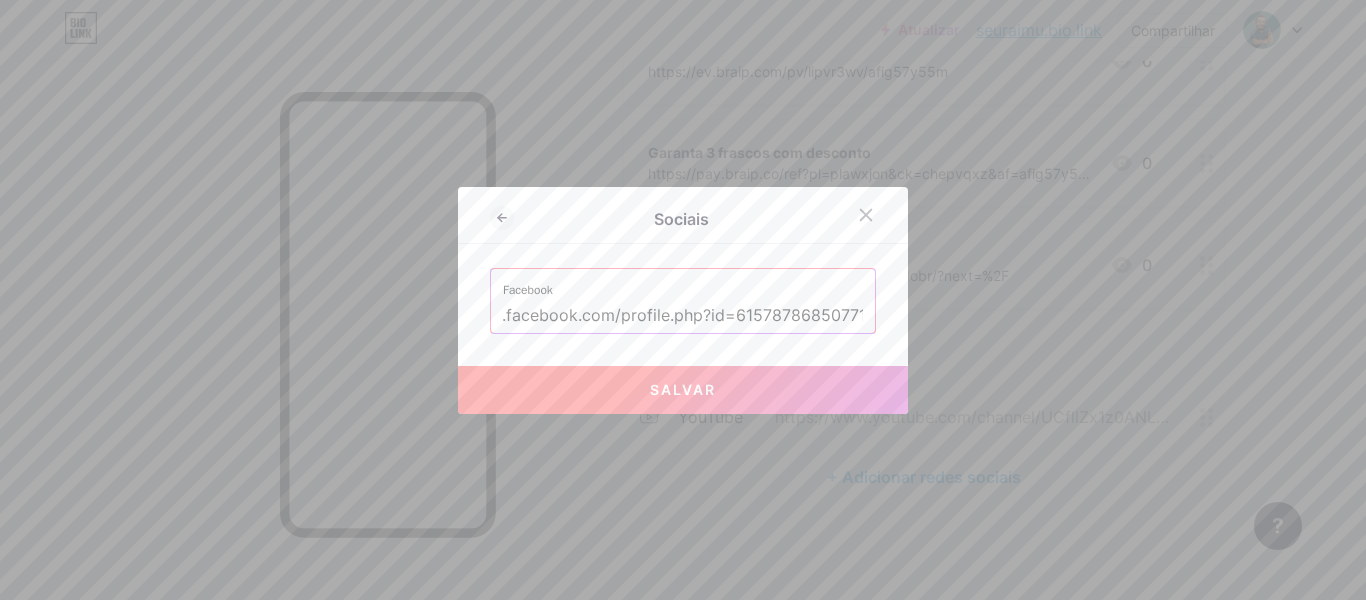 type on "https://www.facebook.com/profile.php?id=61578786850771" 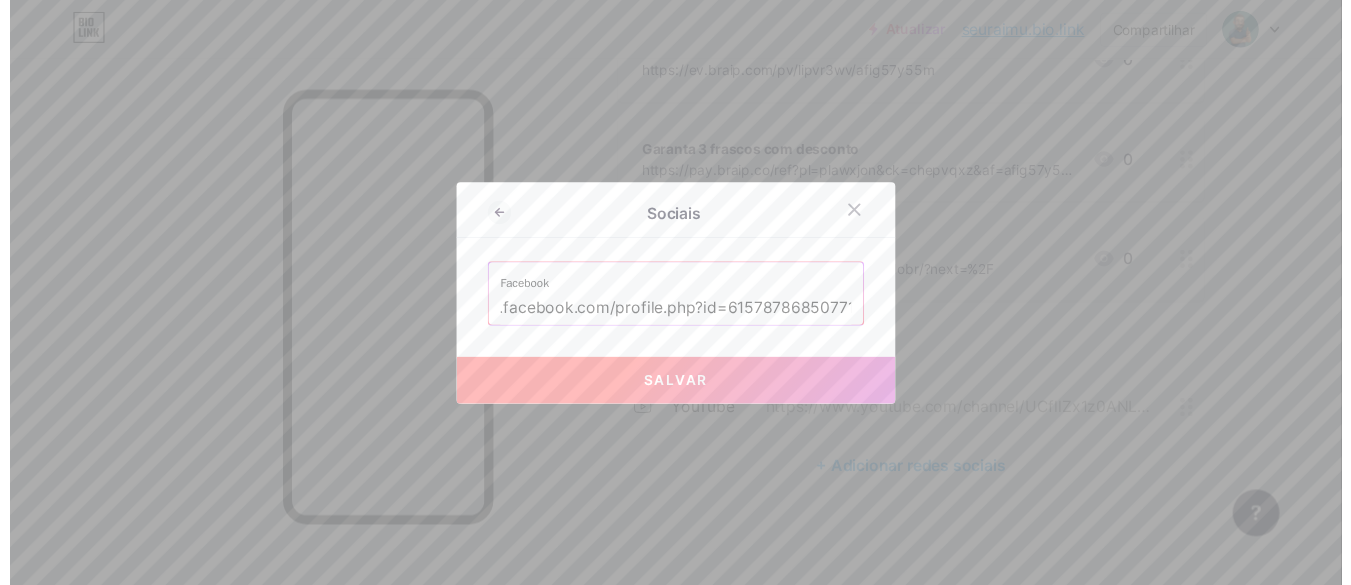 scroll, scrollTop: 0, scrollLeft: 0, axis: both 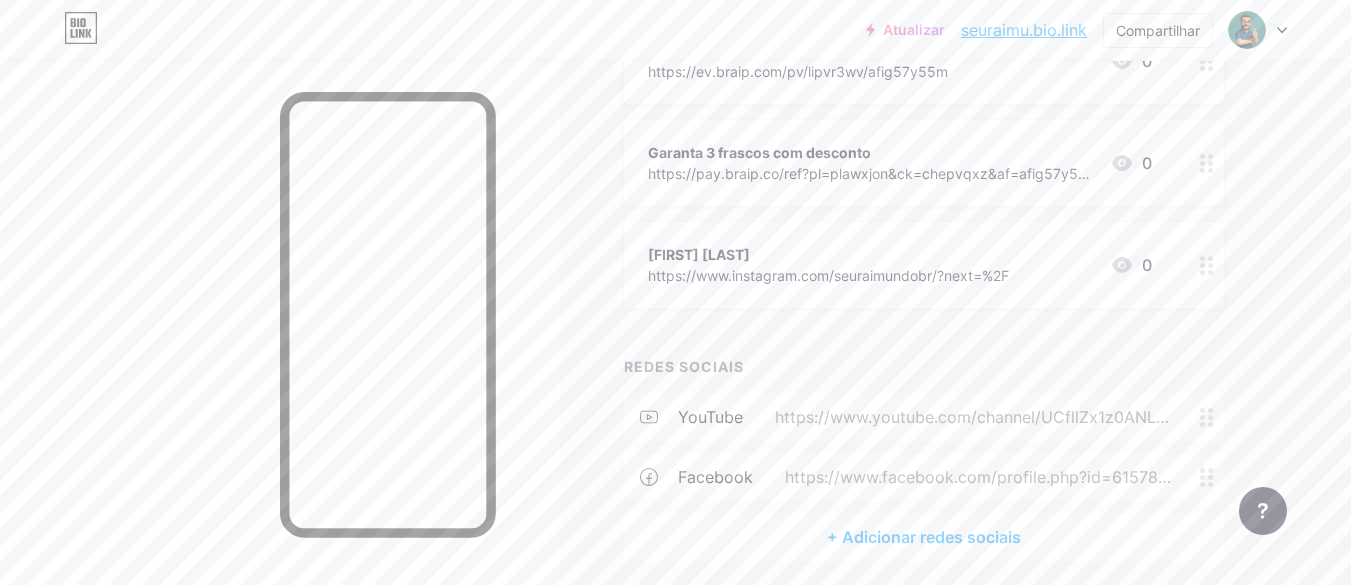 click on "+ Adicionar redes sociais" at bounding box center (924, 537) 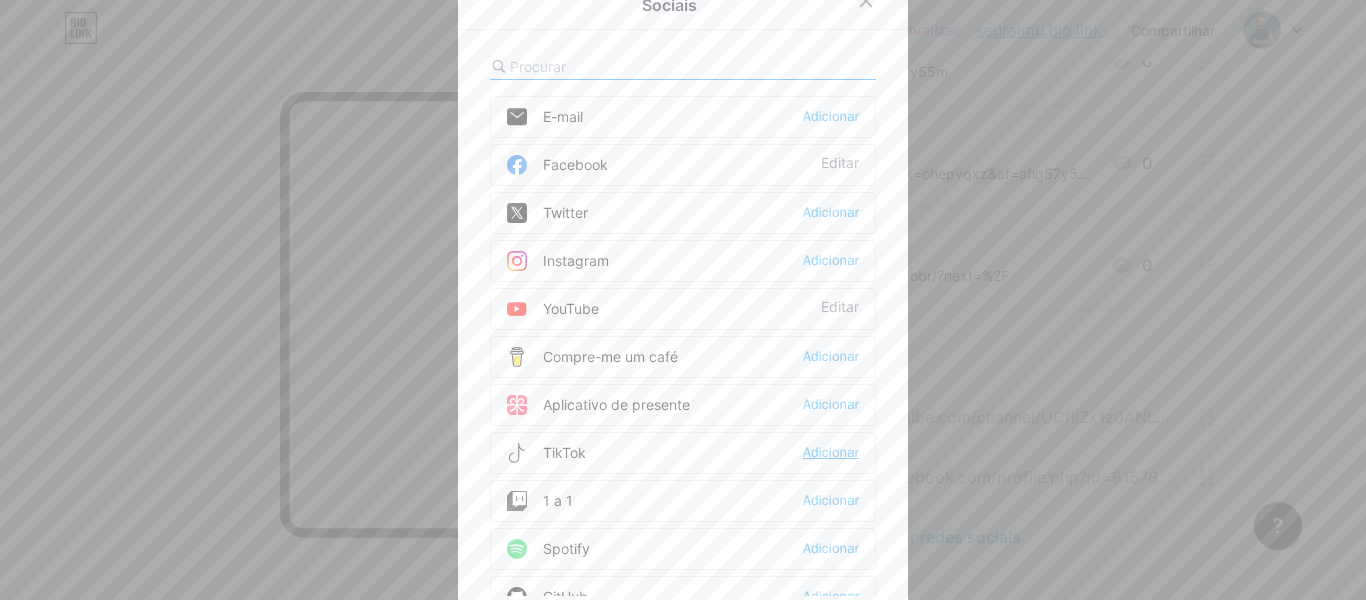 click on "Adicionar" at bounding box center [831, 452] 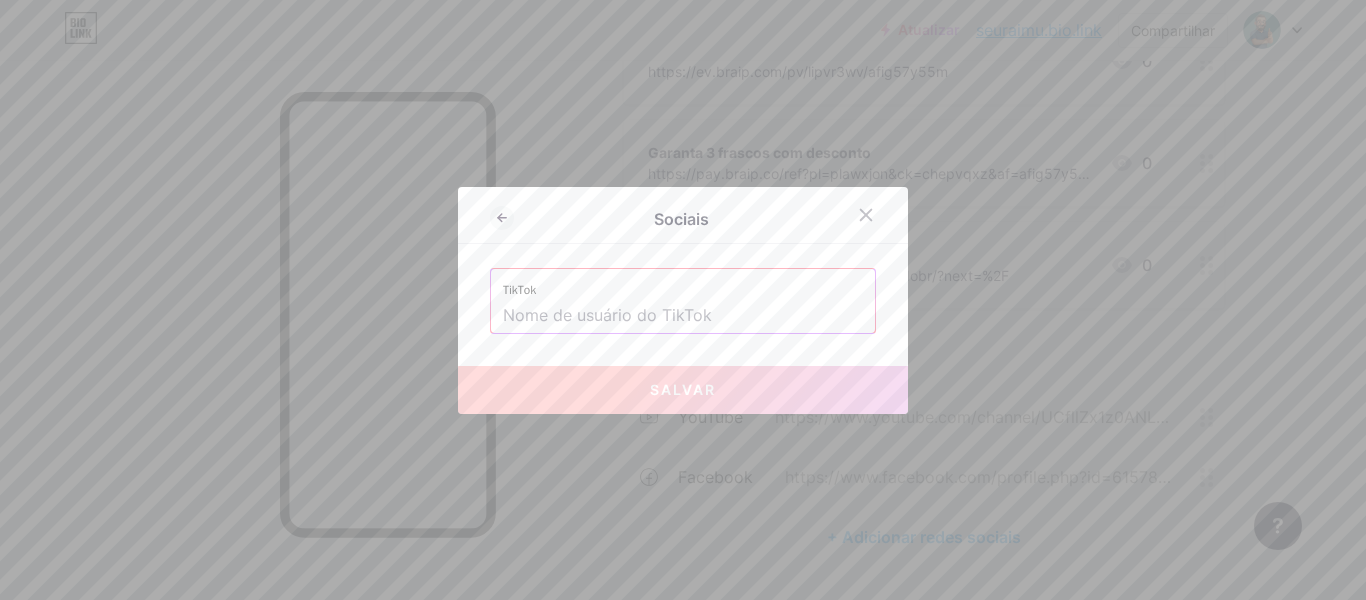 click at bounding box center (683, 316) 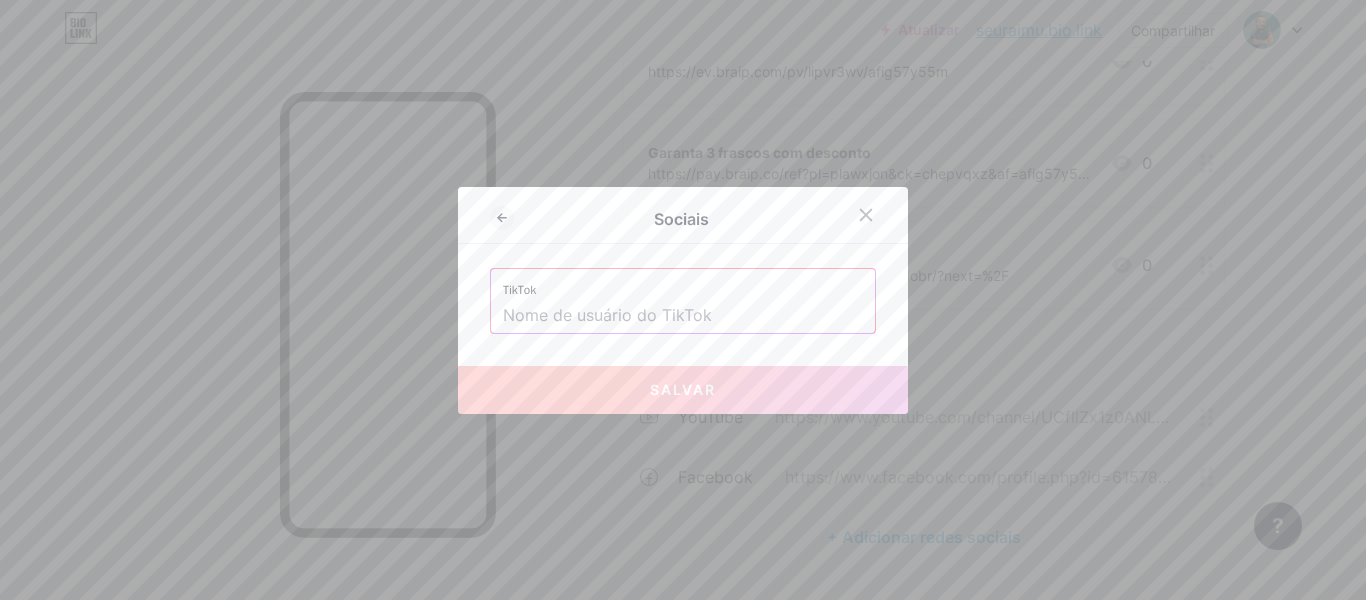 paste on "https://www.tiktok.com/@seuraimundobr" 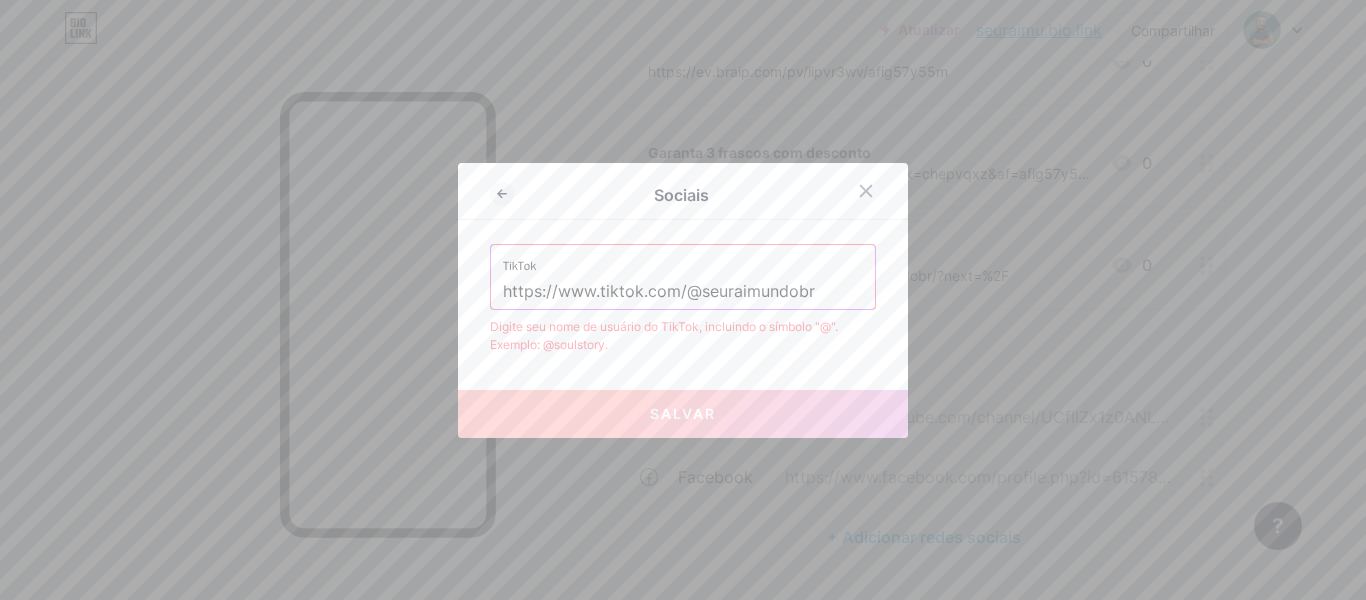 click on "Salvar" at bounding box center (683, 413) 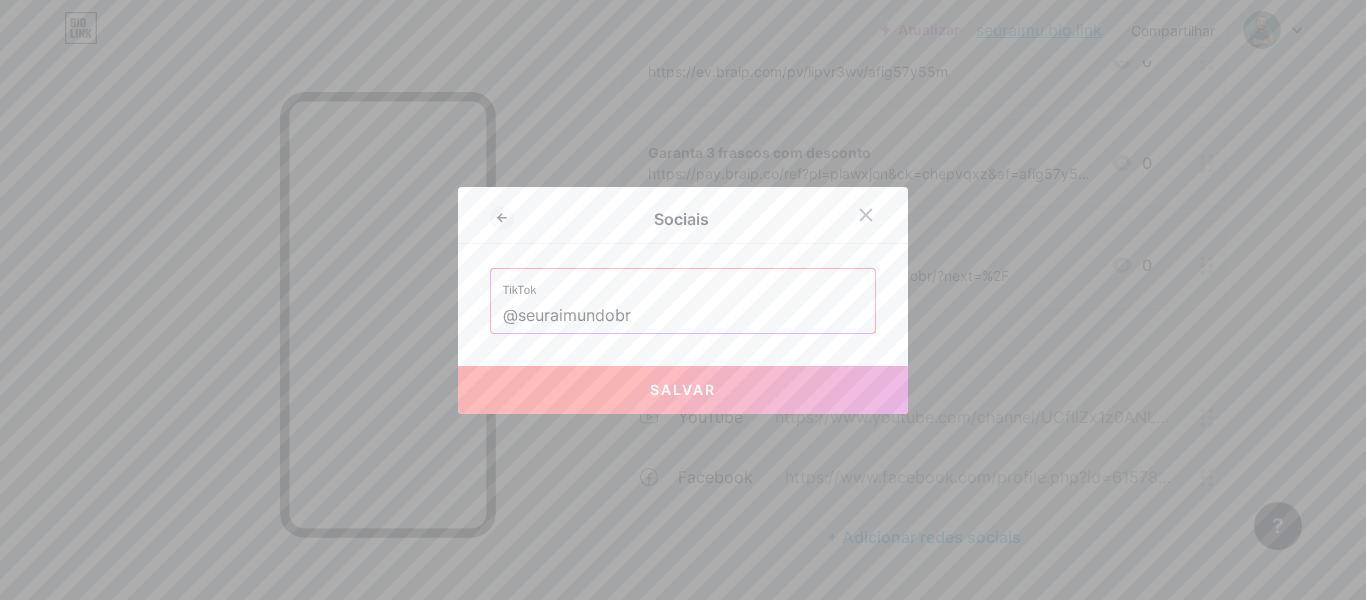 click on "Salvar" at bounding box center (683, 390) 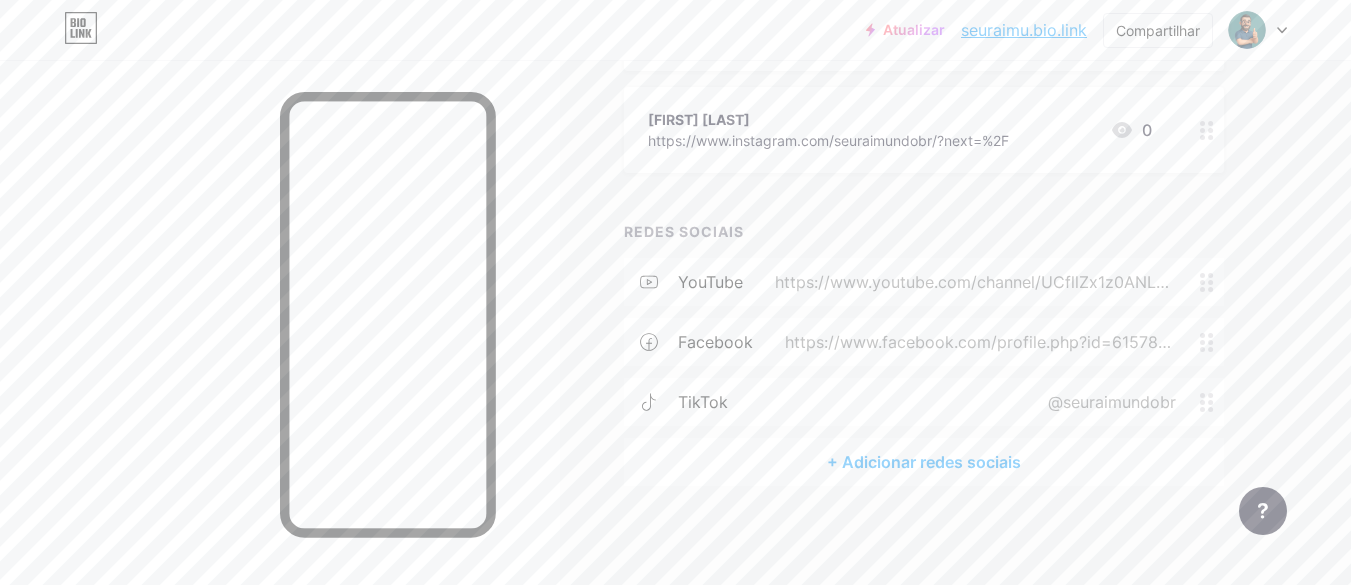click on "+ Adicionar redes sociais" at bounding box center (924, 462) 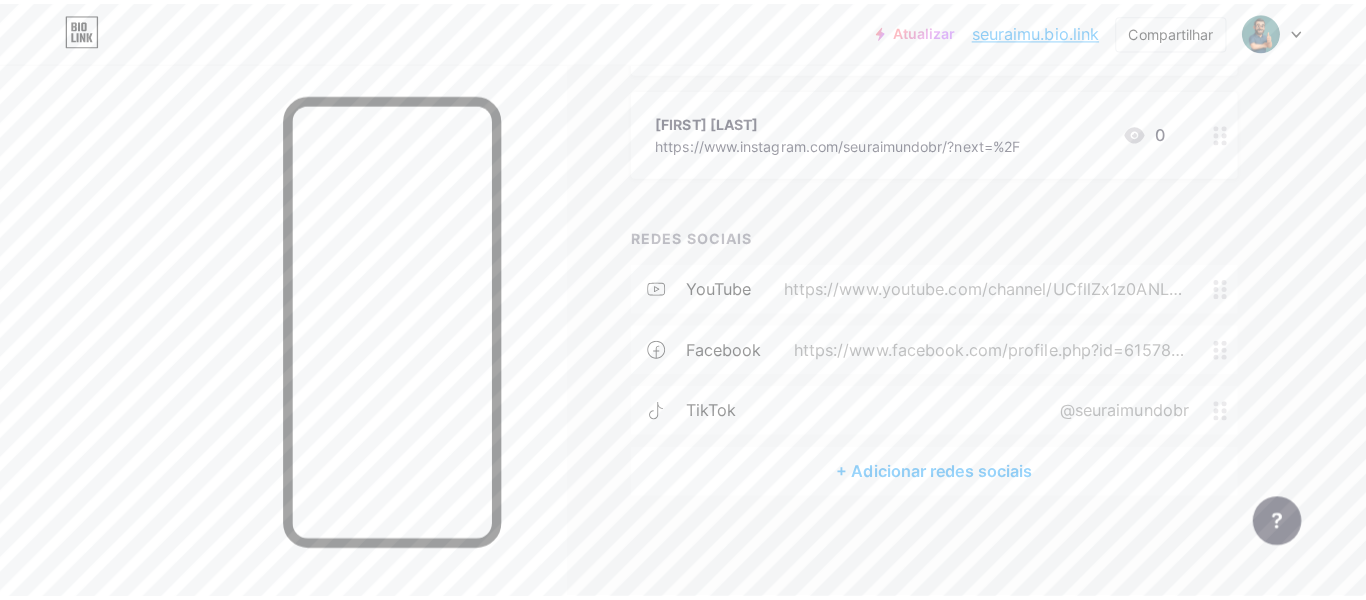 scroll, scrollTop: 519, scrollLeft: 0, axis: vertical 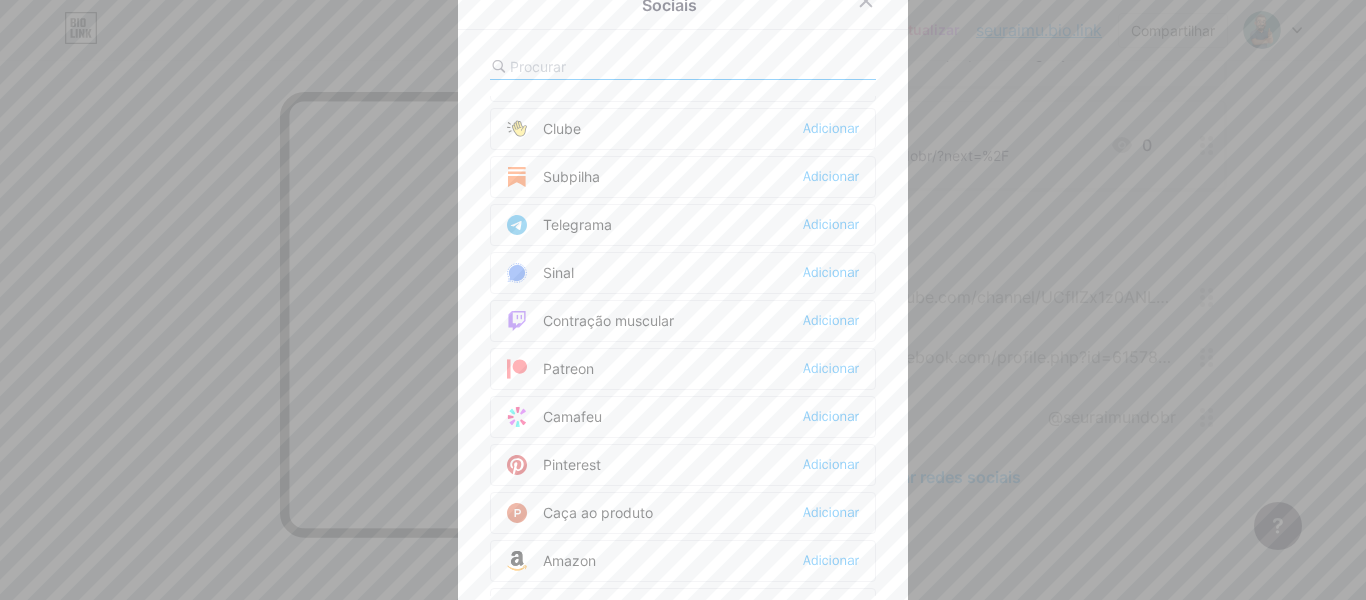 click on "Pinterest
Adicionar" at bounding box center [683, 465] 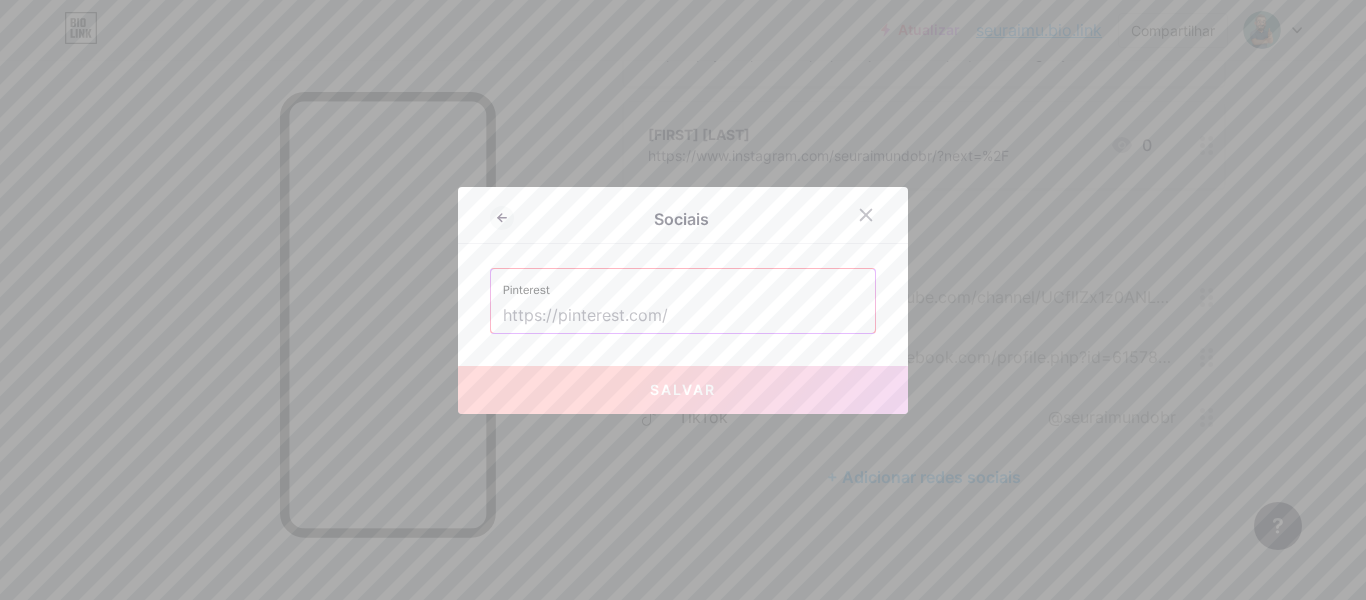 click at bounding box center (683, 316) 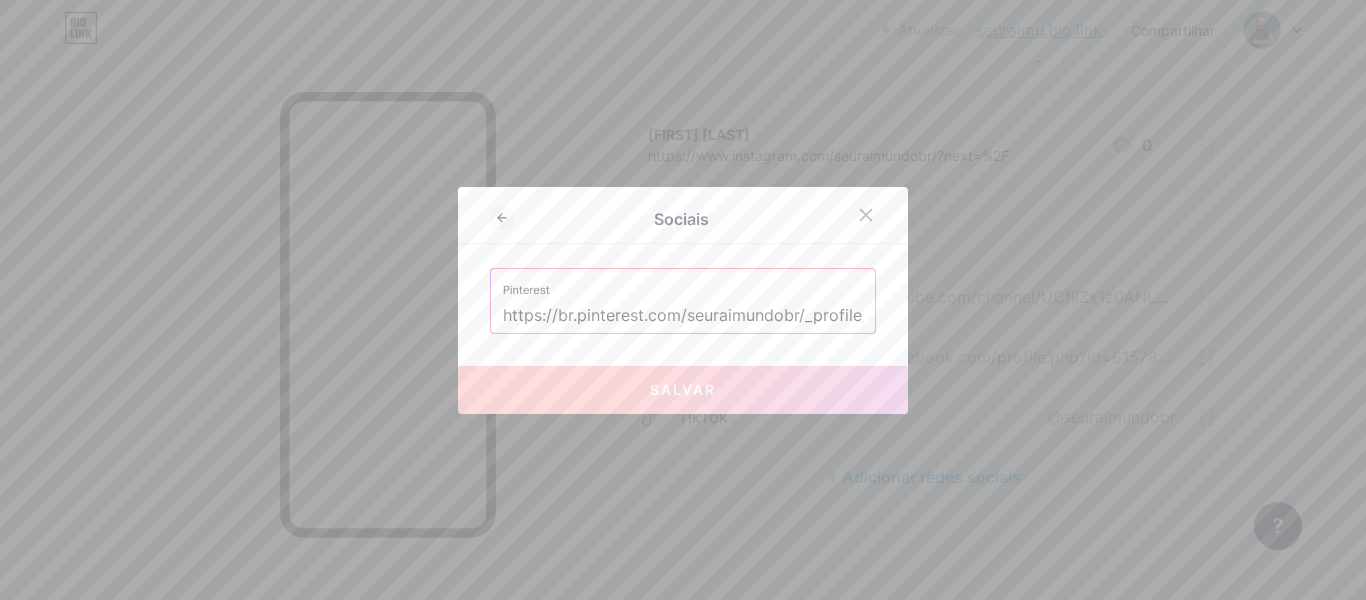 scroll, scrollTop: 0, scrollLeft: 4, axis: horizontal 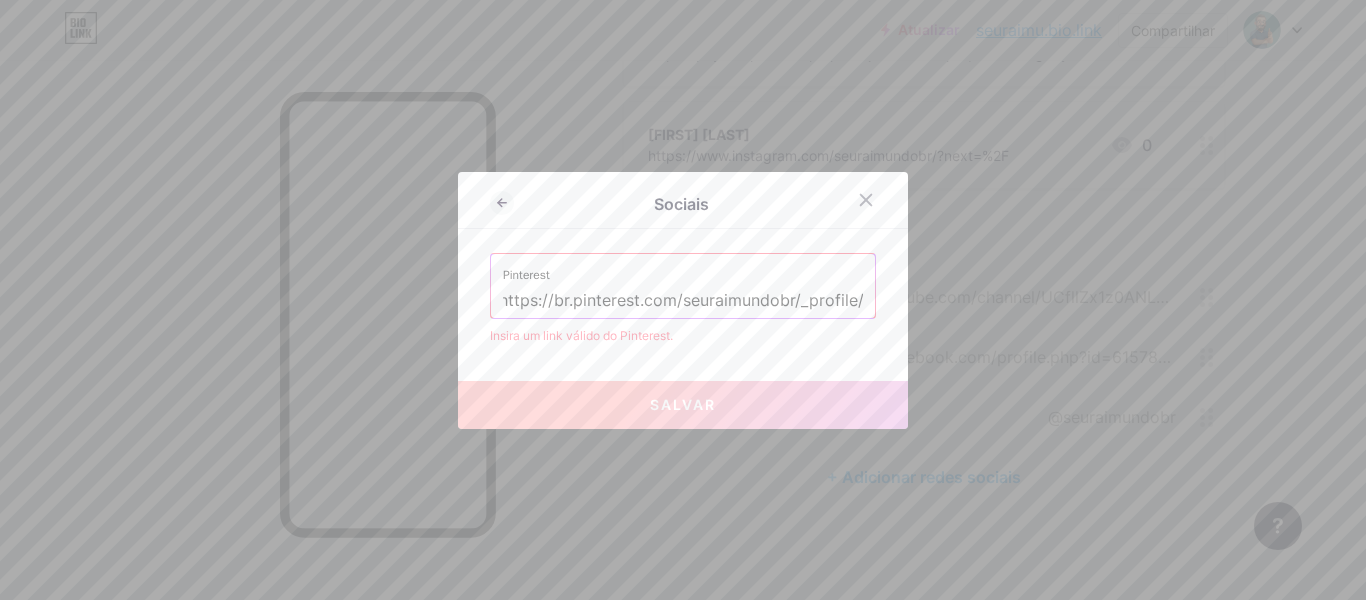 click on "https://br.pinterest.com/seuraimundobr/_profile/" at bounding box center (683, 301) 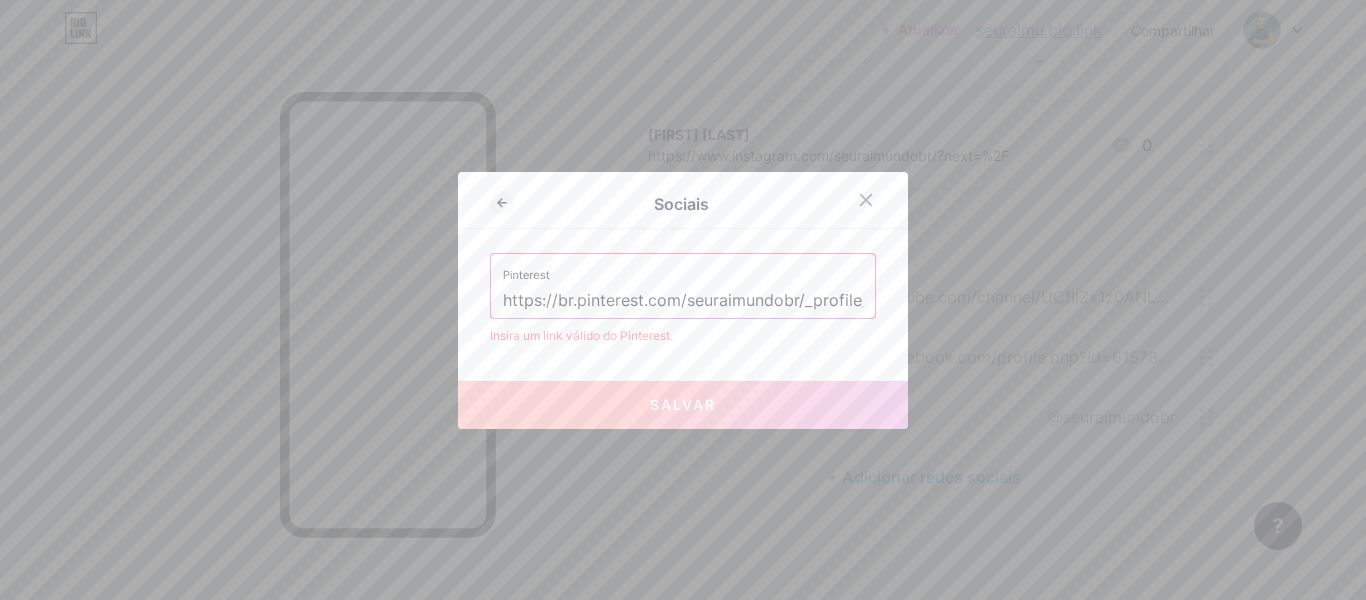 click on "https://br.pinterest.com/seuraimundobr/_profile/" at bounding box center (683, 301) 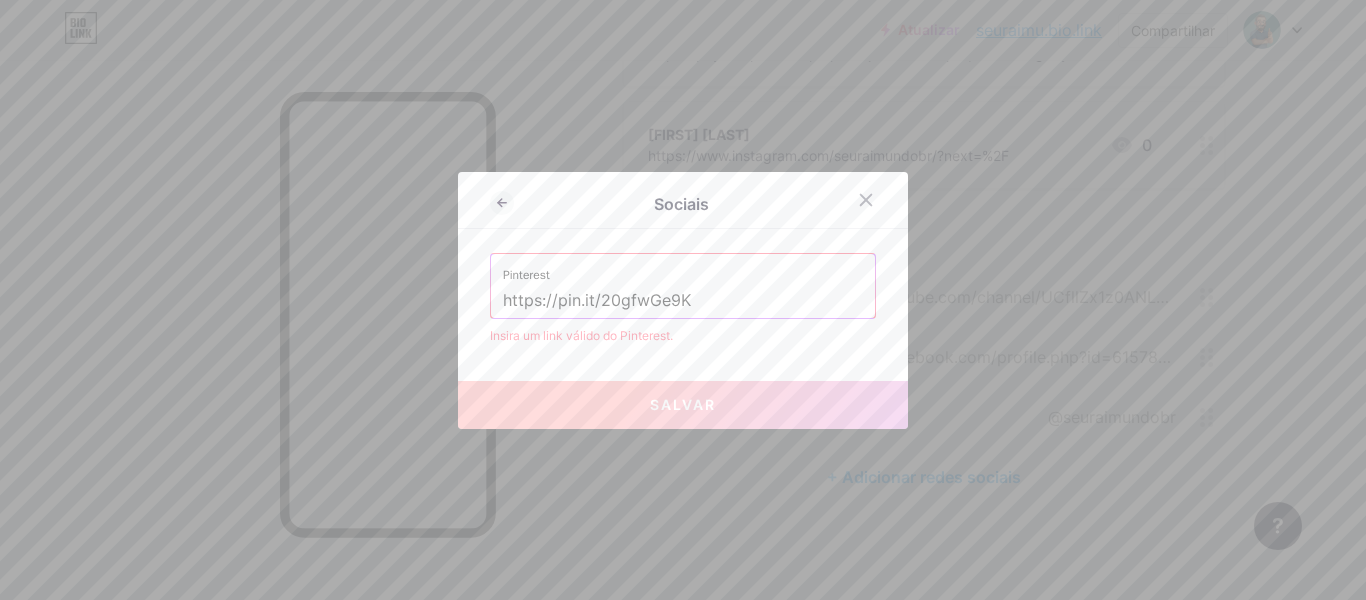 type on "https://pin.it/20gfwGe9K" 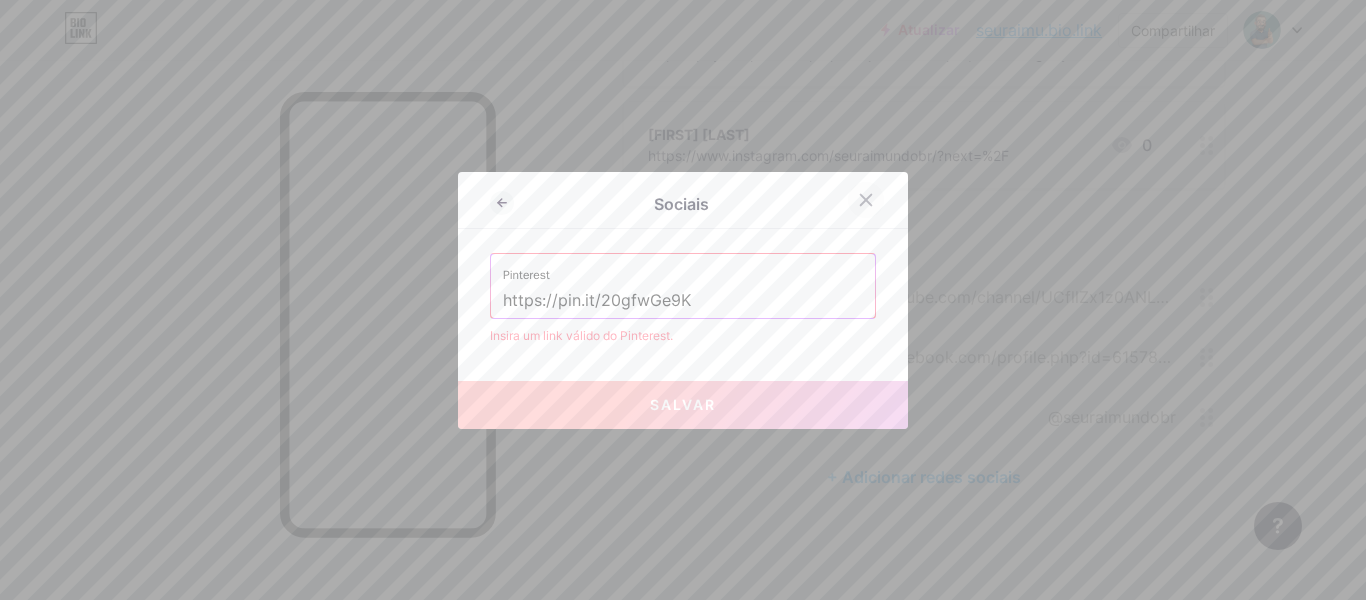 click at bounding box center [866, 200] 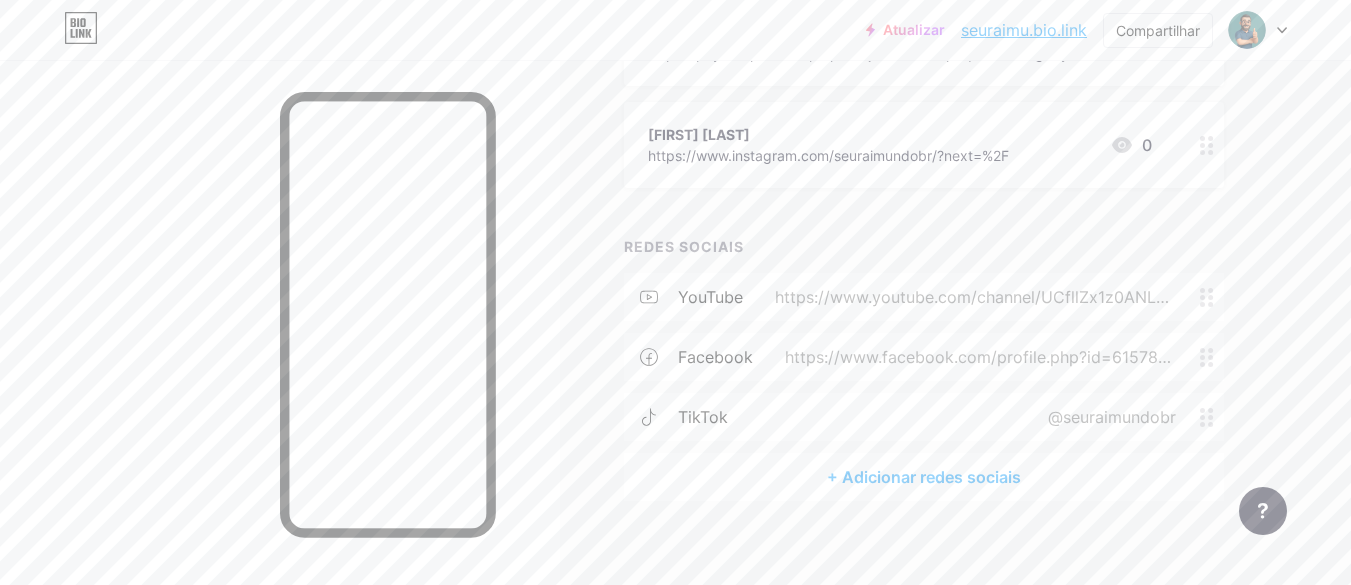 click on "+ Adicionar redes sociais" at bounding box center (924, 477) 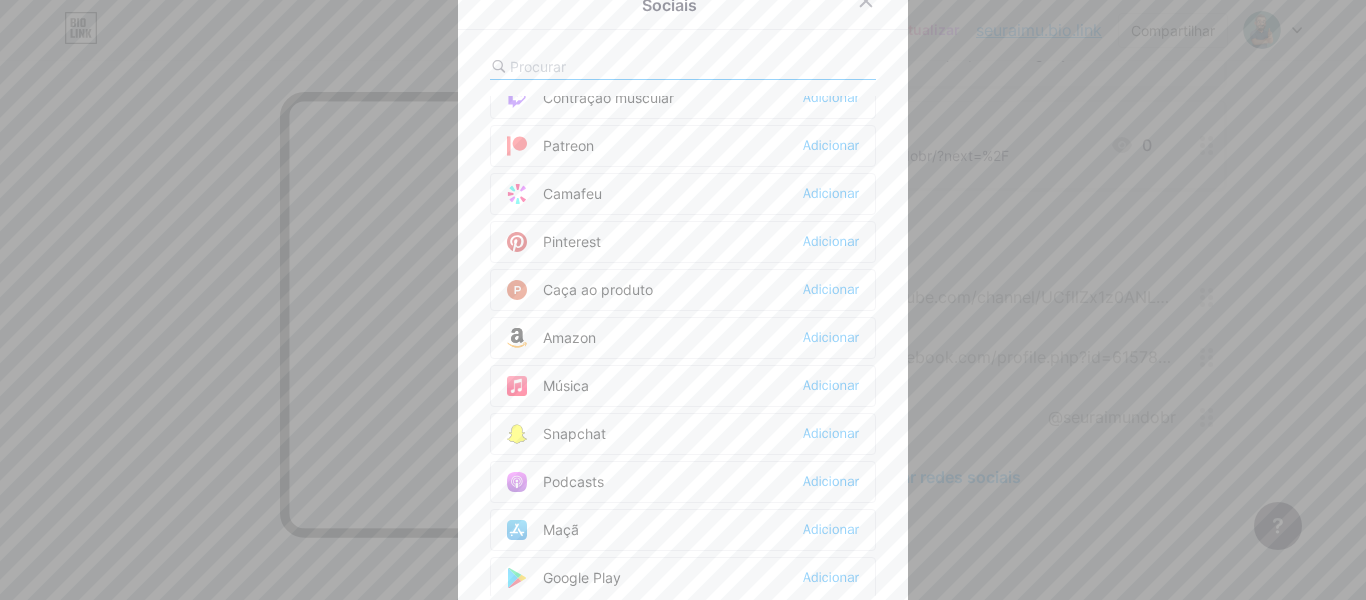 scroll, scrollTop: 1200, scrollLeft: 0, axis: vertical 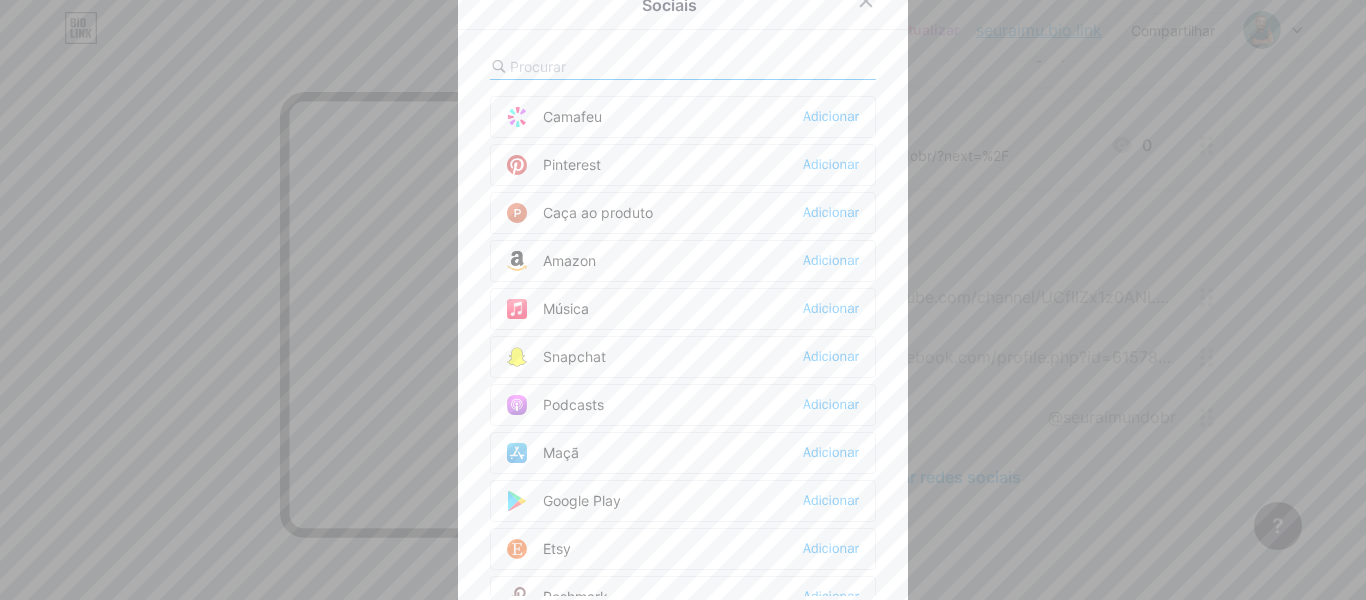 click on "Pinterest
Adicionar" at bounding box center (683, 165) 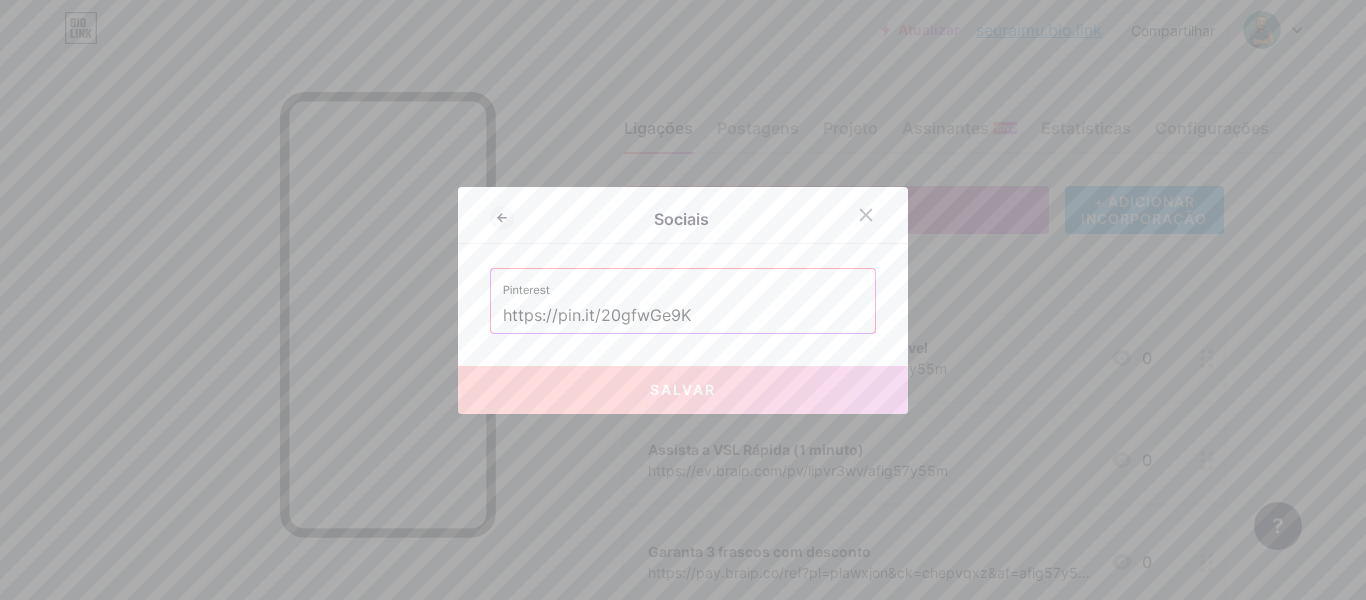 scroll, scrollTop: 519, scrollLeft: 0, axis: vertical 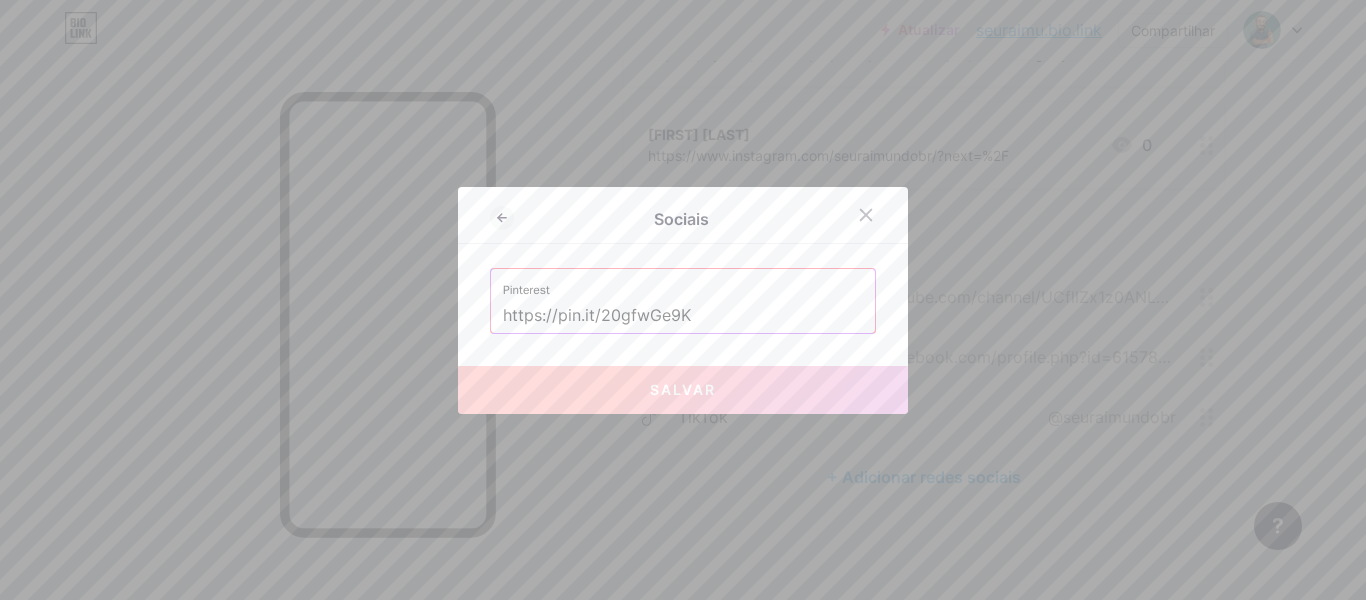 click on "https://pin.it/20gfwGe9K" at bounding box center [683, 316] 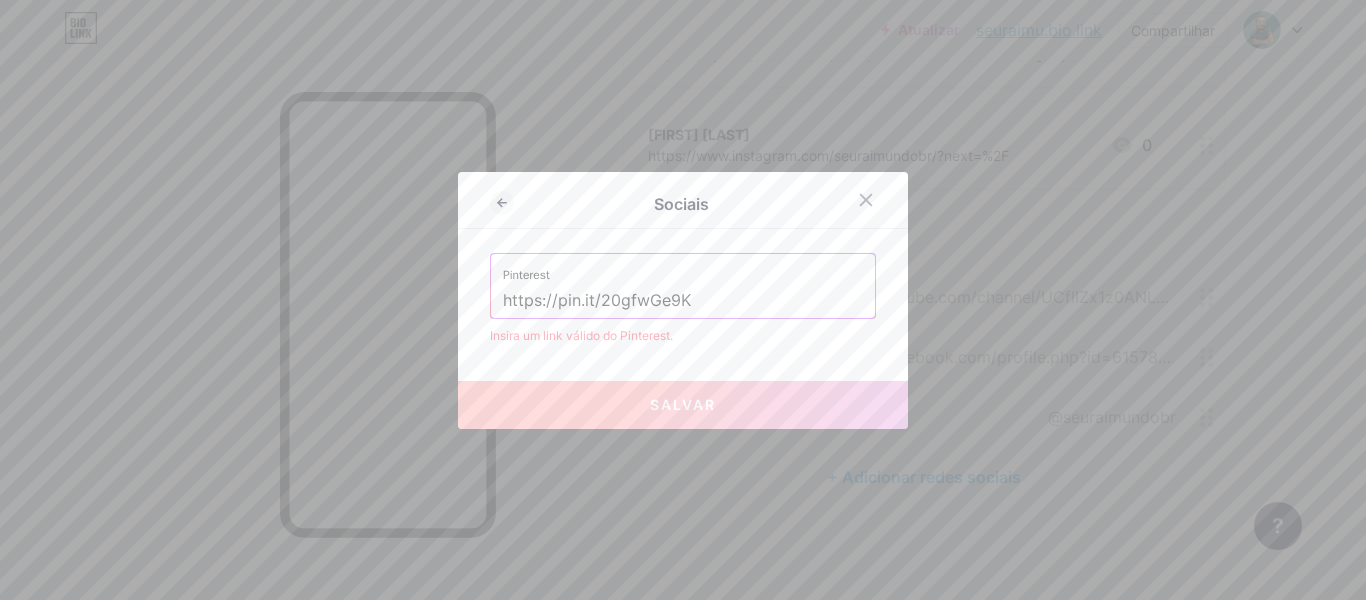 click on "Salvar" at bounding box center (683, 404) 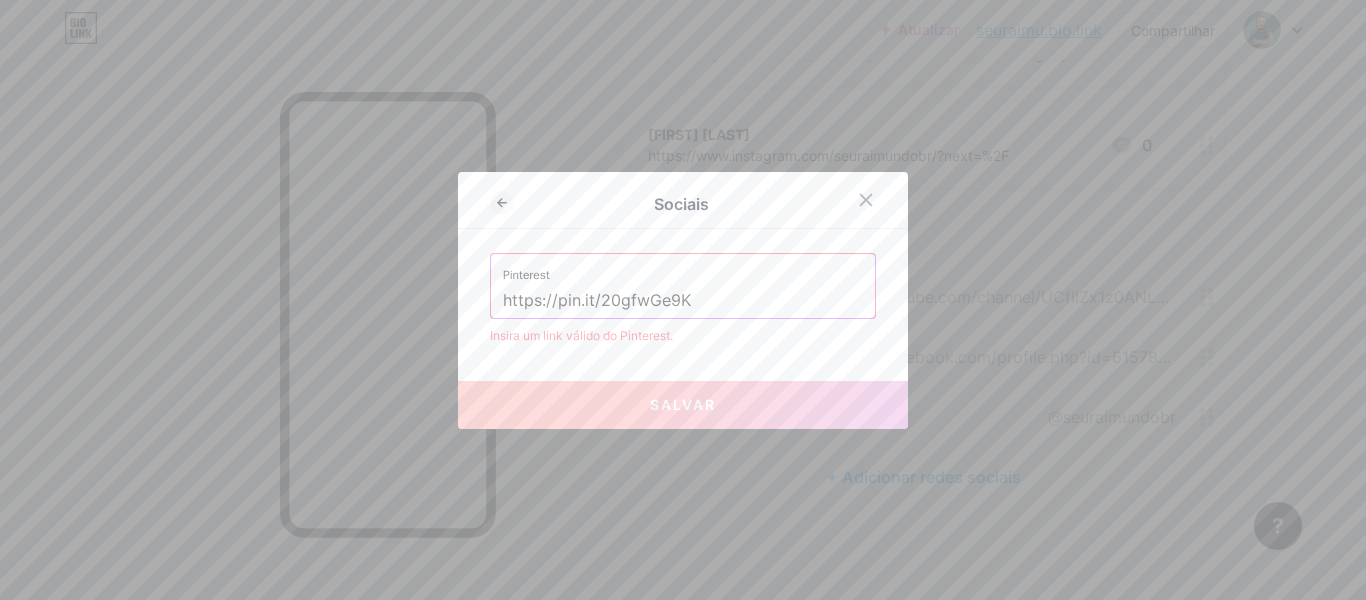 paste on "br.pinterest.com/seuraimundobr/?invite_code=8557bad9b0e645bc903fd8f904b4a383&sender=1085015872634157900" 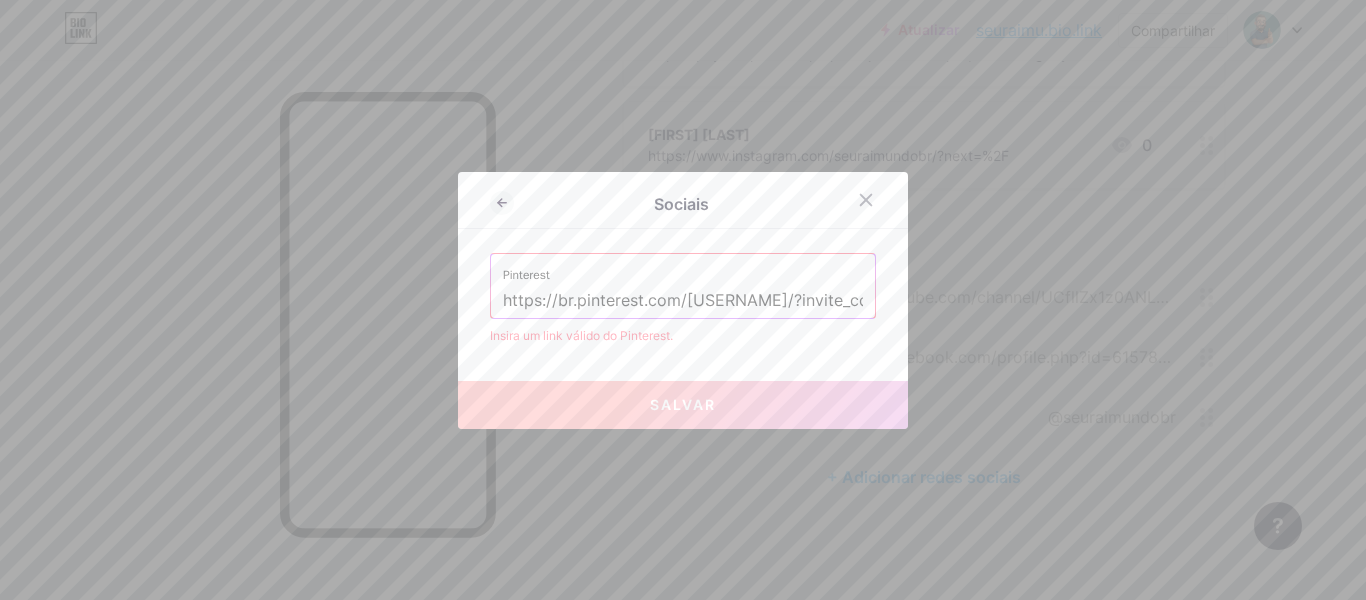 scroll, scrollTop: 0, scrollLeft: 606, axis: horizontal 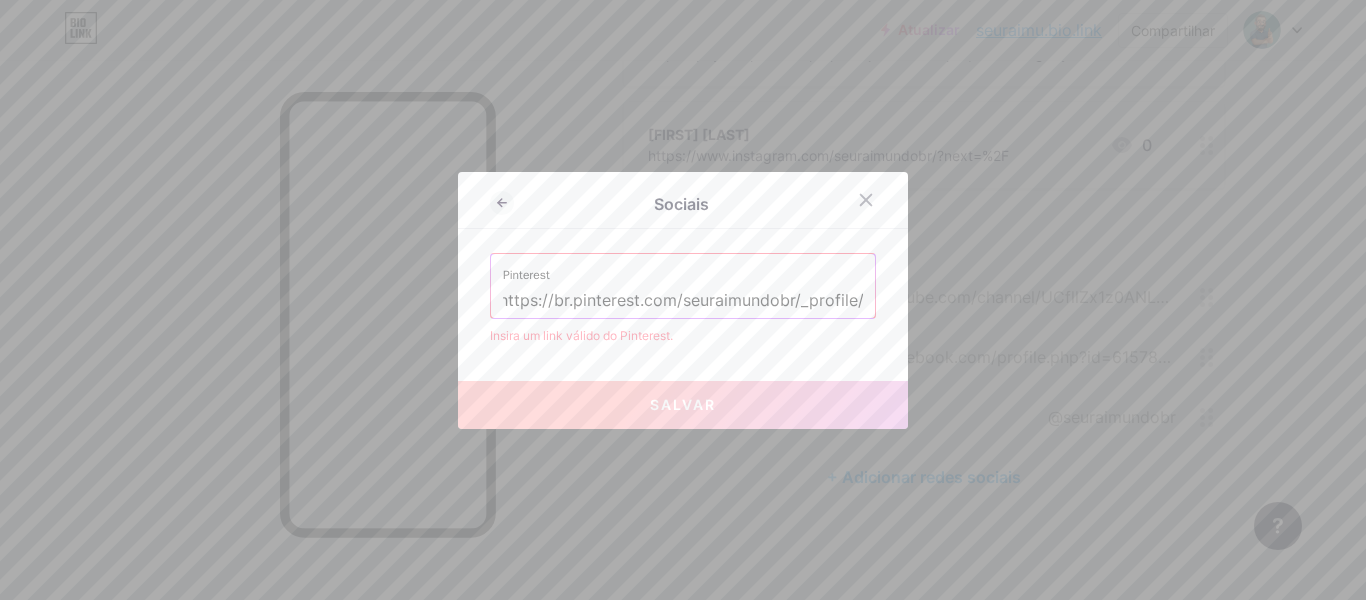 type on "https://br.pinterest.com/seuraimundobr/_profile/" 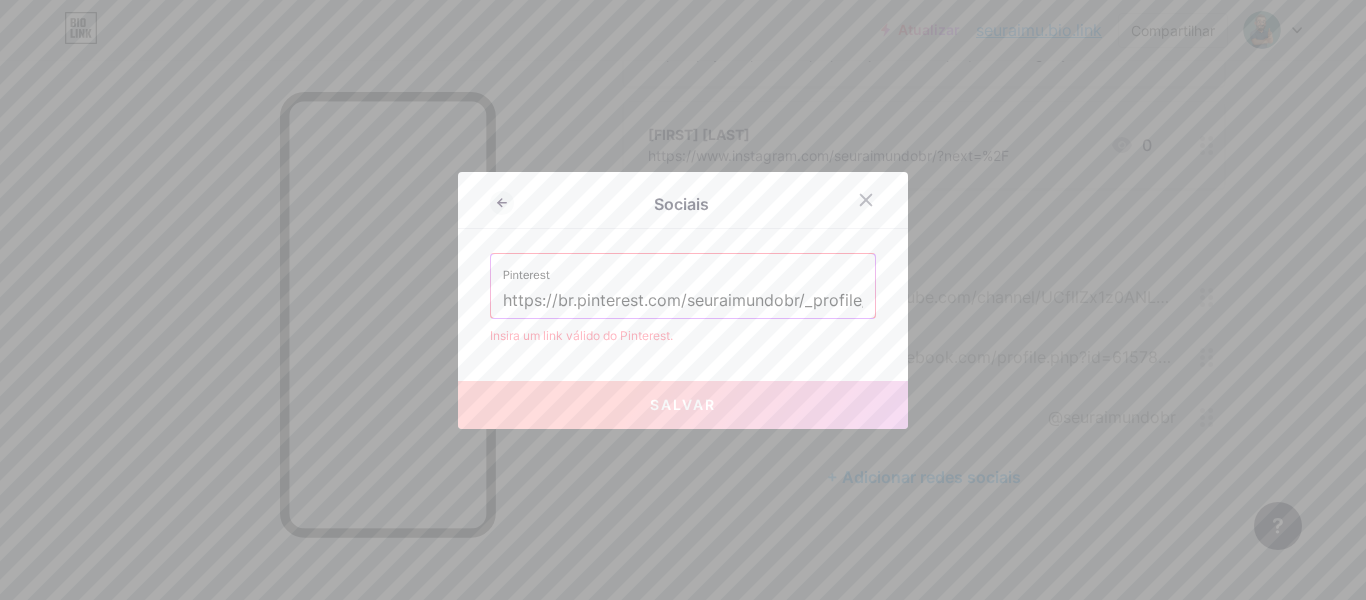 click on "Salvar" at bounding box center [683, 404] 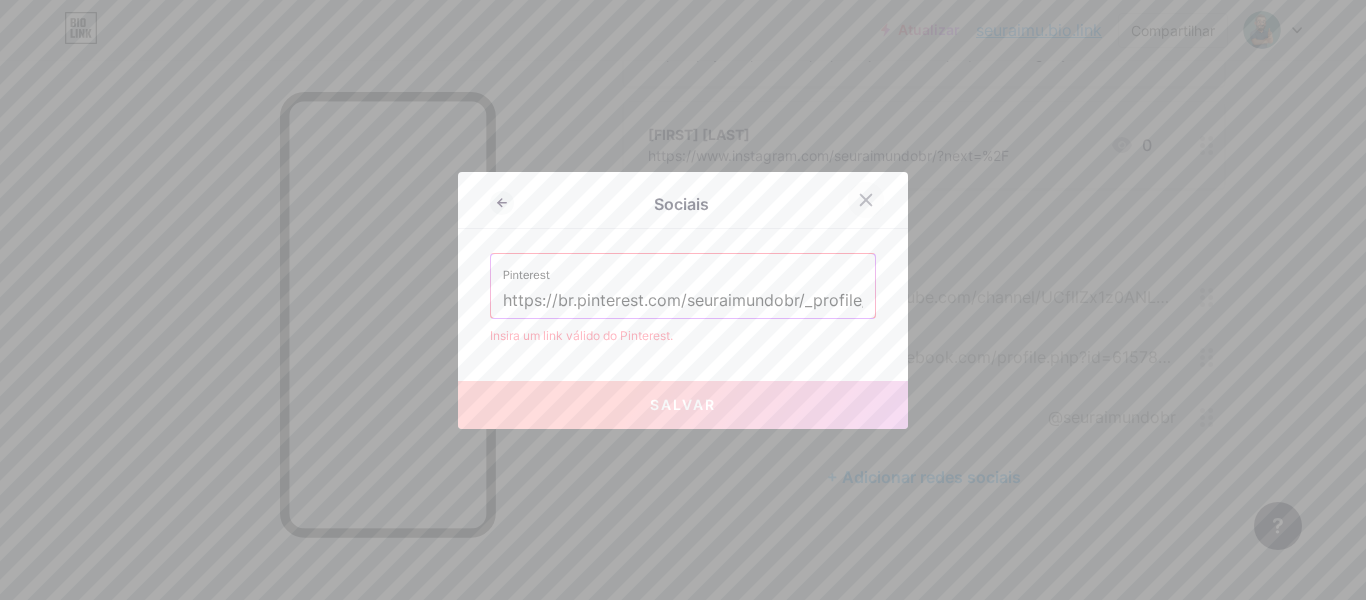 click 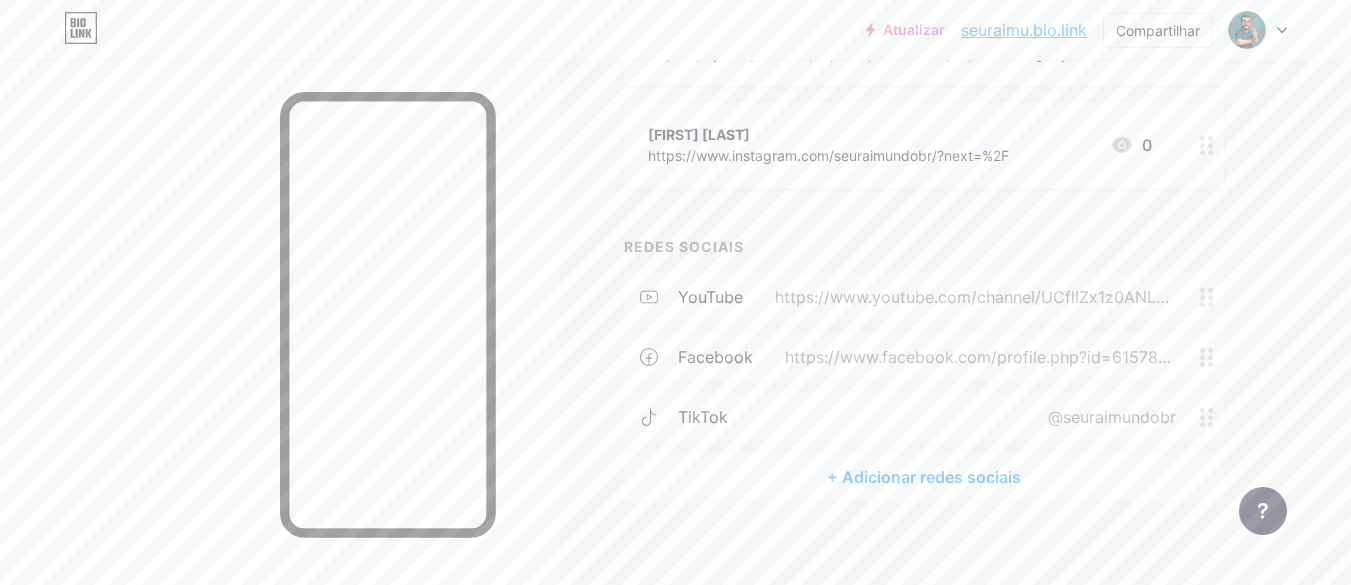 click on "+ Adicionar redes sociais" at bounding box center [924, 477] 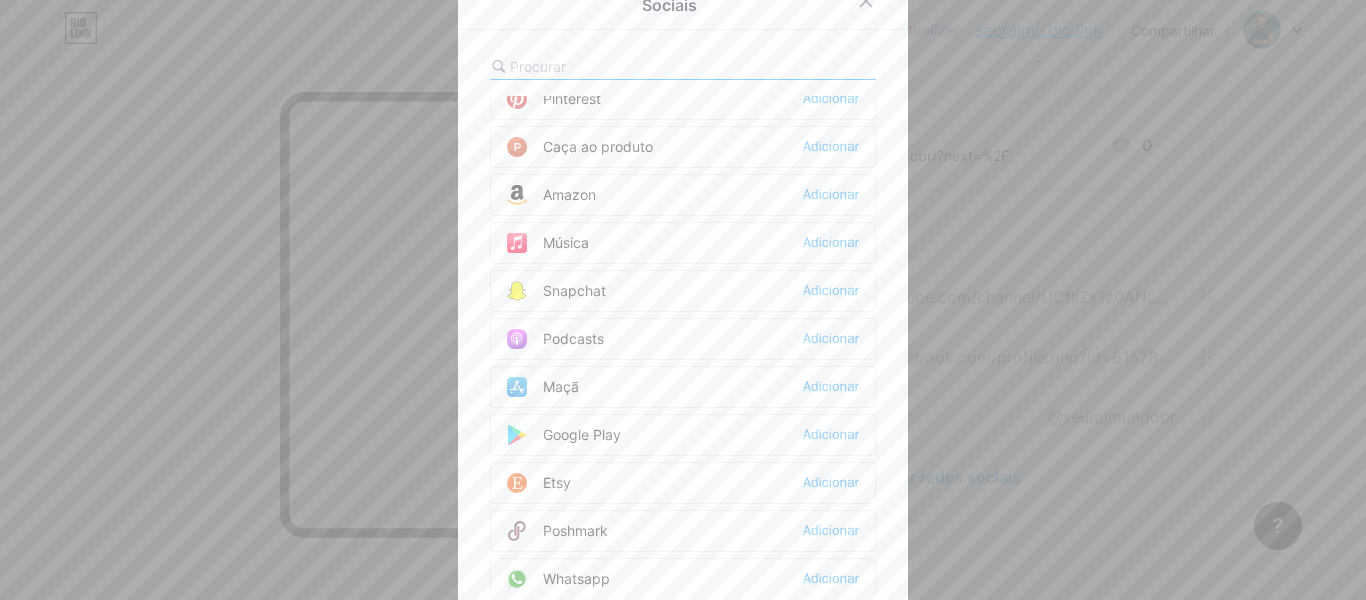 scroll, scrollTop: 1204, scrollLeft: 0, axis: vertical 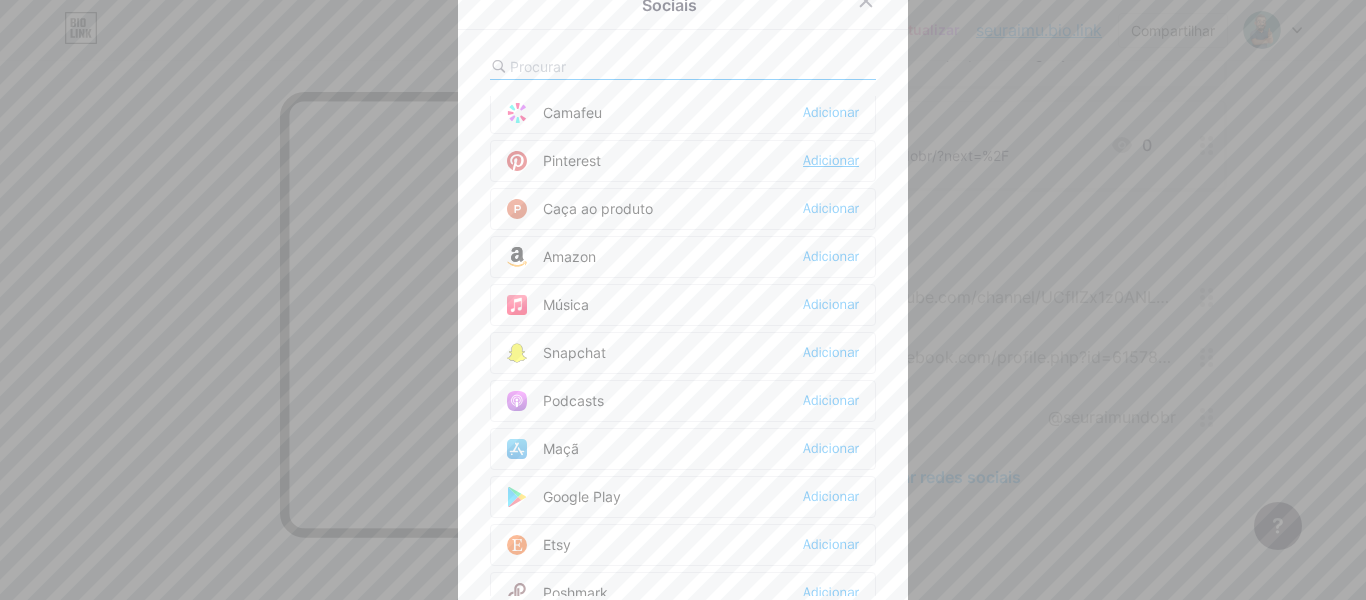 click on "Adicionar" at bounding box center [831, 160] 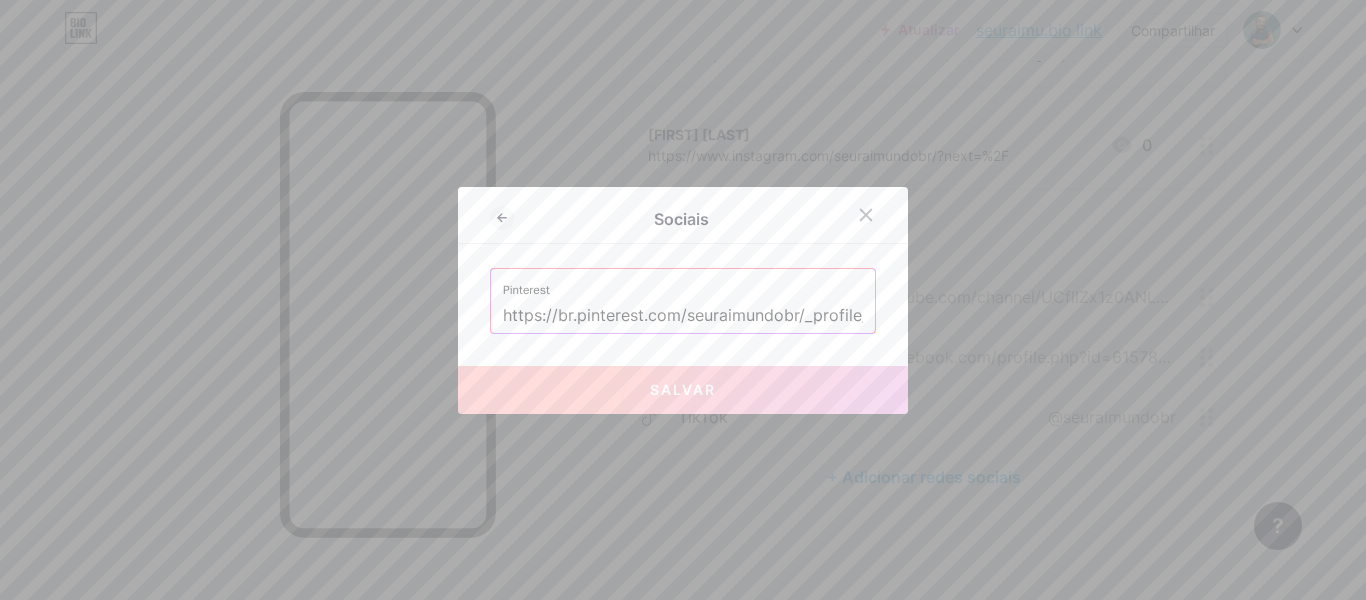 click on "https://br.pinterest.com/seuraimundobr/_profile/" at bounding box center (683, 316) 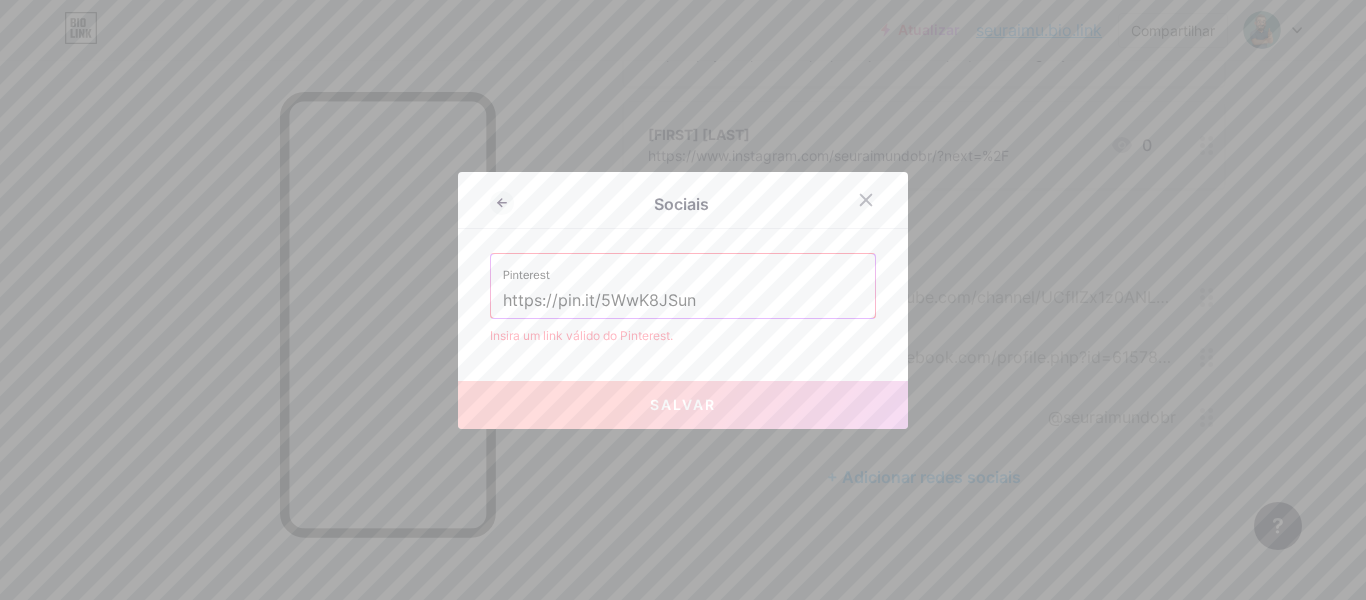 click on "https://pin.it/5WwK8JSun" at bounding box center [683, 301] 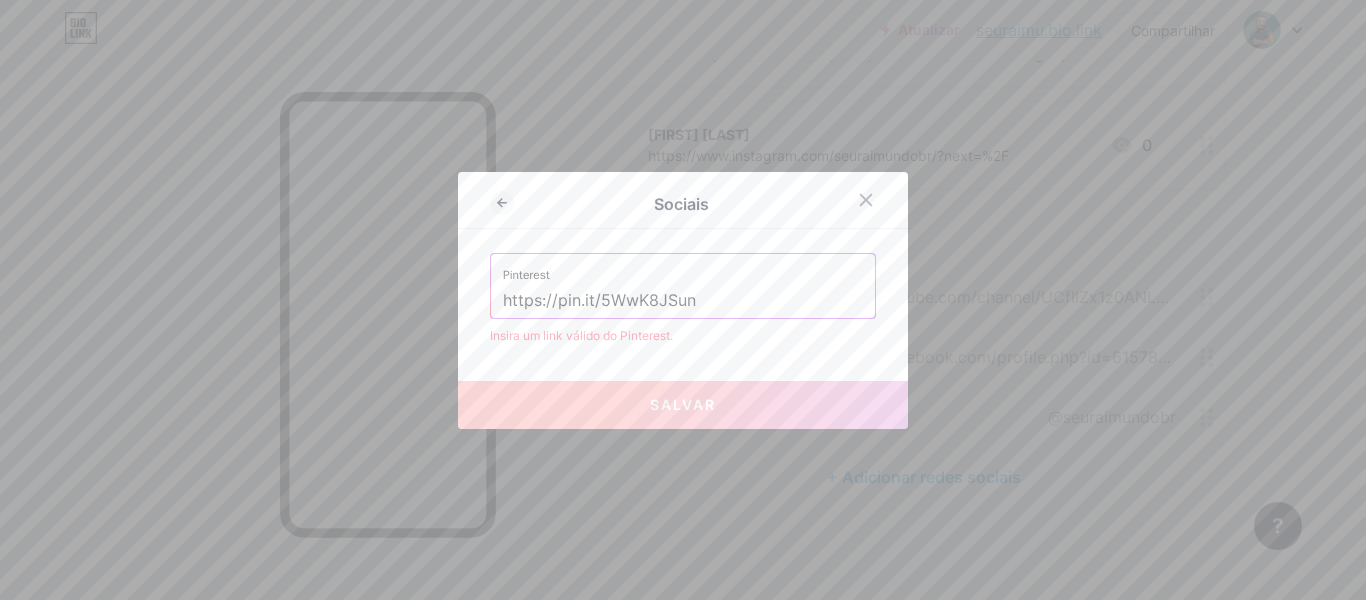 click on "Sociais       Pinterest   https://pin.it/5WwK8JSun   Insira um link válido do Pinterest.       Salvar" at bounding box center (683, 300) 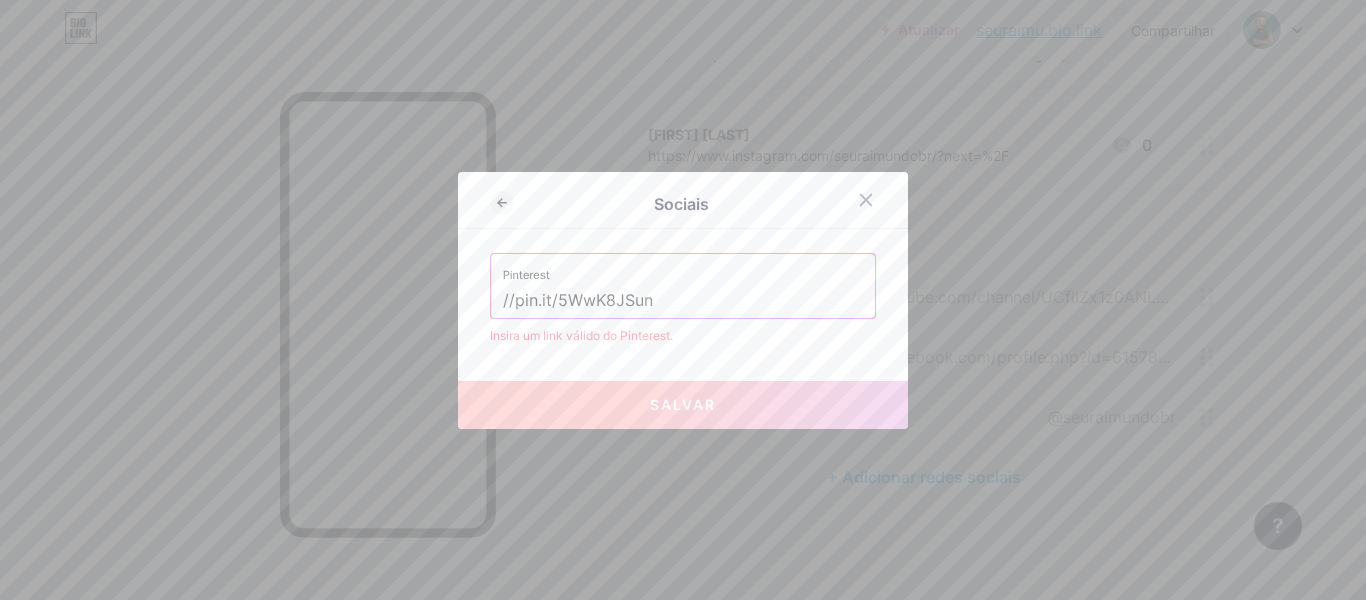 drag, startPoint x: 680, startPoint y: 303, endPoint x: 450, endPoint y: 305, distance: 230.0087 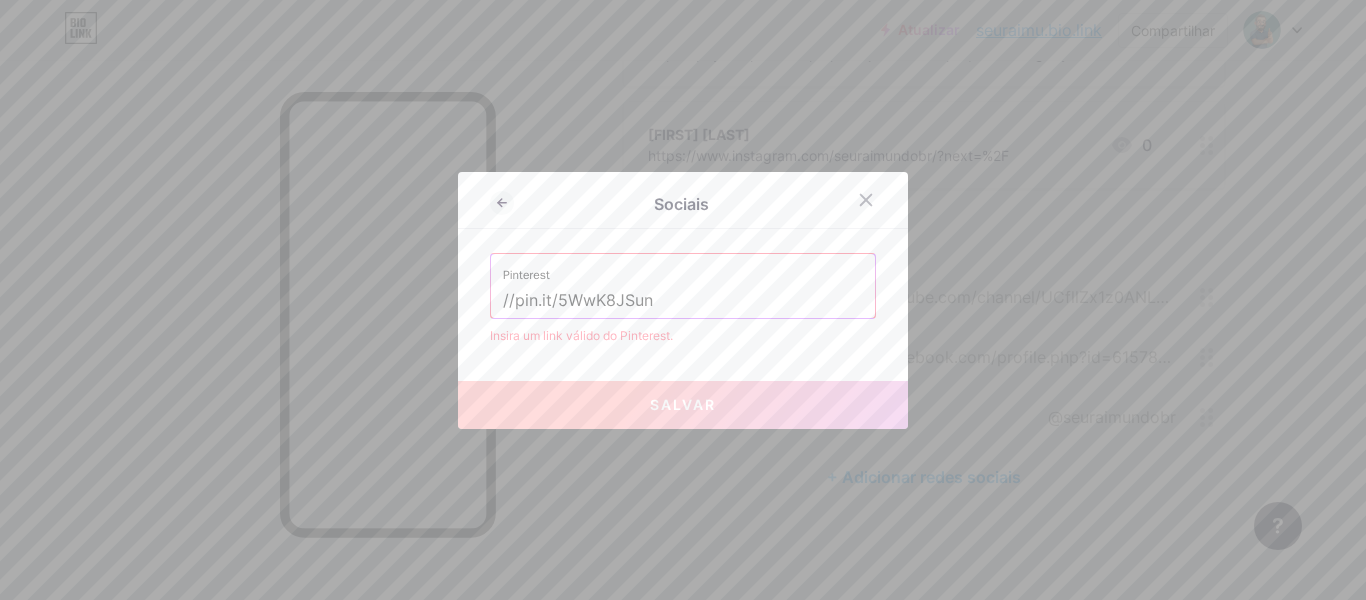 click on "Sociais       Pinterest   //pin.it/5WwK8JSun   Insira um link válido do Pinterest.       Salvar" at bounding box center [683, 300] 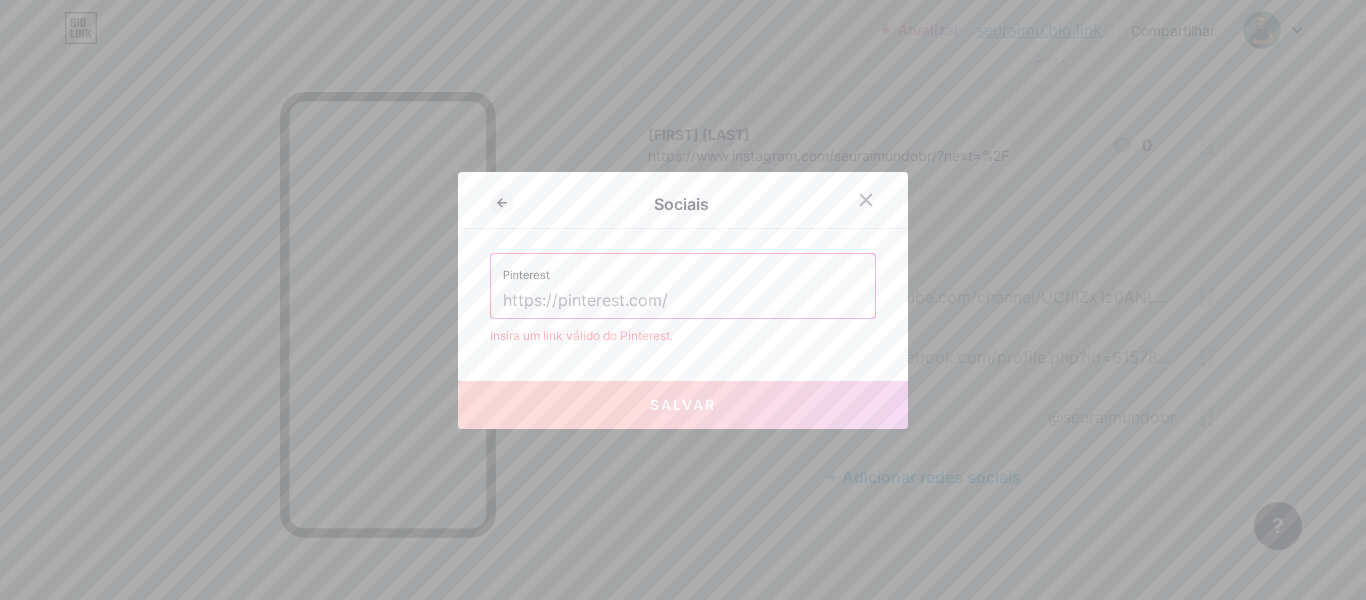 click at bounding box center [683, 301] 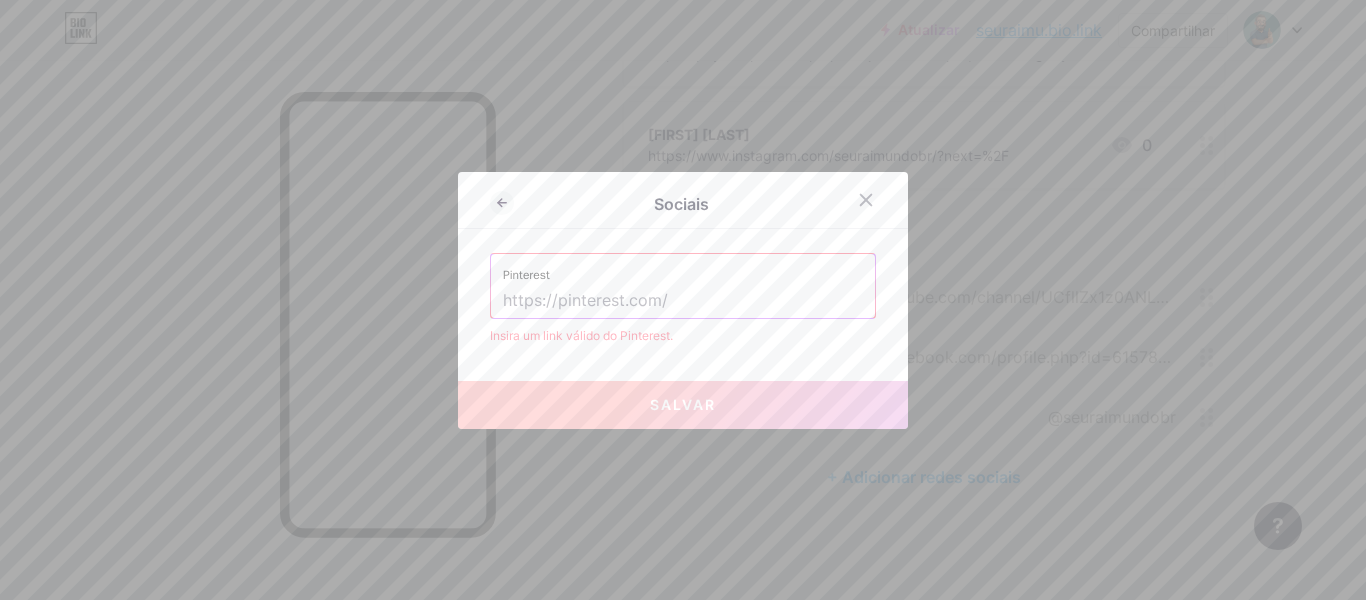 click at bounding box center (683, 301) 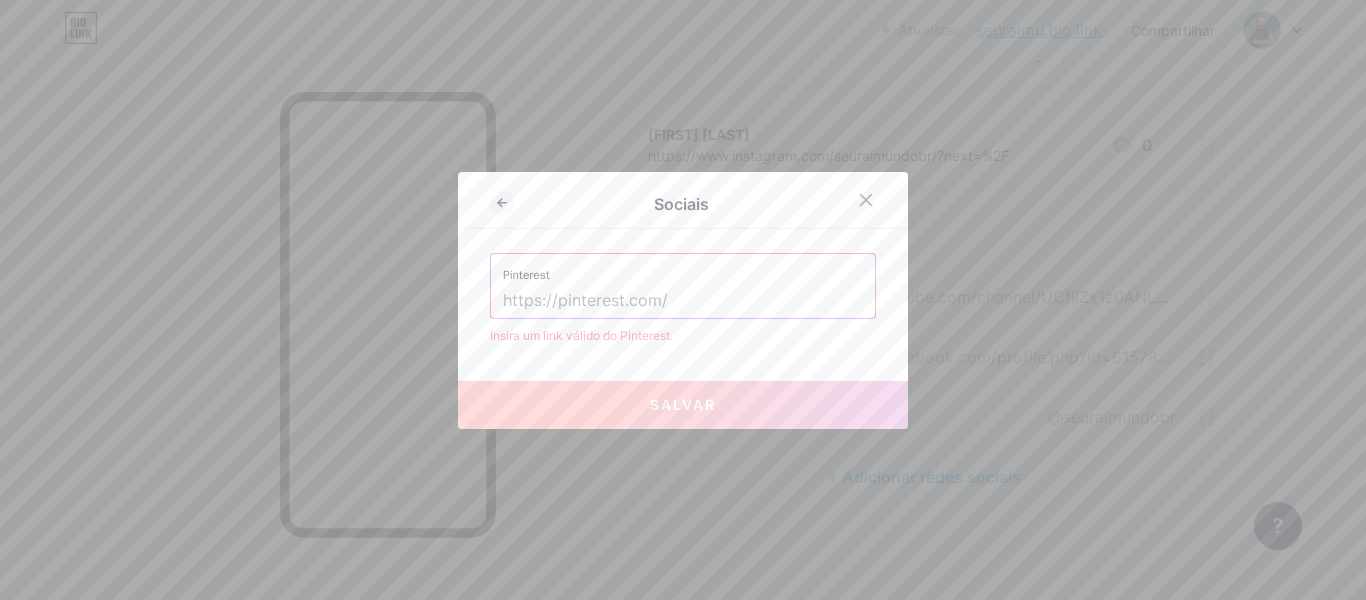 paste on "seuraimundobr" 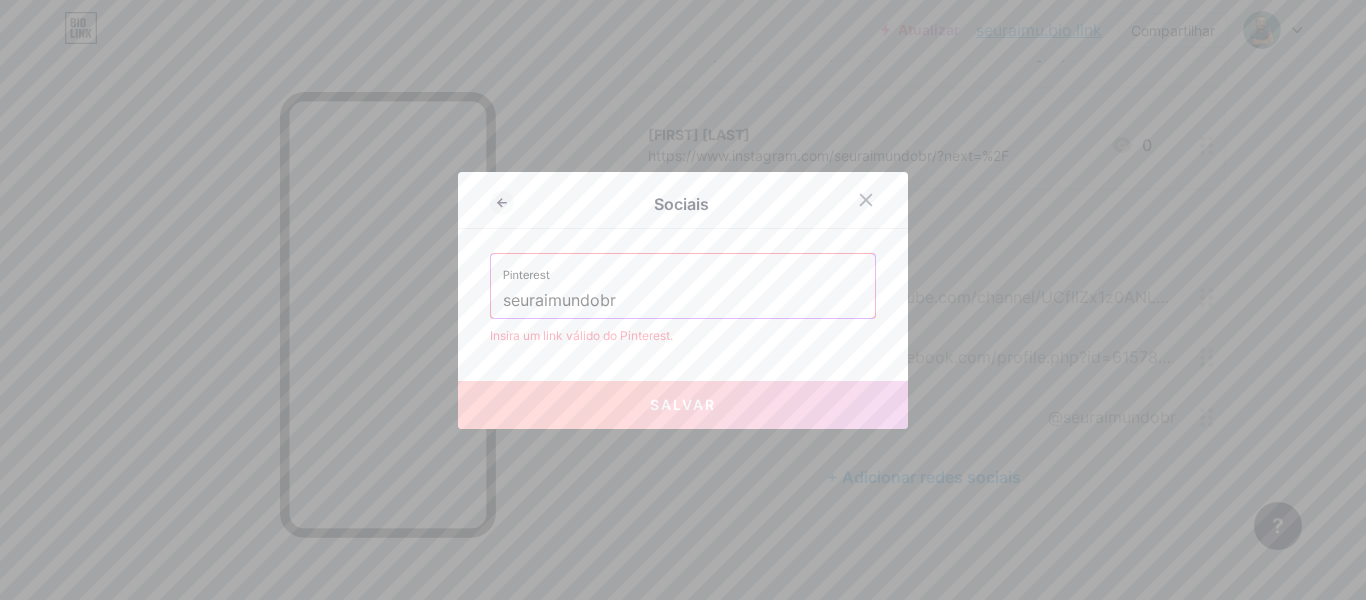click on "Salvar" at bounding box center [683, 404] 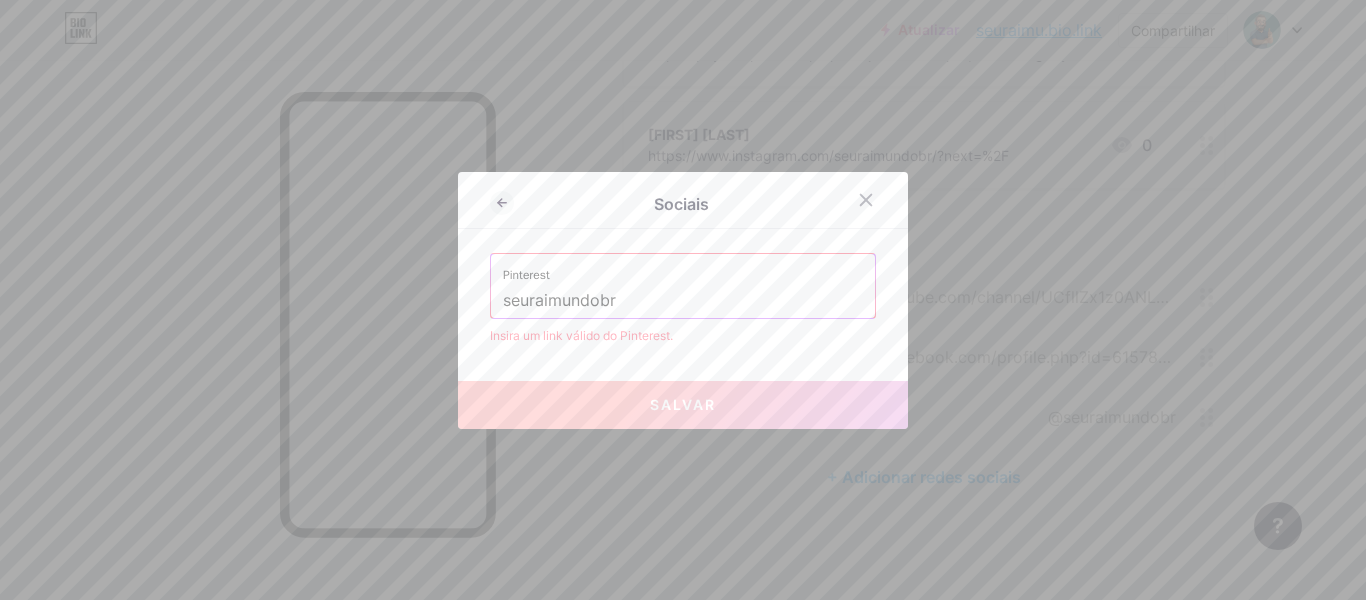 click on "Salvar" at bounding box center [683, 405] 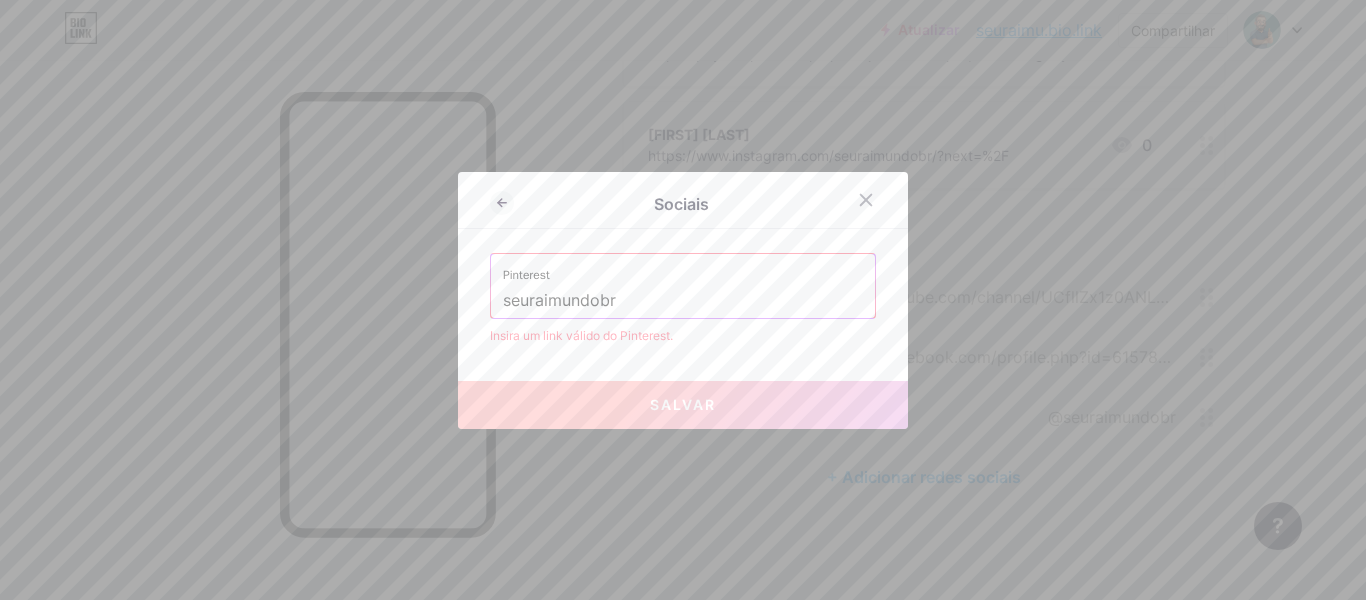 click on "seuraimundobr" at bounding box center [683, 301] 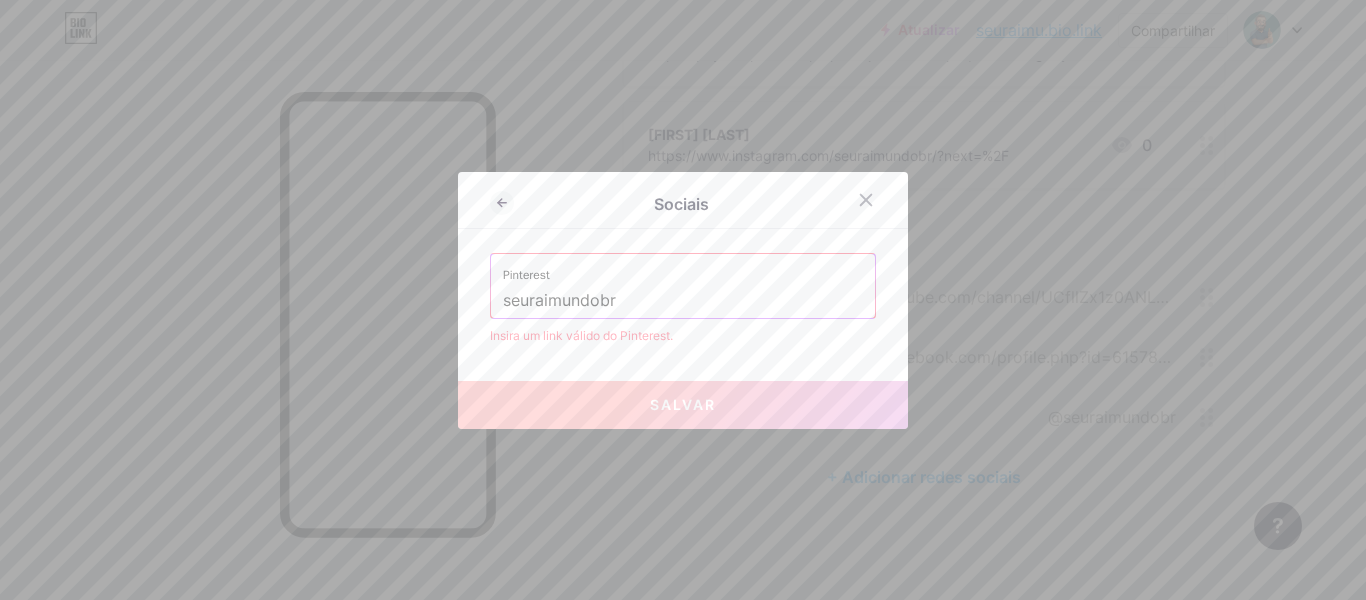 paste on "/seuraimundobr/_profile/" 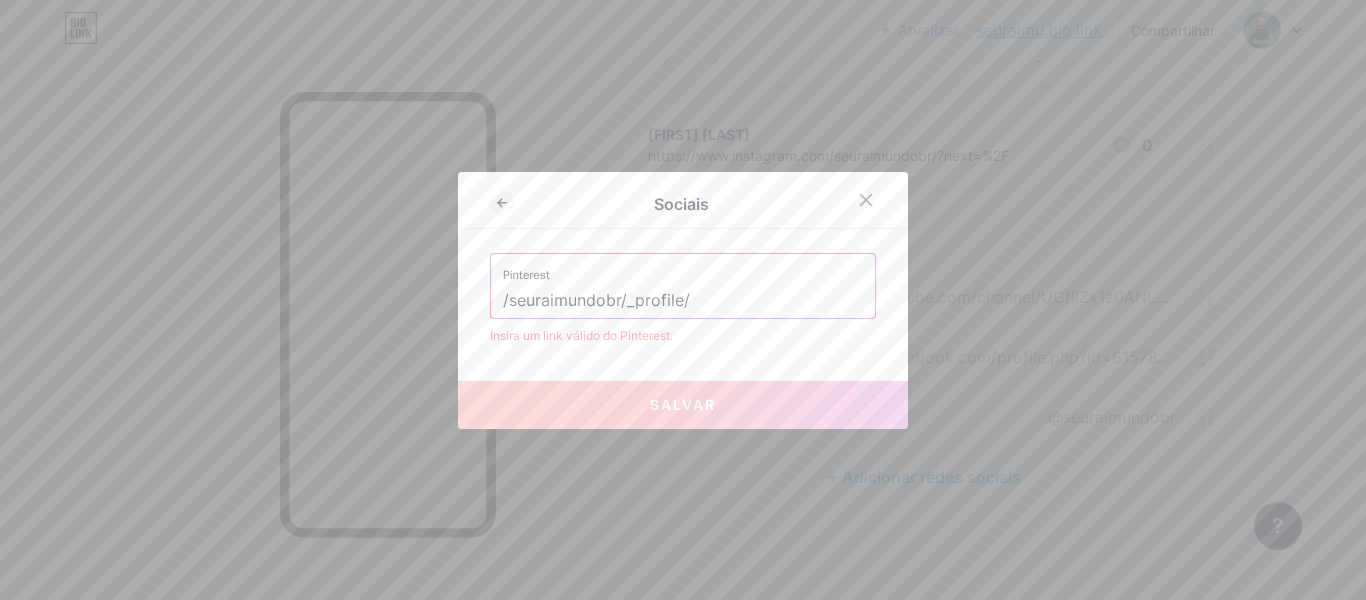 click on "/seuraimundobr/_profile/" at bounding box center [683, 301] 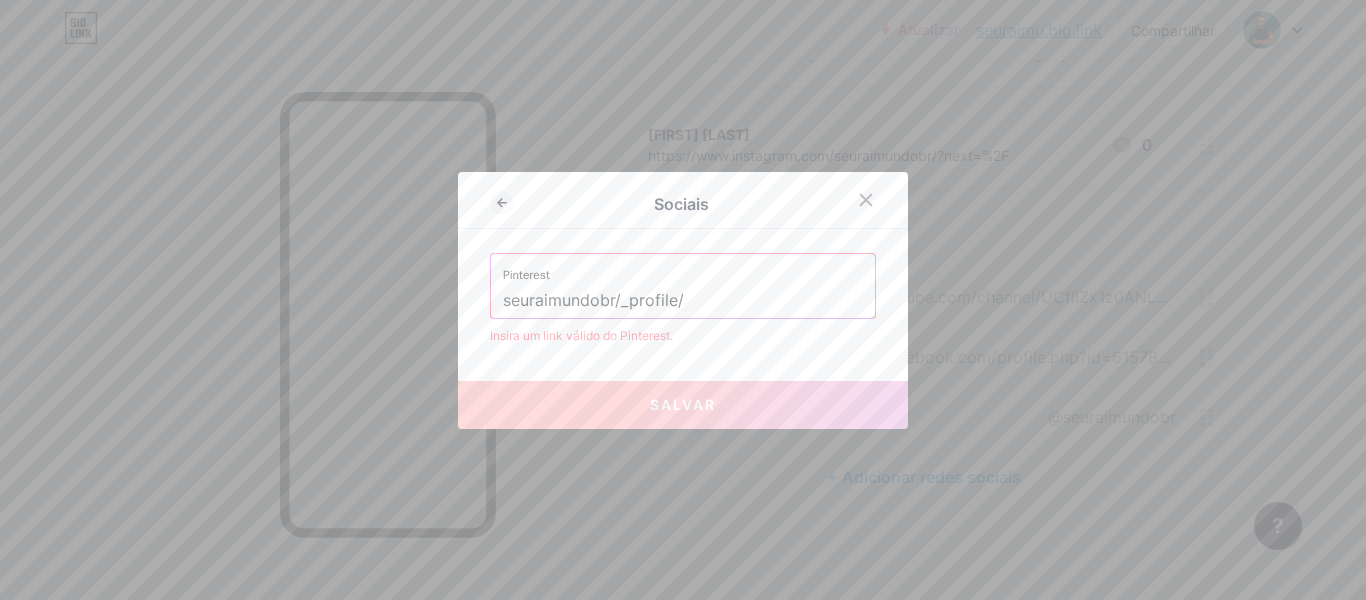 click on "seuraimundobr/_profile/" at bounding box center (683, 301) 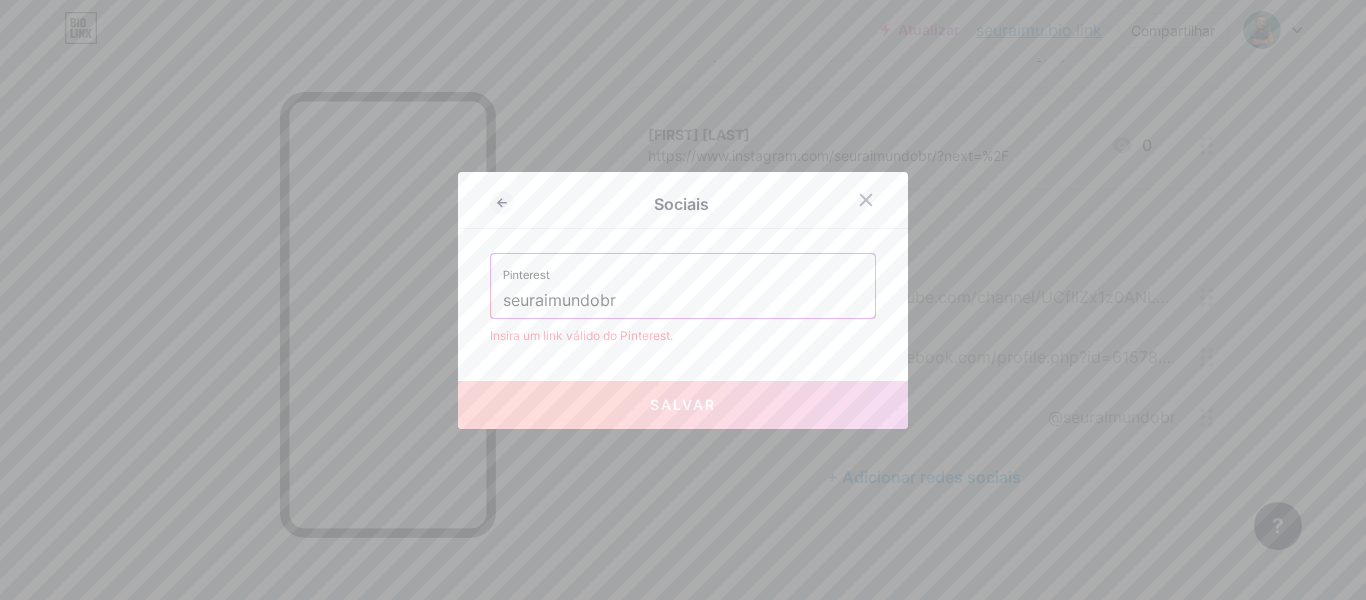 type on "seuraimundobr" 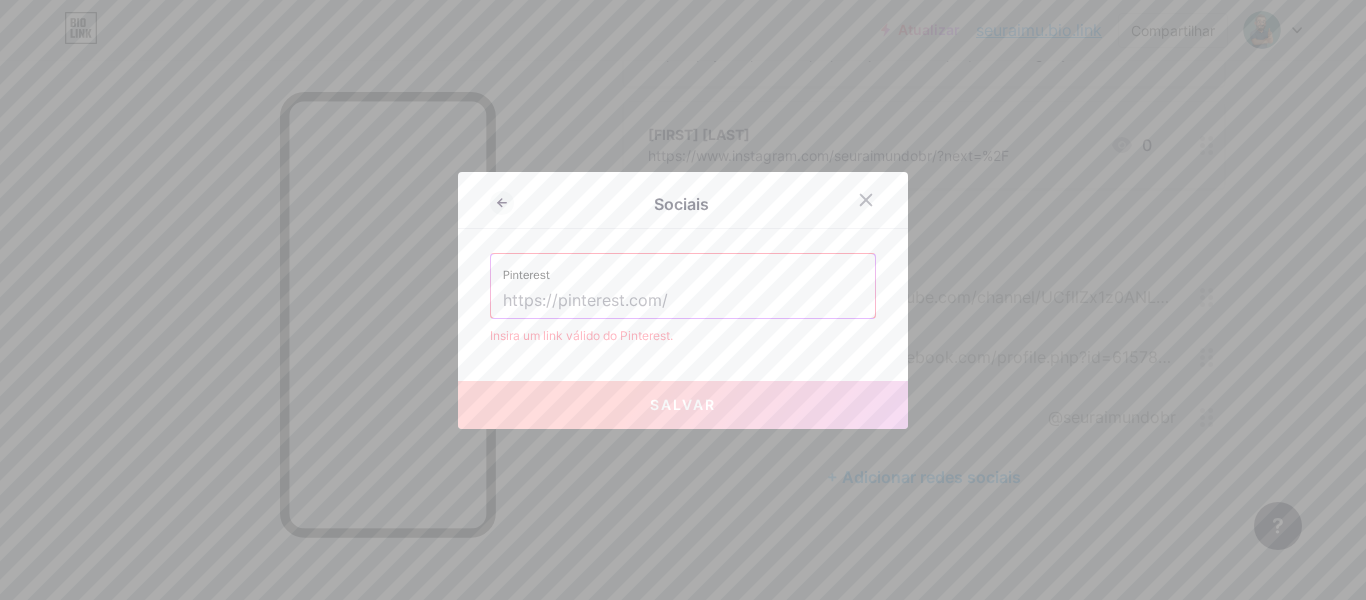 click on "Pinterest" at bounding box center [683, 269] 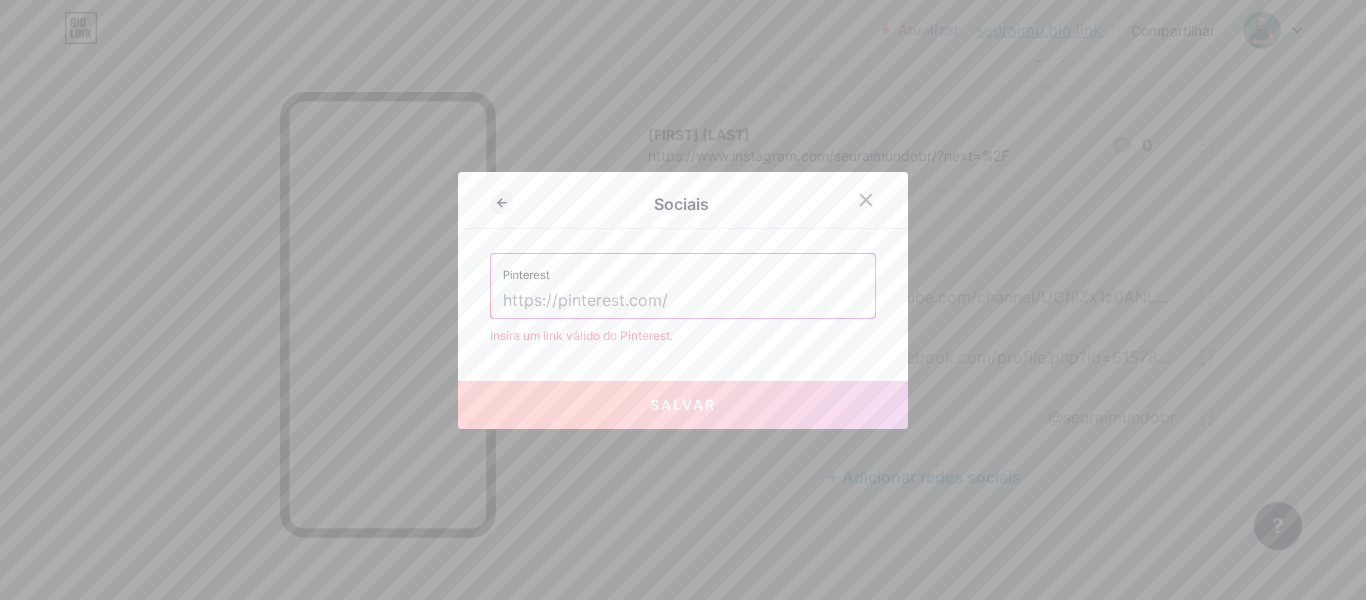 click at bounding box center (683, 301) 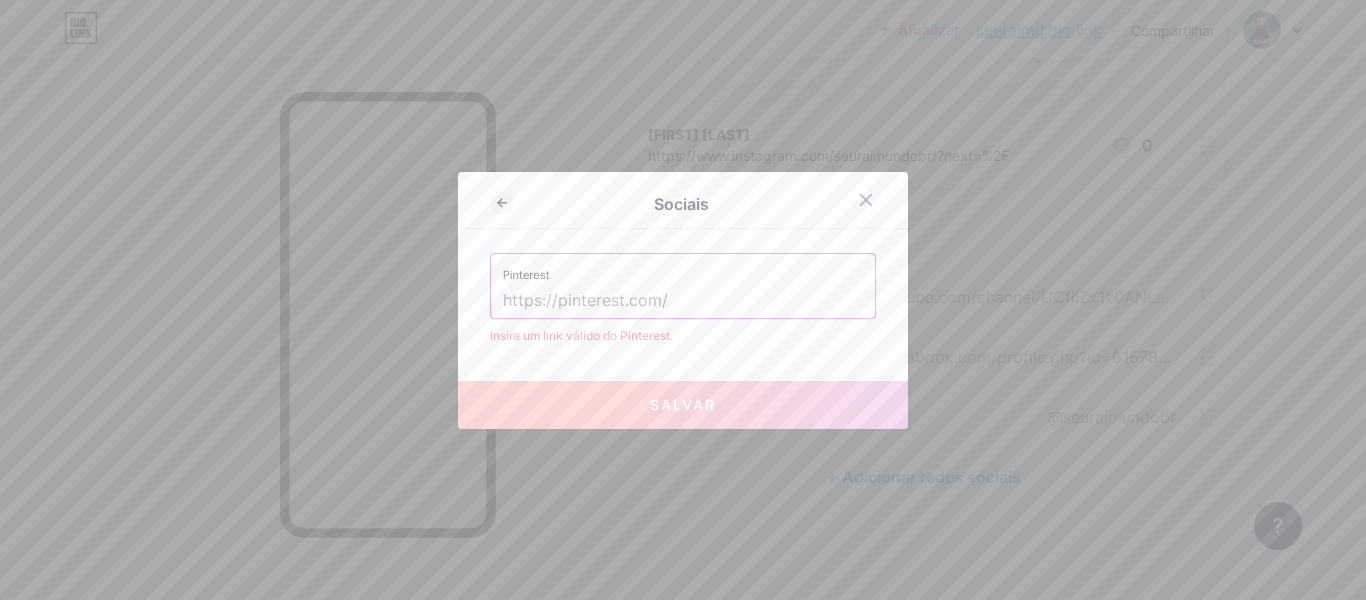 paste on "https://br.pinterest.com/seuraimundobr/_profile/" 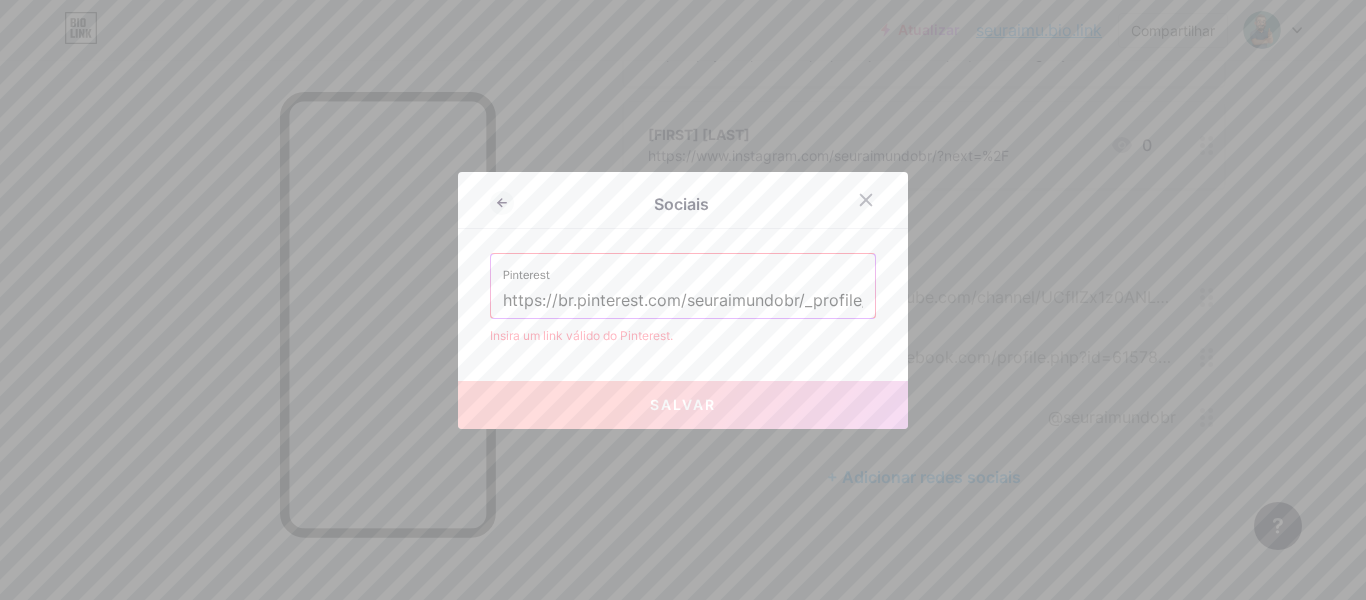 scroll, scrollTop: 0, scrollLeft: 4, axis: horizontal 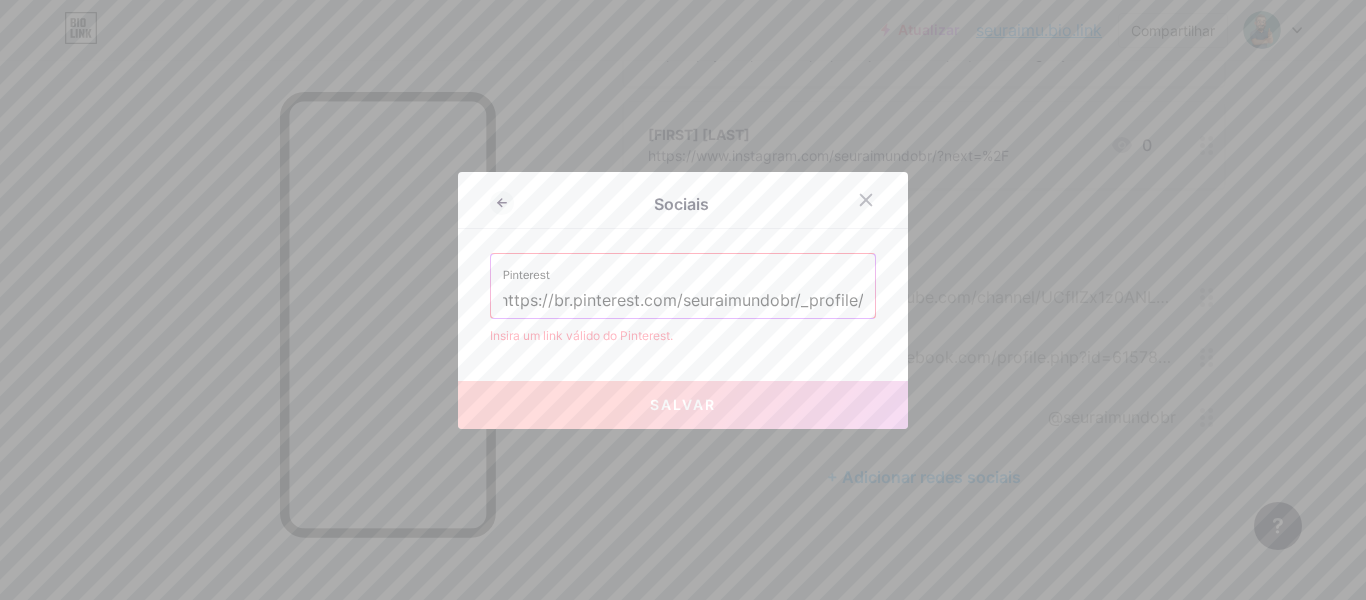 type on "https://br.pinterest.com/seuraimundobr/_profile/" 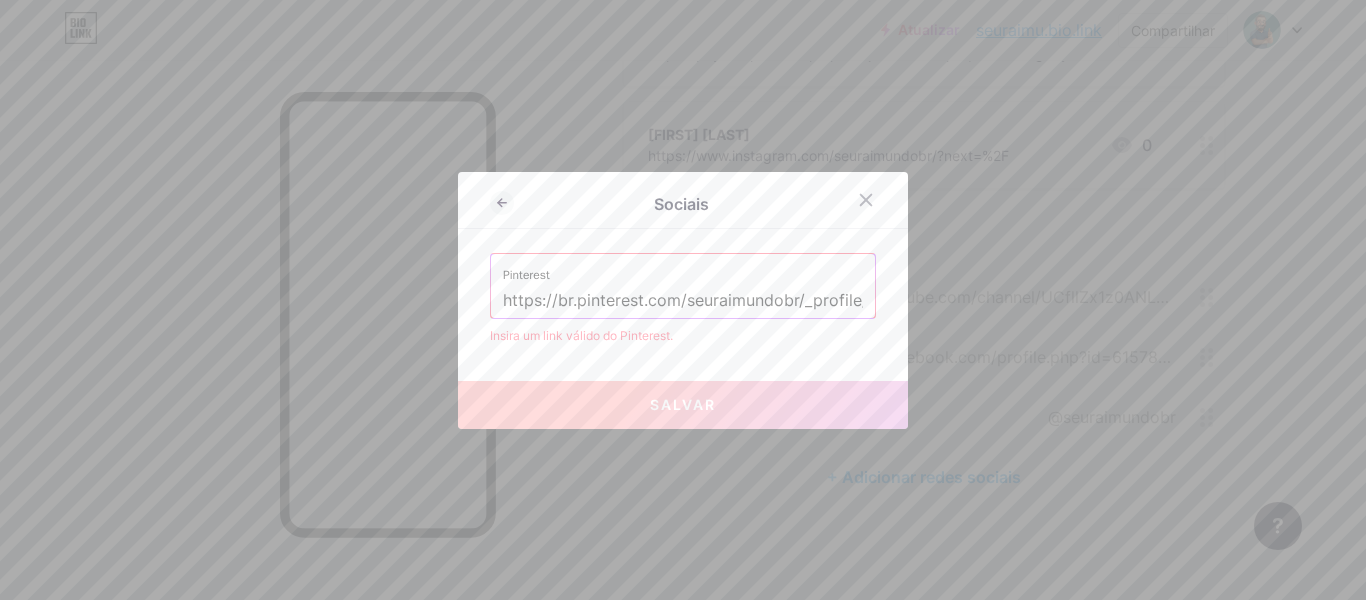click on "Salvar" at bounding box center (683, 405) 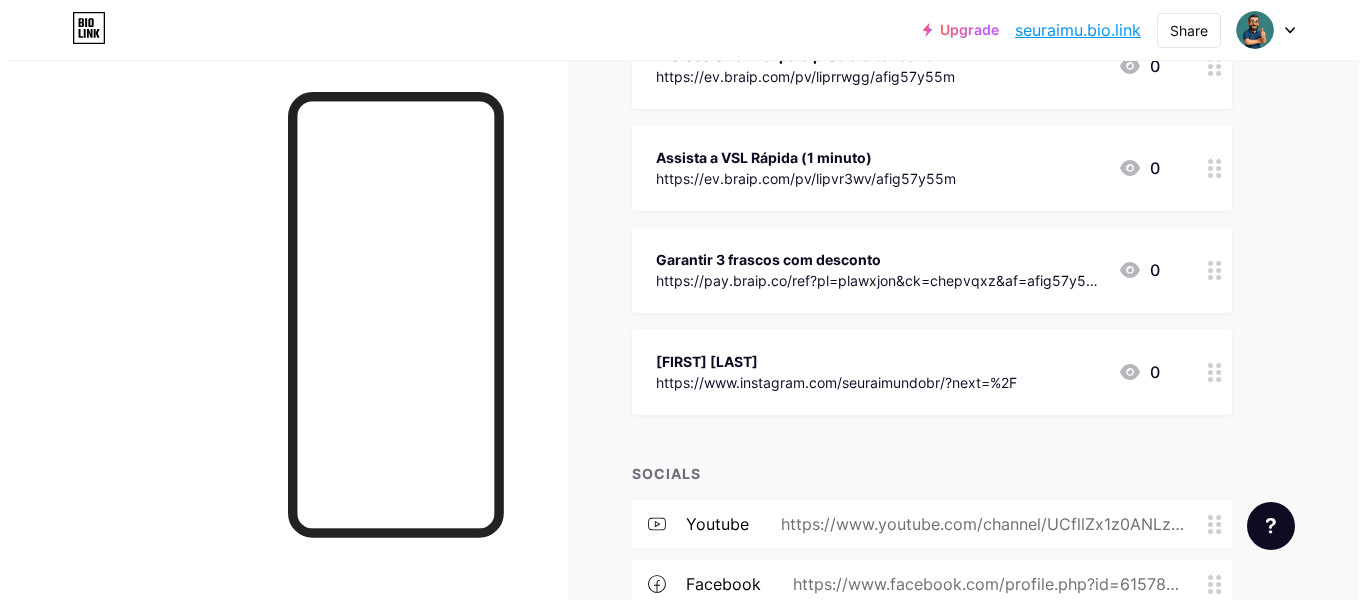 scroll, scrollTop: 519, scrollLeft: 0, axis: vertical 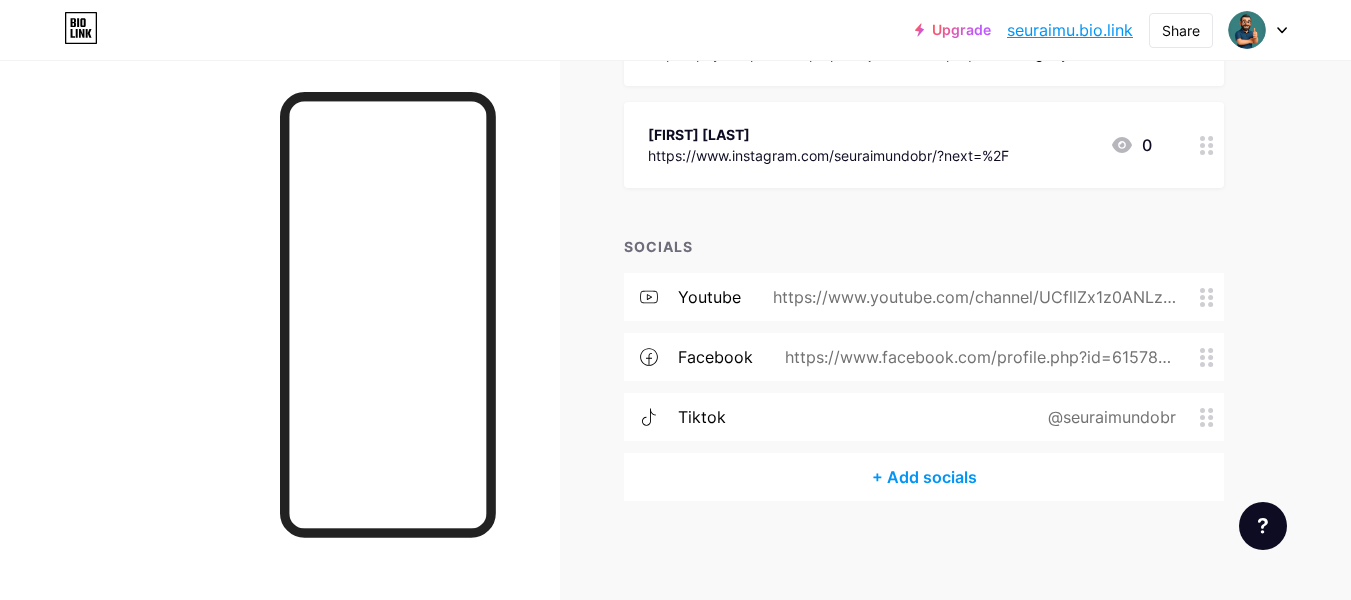 click on "+ Add socials" at bounding box center (924, 477) 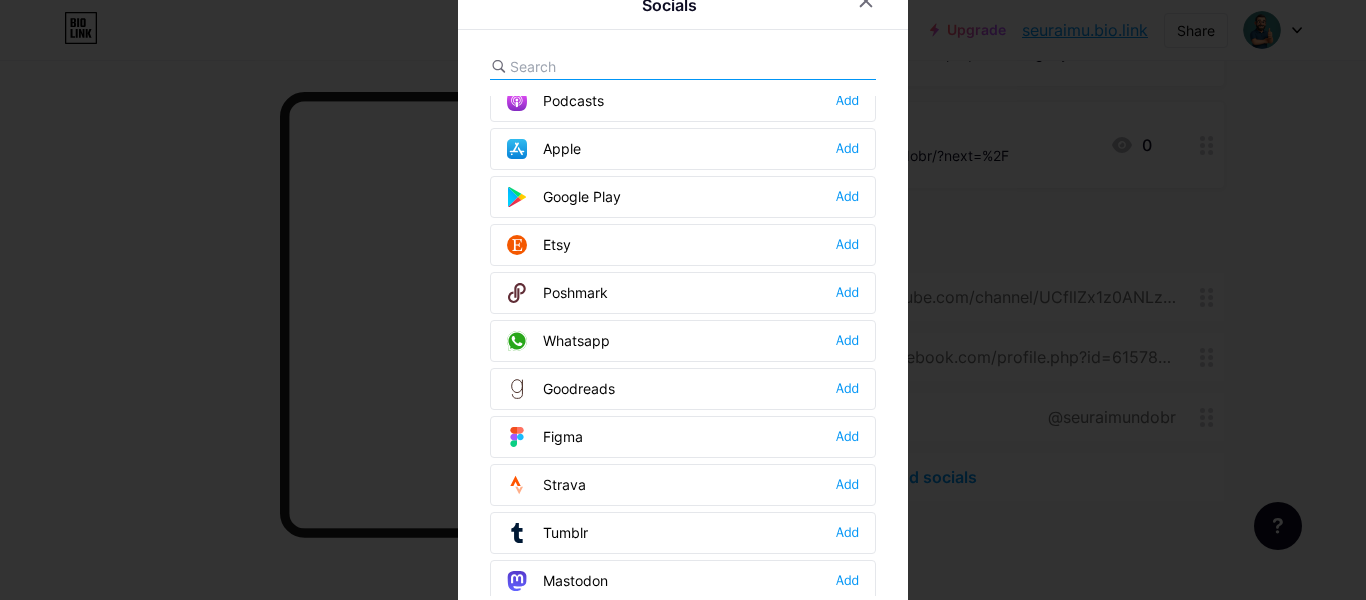 scroll, scrollTop: 1204, scrollLeft: 0, axis: vertical 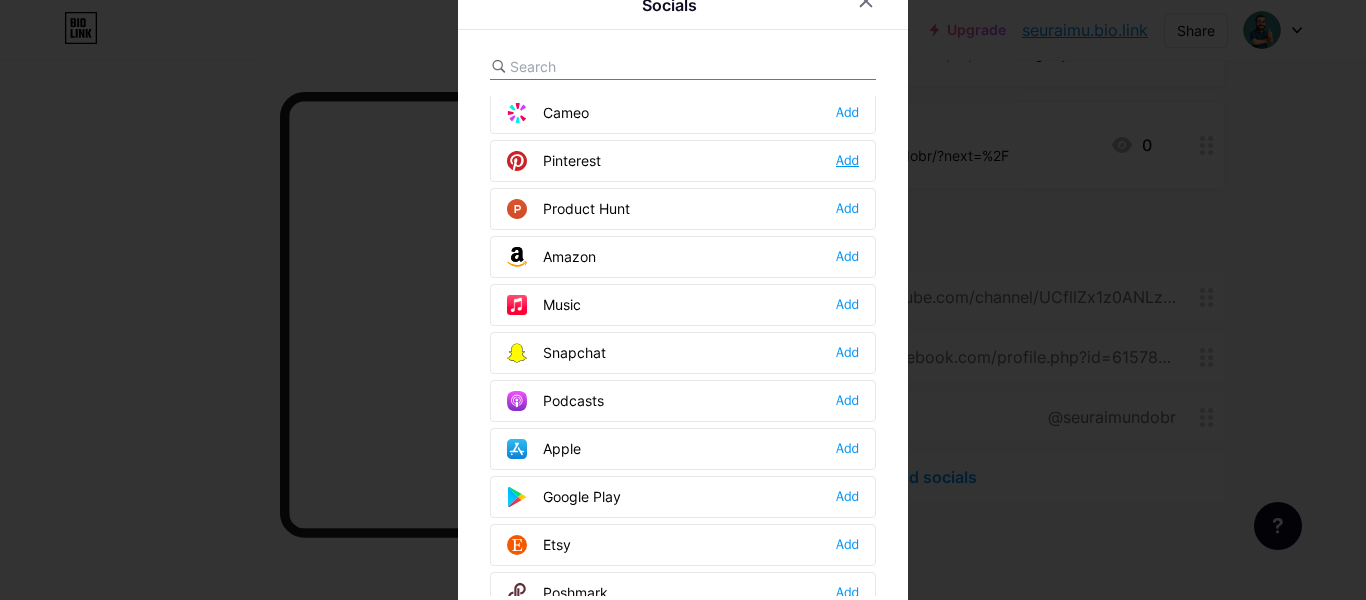 click on "Add" at bounding box center [847, 161] 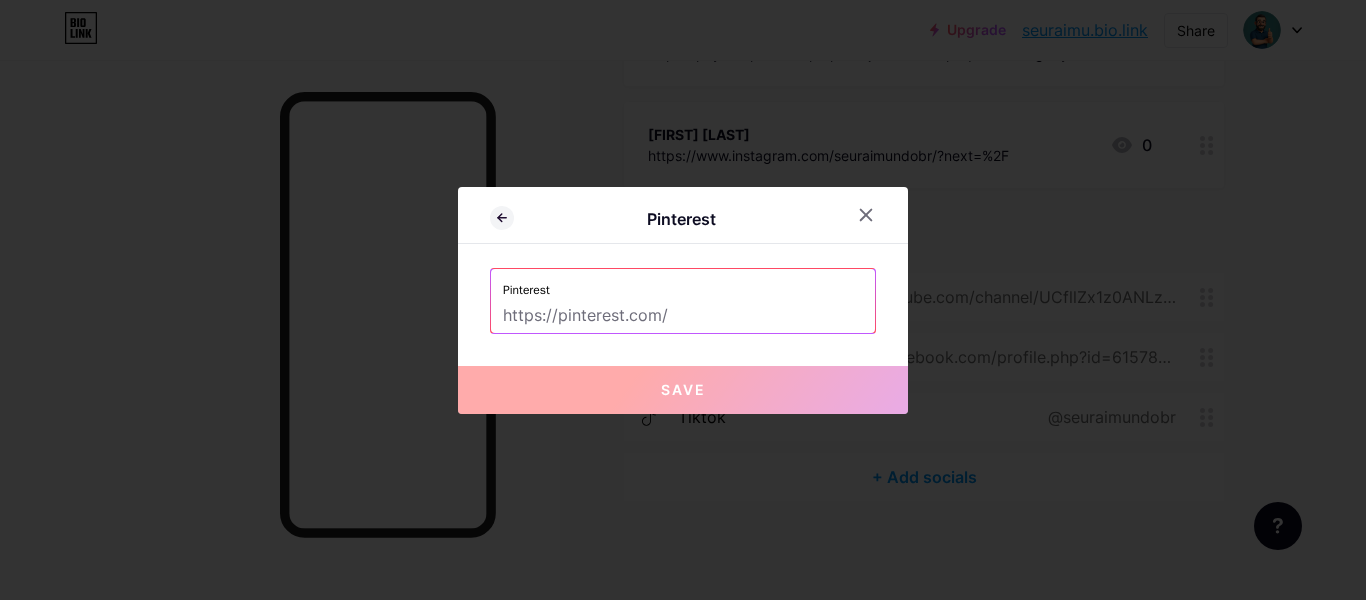 paste on "https://br.pinterest.com/seuraimundobr/_profile/" 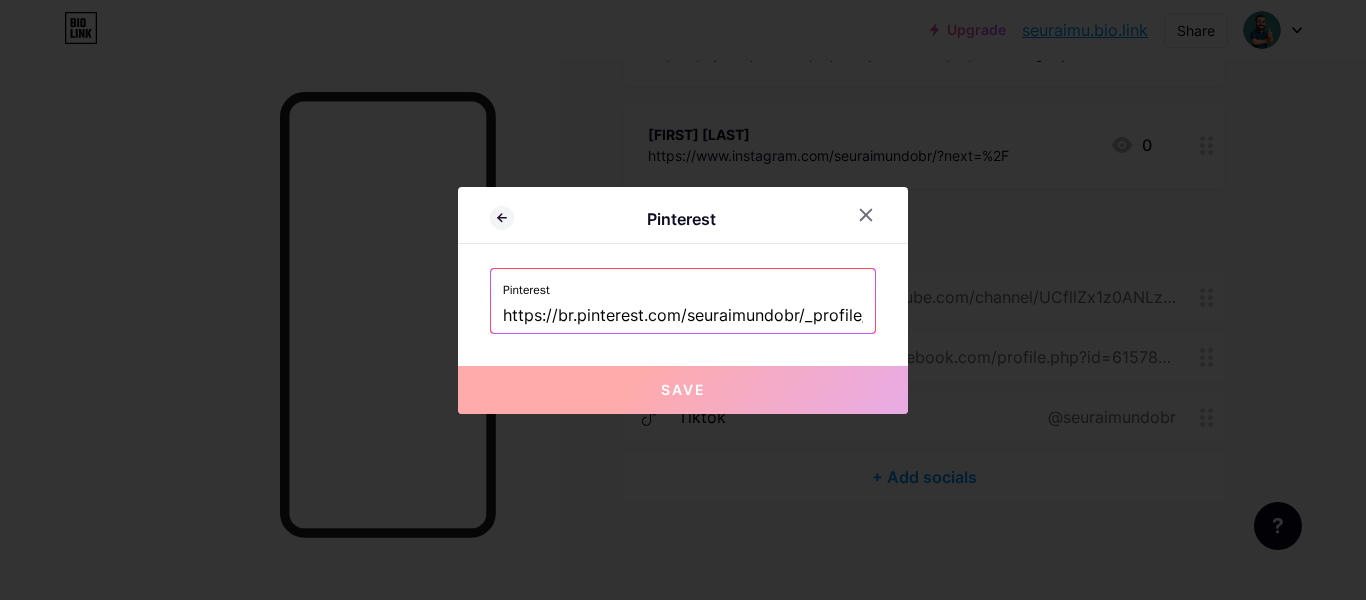 scroll, scrollTop: 0, scrollLeft: 4, axis: horizontal 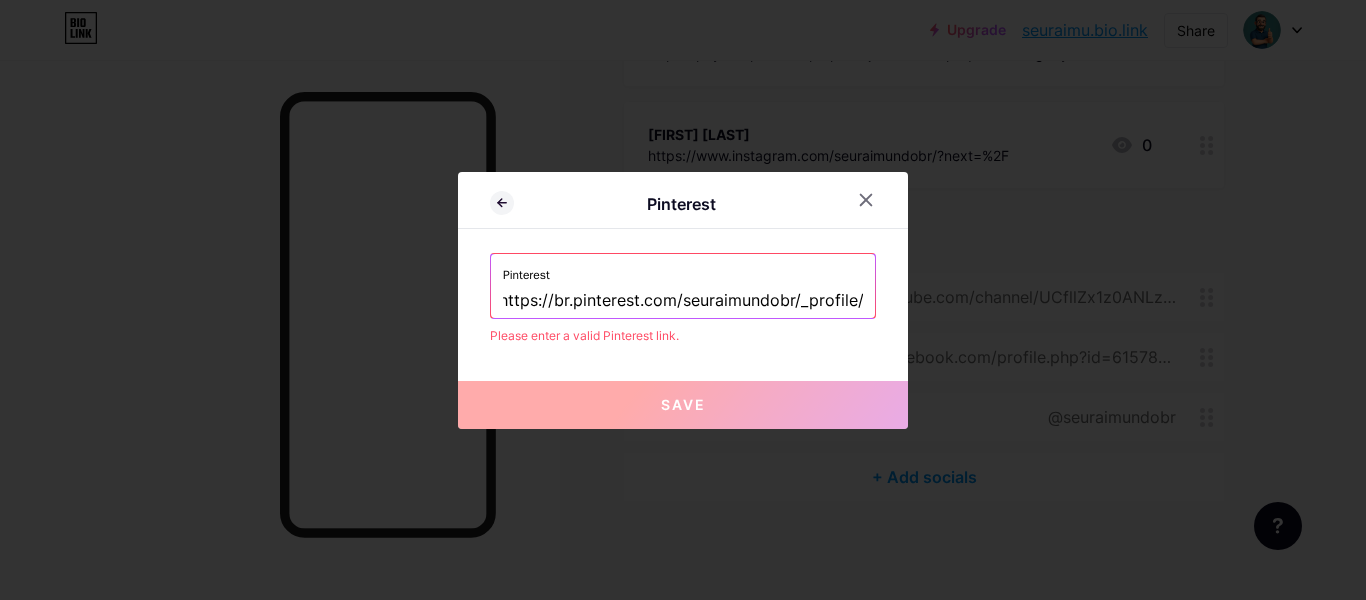 type on "https://br.pinterest.com/seuraimundobr/_profile/" 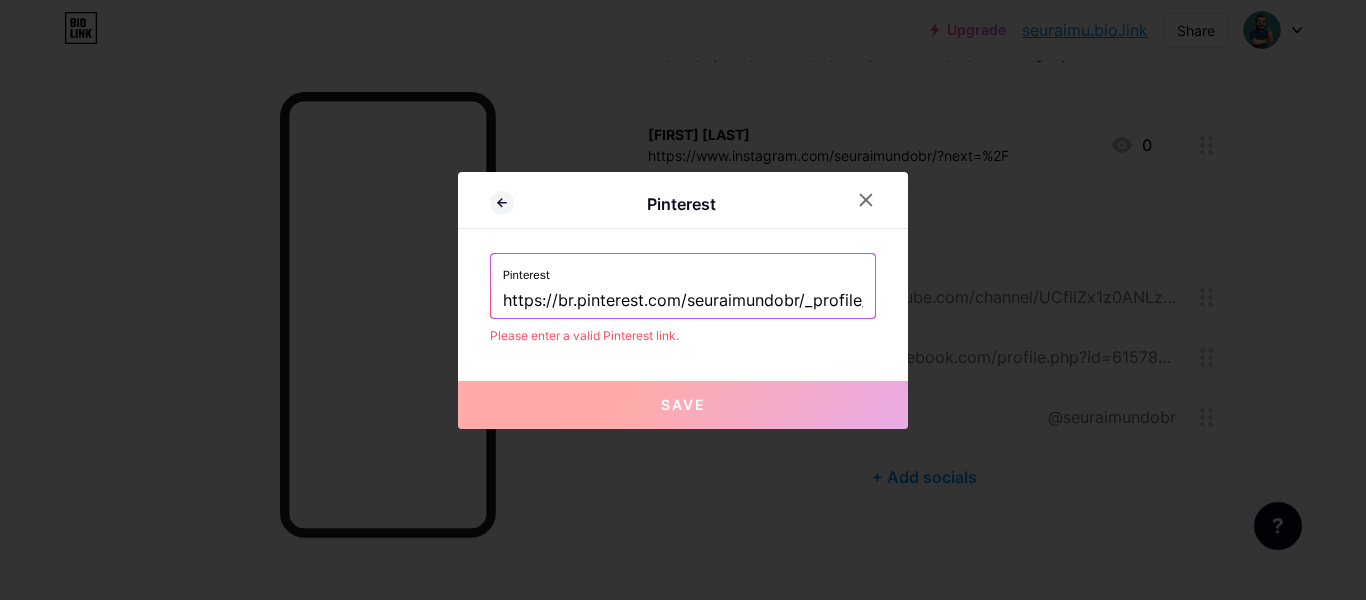 click on "Save" at bounding box center (683, 405) 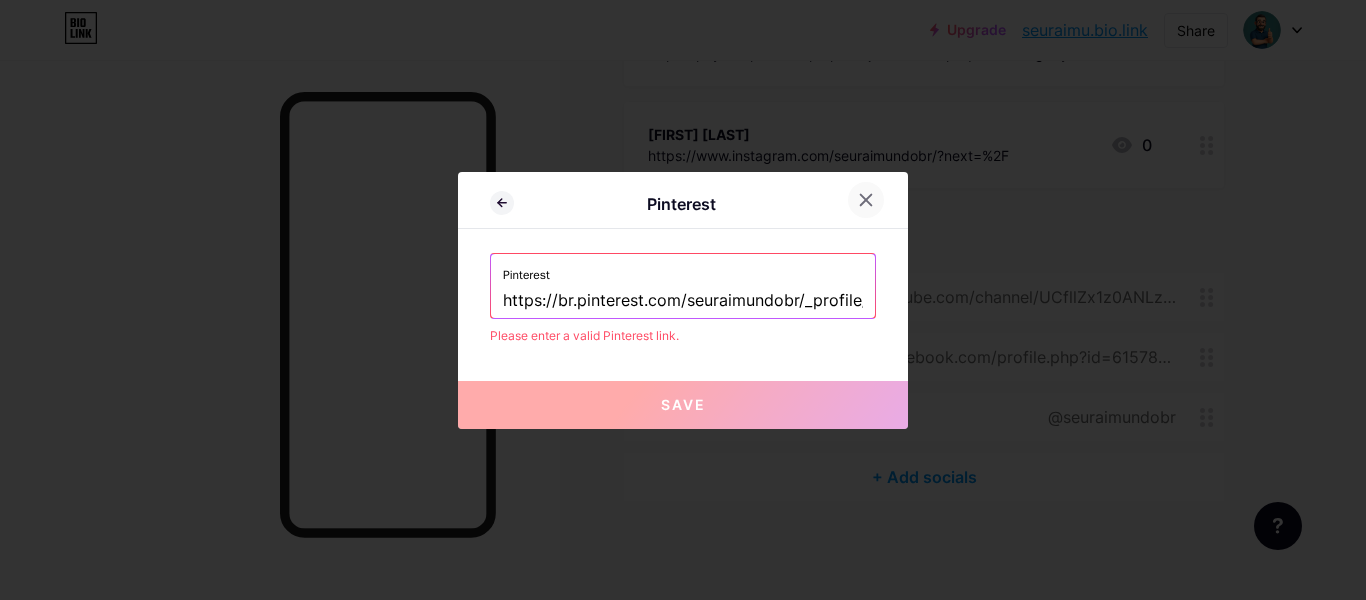click 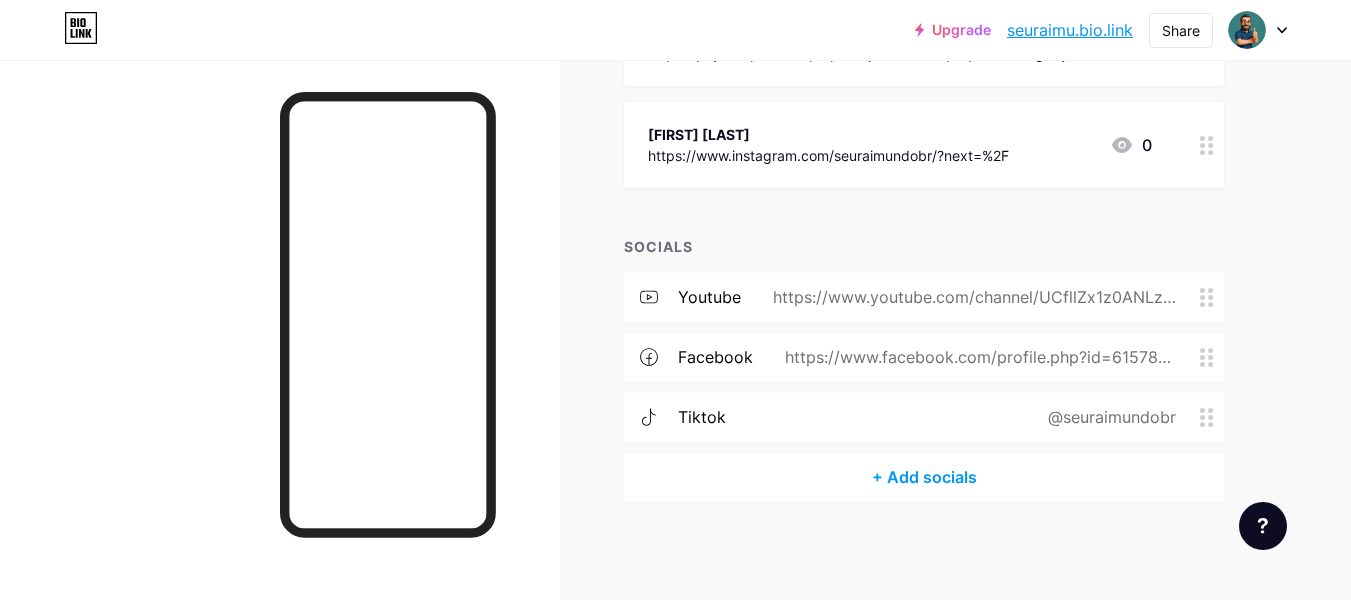 click on "+ Add socials" at bounding box center (924, 477) 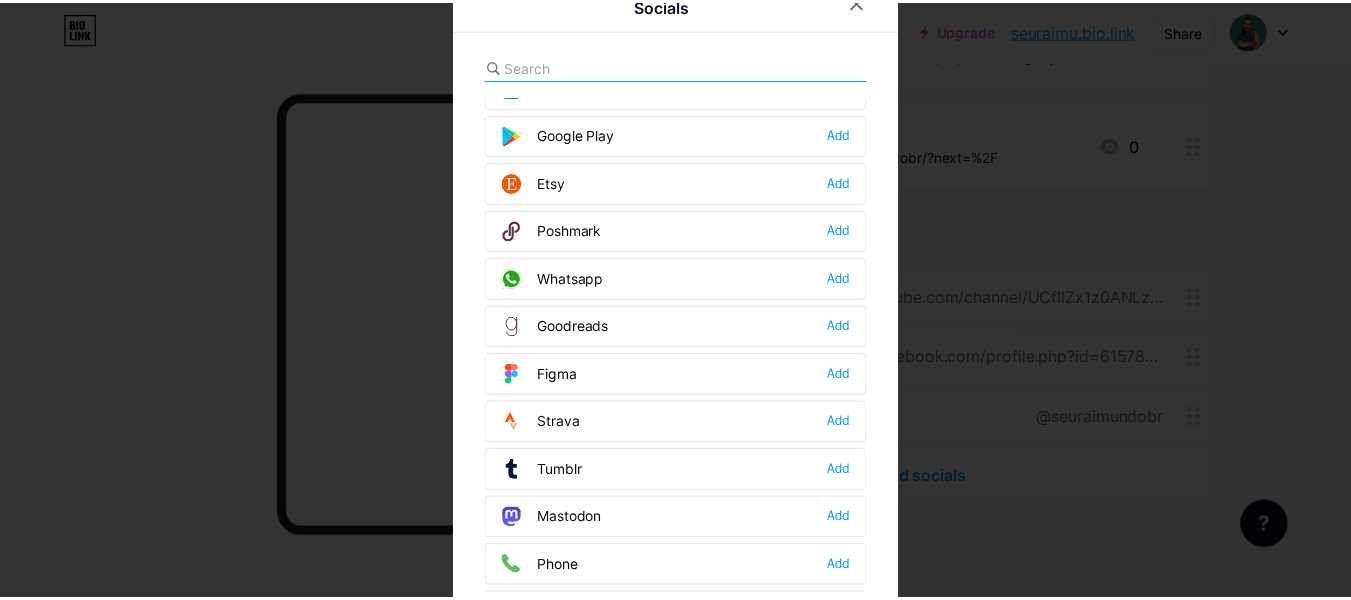 scroll, scrollTop: 1500, scrollLeft: 0, axis: vertical 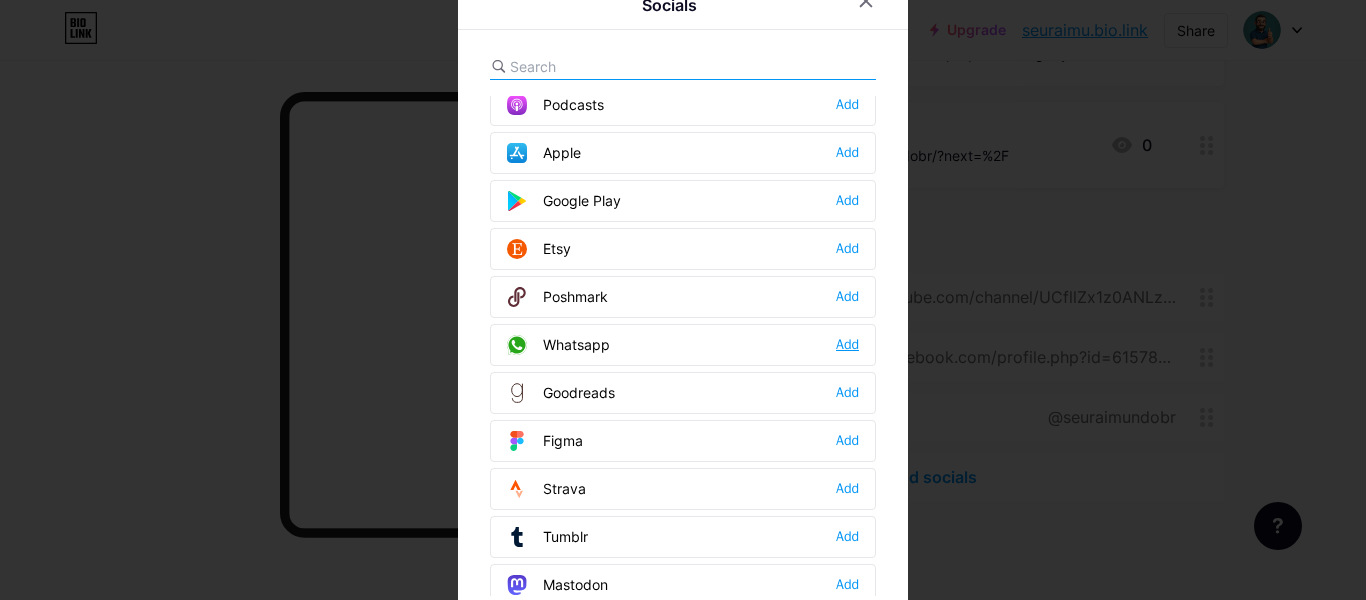 click on "Add" at bounding box center (847, 345) 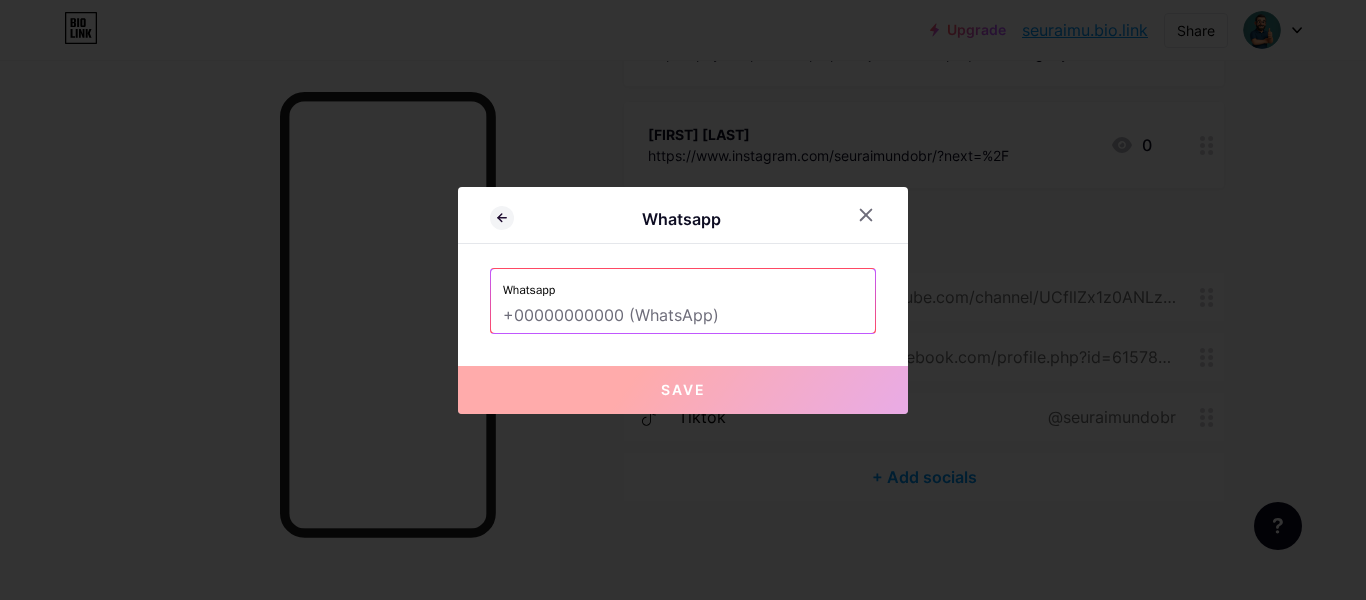 click at bounding box center [683, 316] 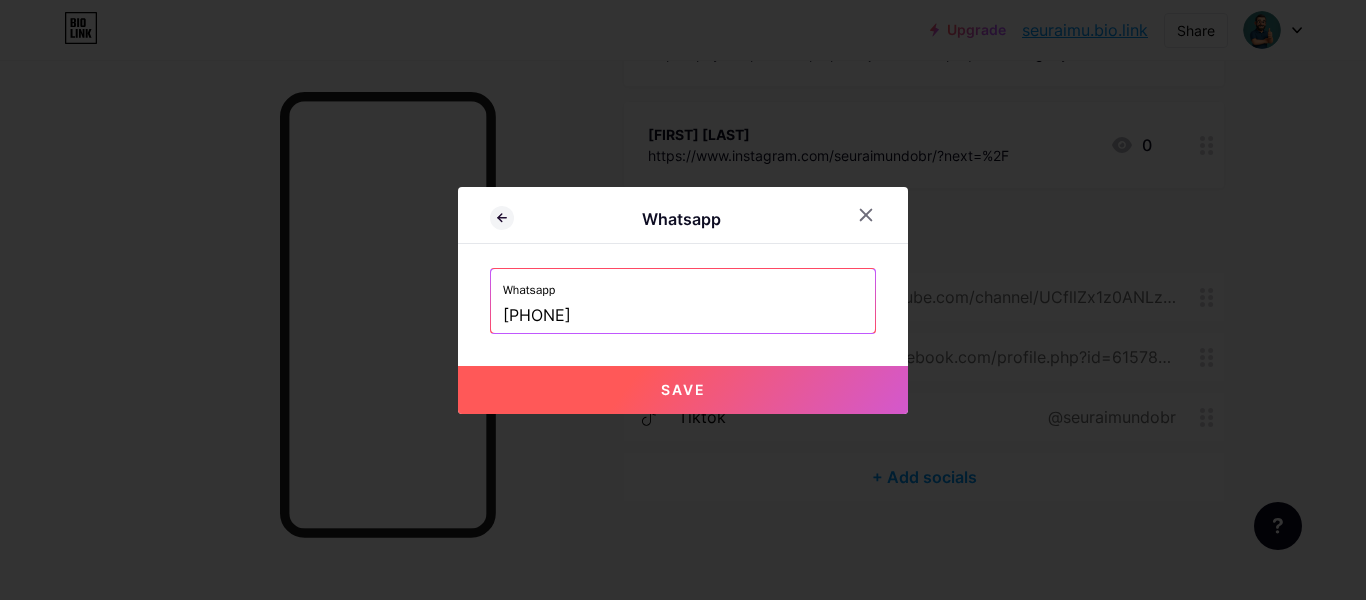 click on "Save" at bounding box center (683, 390) 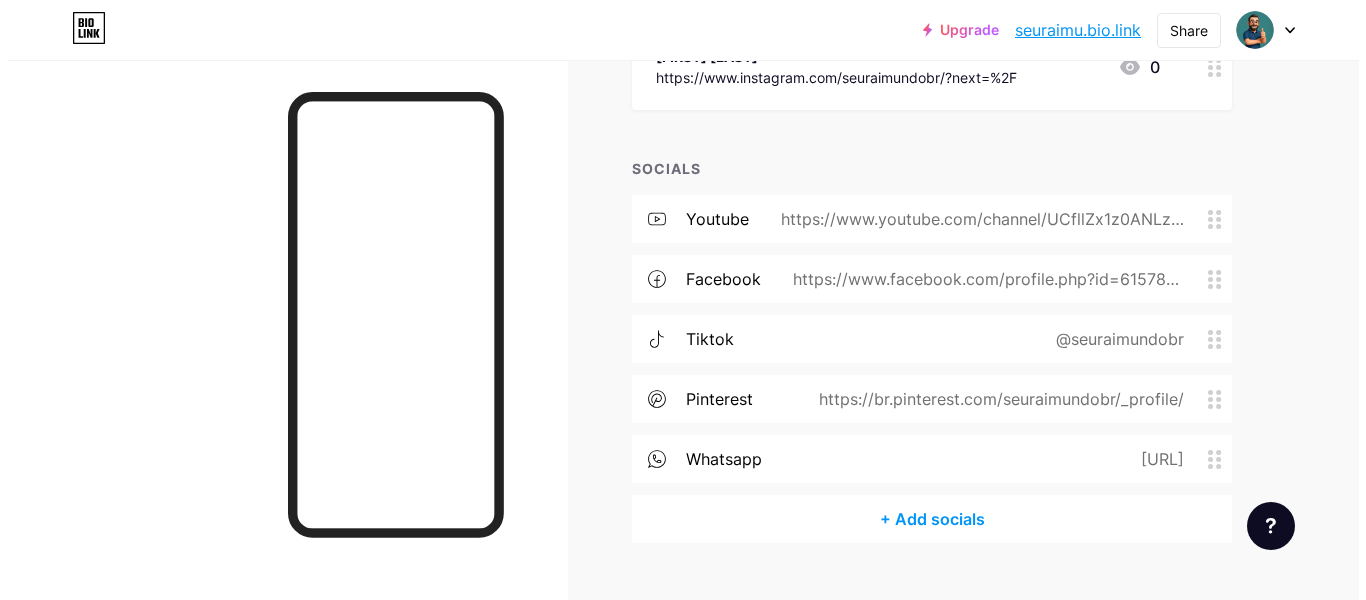 scroll, scrollTop: 639, scrollLeft: 0, axis: vertical 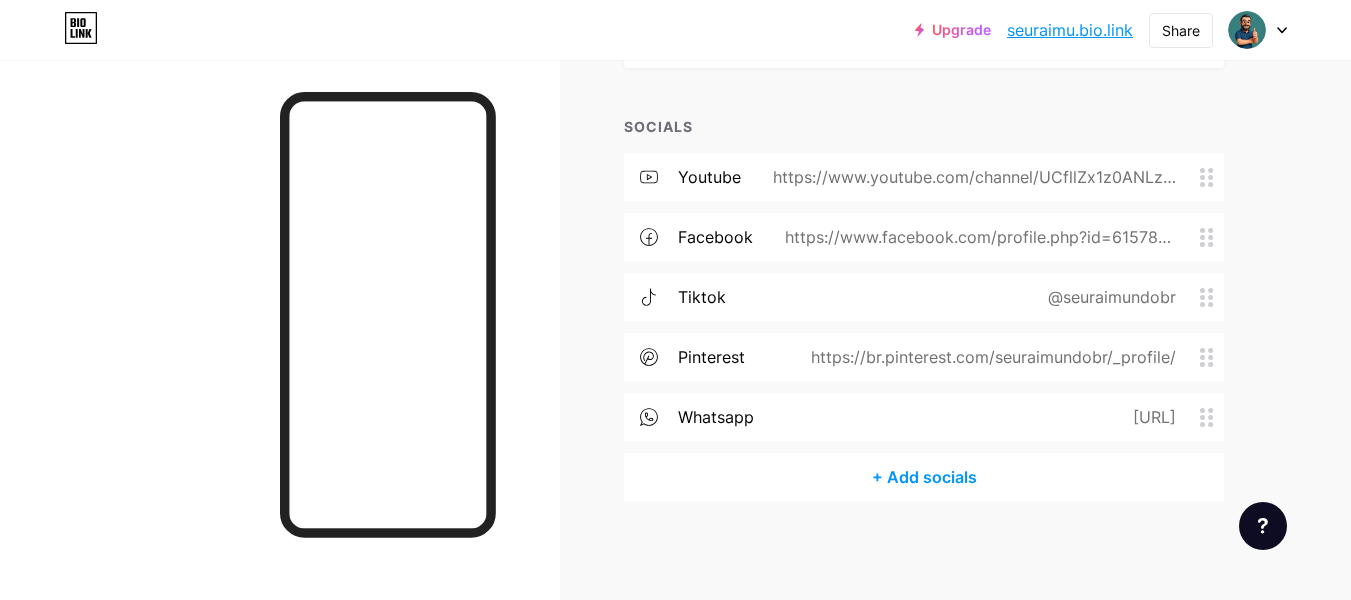 click on "+ Add socials" at bounding box center (924, 477) 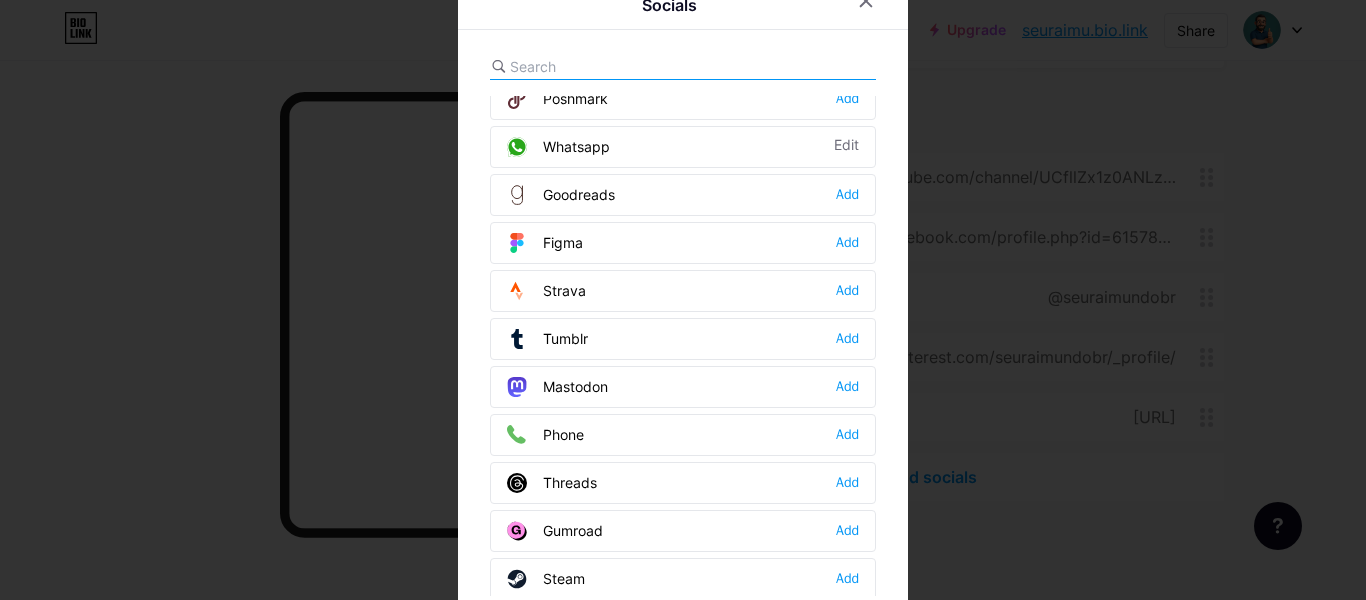 scroll, scrollTop: 1804, scrollLeft: 0, axis: vertical 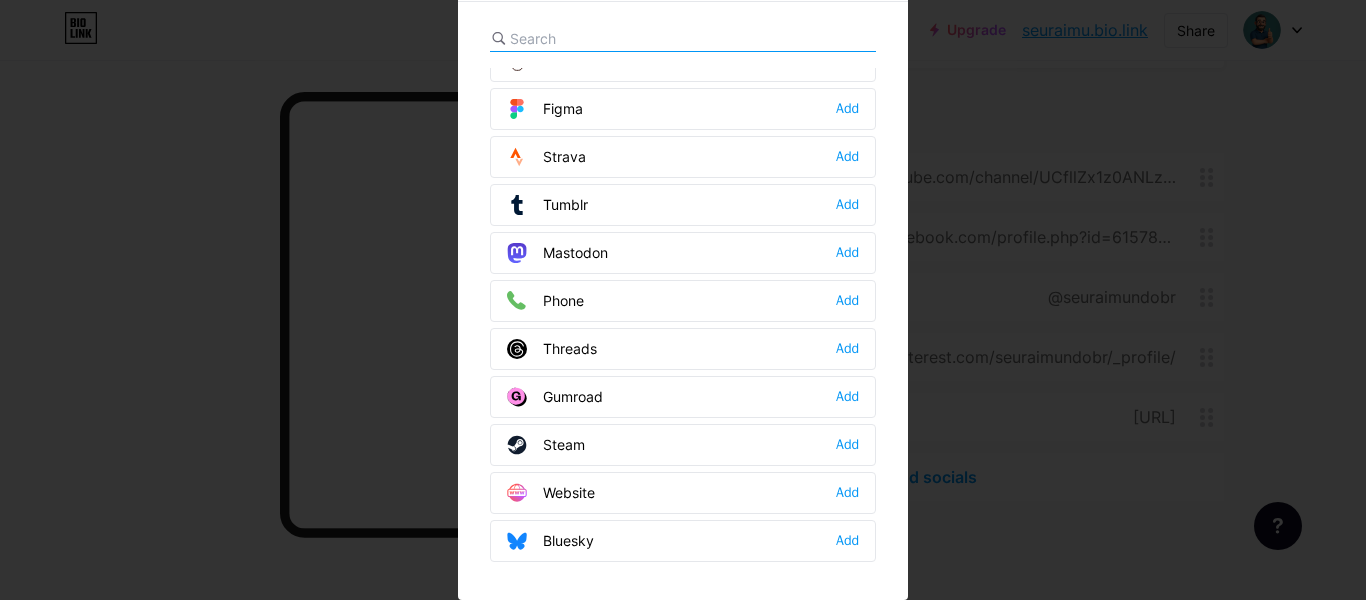 click on "Threads
Add" at bounding box center (683, 349) 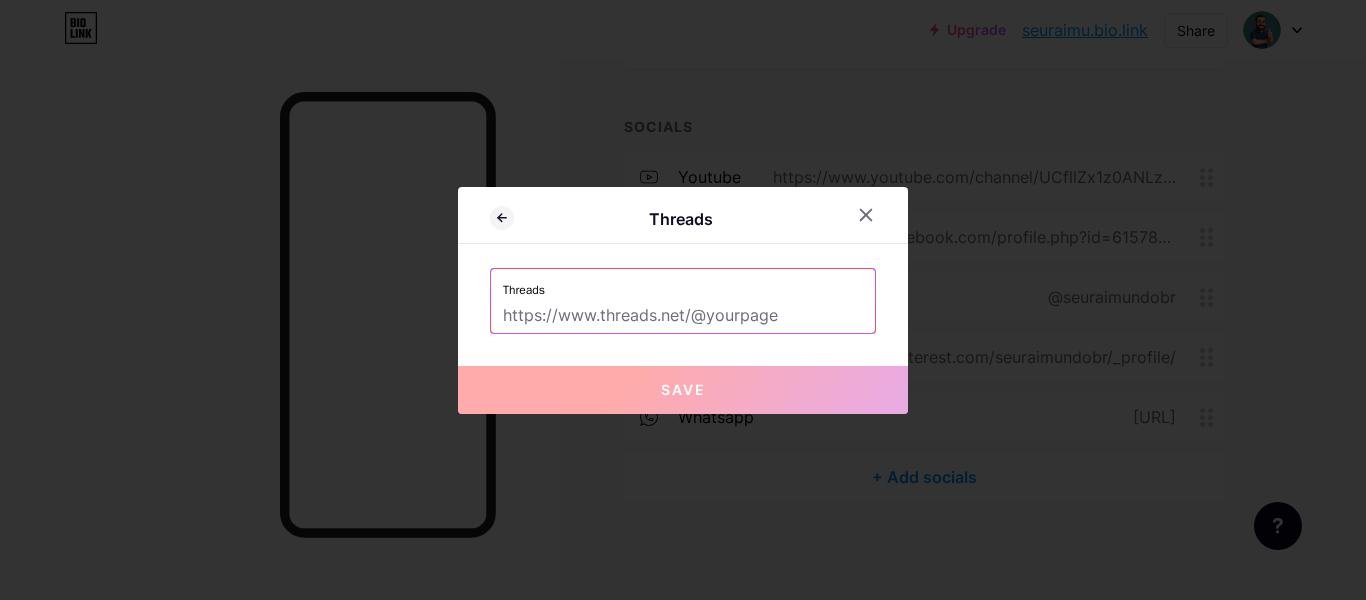 scroll, scrollTop: 0, scrollLeft: 0, axis: both 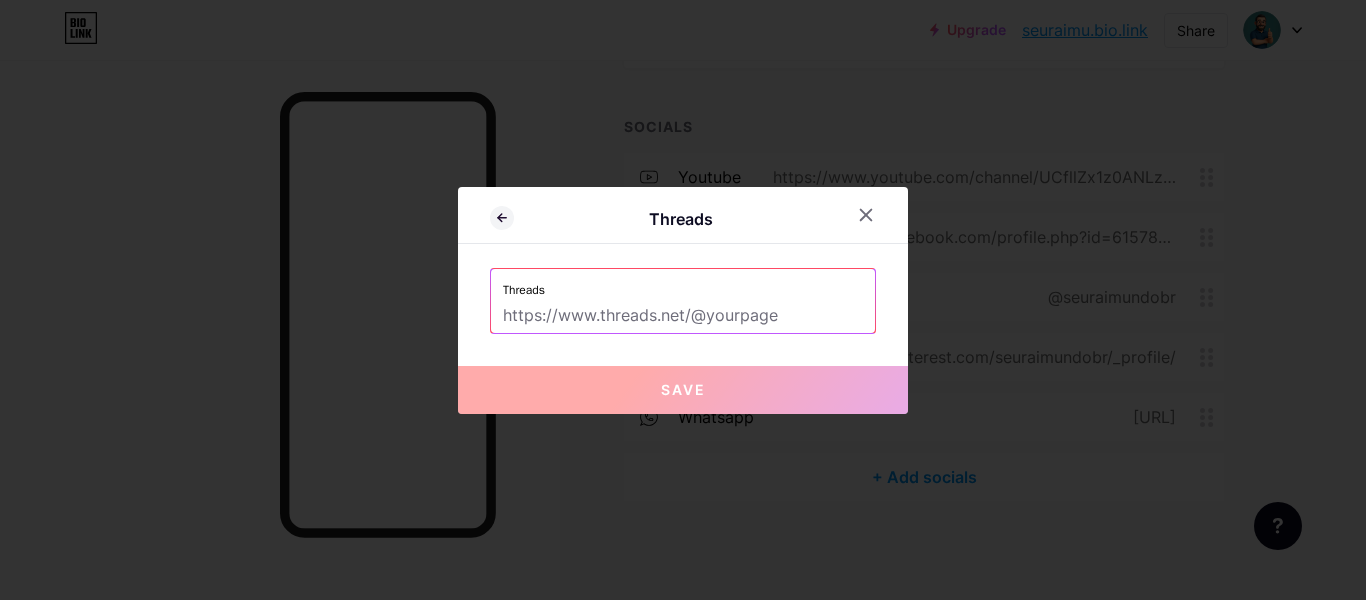 click at bounding box center (683, 316) 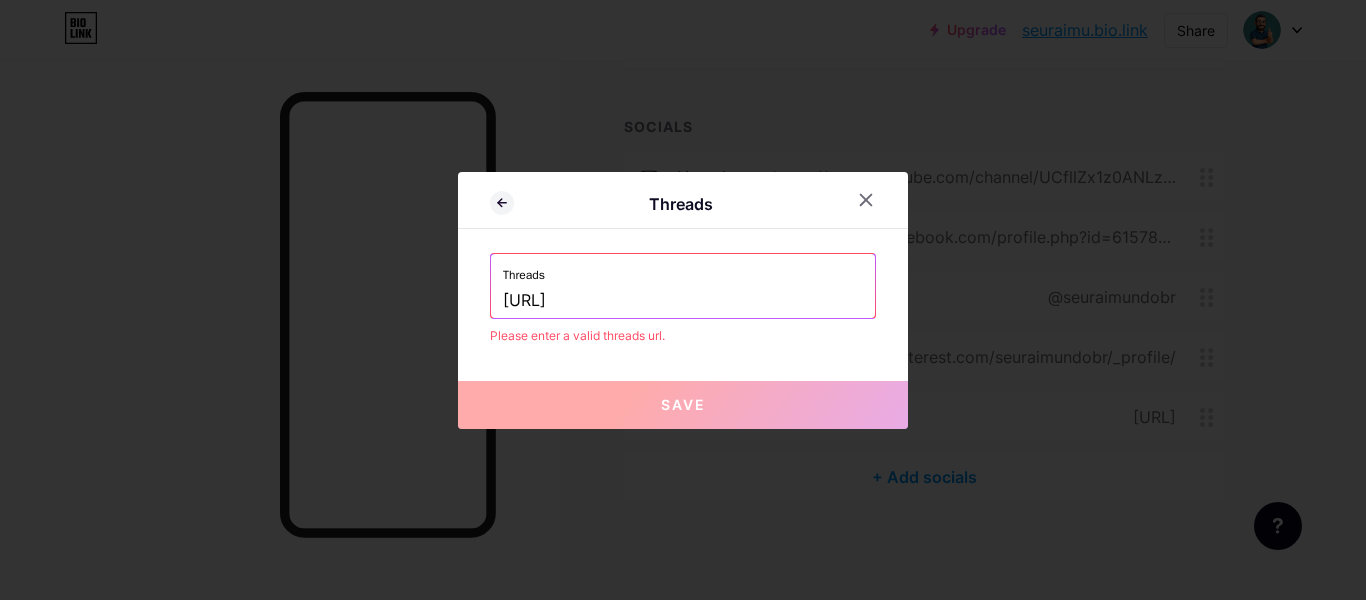click on "Please enter a valid threads url." at bounding box center [683, 336] 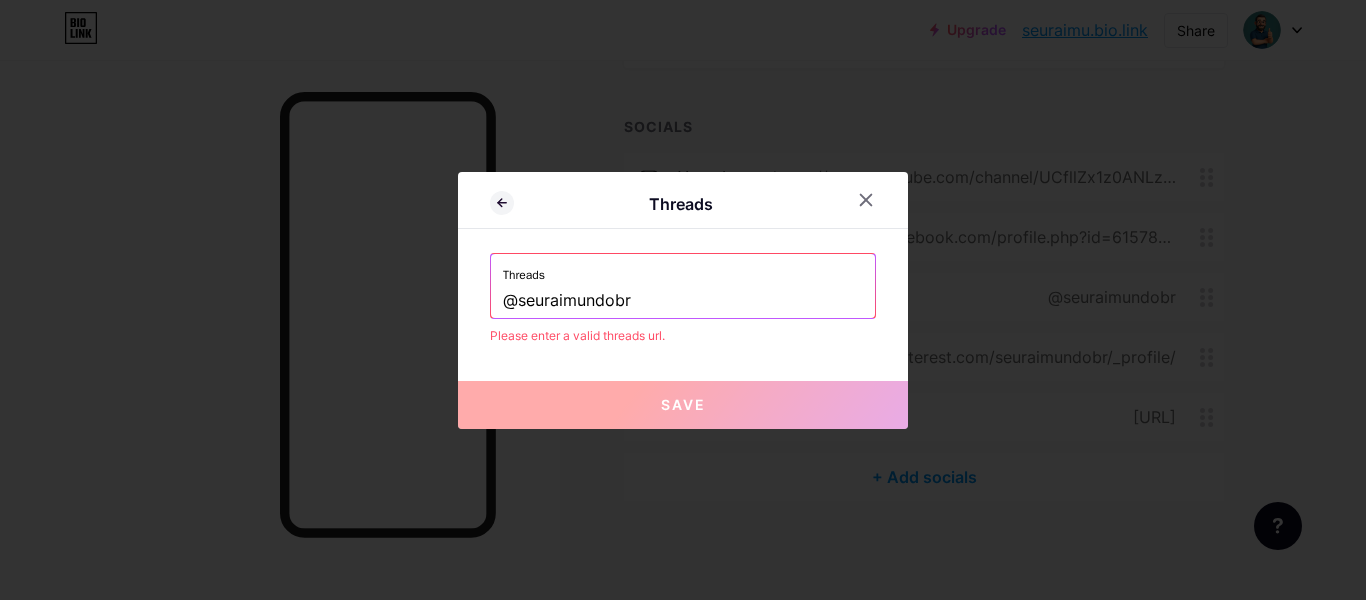 type on "@seuraimundobr" 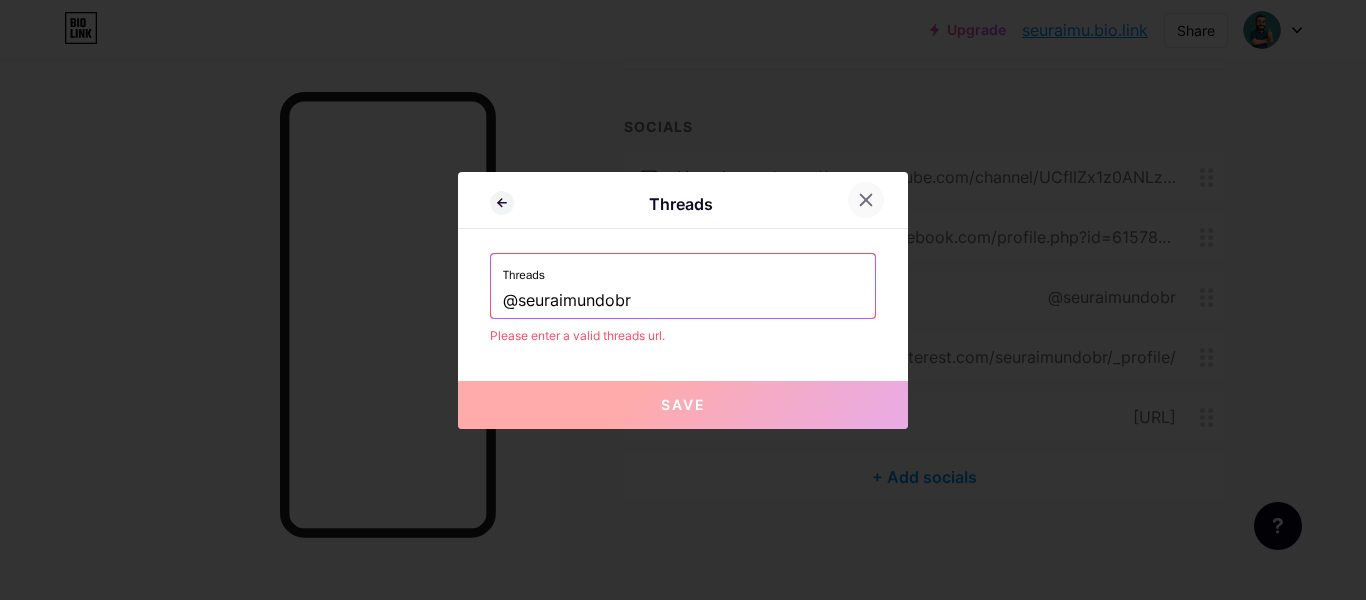 click 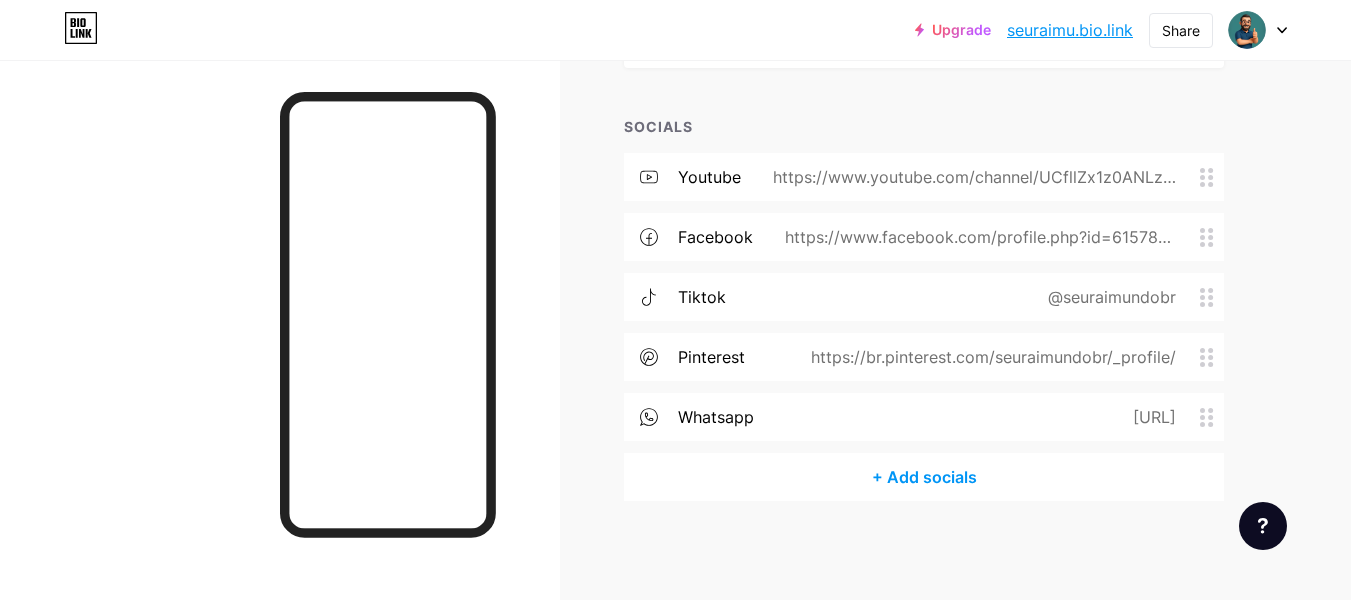 click on "+ Add socials" at bounding box center (924, 477) 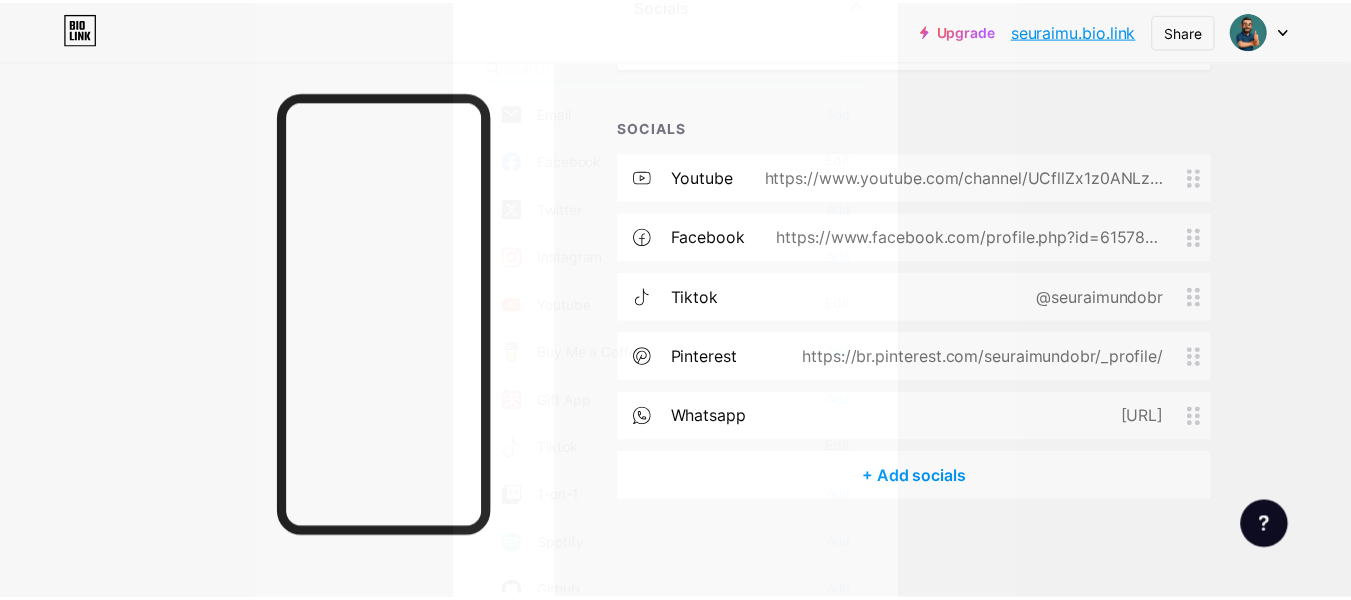 scroll, scrollTop: 0, scrollLeft: 0, axis: both 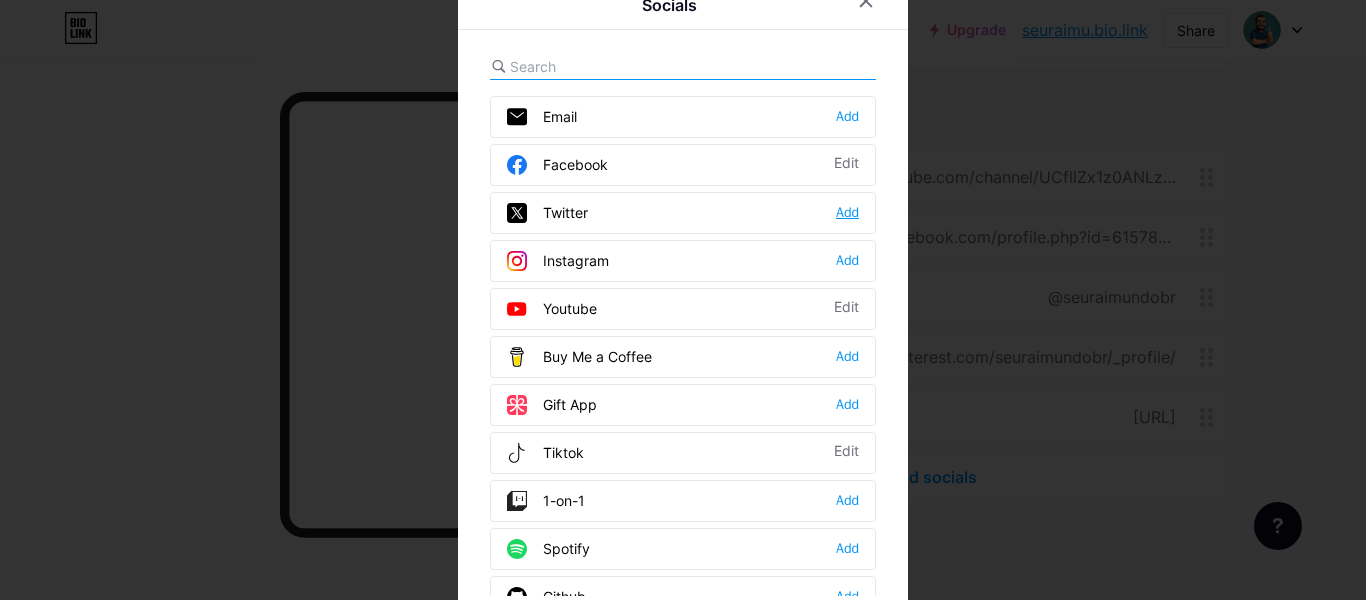 click on "Add" at bounding box center [847, 213] 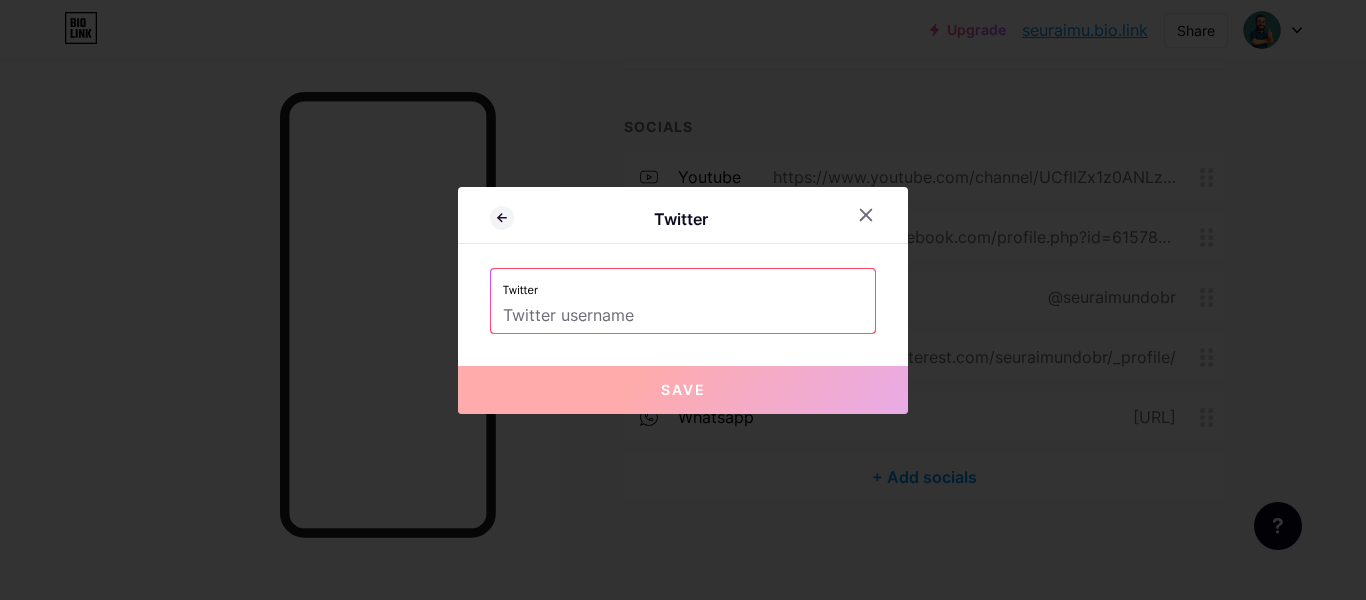 click at bounding box center [683, 316] 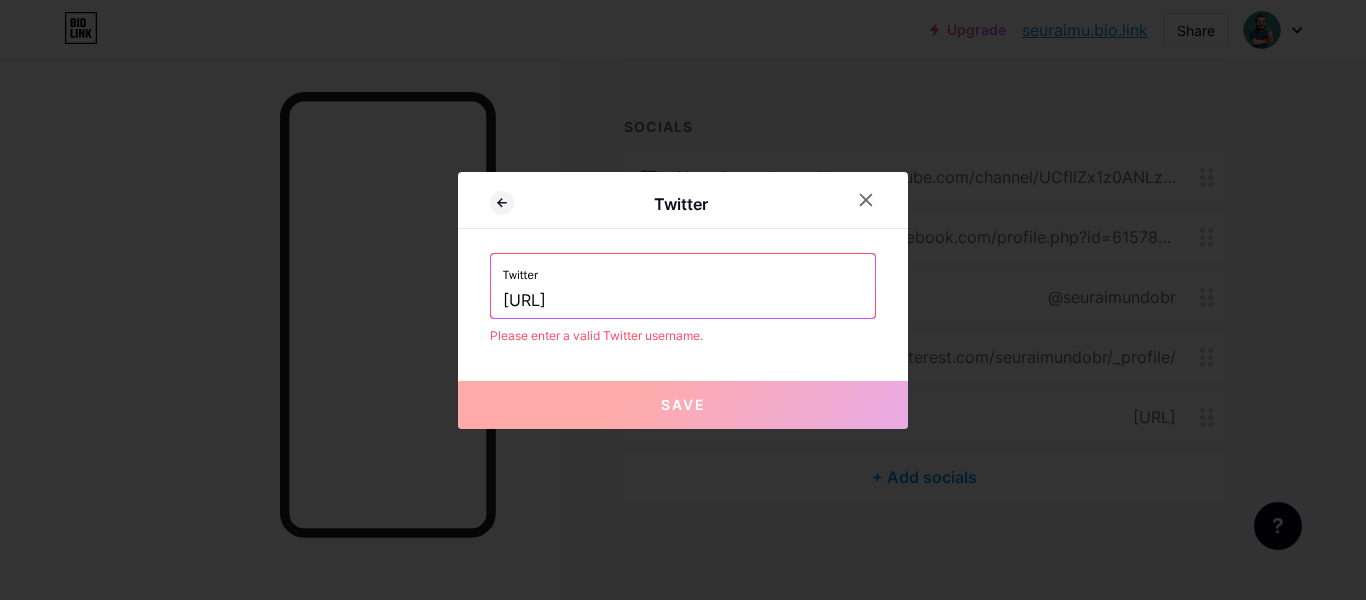 type on "https://x.com/seuraimundobr" 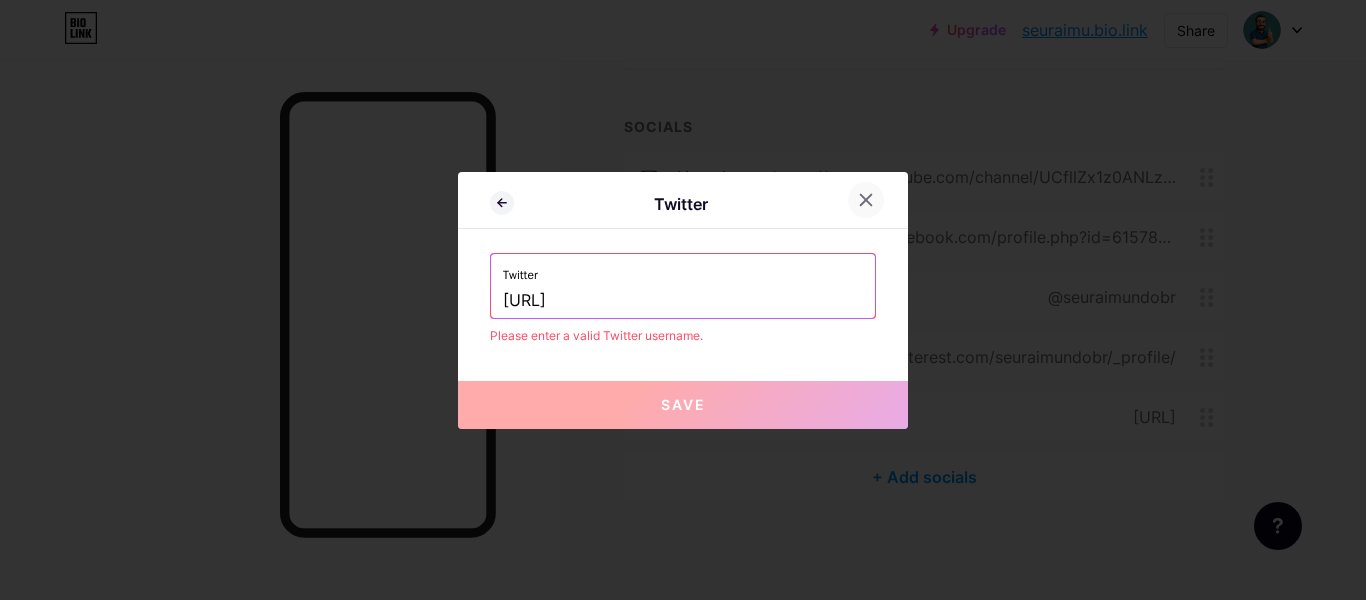 click 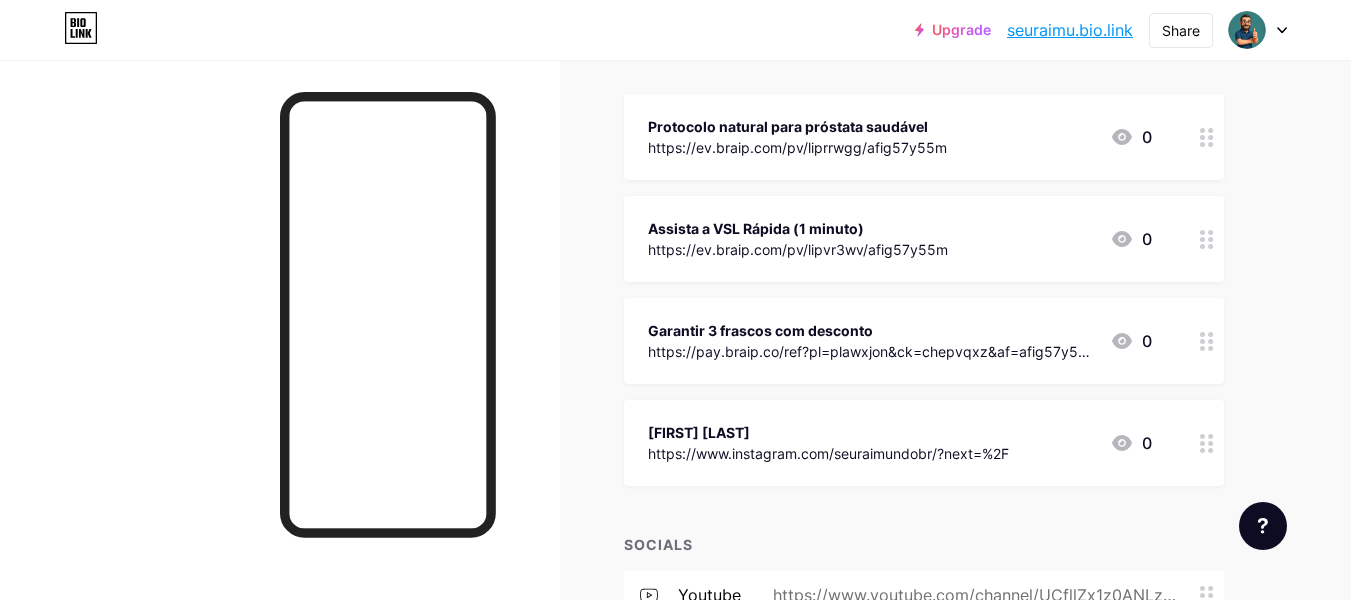 scroll, scrollTop: 39, scrollLeft: 0, axis: vertical 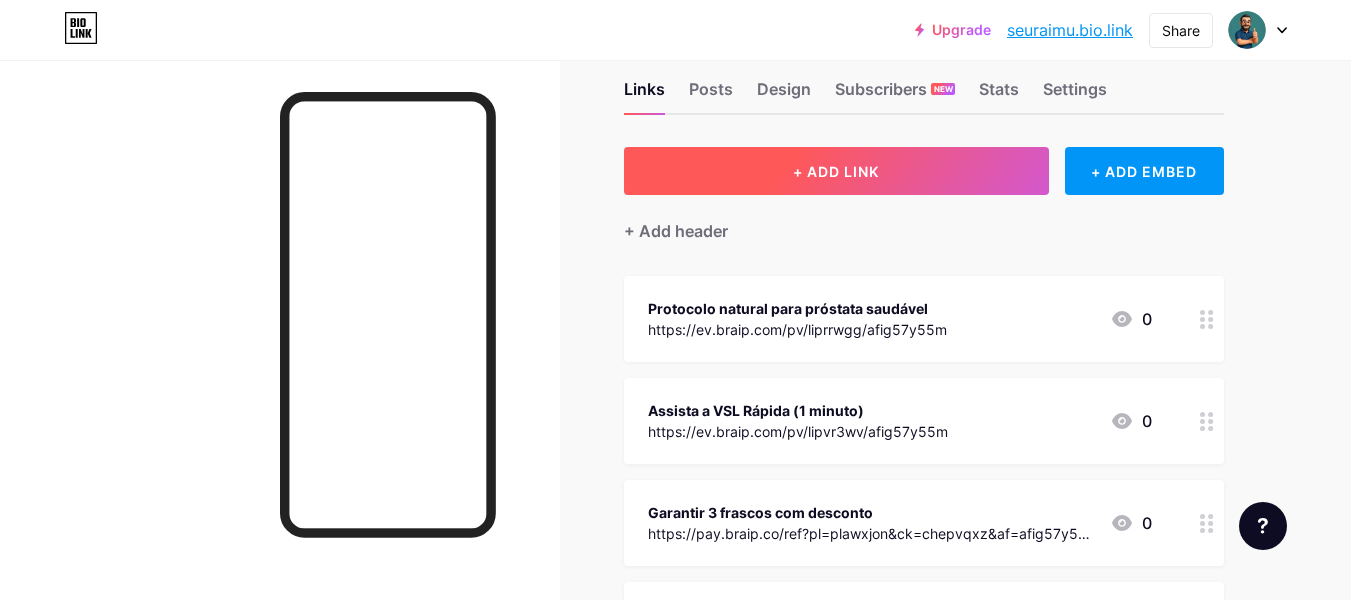 click on "+ ADD LINK" at bounding box center [836, 171] 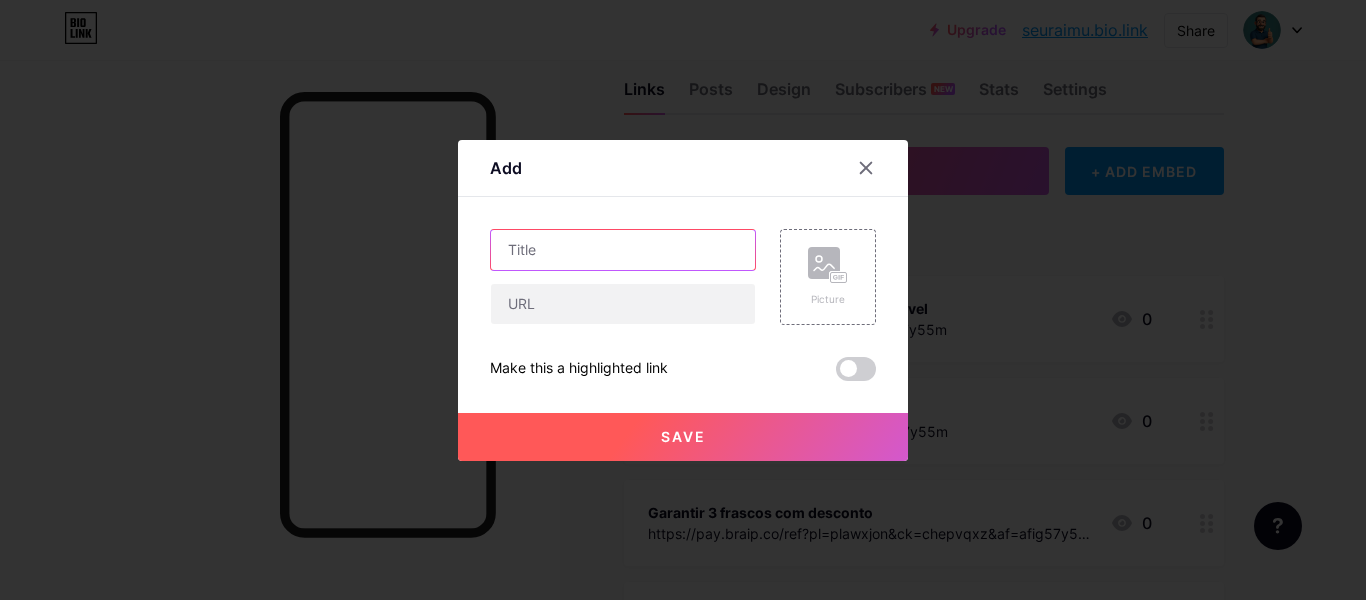 drag, startPoint x: 550, startPoint y: 266, endPoint x: 520, endPoint y: 246, distance: 36.05551 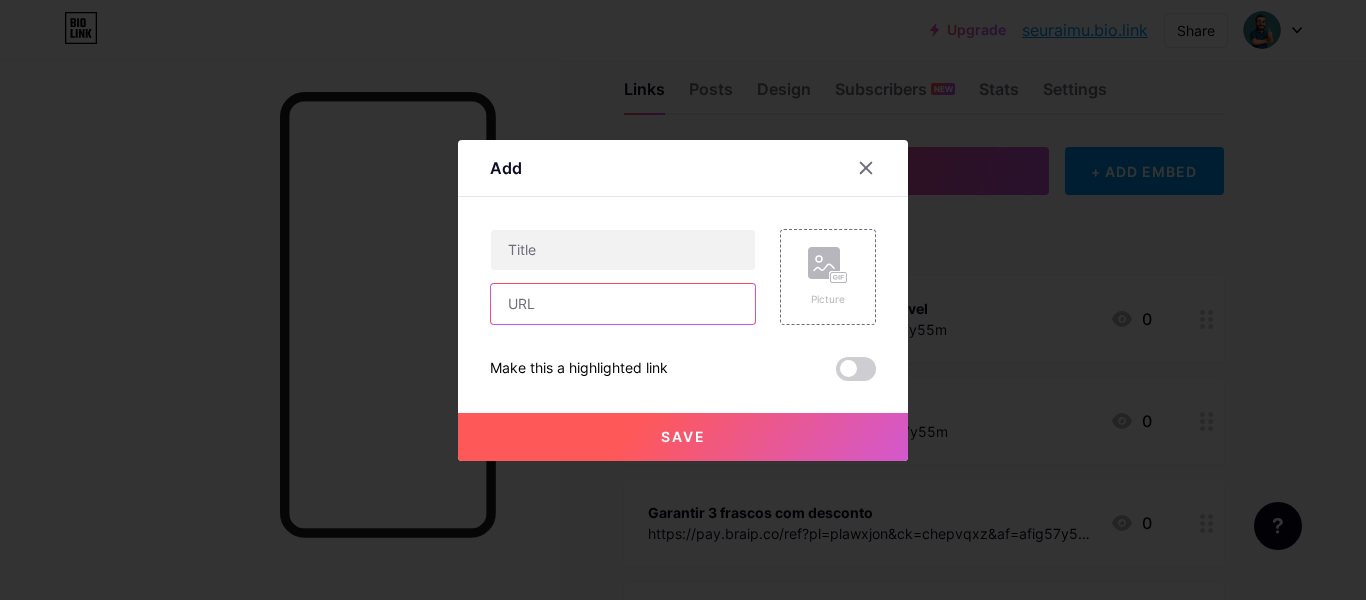 click at bounding box center (623, 304) 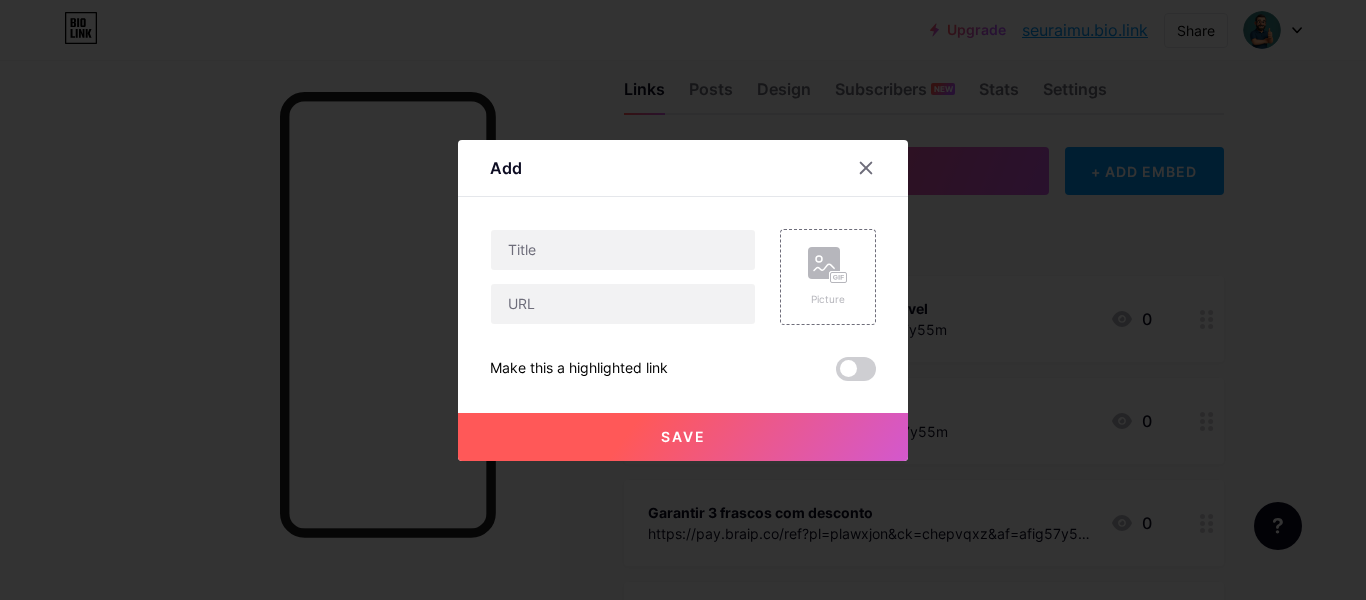 click at bounding box center (683, 300) 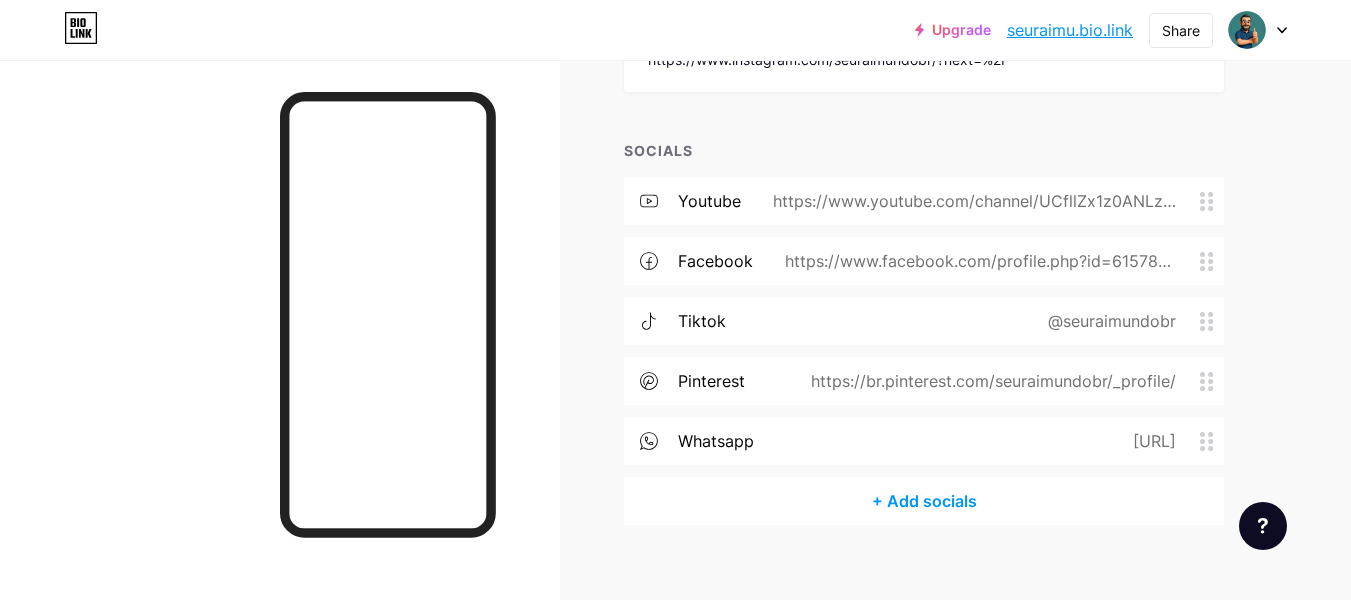 scroll, scrollTop: 639, scrollLeft: 0, axis: vertical 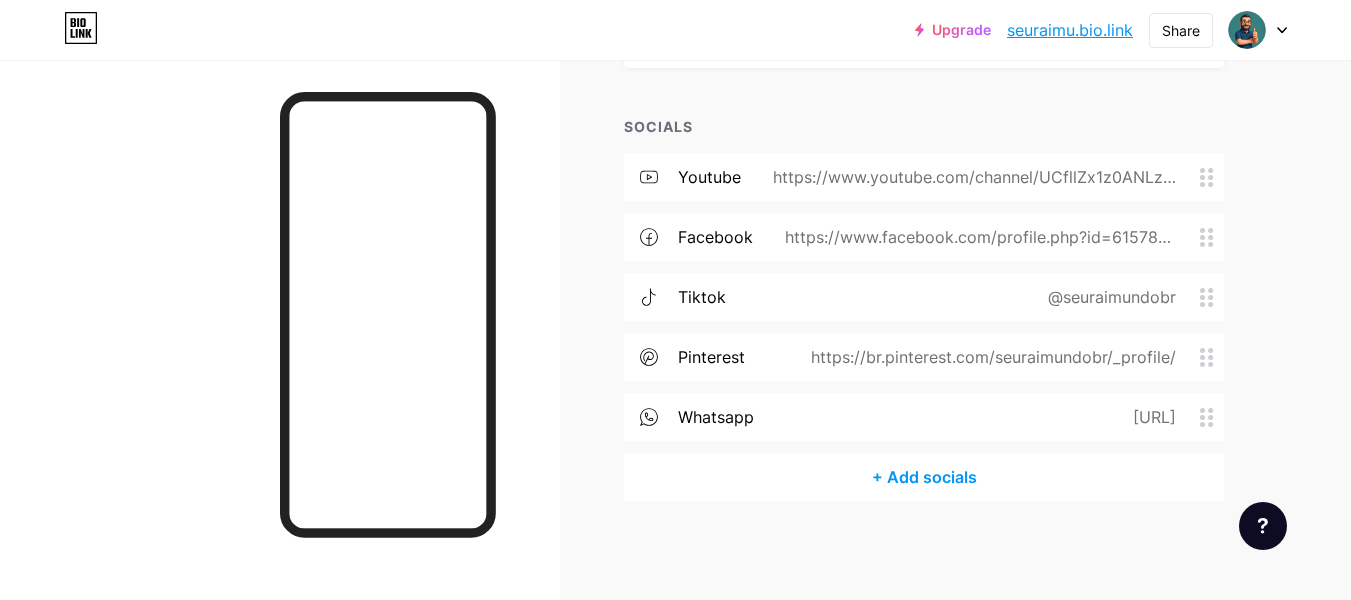 click on "[URL]" at bounding box center [1150, 417] 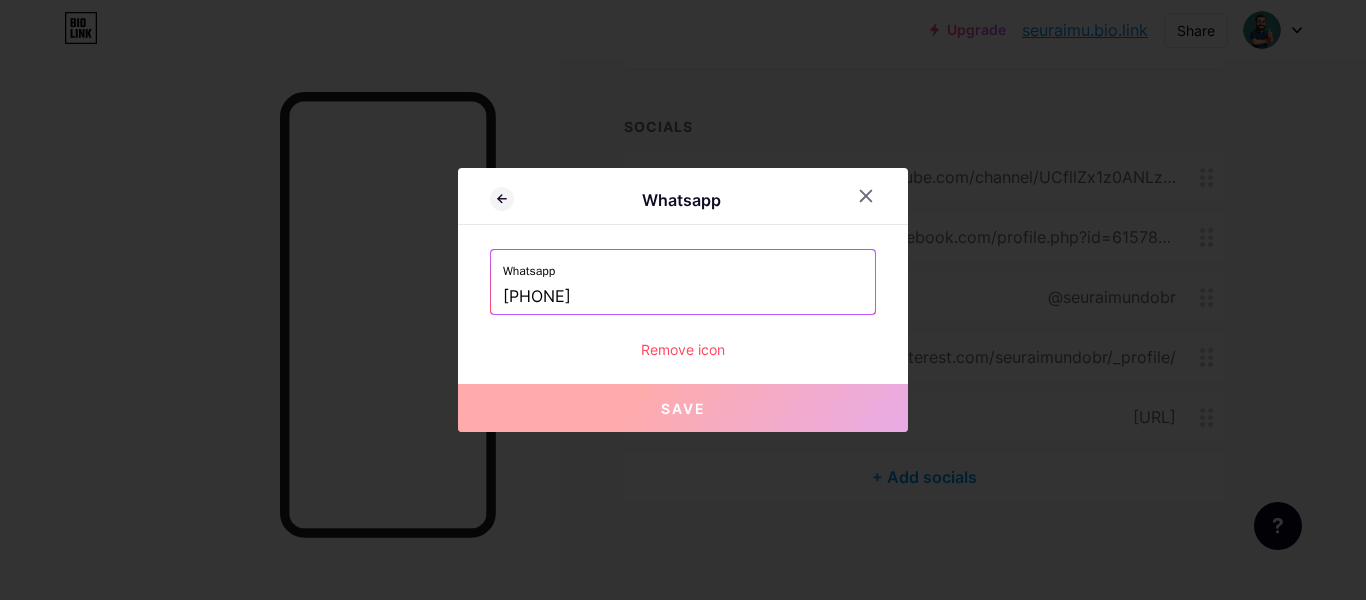 click on "+55 63991063001" at bounding box center (683, 297) 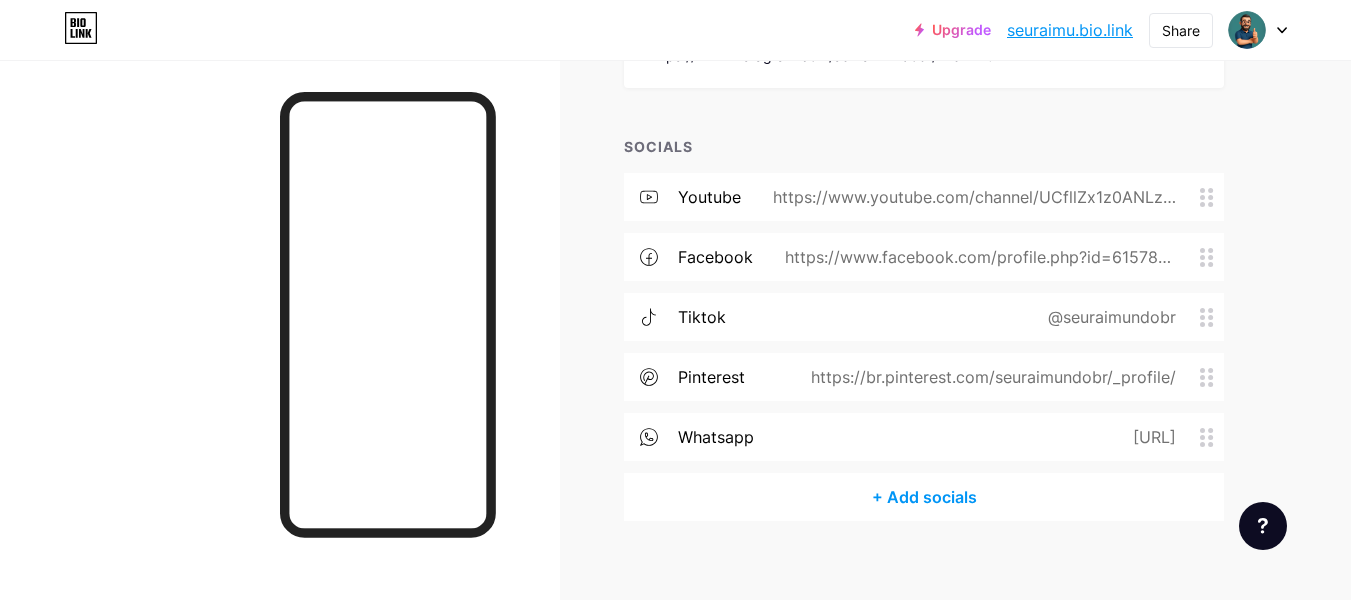 scroll, scrollTop: 639, scrollLeft: 0, axis: vertical 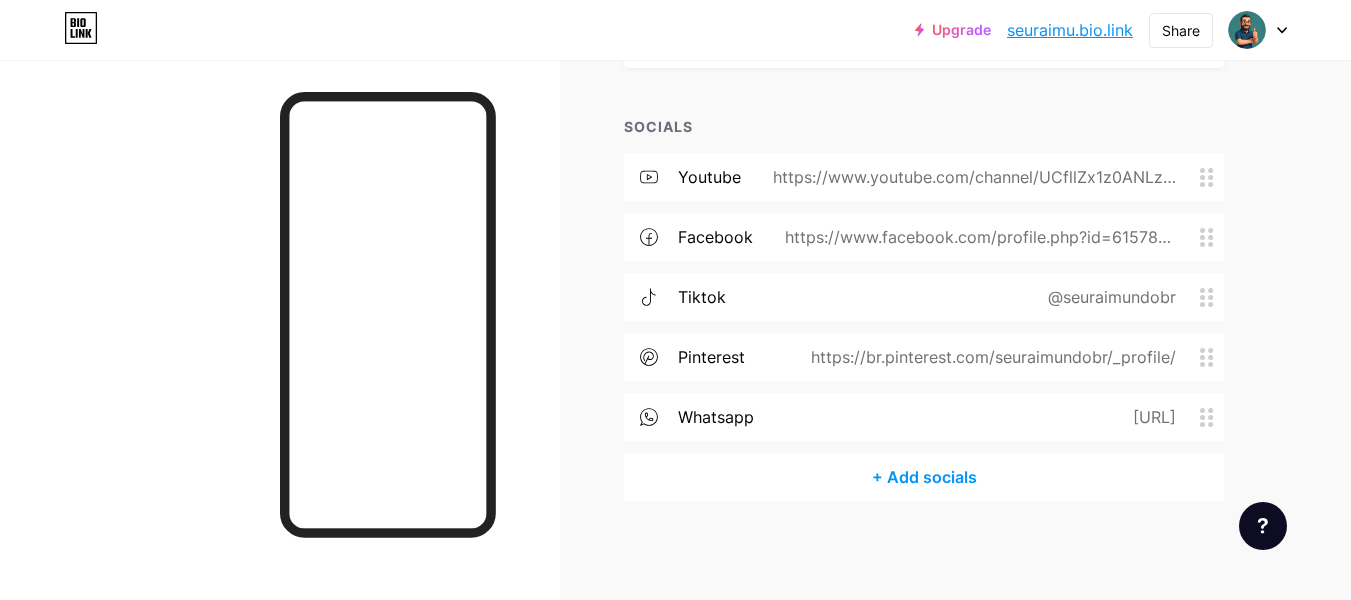 drag, startPoint x: 900, startPoint y: 417, endPoint x: 1176, endPoint y: 416, distance: 276.0018 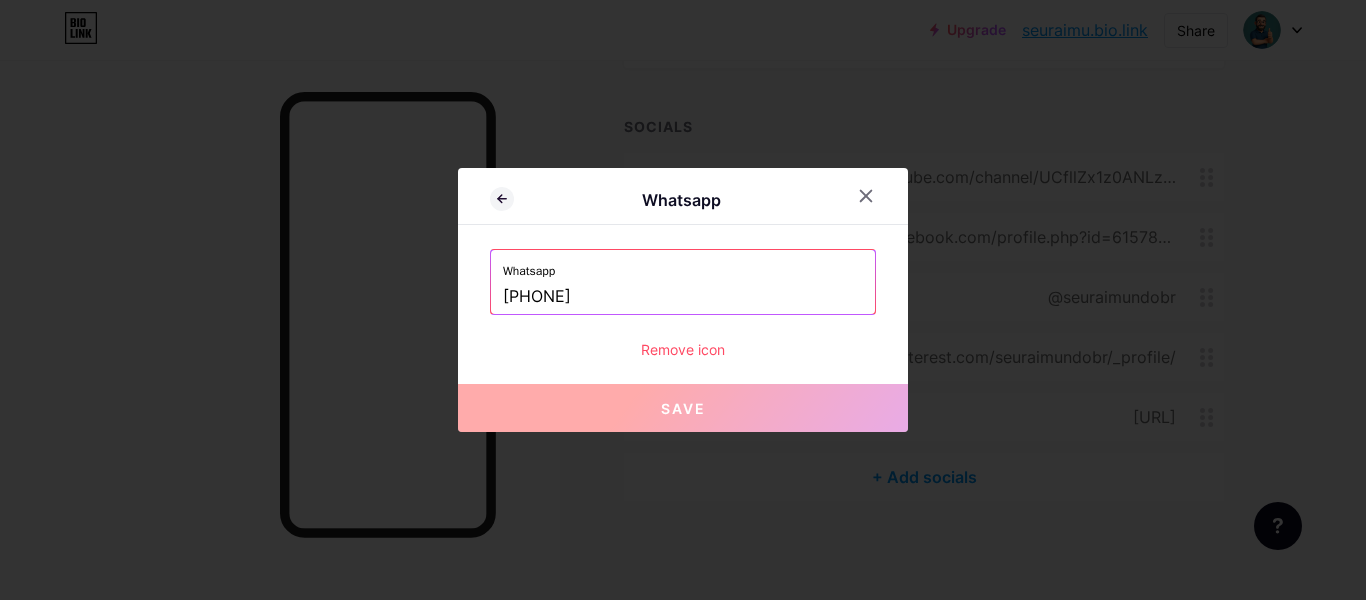 drag, startPoint x: 1176, startPoint y: 416, endPoint x: 689, endPoint y: 501, distance: 494.3622 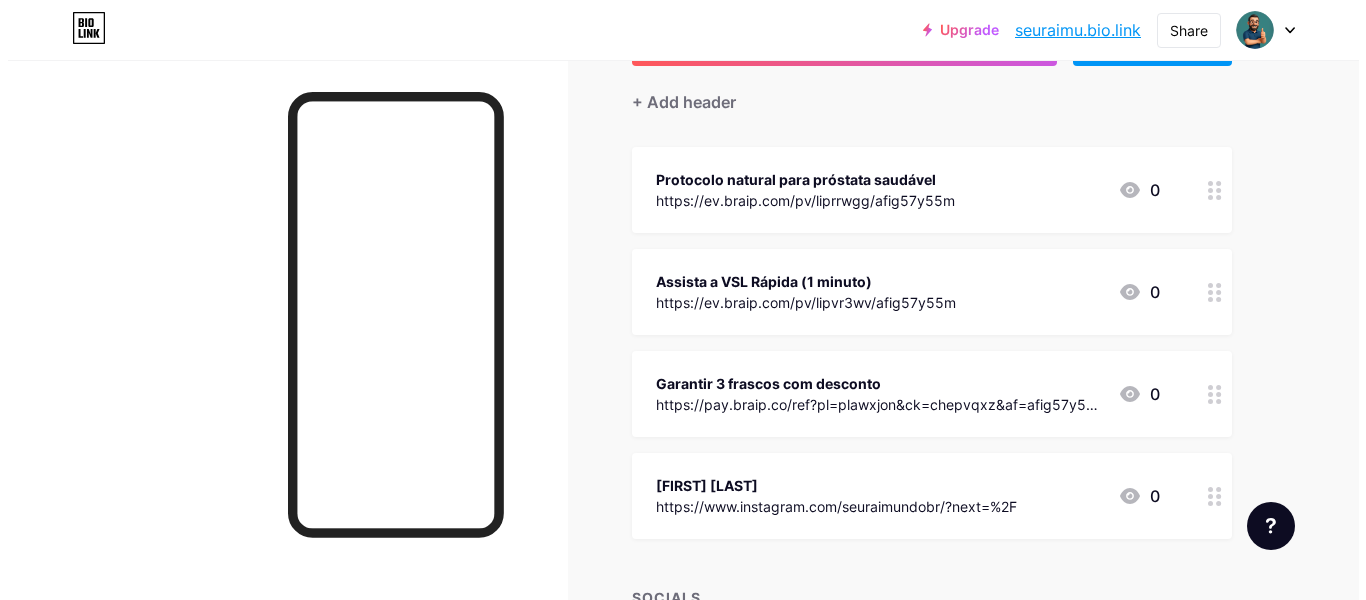 scroll, scrollTop: 39, scrollLeft: 0, axis: vertical 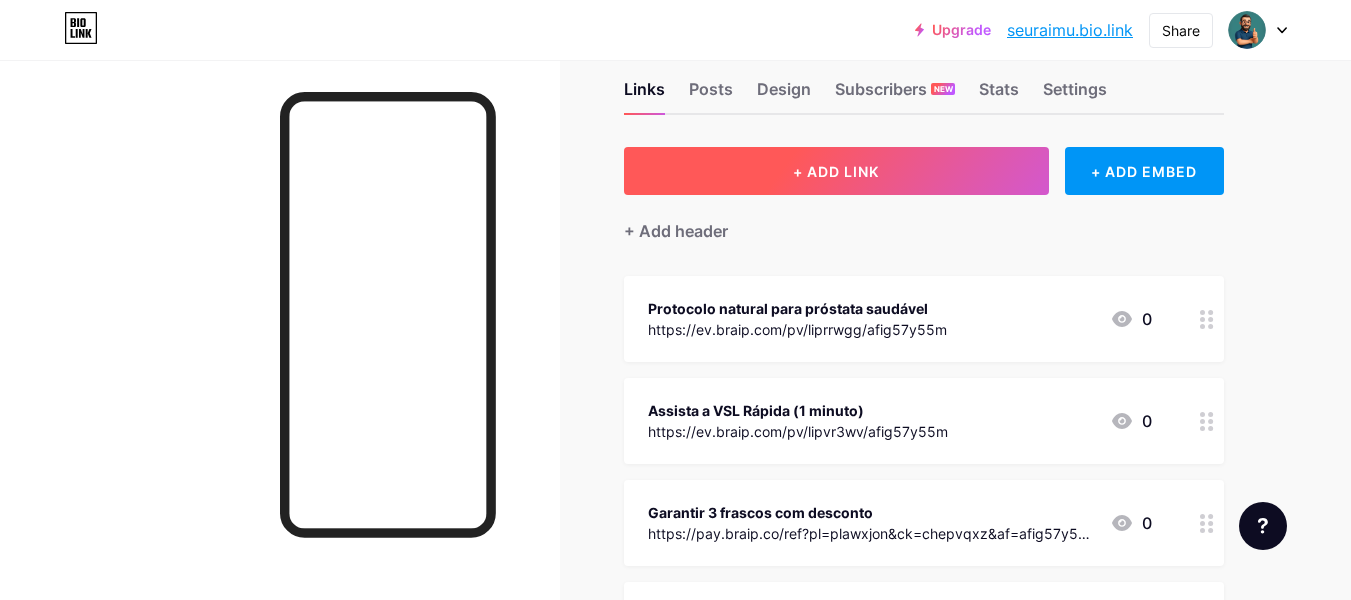 click on "+ ADD LINK" at bounding box center [836, 171] 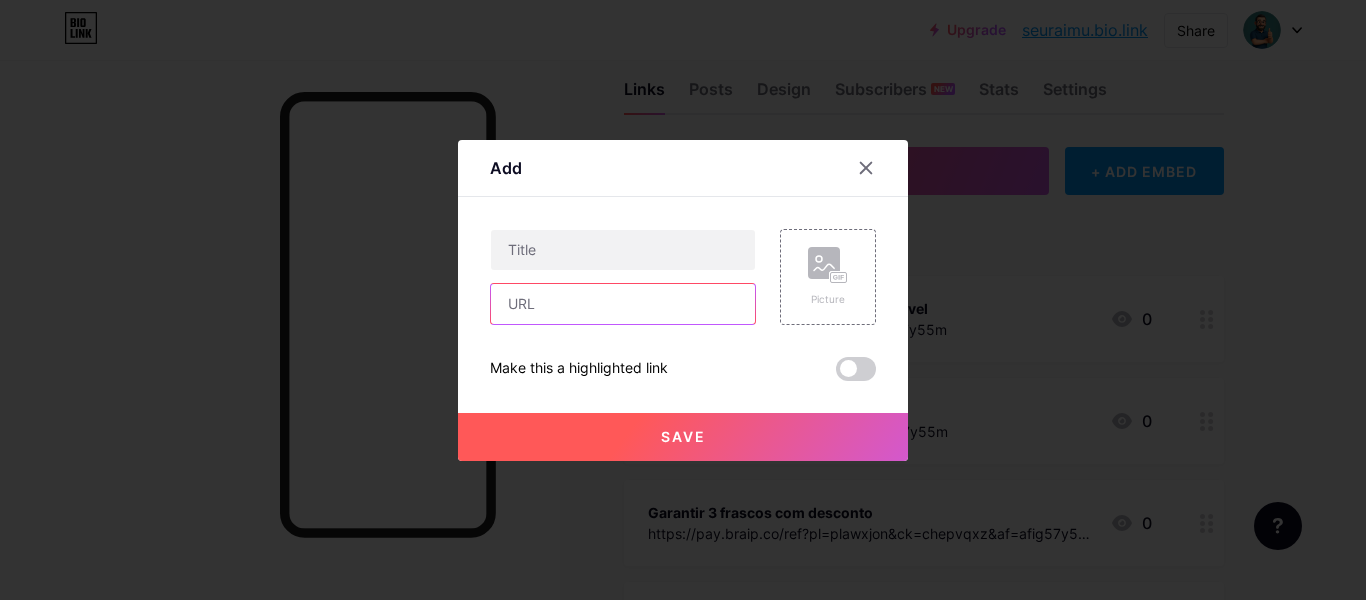 click at bounding box center (623, 304) 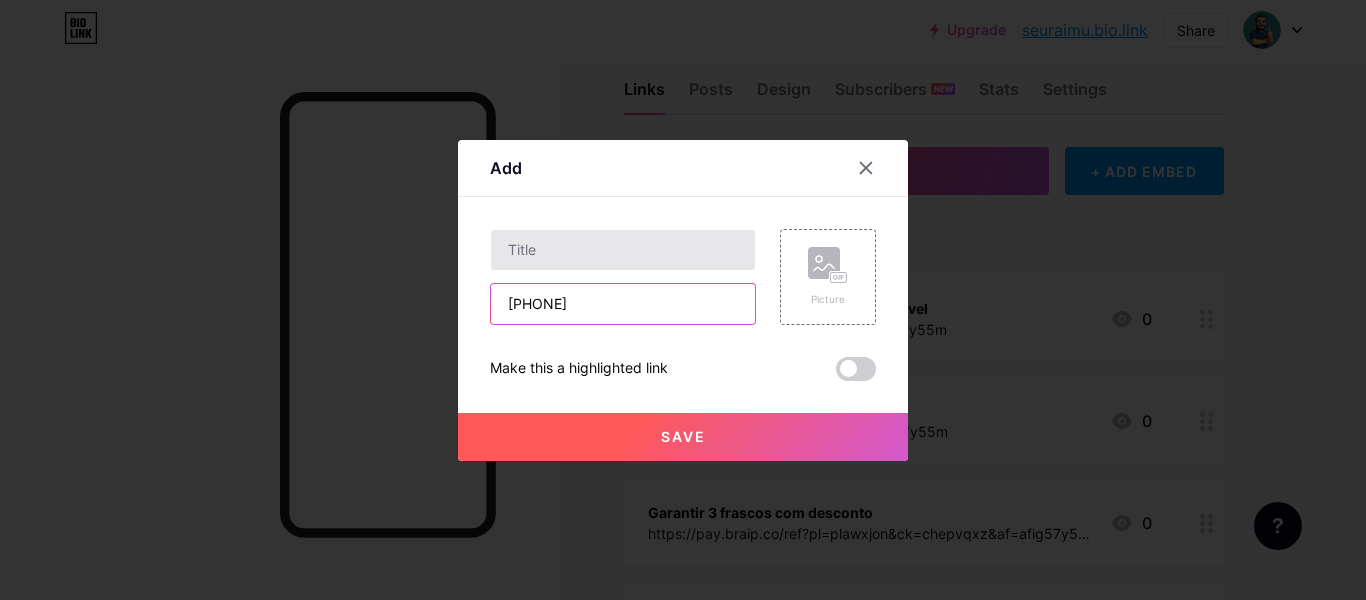type on "+55 63991063001" 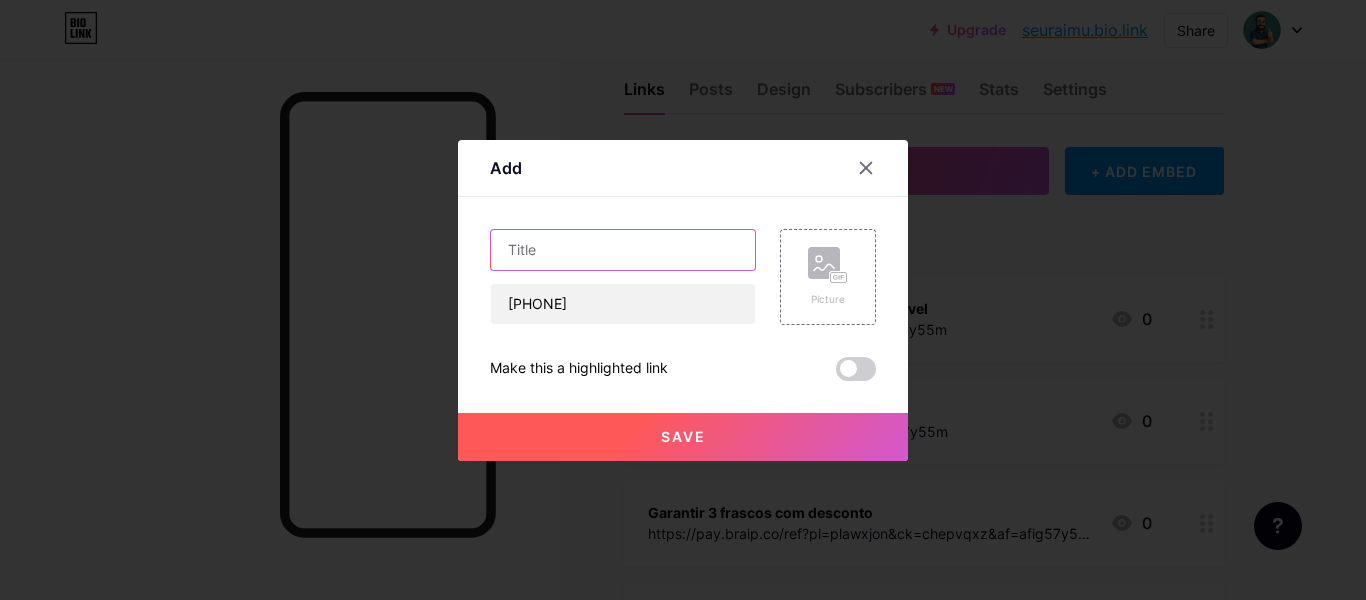 click at bounding box center [623, 250] 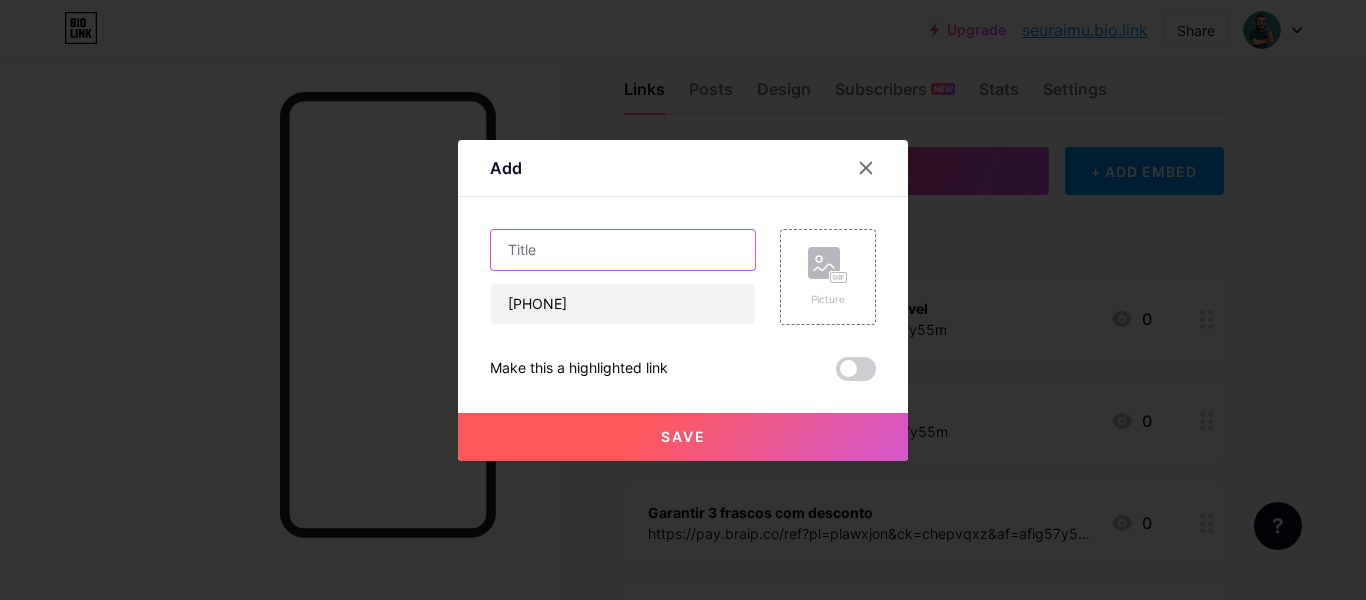 click at bounding box center [623, 250] 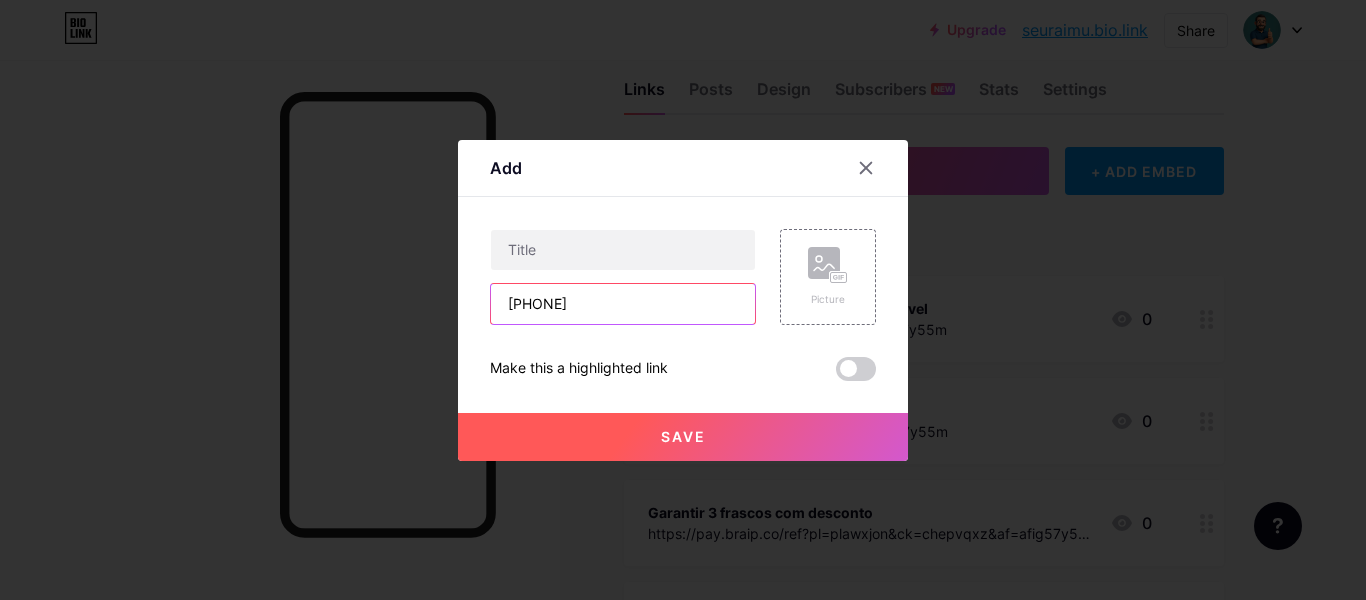 click on "+55 63991063001" at bounding box center (623, 304) 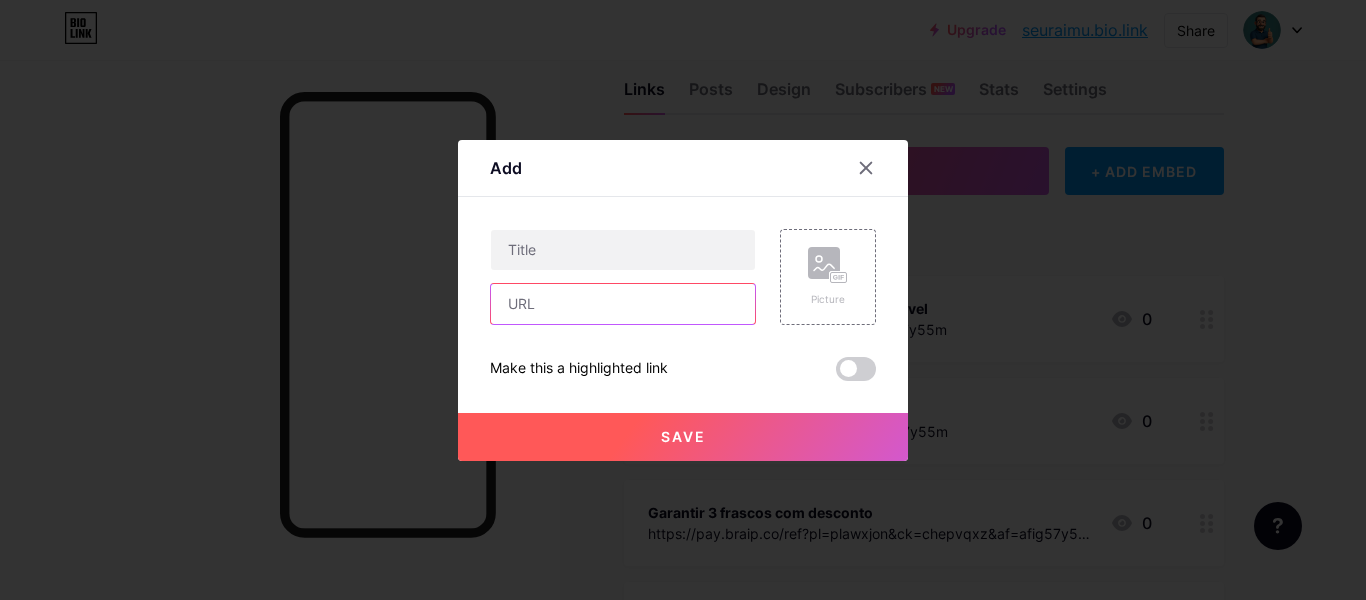 type 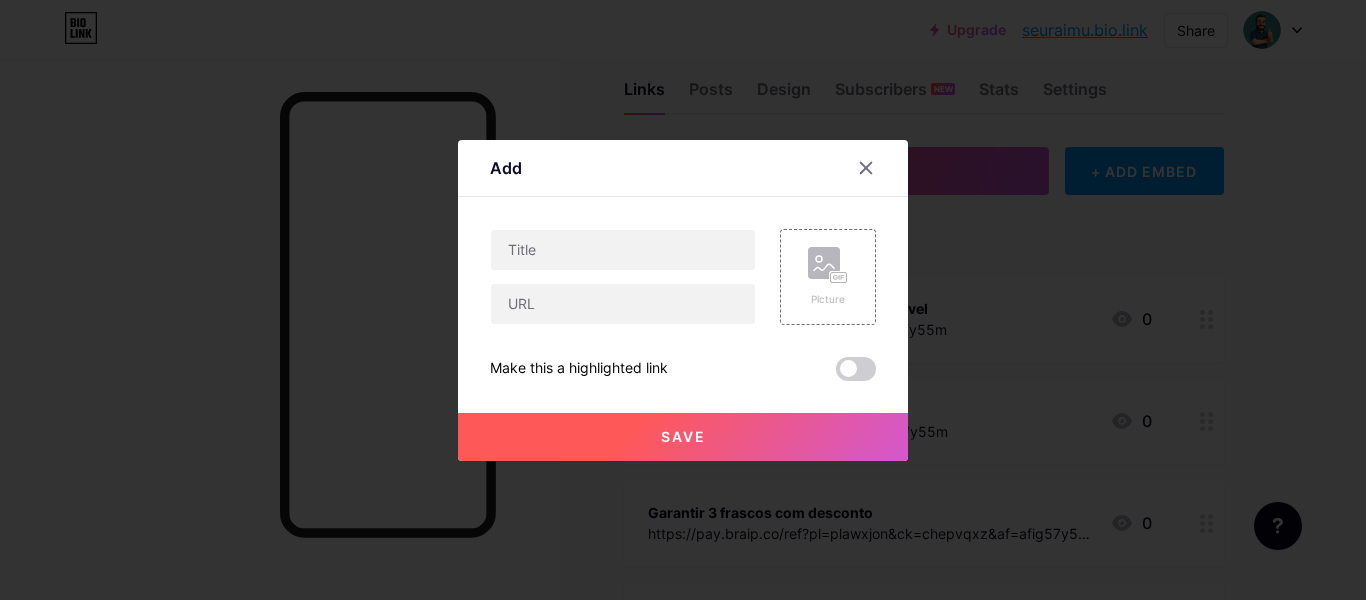 click at bounding box center (683, 300) 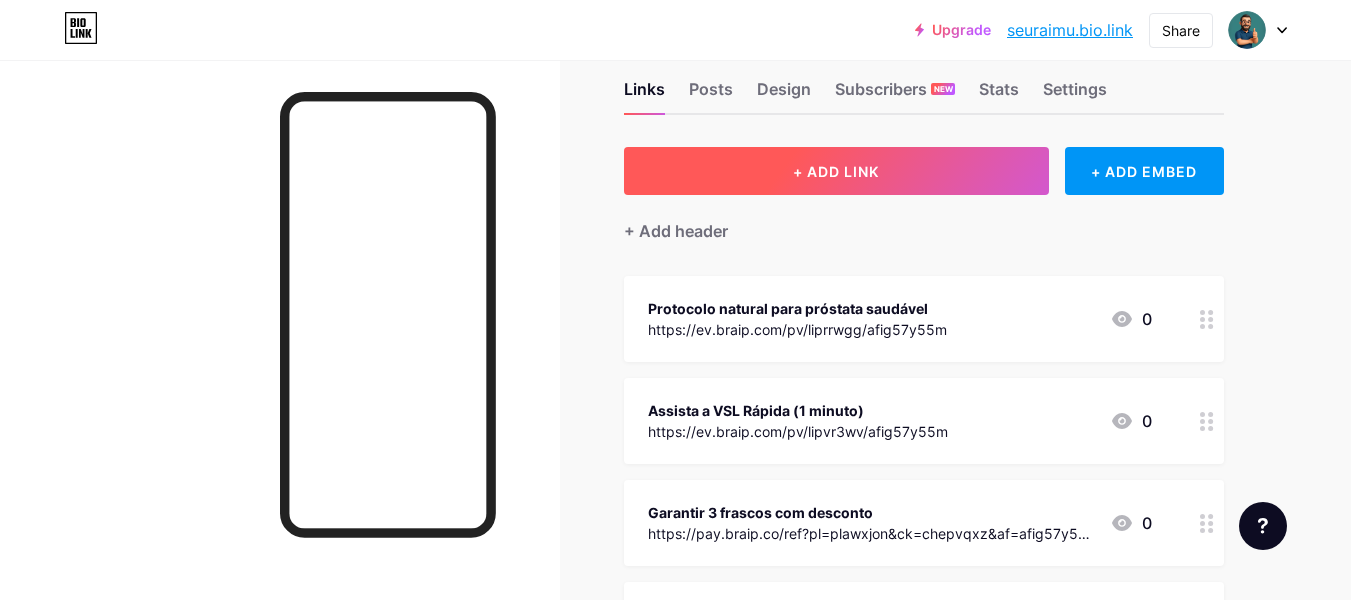 click on "+ ADD LINK" at bounding box center [836, 171] 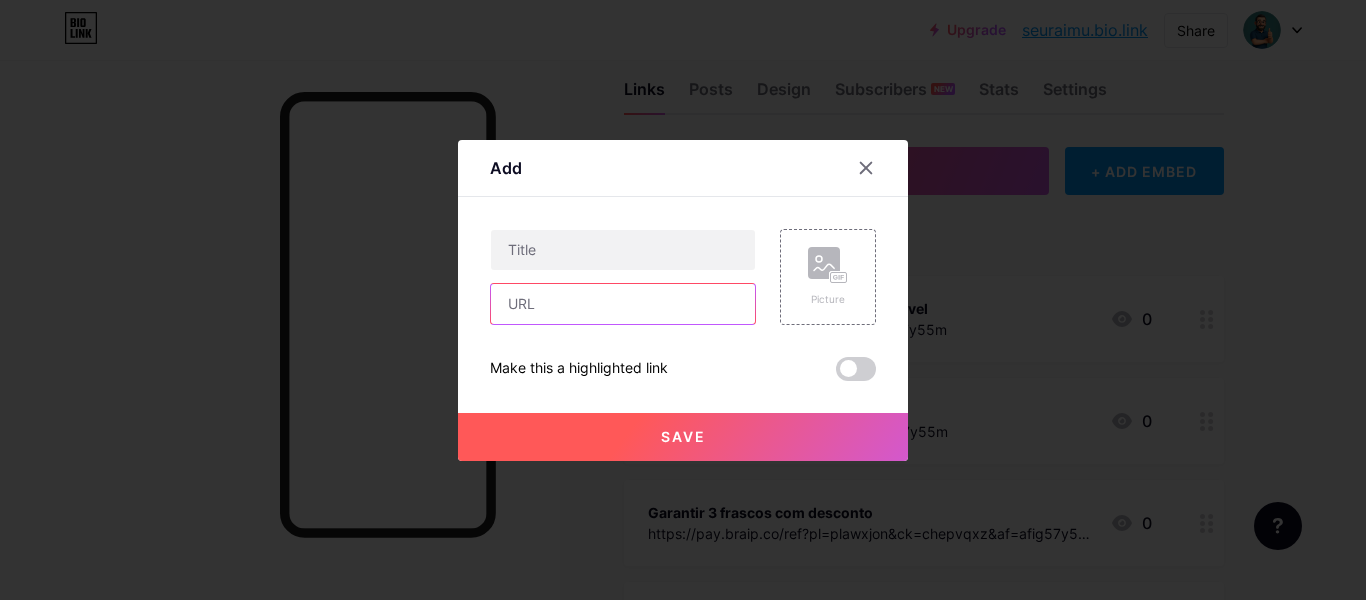 click at bounding box center [623, 304] 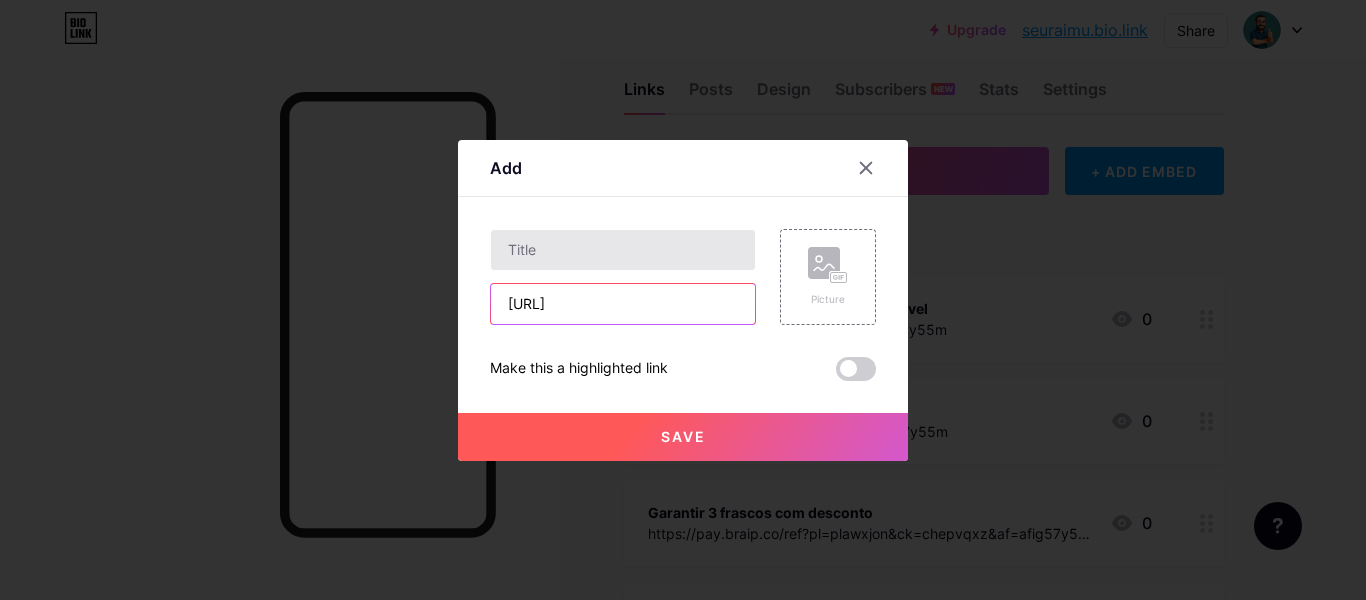 type on "[URL]" 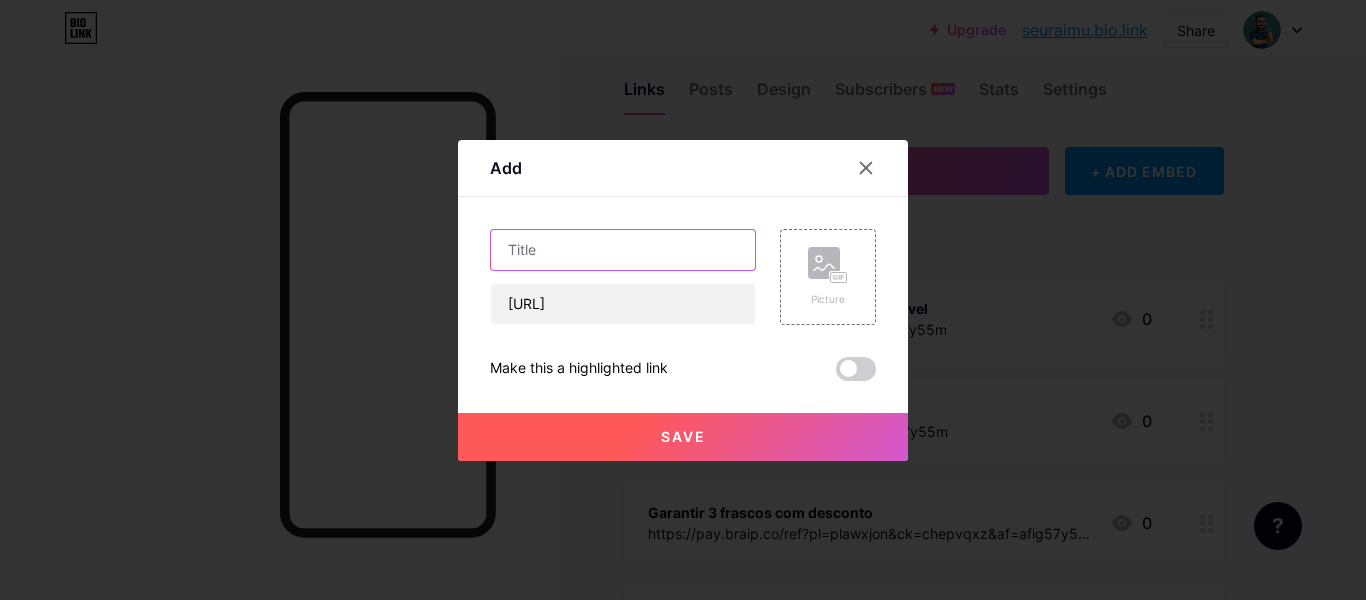 click at bounding box center (623, 250) 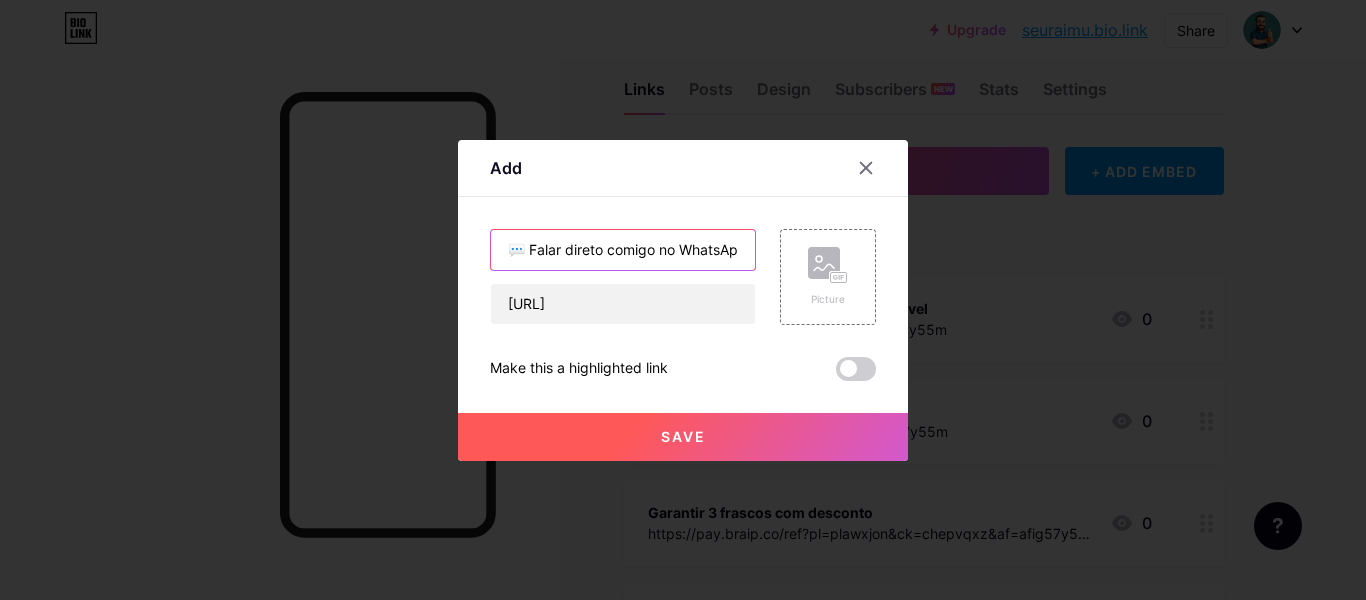 scroll, scrollTop: 0, scrollLeft: 13, axis: horizontal 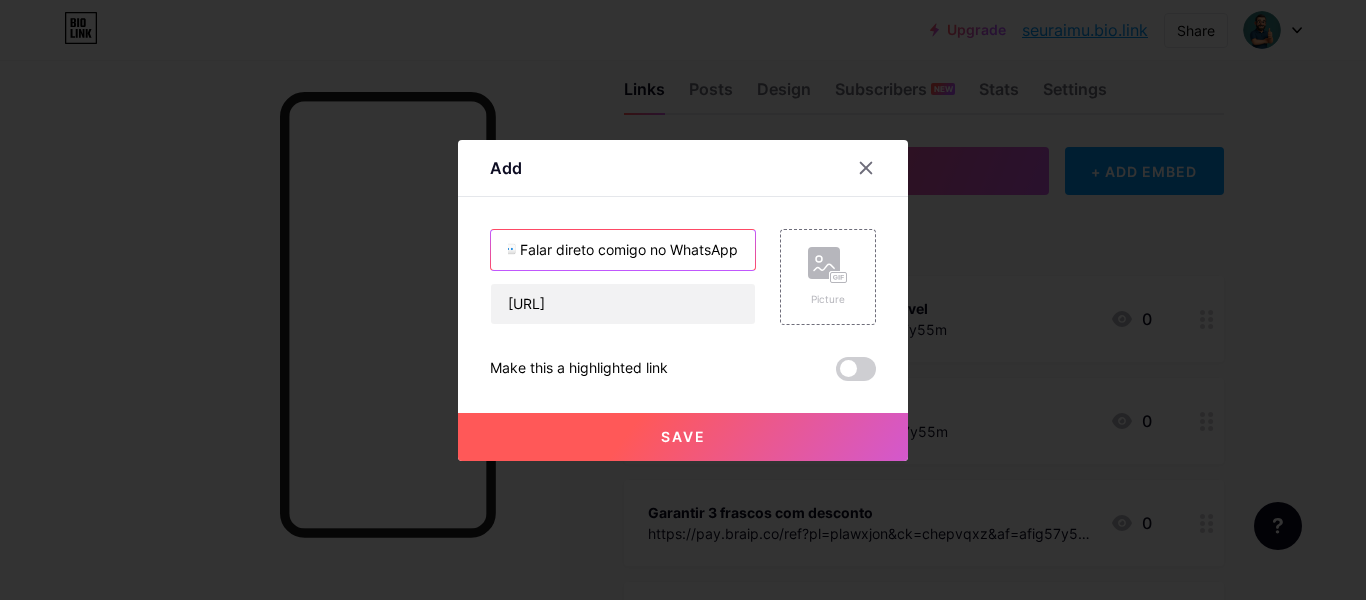 type on "💬 Falar direto comigo no WhatsApp" 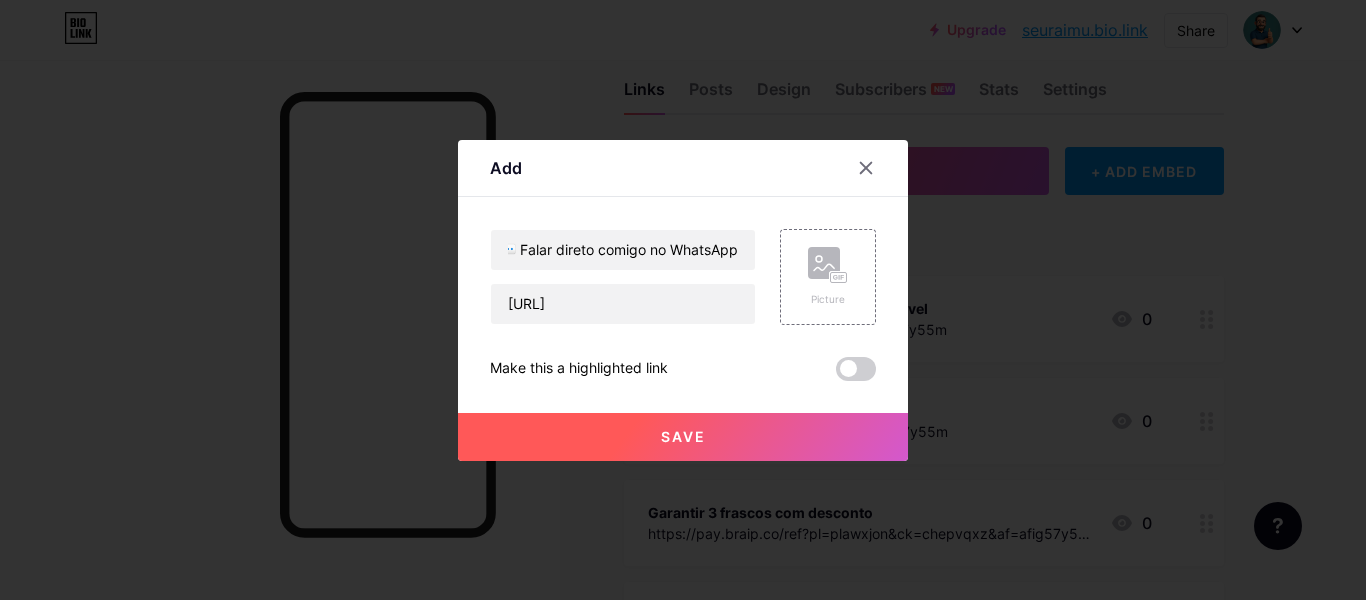 click on "Save" at bounding box center [683, 437] 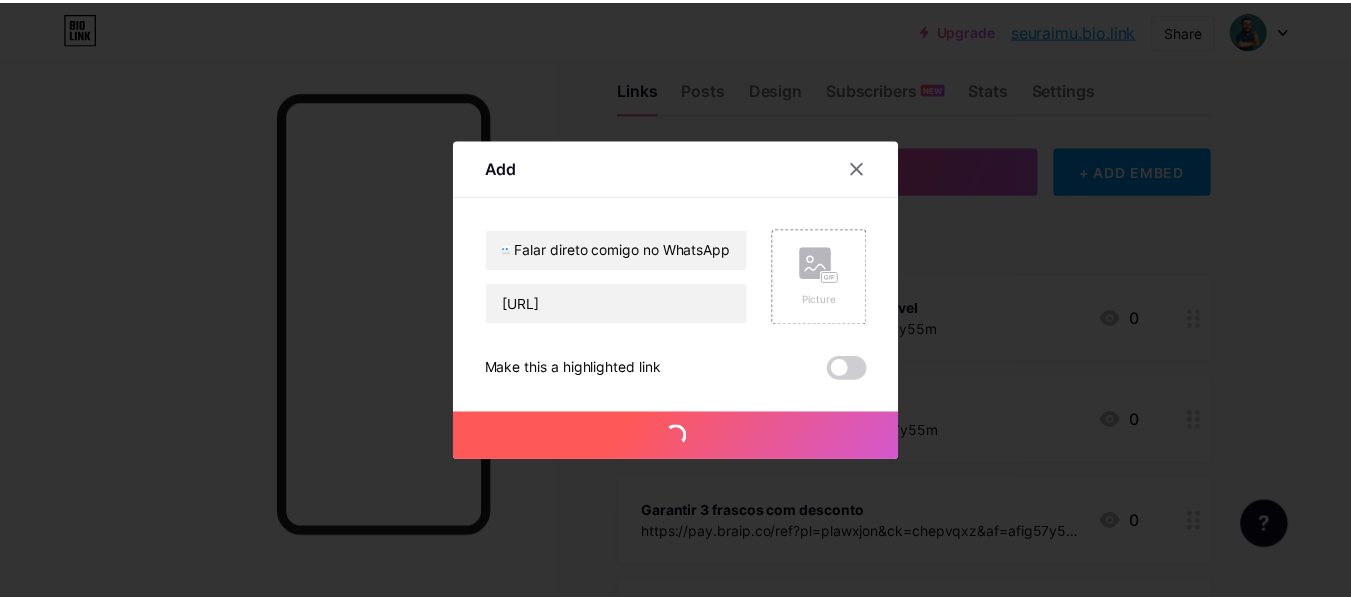 scroll, scrollTop: 0, scrollLeft: 0, axis: both 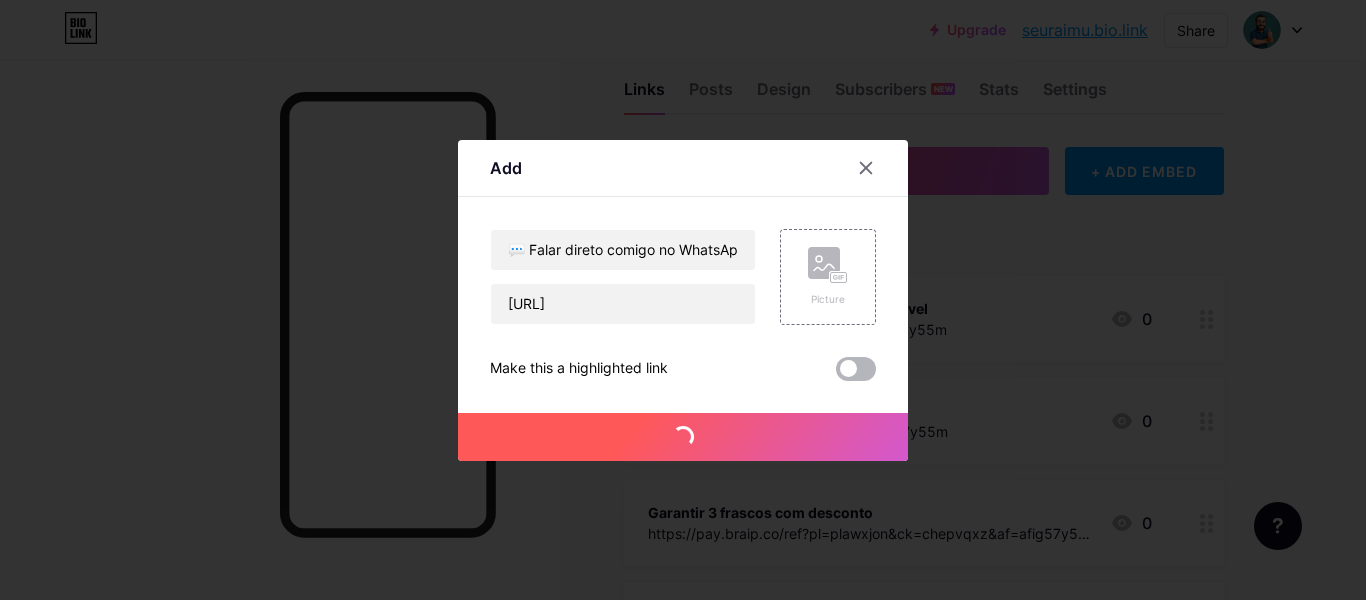 click at bounding box center (856, 369) 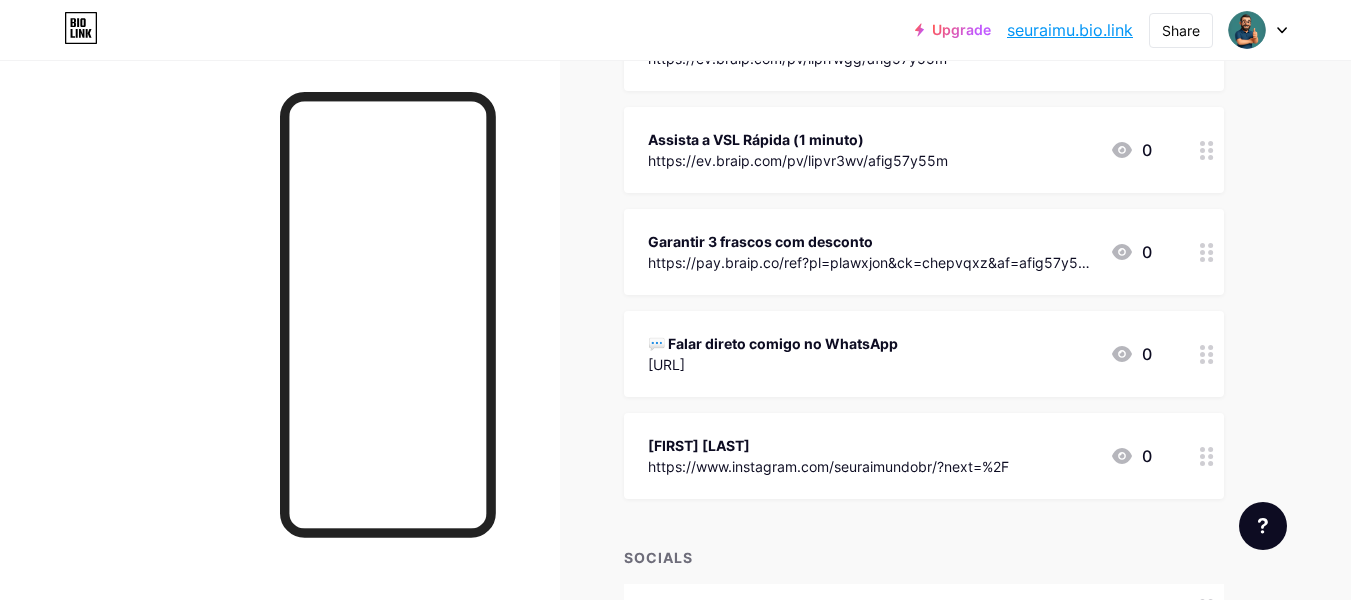 scroll, scrollTop: 339, scrollLeft: 0, axis: vertical 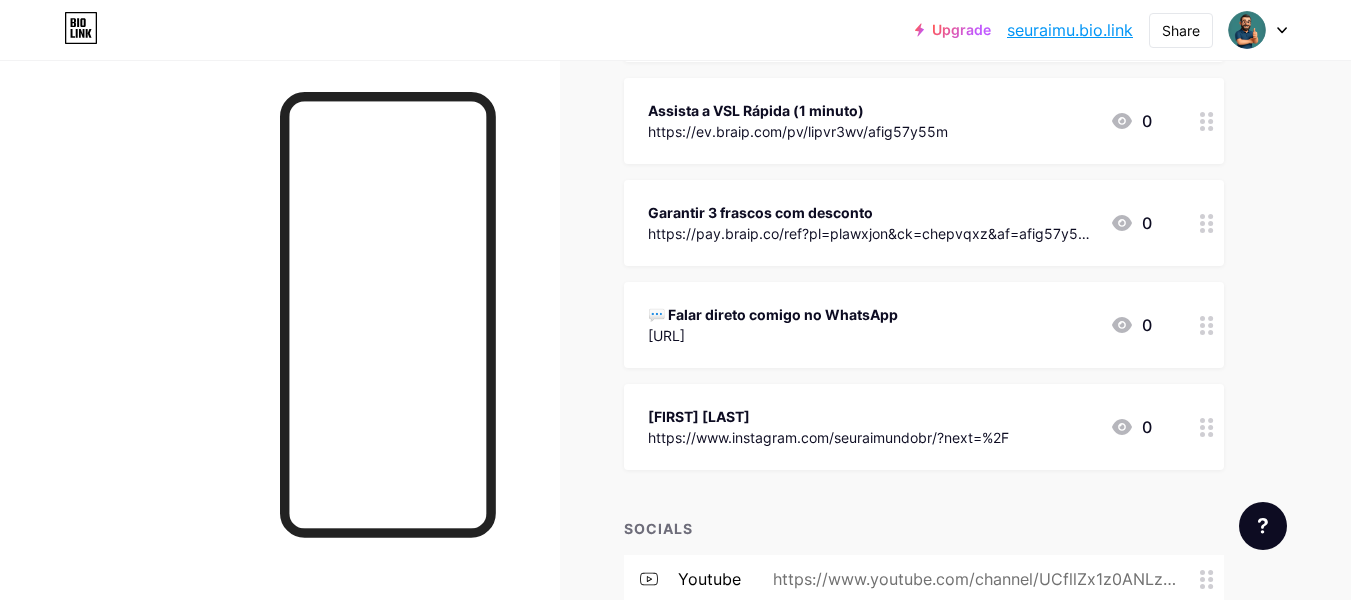 click on "💬 Falar direto comigo no WhatsApp" at bounding box center (773, 314) 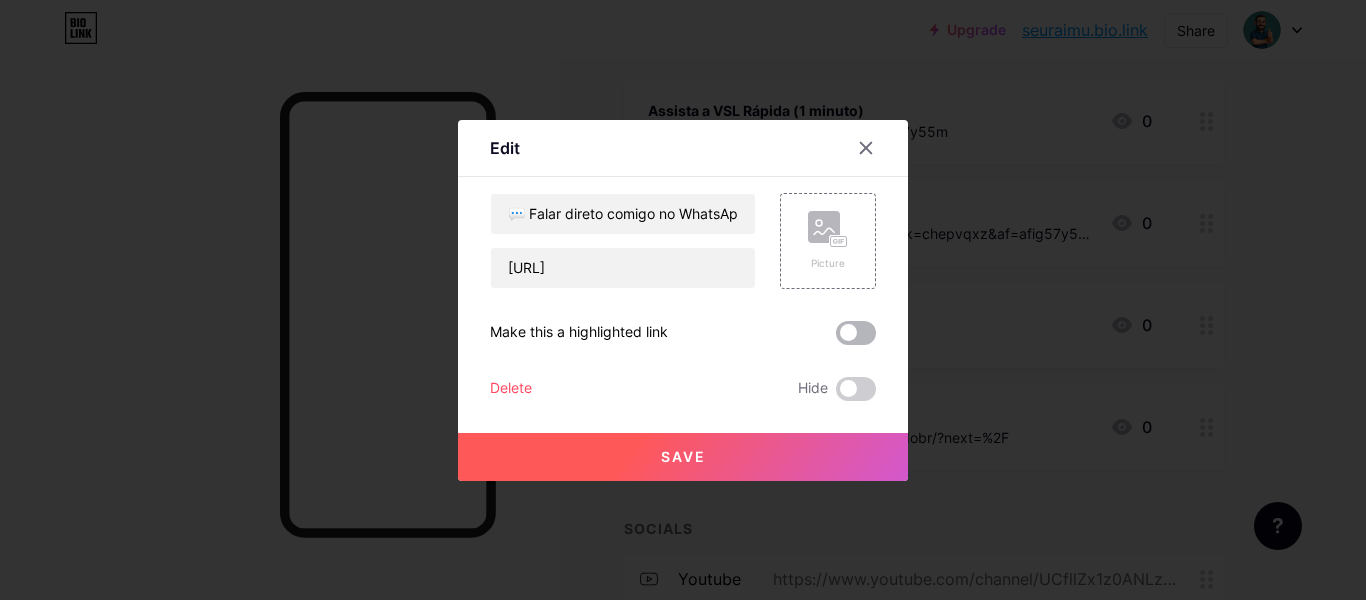 click at bounding box center [856, 333] 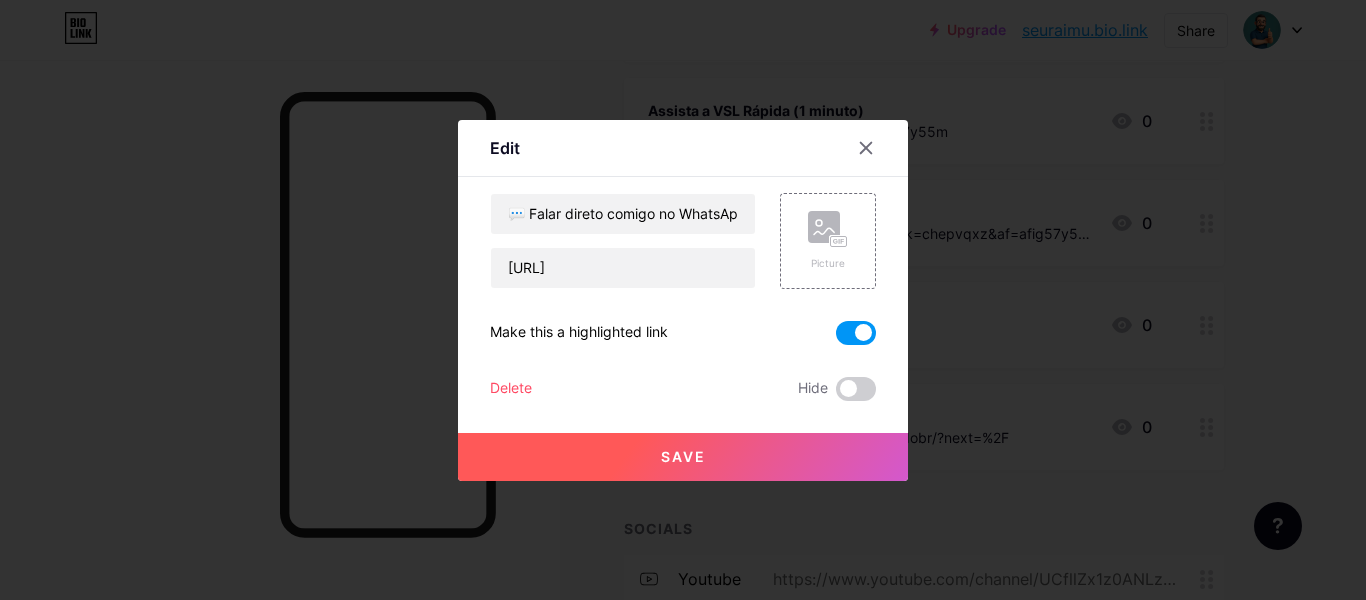 click on "Save" at bounding box center (683, 457) 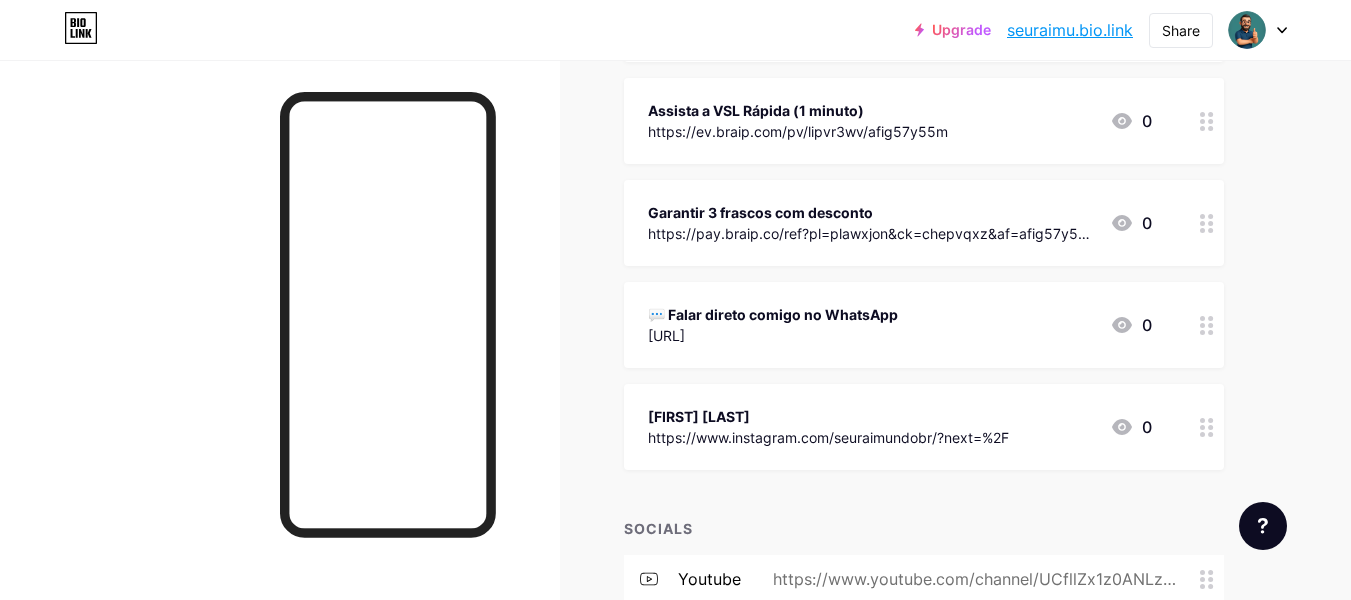 scroll, scrollTop: 0, scrollLeft: 0, axis: both 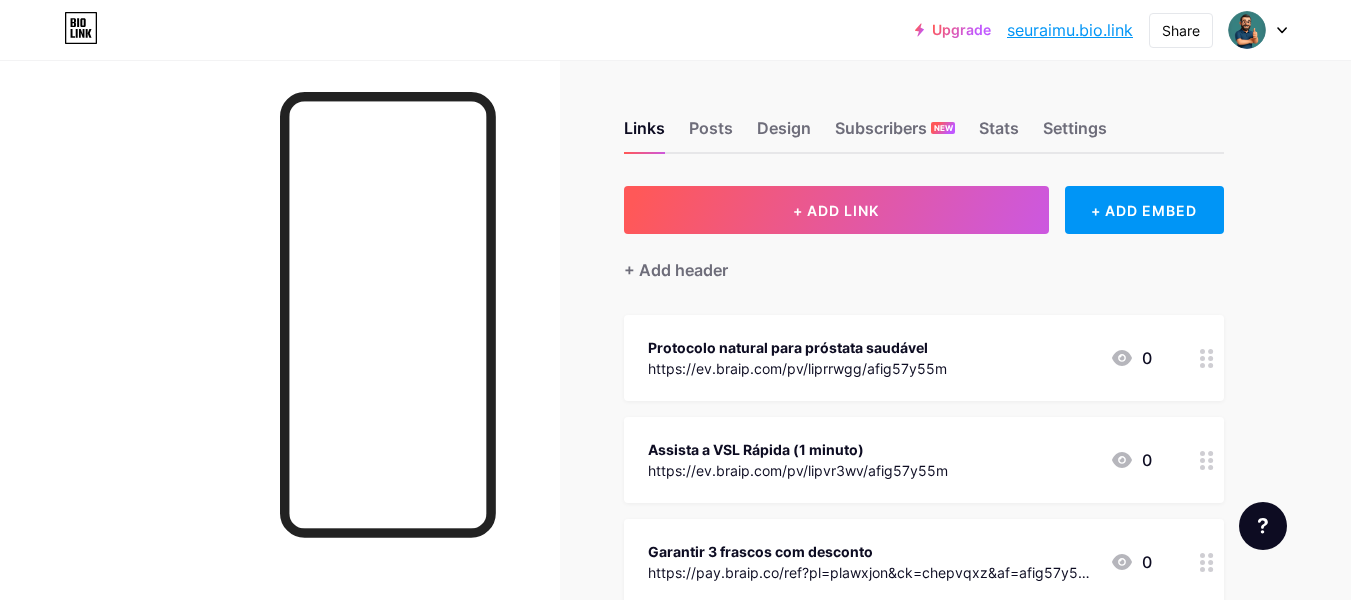 click on "Upgrade   seuraimu.bio.li...   seuraimu.bio.link   Share               Switch accounts     👨🏻 Seu Raimundo • Saúde Masculina   bio.link/seuraimu       + Add a new page        Account settings   Logout" at bounding box center (675, 30) 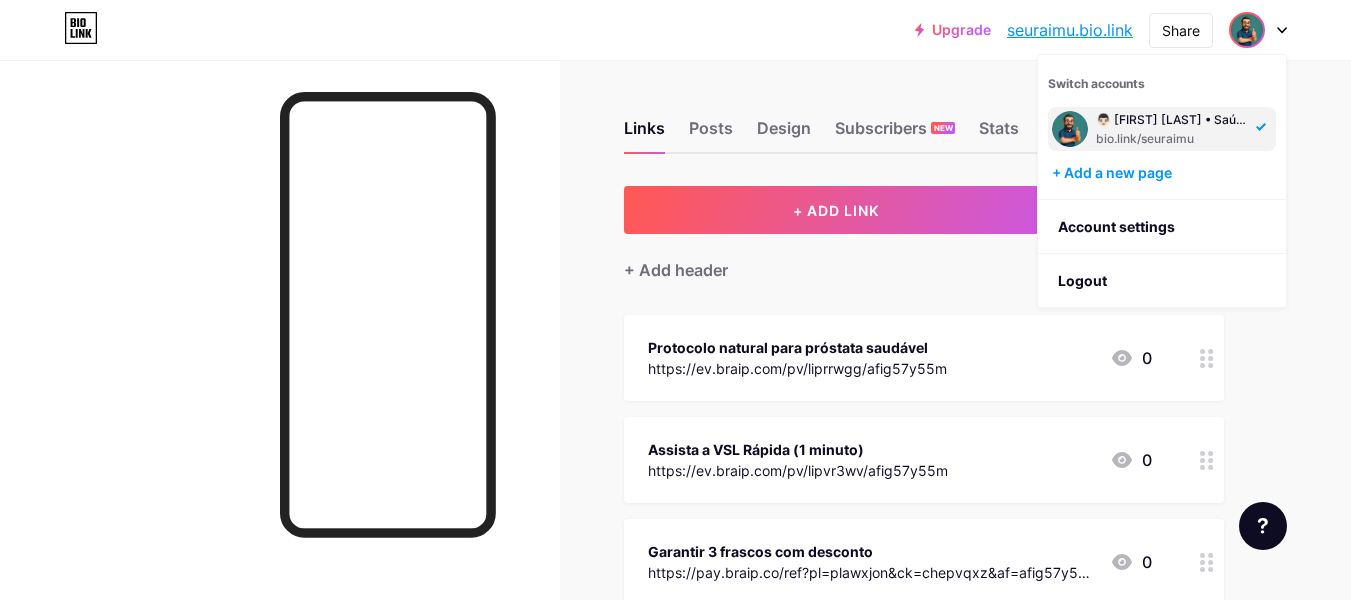 click on "bio.link/seuraimu" at bounding box center (1173, 139) 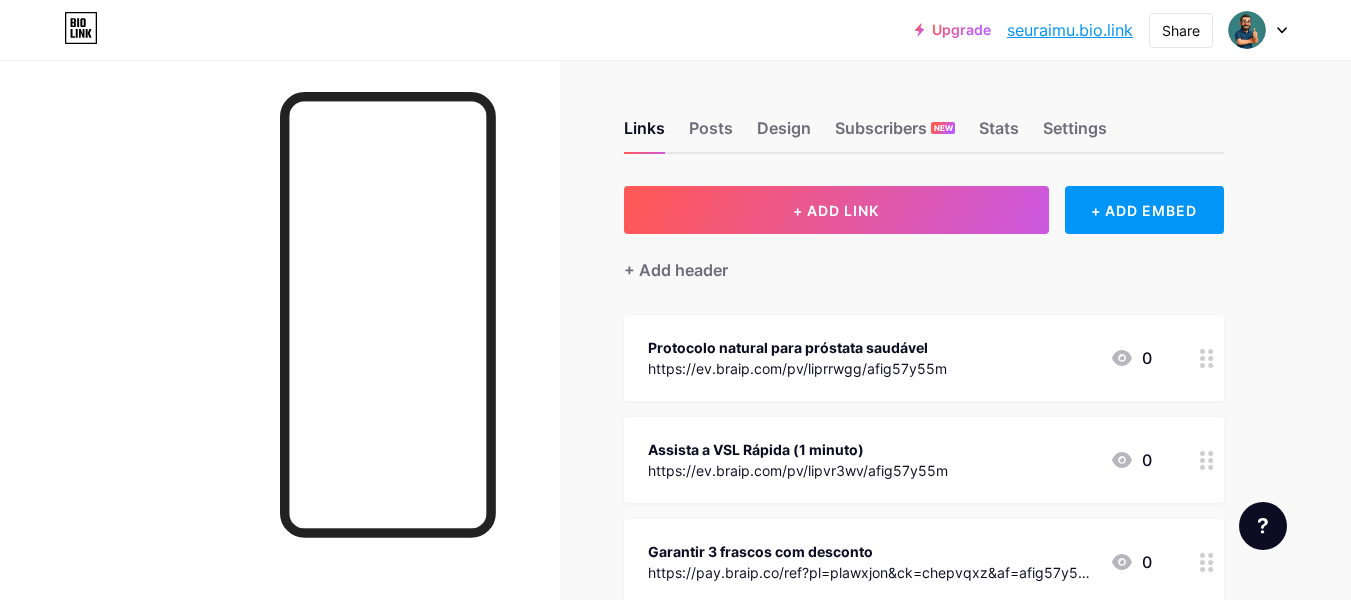 scroll, scrollTop: 0, scrollLeft: 0, axis: both 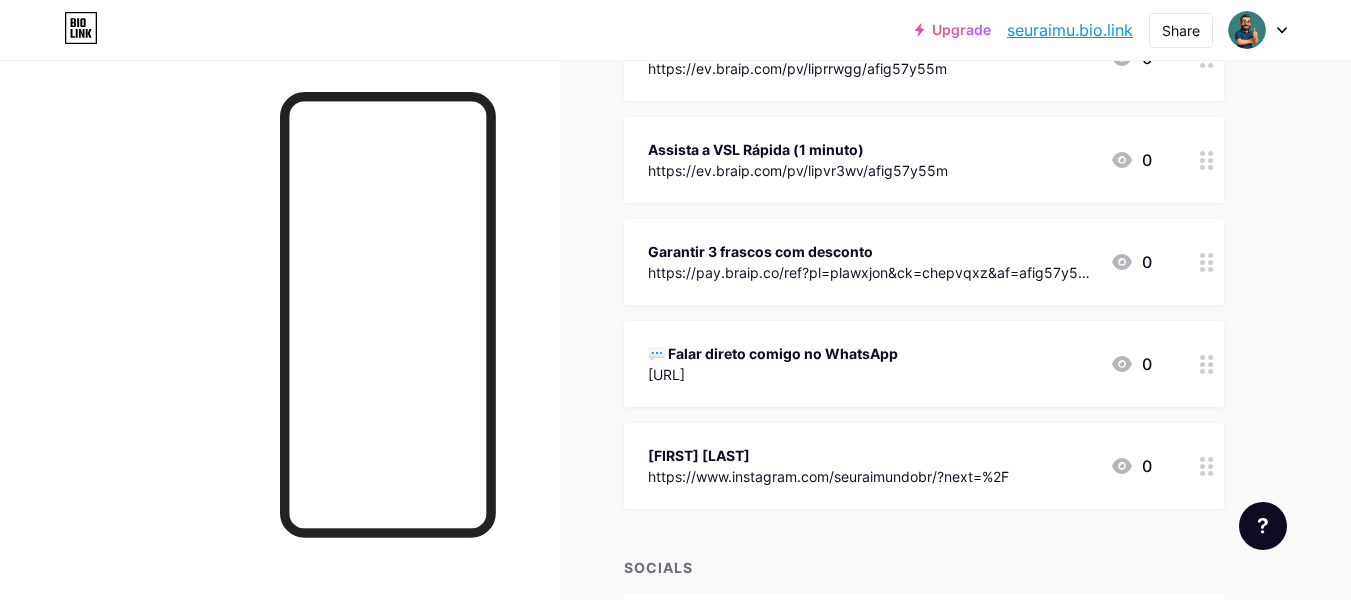 type 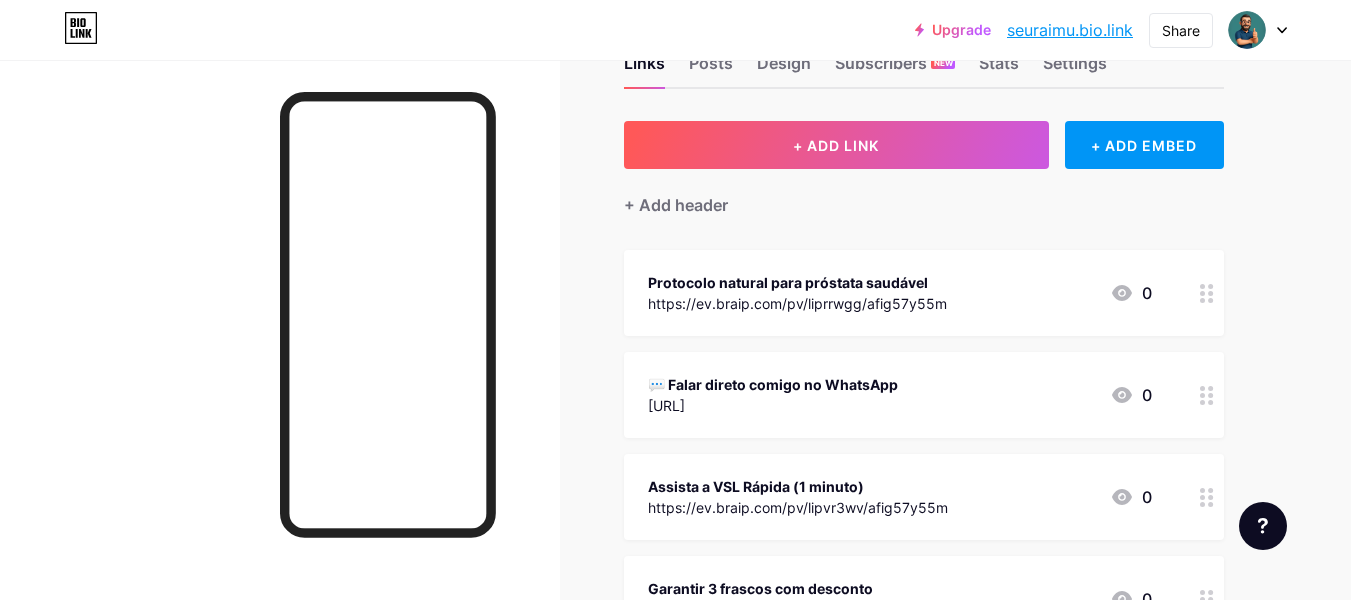 scroll, scrollTop: 0, scrollLeft: 0, axis: both 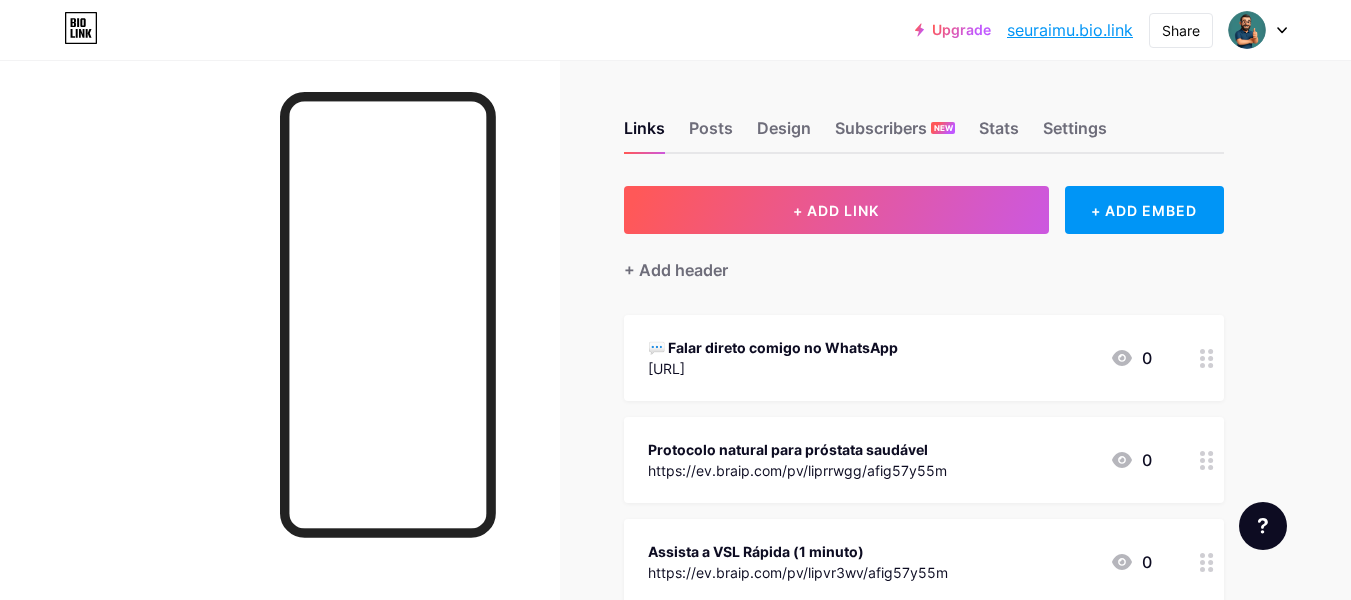 click on "seuraimu.bio.link" at bounding box center [1070, 30] 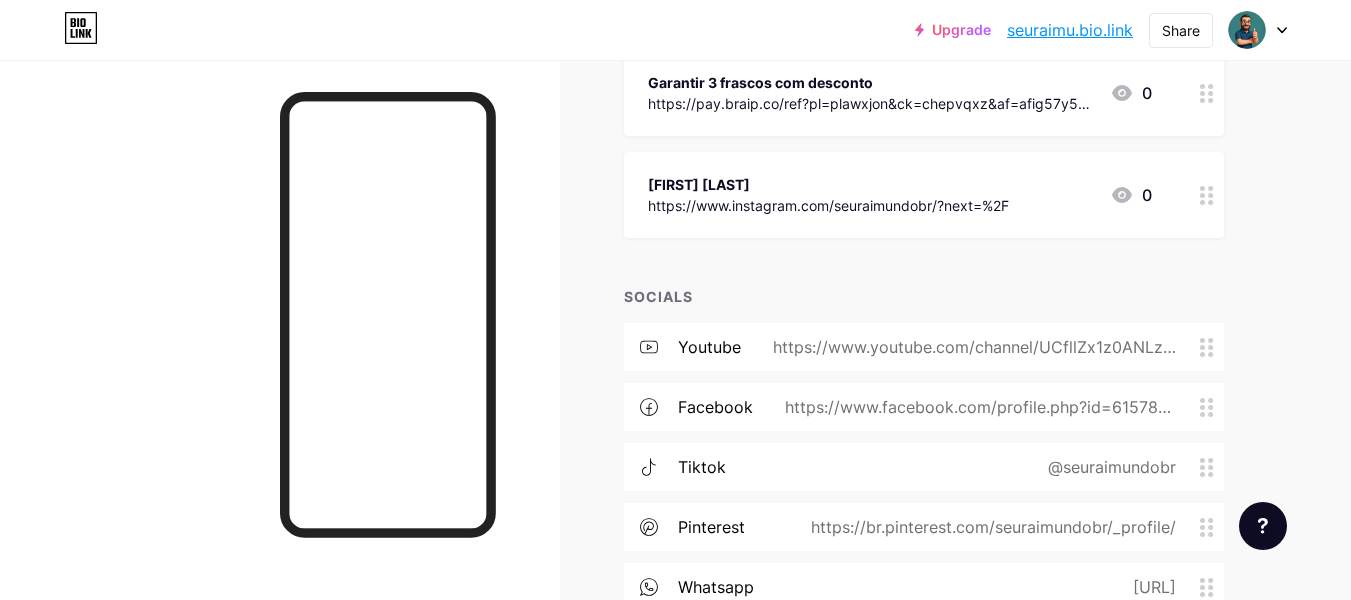 scroll, scrollTop: 600, scrollLeft: 0, axis: vertical 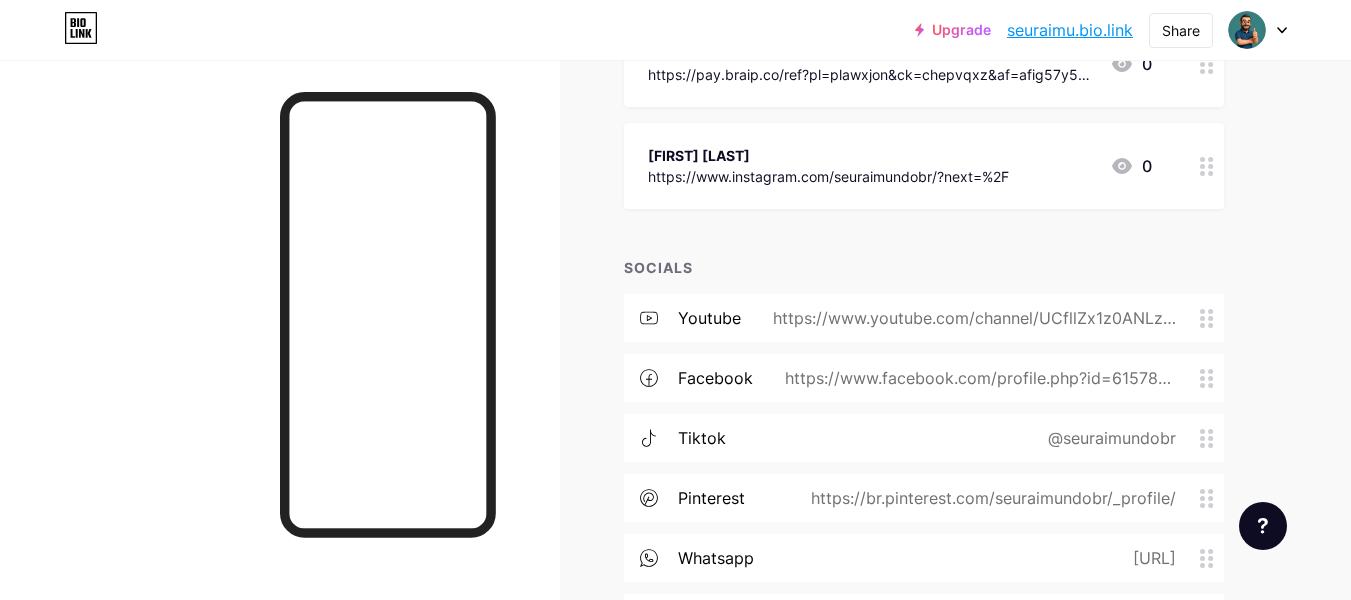 click 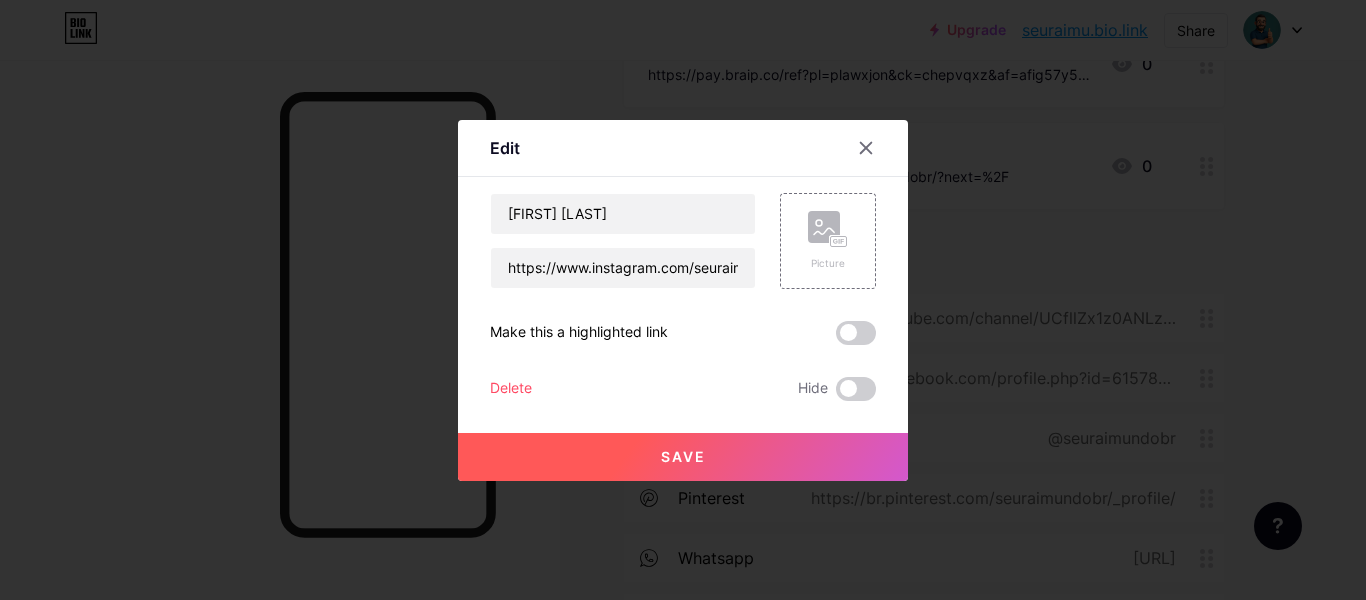click on "Delete" at bounding box center (511, 389) 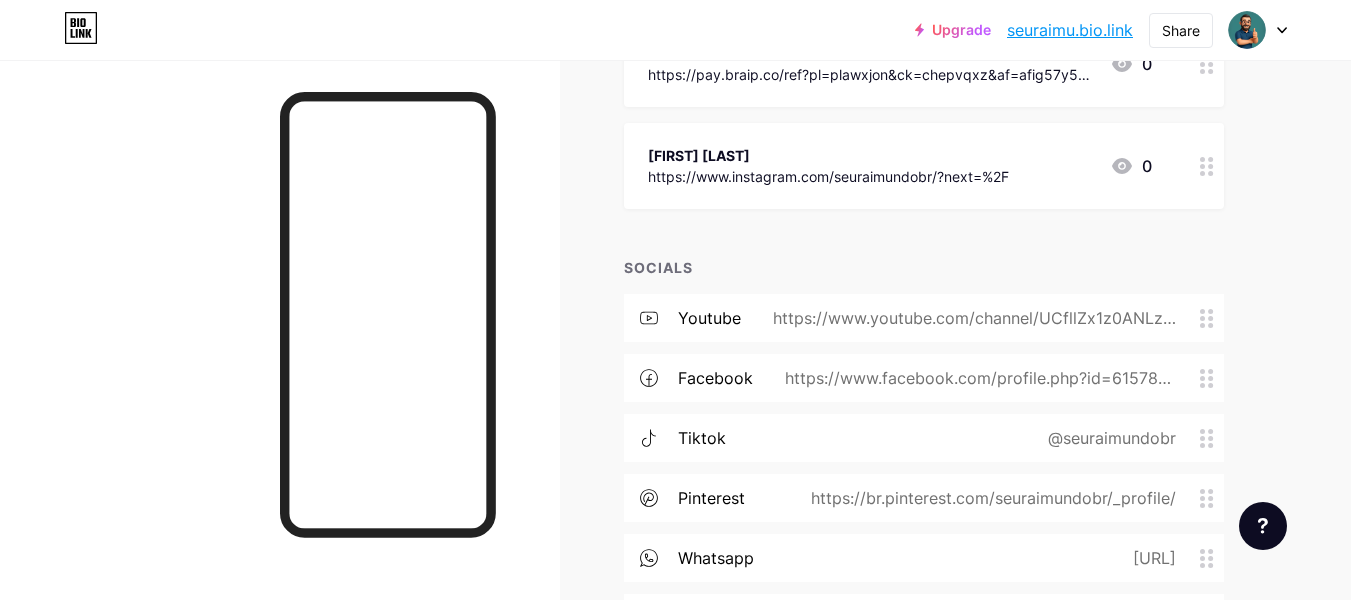 click on "Confirm" at bounding box center (787, 376) 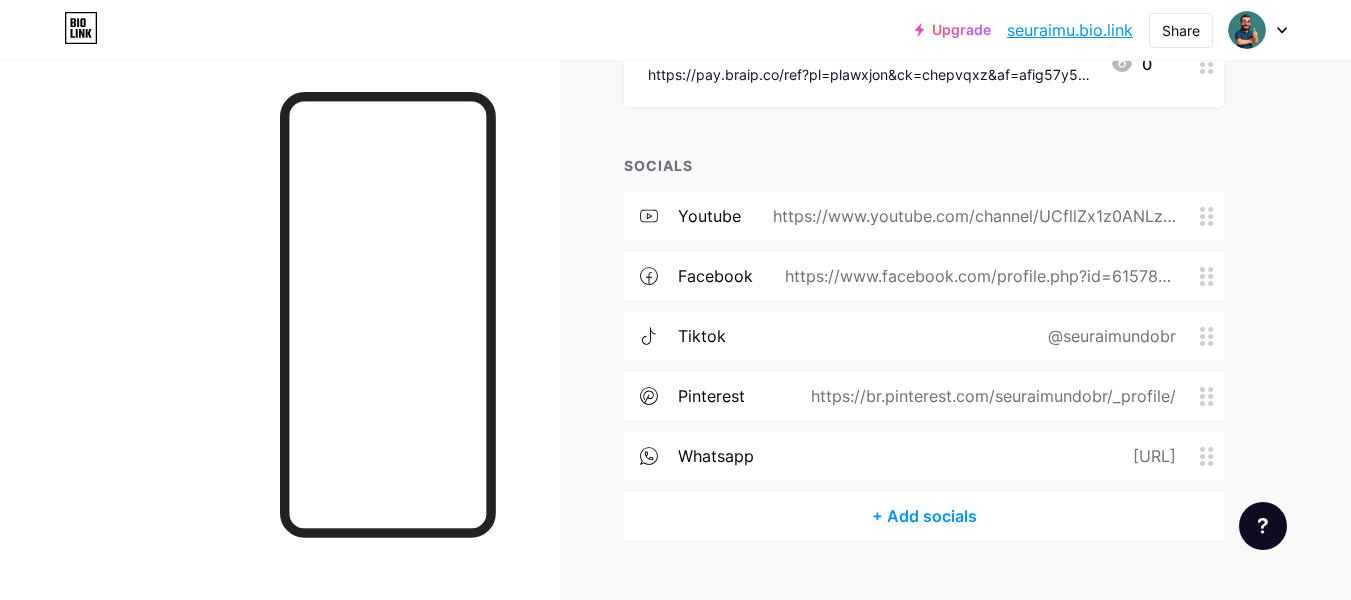 click on "+ Add socials" at bounding box center (924, 516) 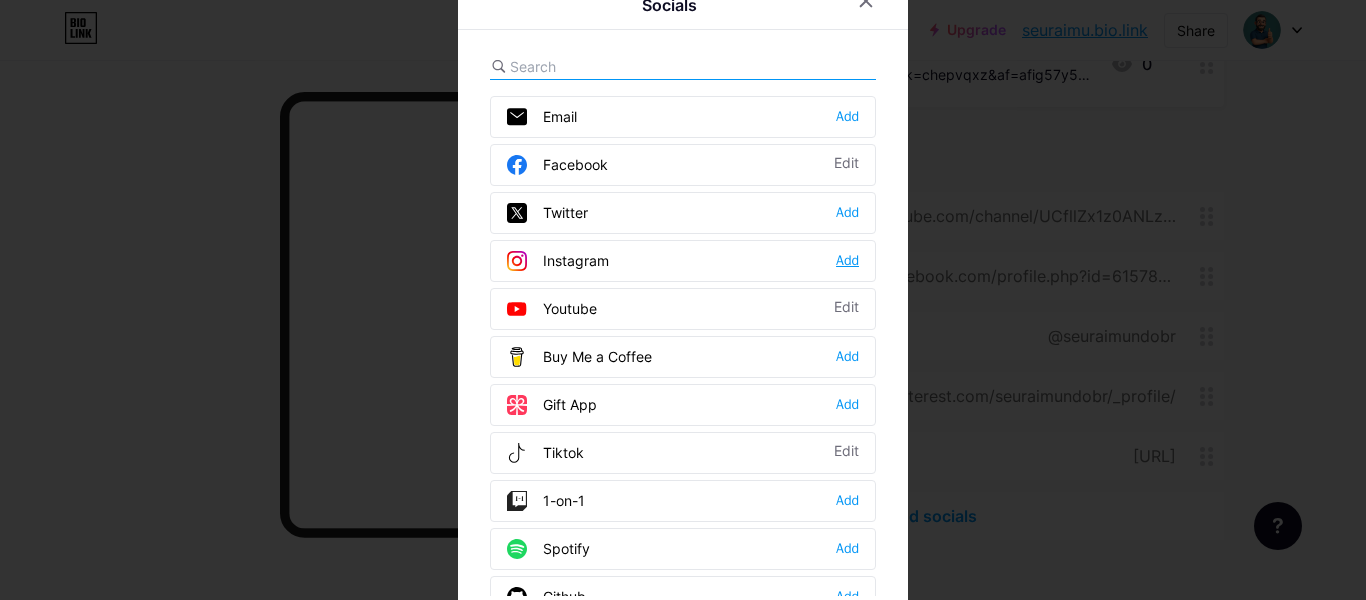 click on "Add" at bounding box center (847, 261) 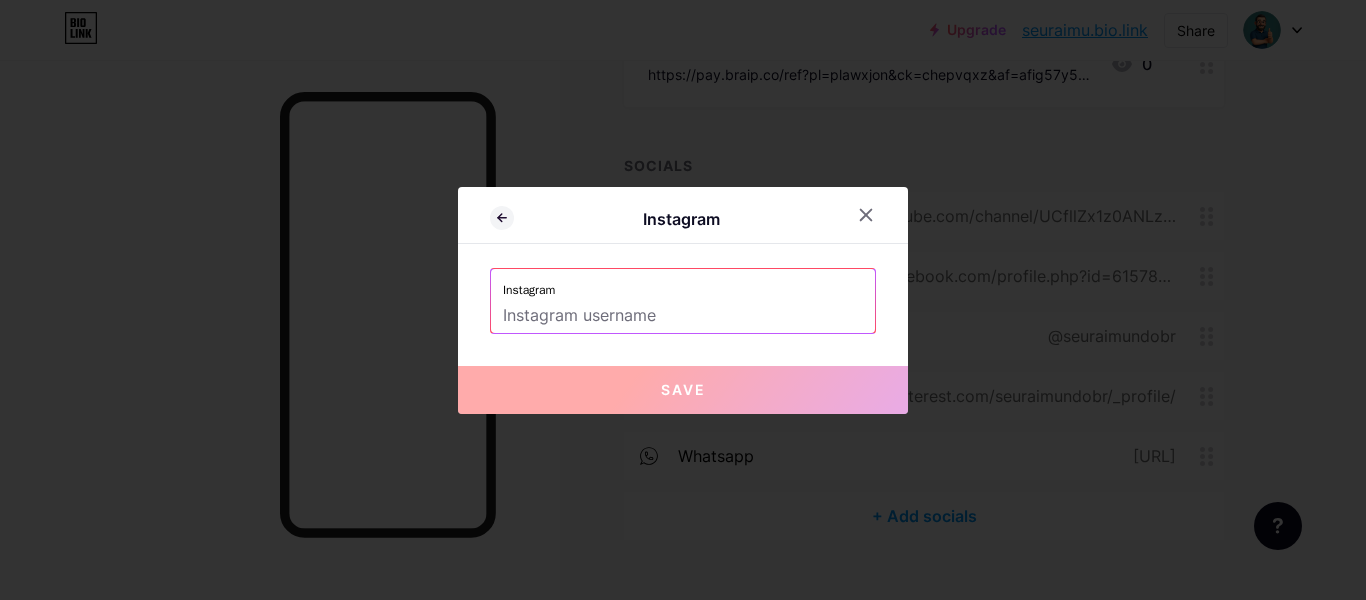 click at bounding box center (683, 316) 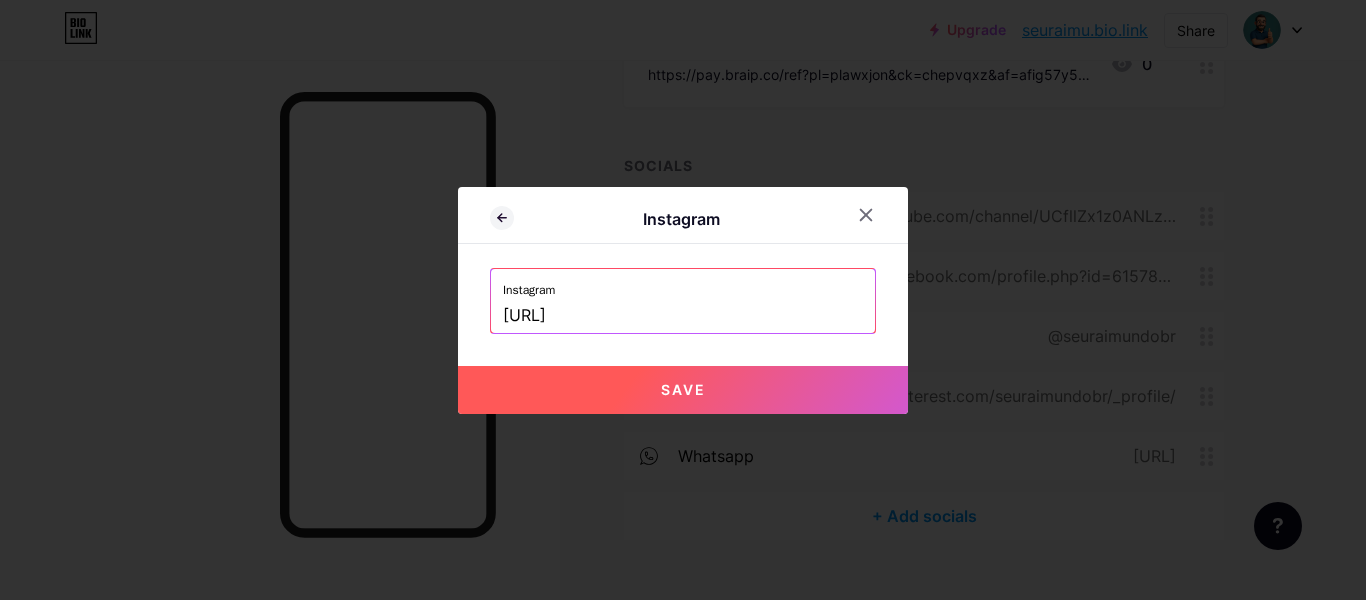 click on "Save" at bounding box center [683, 390] 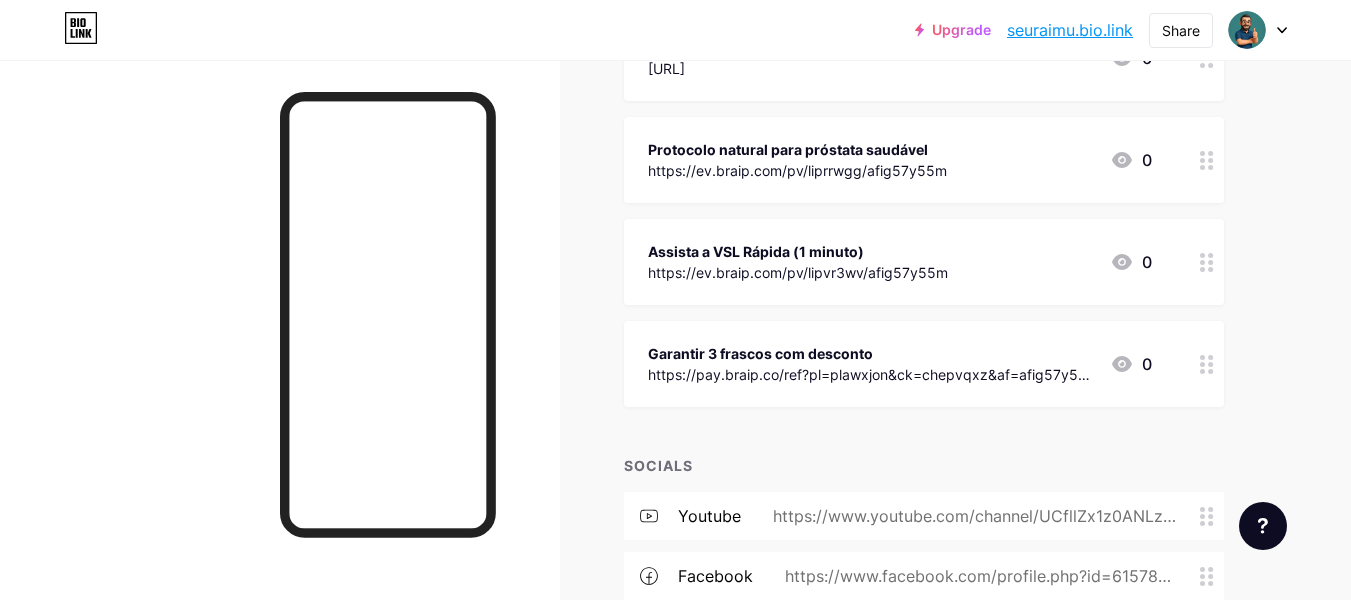 scroll, scrollTop: 0, scrollLeft: 0, axis: both 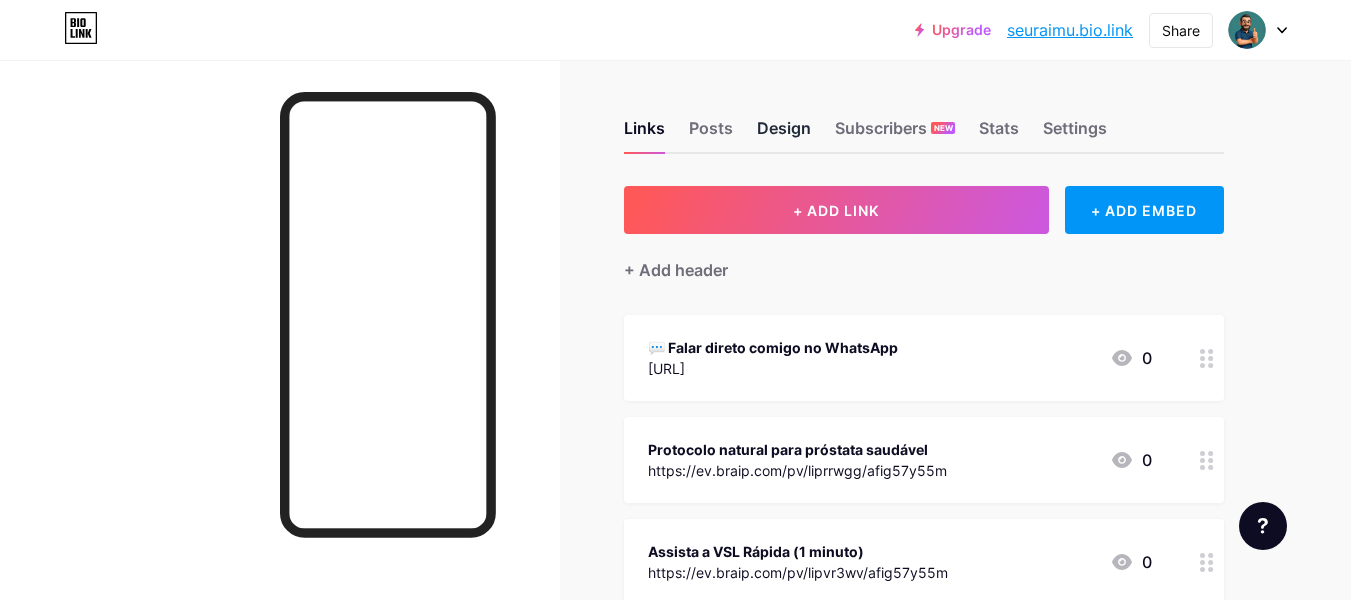 click on "Design" at bounding box center [784, 134] 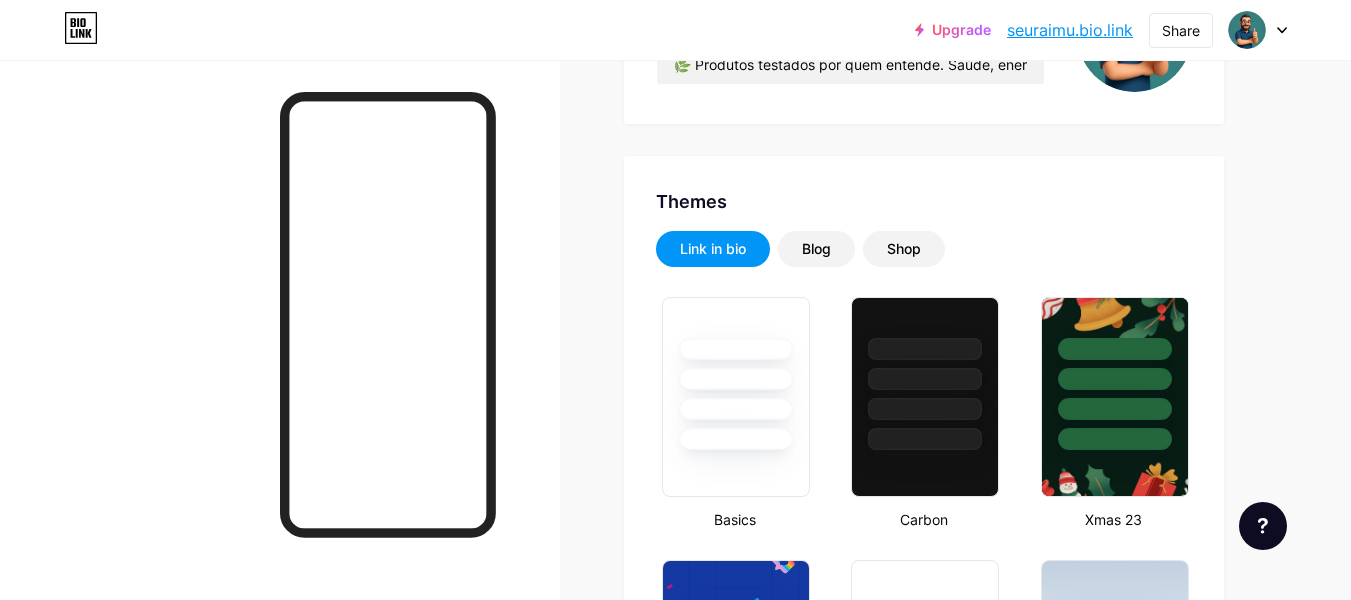 scroll, scrollTop: 600, scrollLeft: 0, axis: vertical 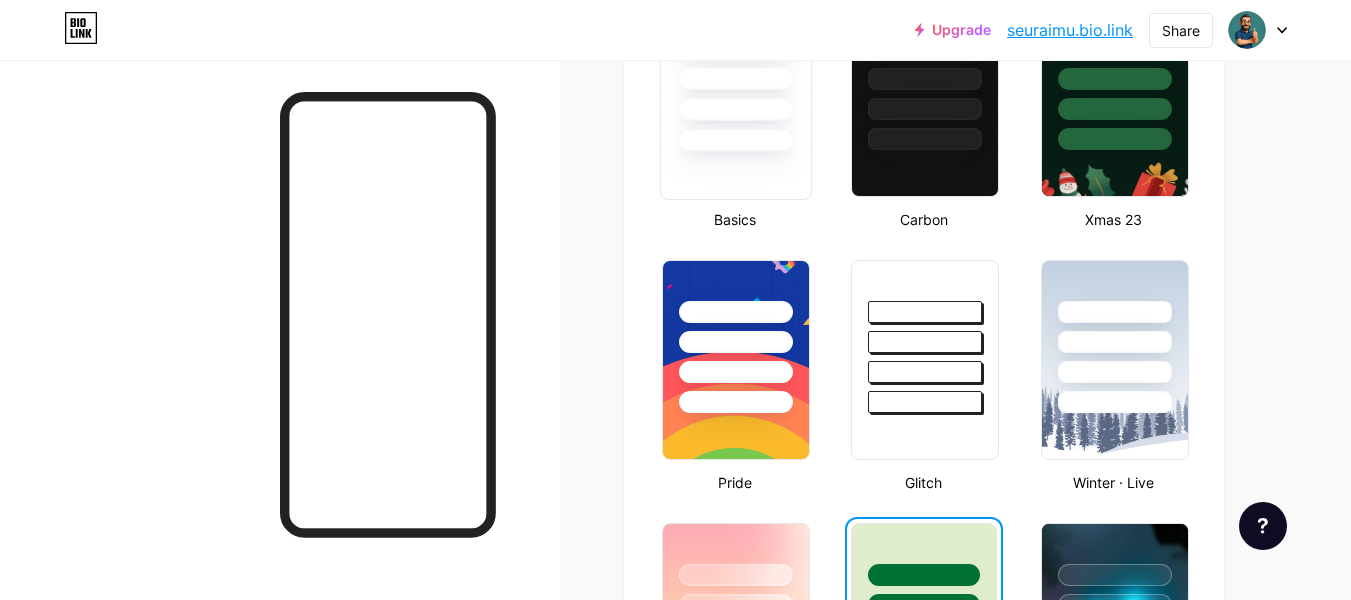 click at bounding box center (736, 97) 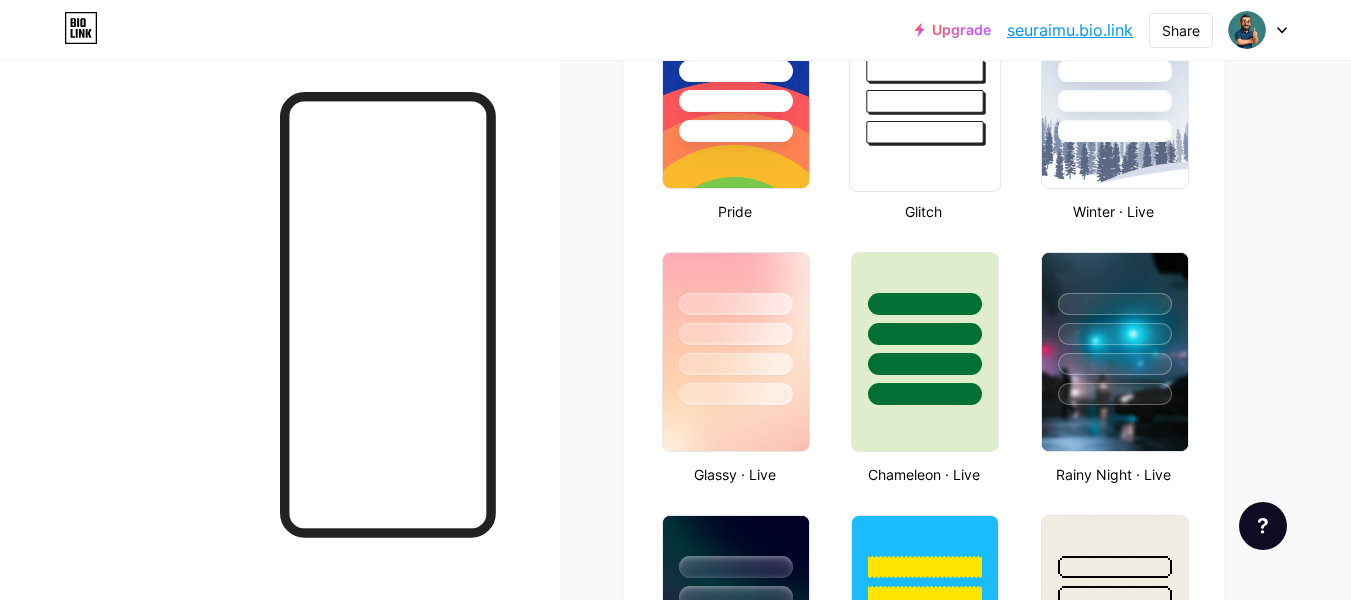scroll, scrollTop: 900, scrollLeft: 0, axis: vertical 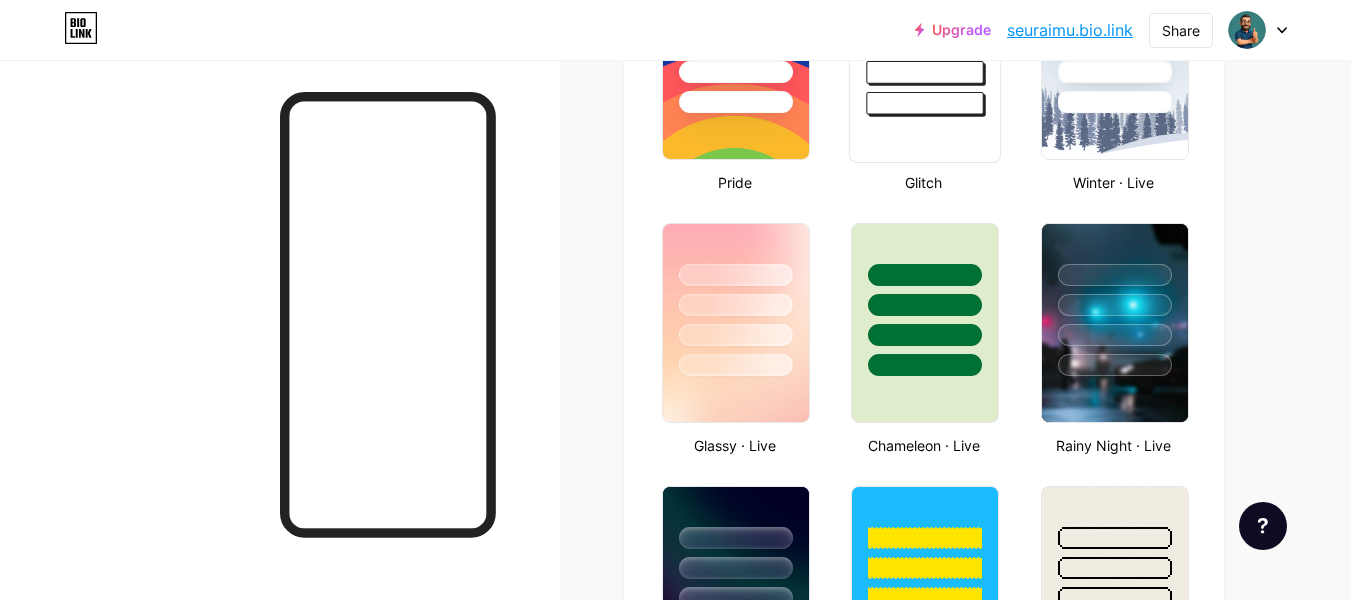 click at bounding box center (925, 72) 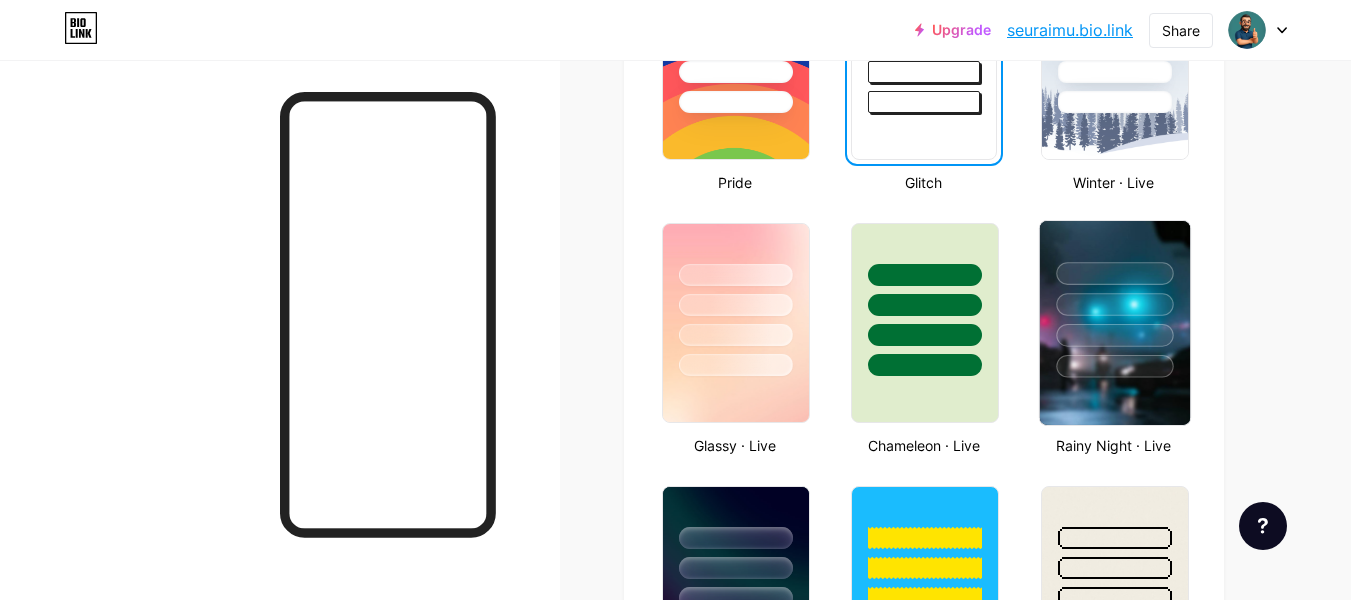 click at bounding box center [1114, 299] 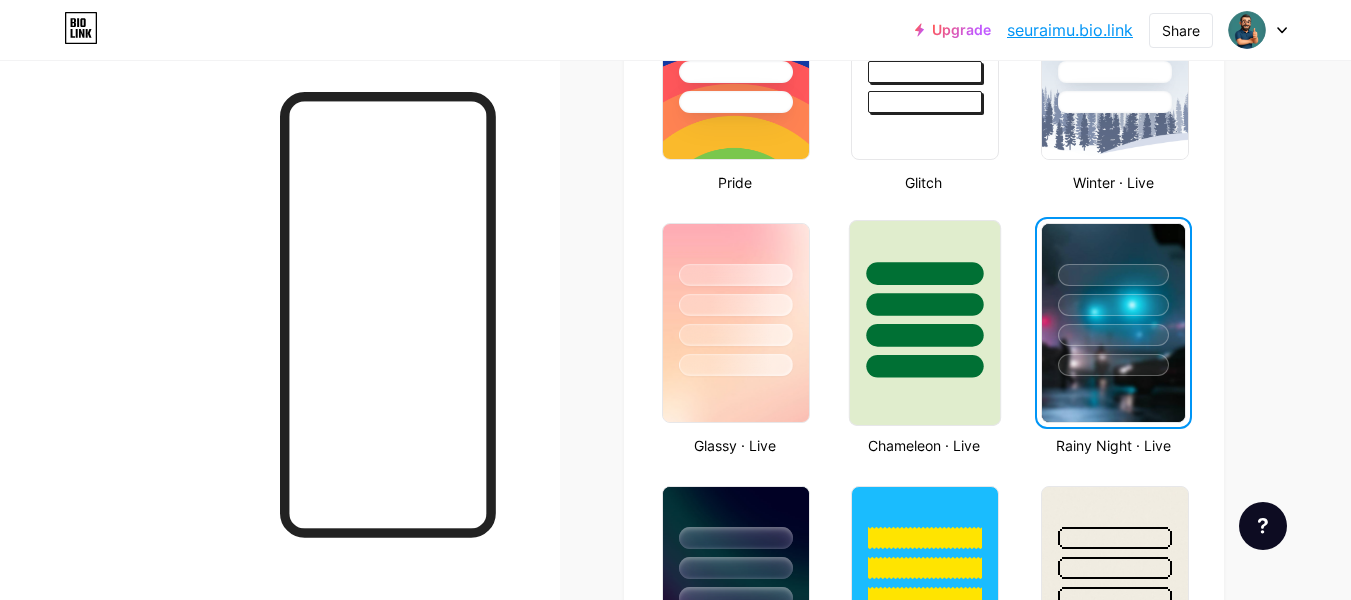 scroll, scrollTop: 1200, scrollLeft: 0, axis: vertical 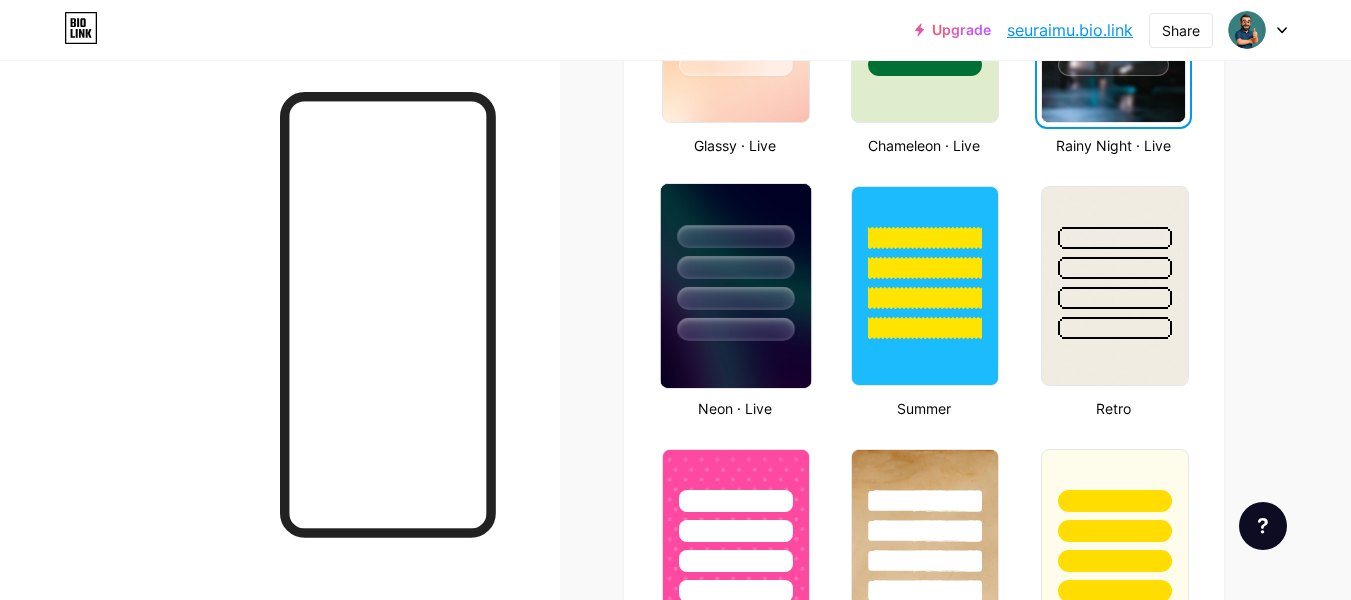 click at bounding box center (735, 298) 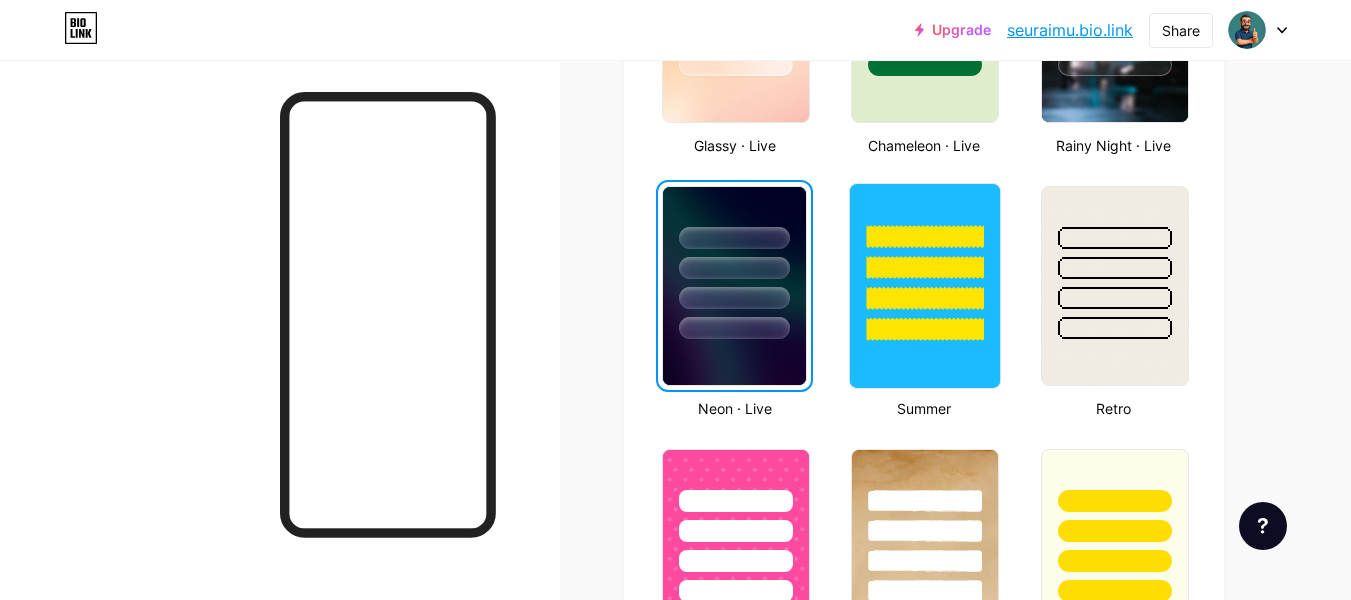 click at bounding box center (925, 298) 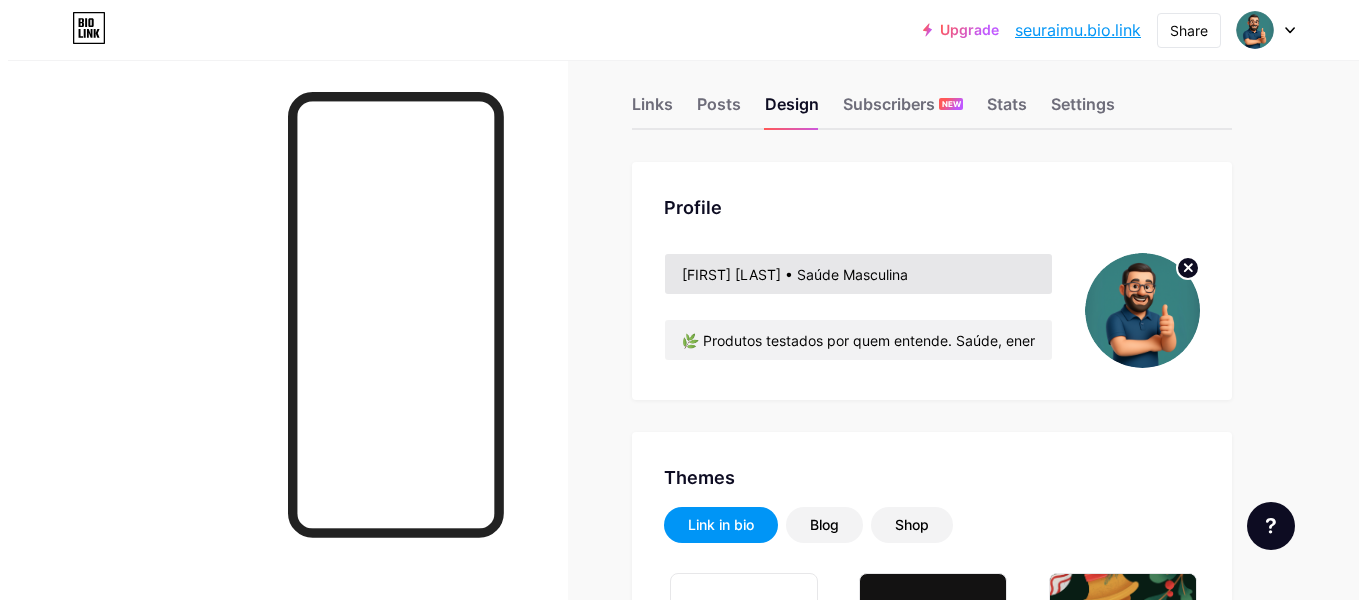 scroll, scrollTop: 0, scrollLeft: 0, axis: both 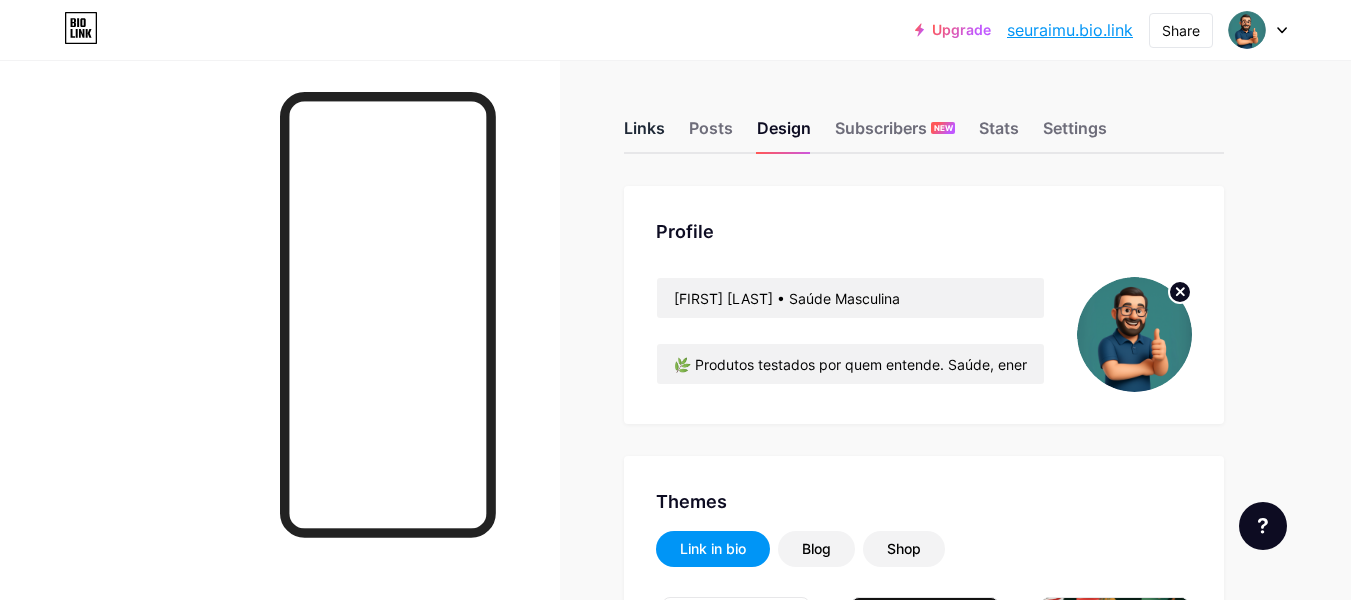 click on "Links" at bounding box center [644, 134] 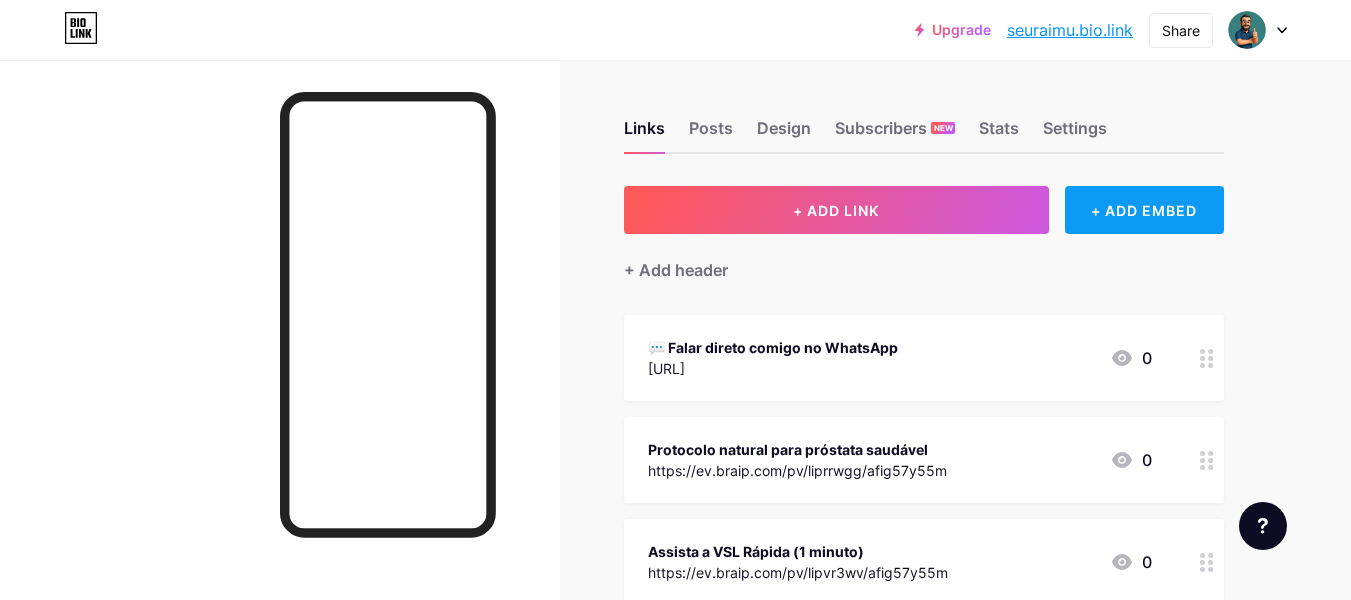 click on "+ ADD EMBED" at bounding box center [1144, 210] 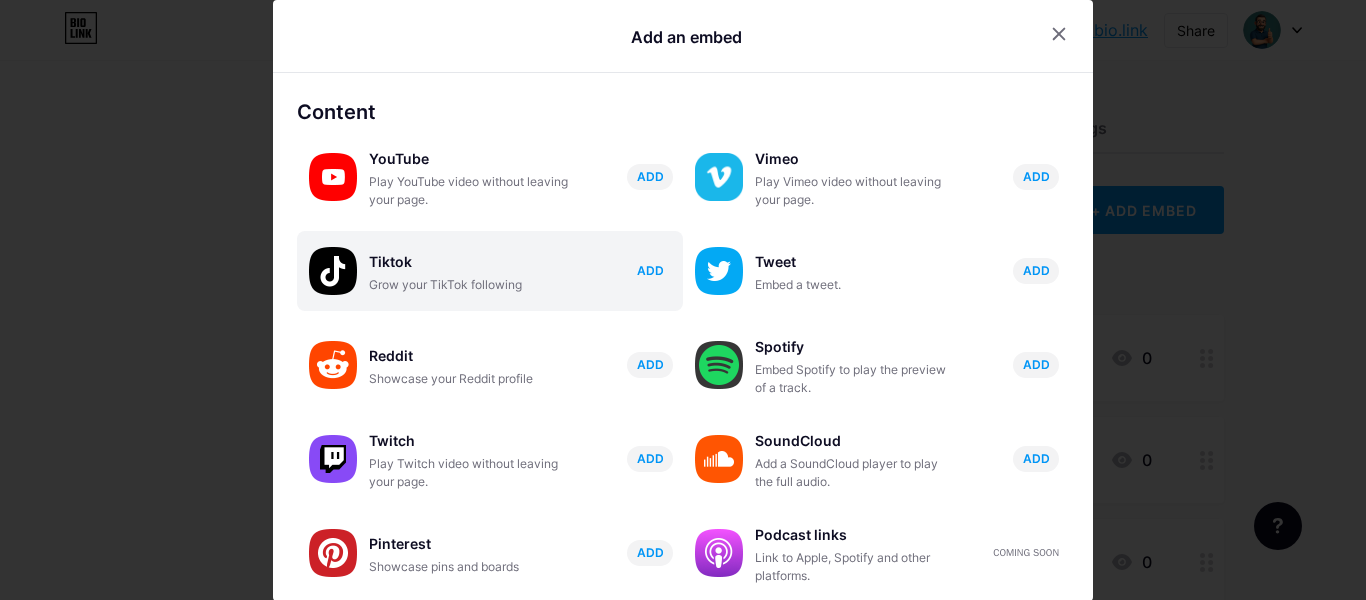 click on "ADD" at bounding box center (650, 270) 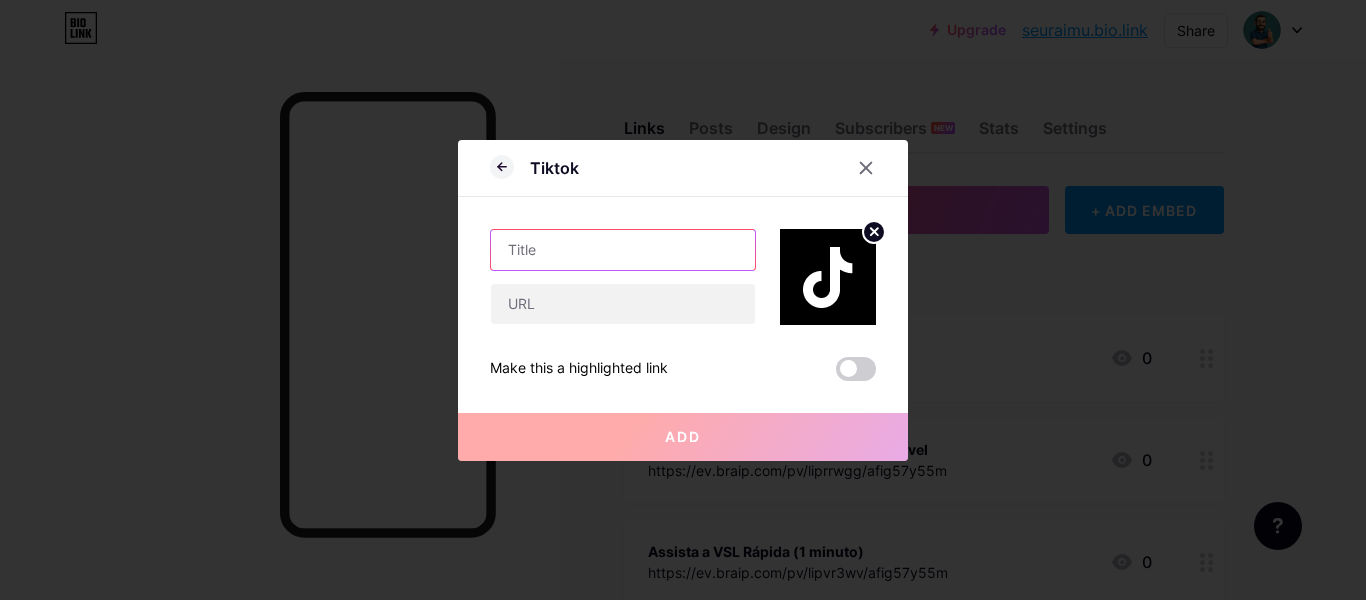 click at bounding box center (623, 250) 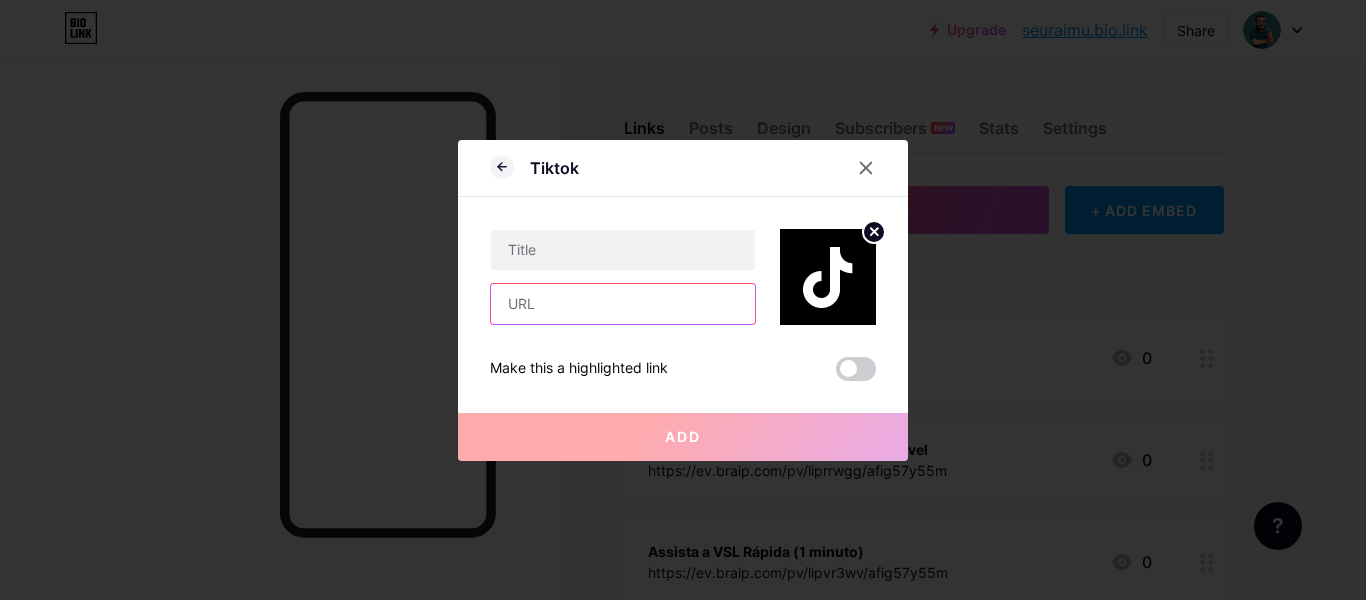click at bounding box center (623, 304) 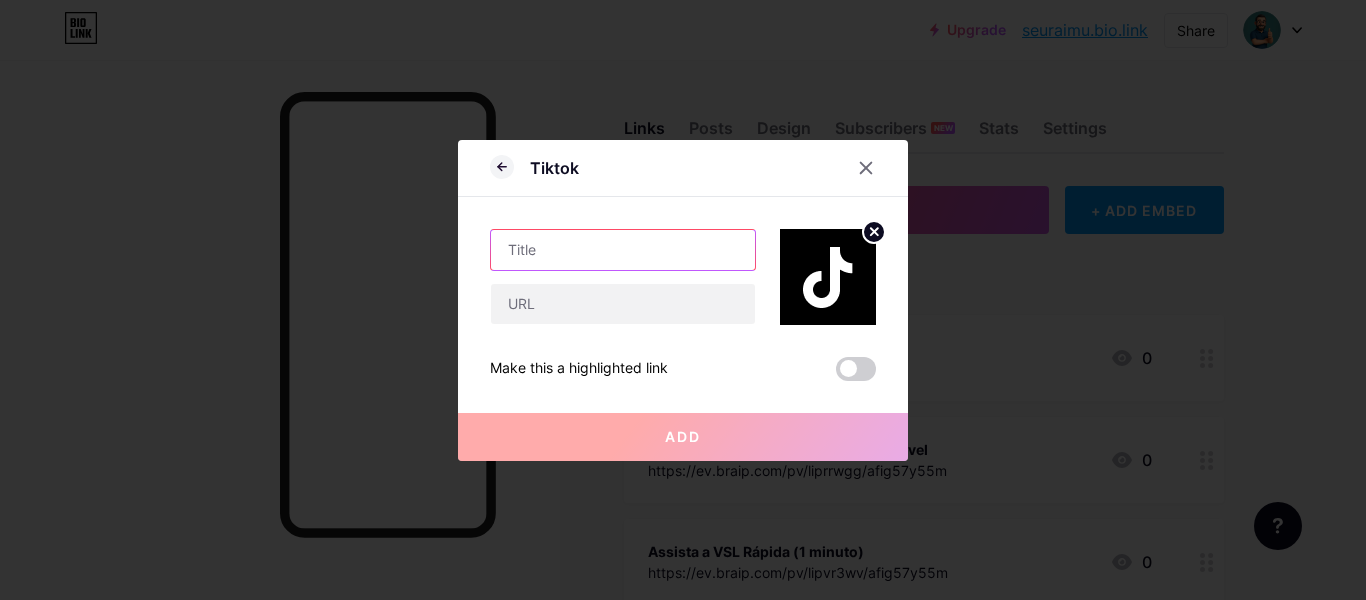 click at bounding box center (623, 250) 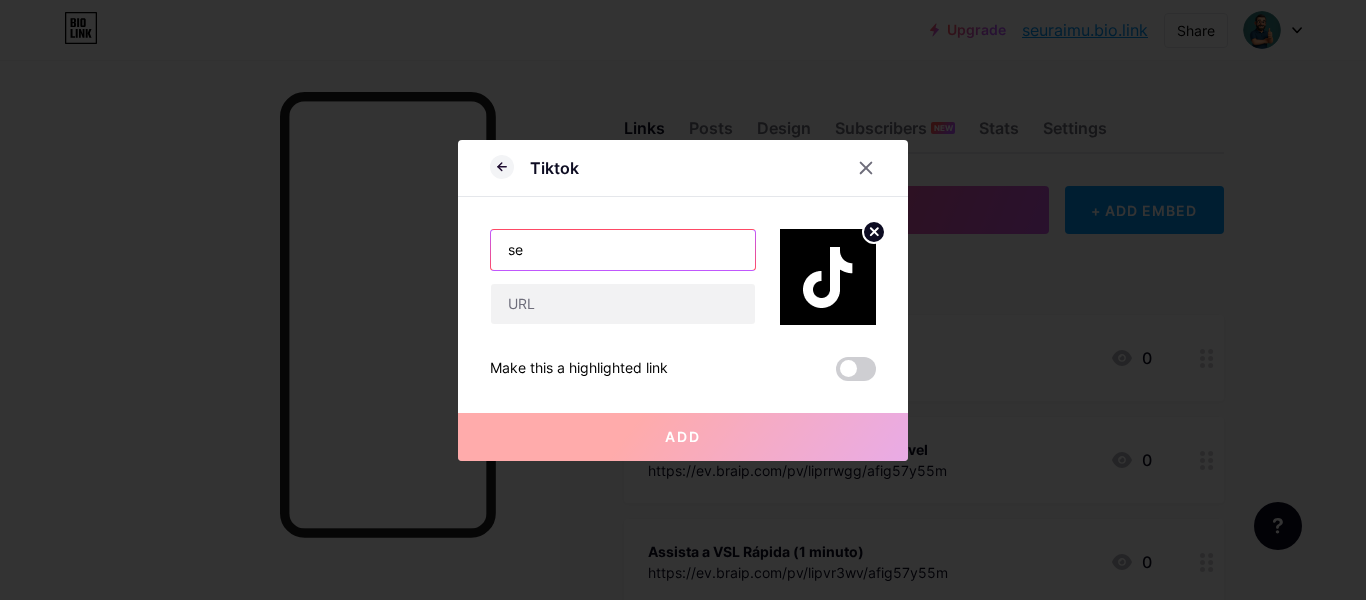 type on "s" 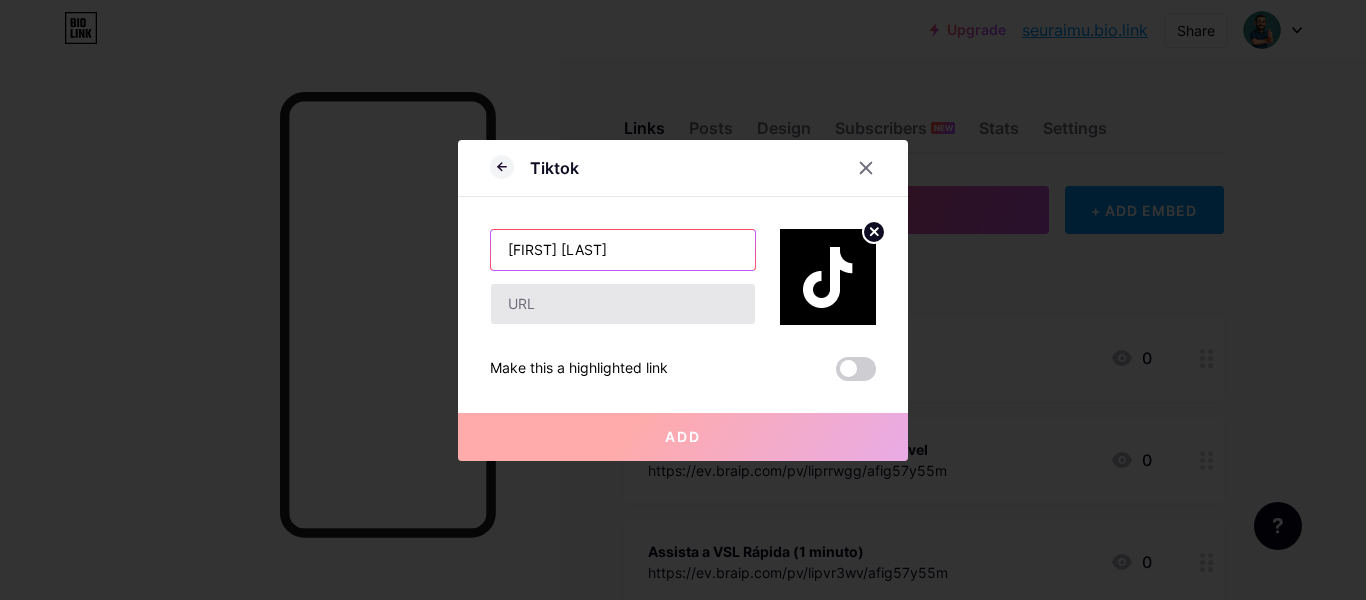 type on "[FIRST] [LAST]" 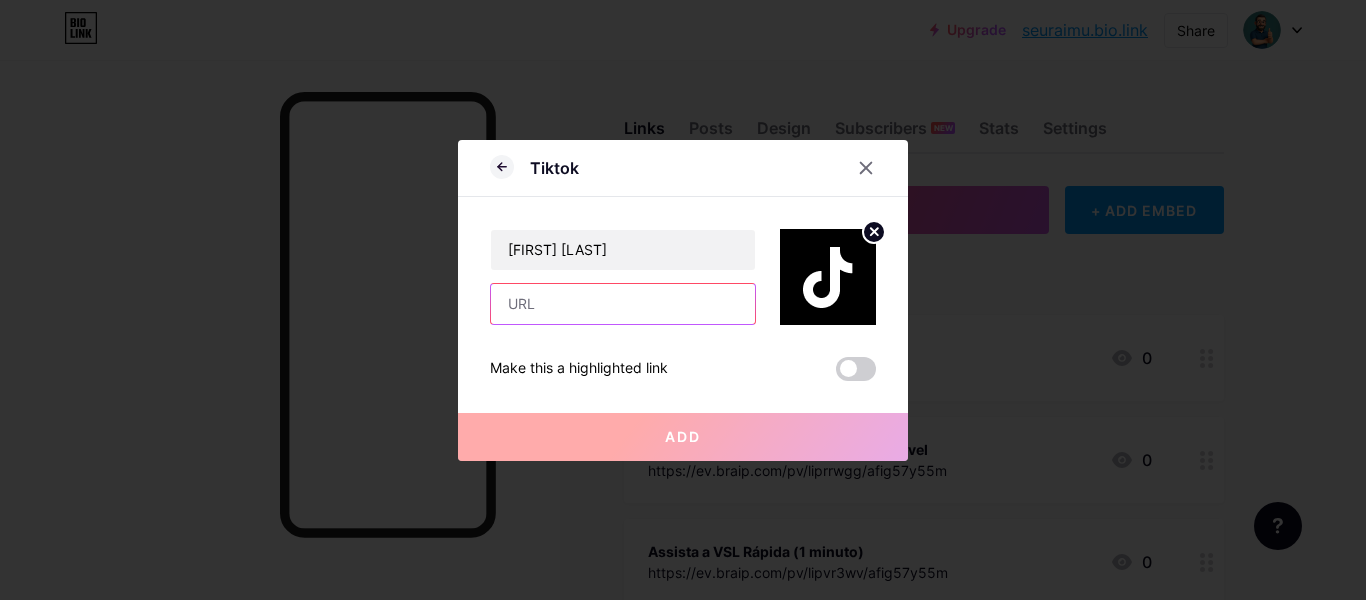 click at bounding box center (623, 304) 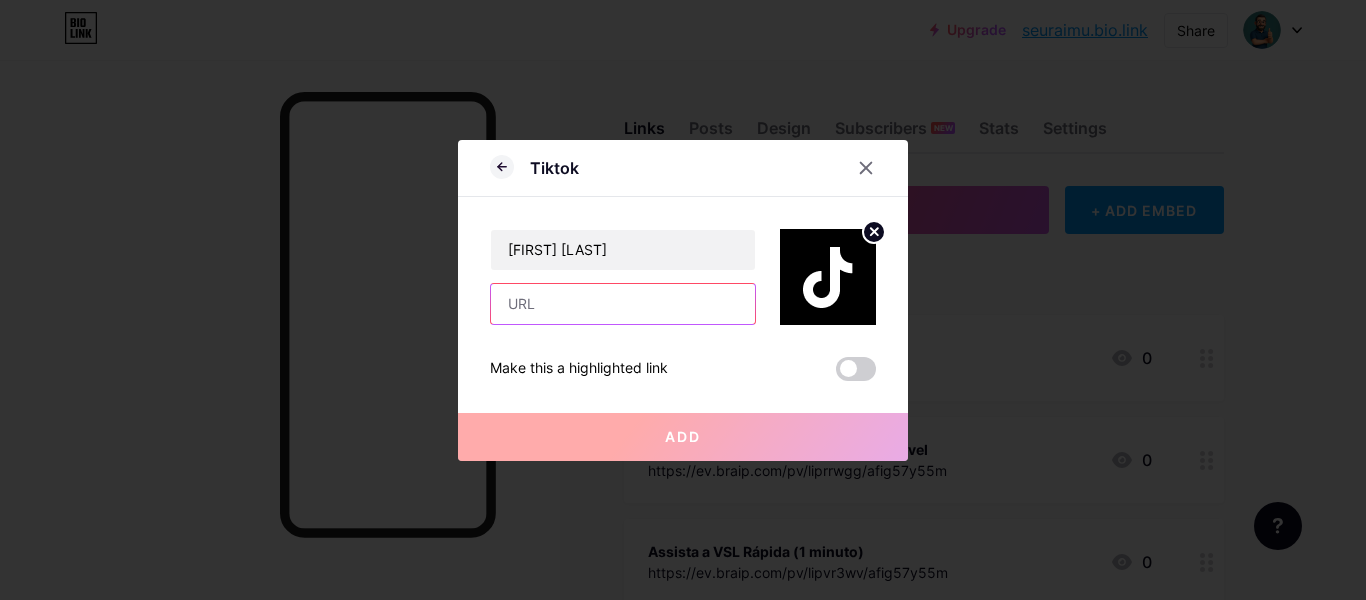 paste on "[URL]" 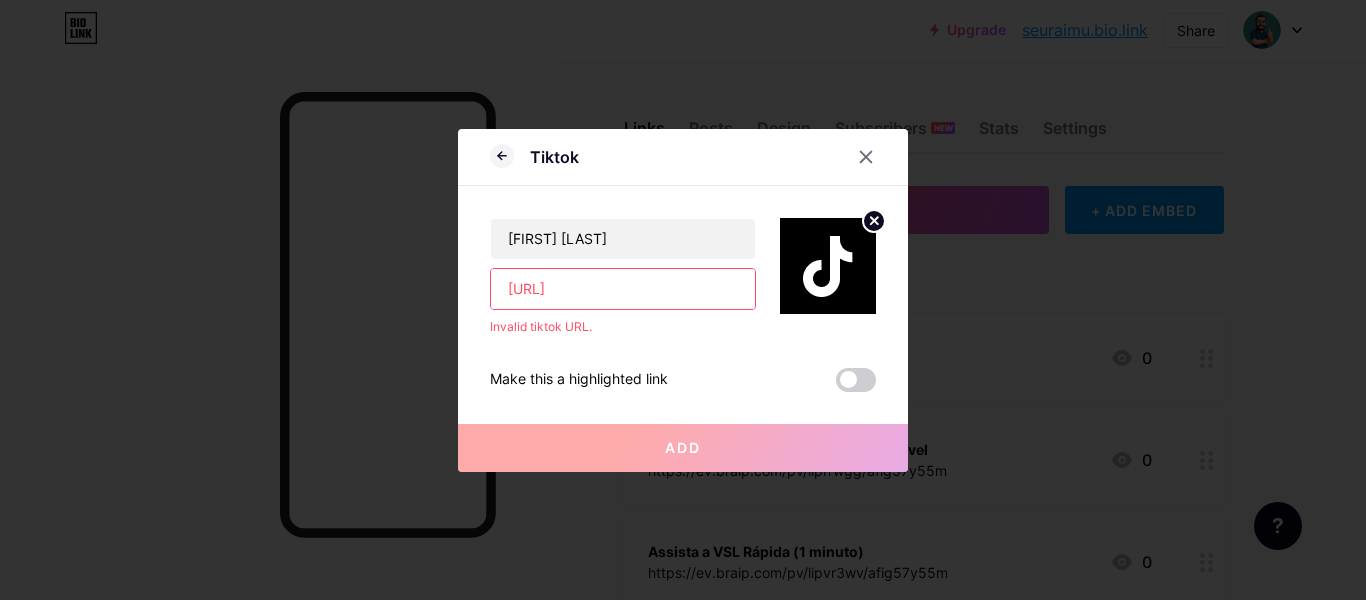 scroll, scrollTop: 0, scrollLeft: 302, axis: horizontal 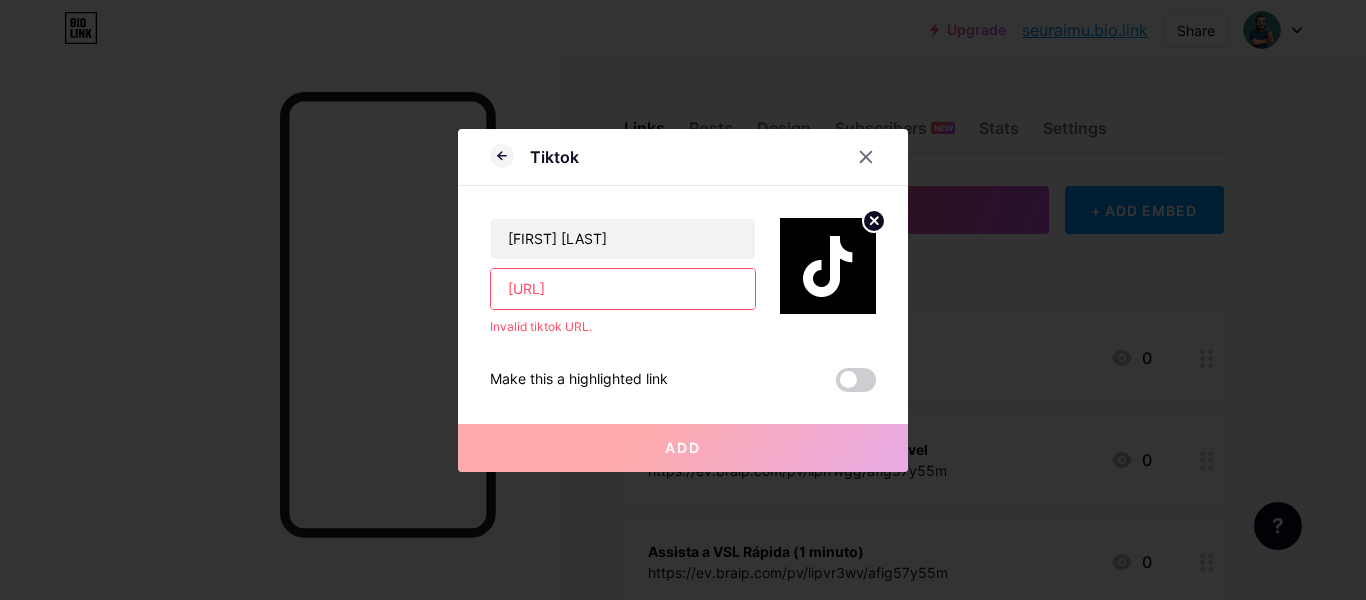 paste 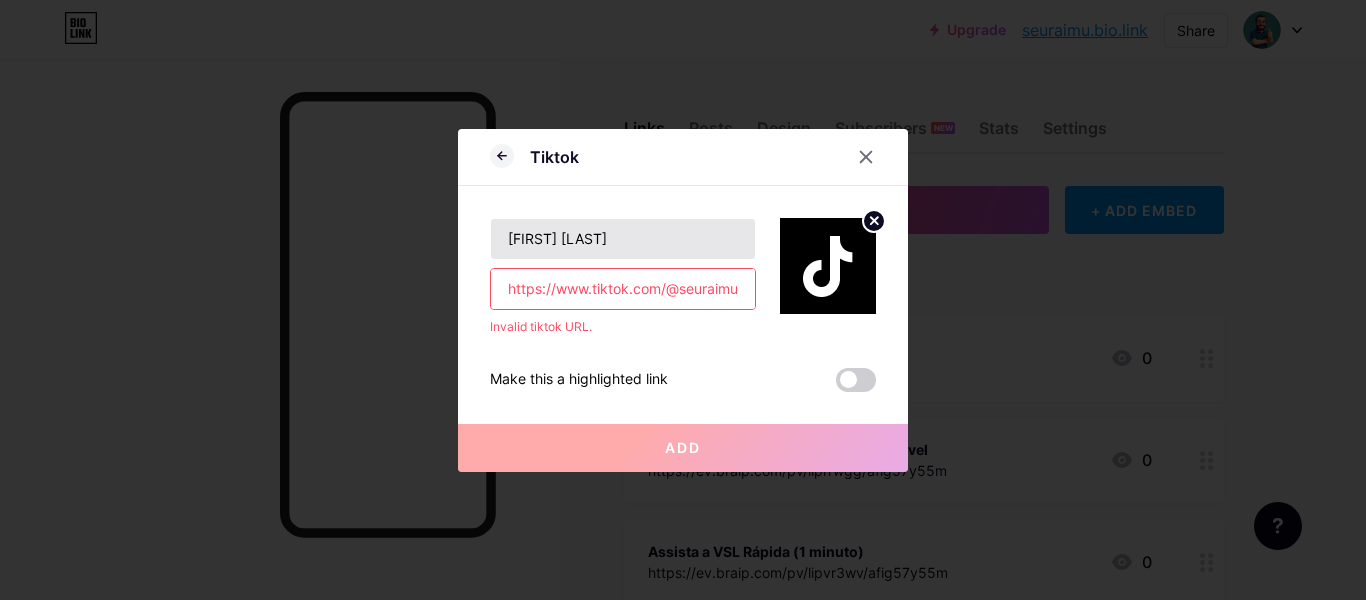 scroll, scrollTop: 0, scrollLeft: 42, axis: horizontal 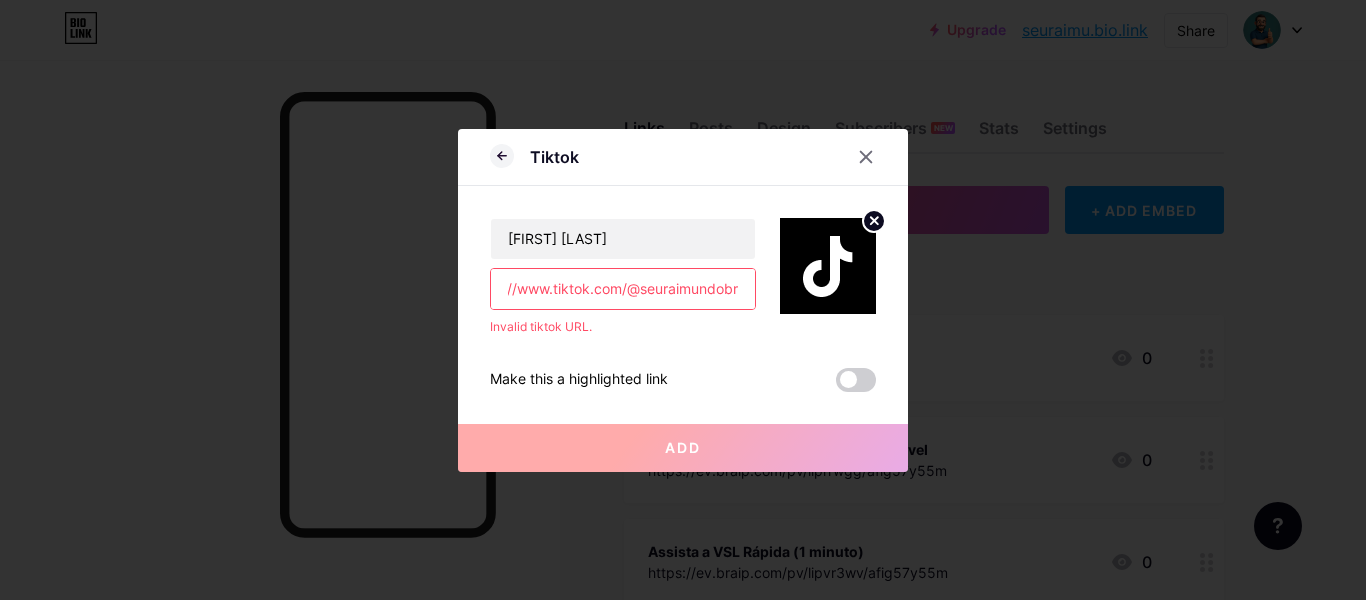 type on "https://www.tiktok.com/@seuraimundobr" 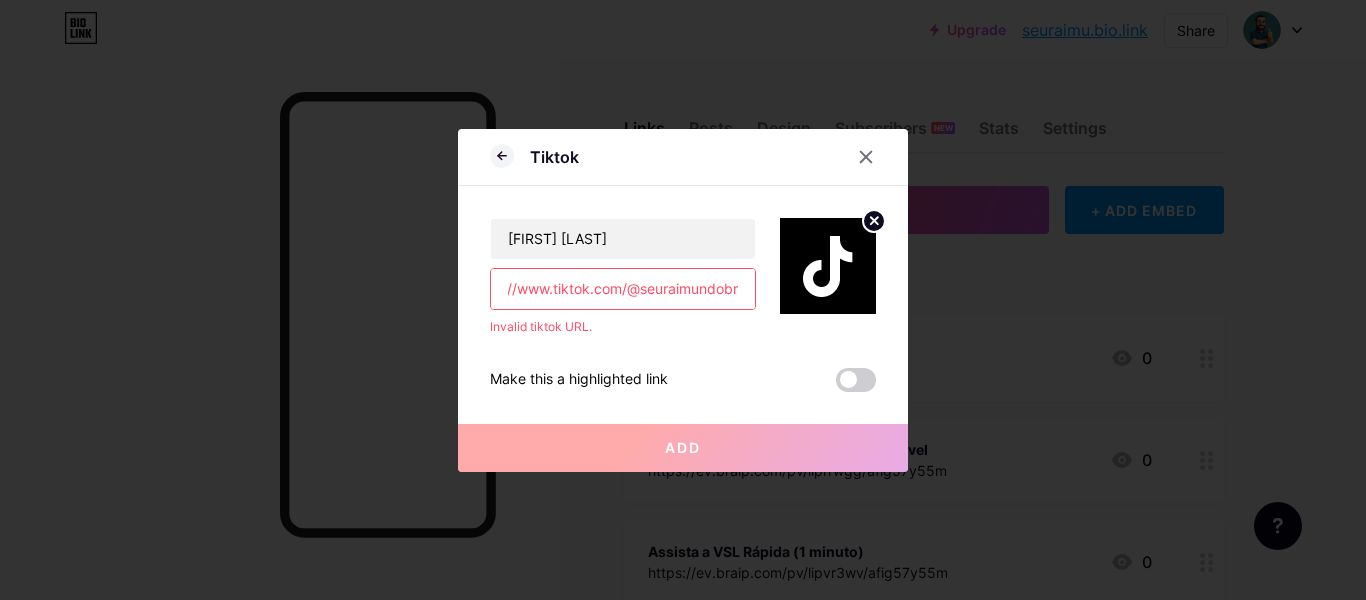 click on "Add" at bounding box center [683, 448] 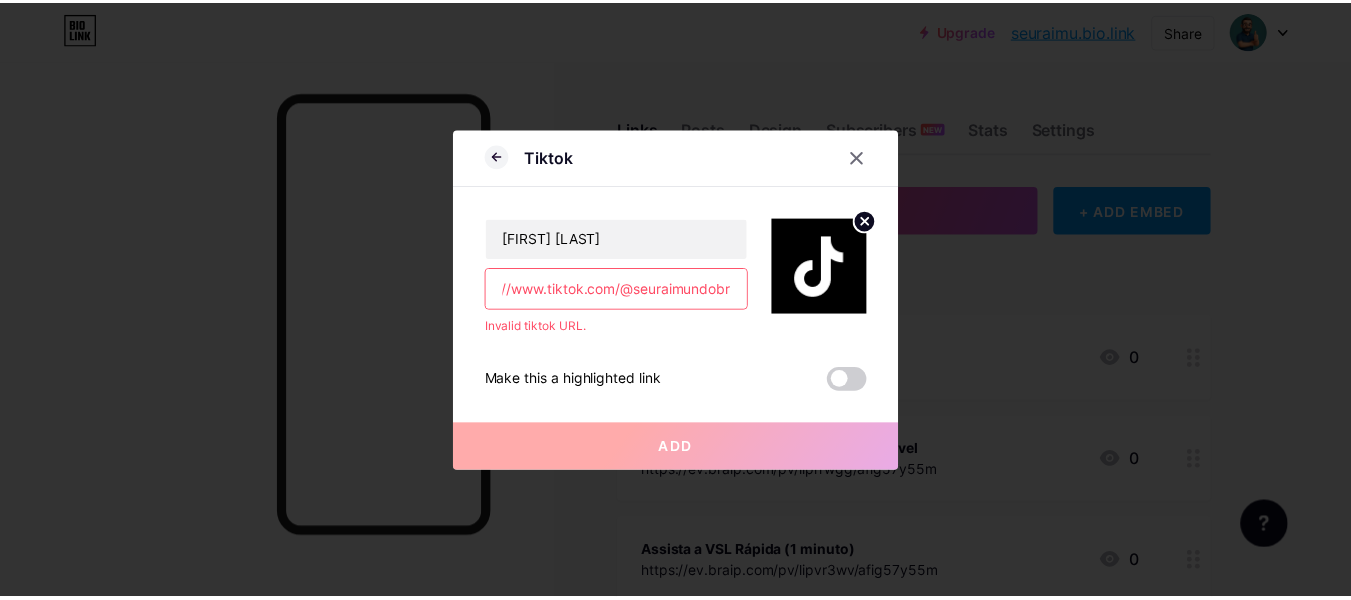 scroll, scrollTop: 0, scrollLeft: 0, axis: both 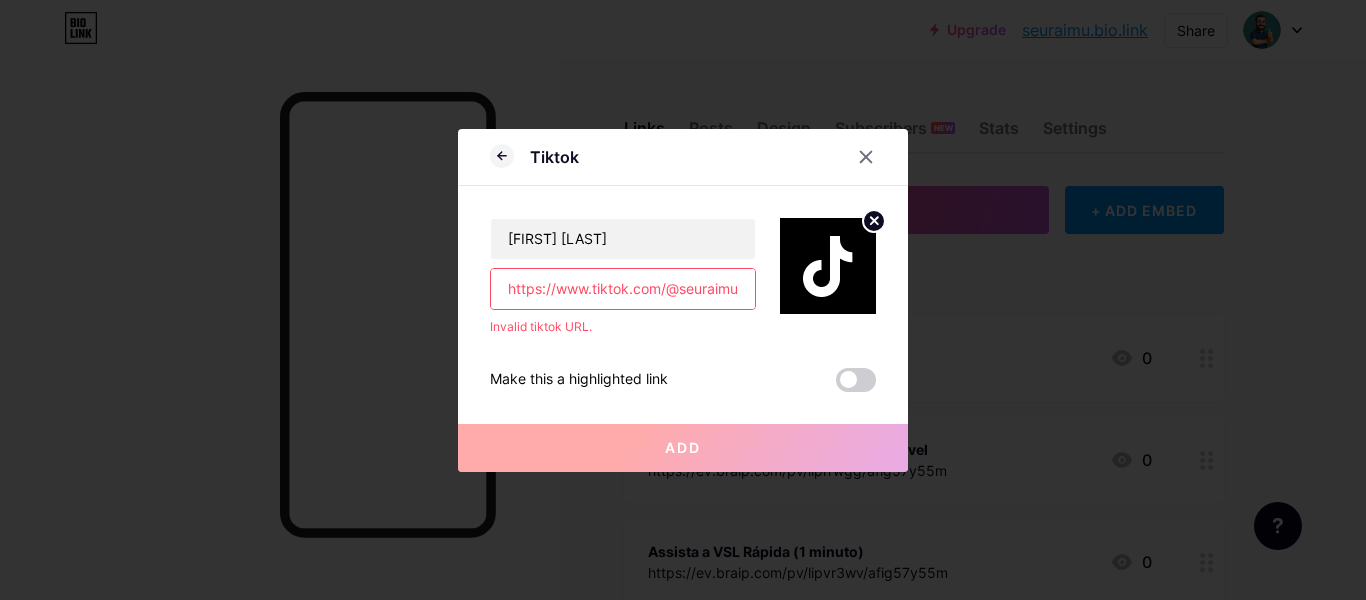 click on "Add" at bounding box center [683, 448] 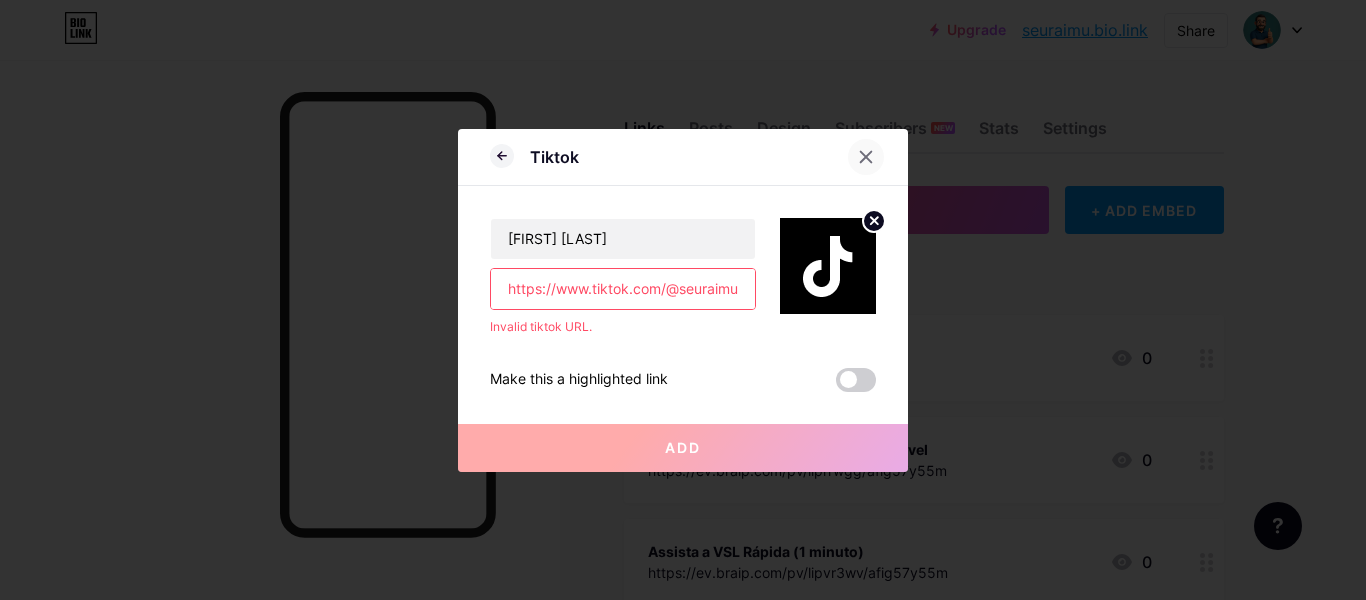 click at bounding box center [866, 157] 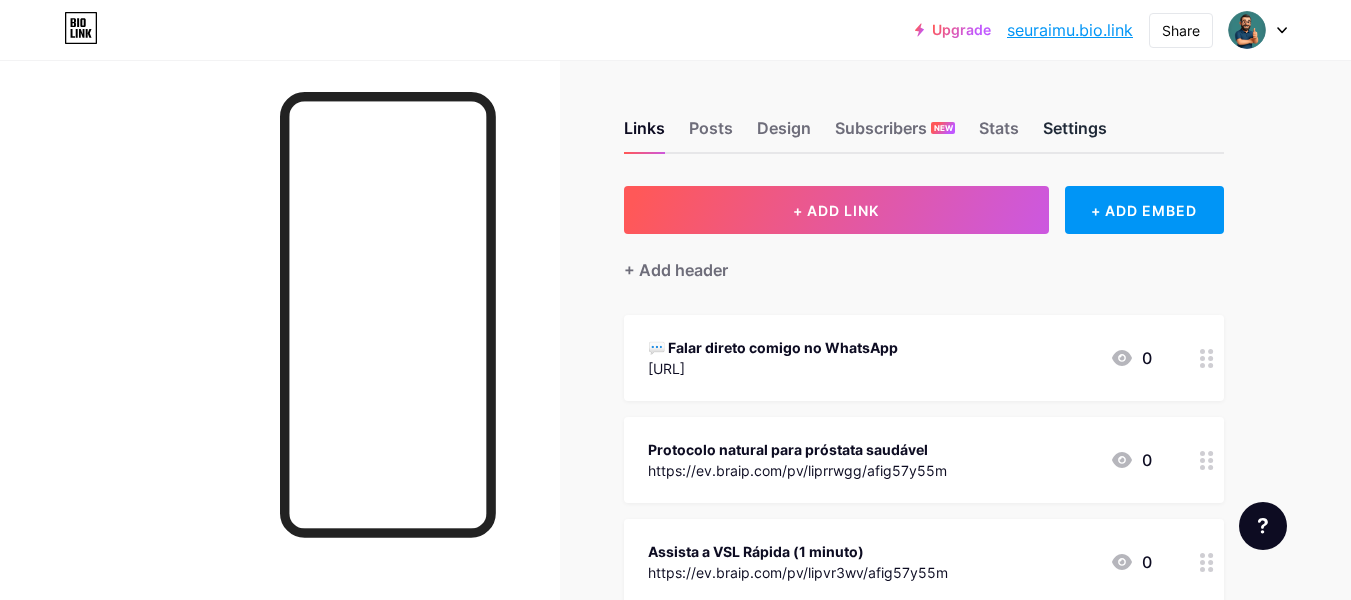 click on "Settings" at bounding box center (1075, 134) 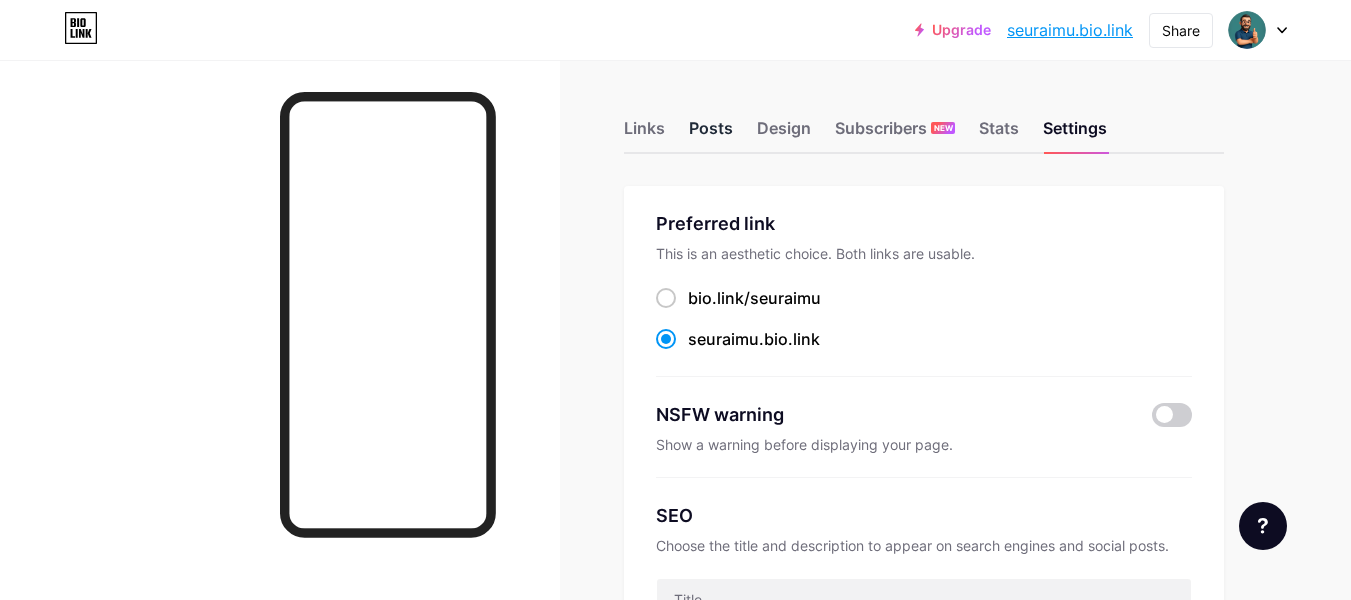 click on "Posts" at bounding box center [711, 134] 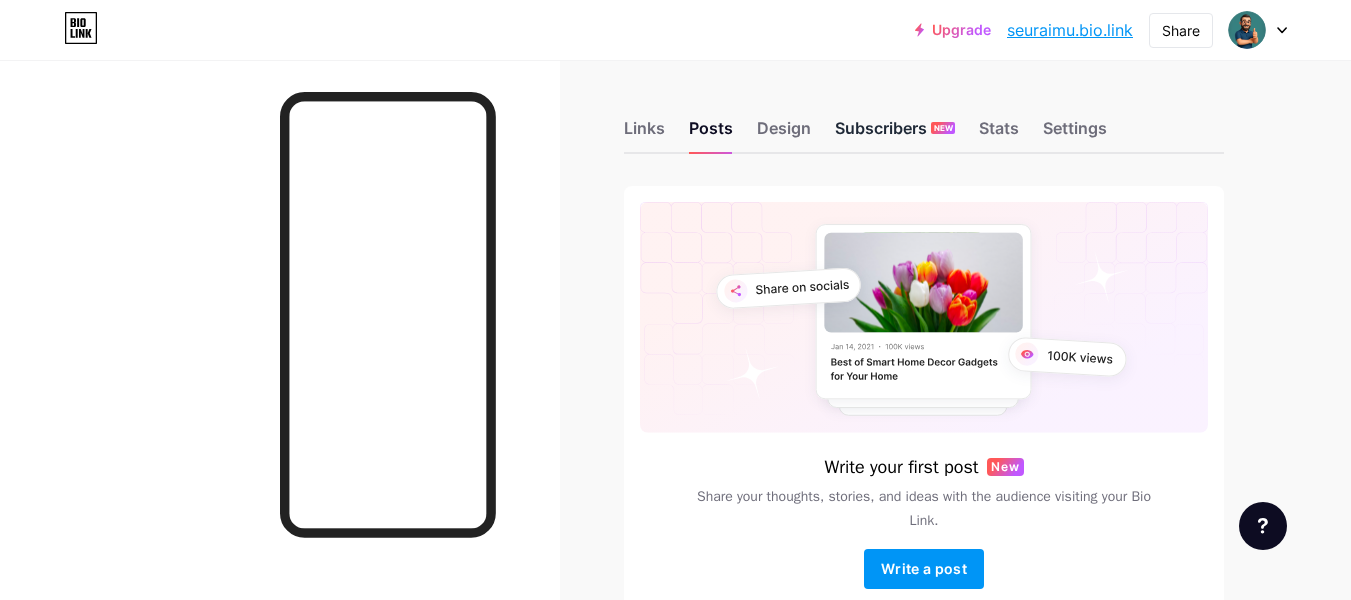 click on "Subscribers
NEW" at bounding box center [895, 134] 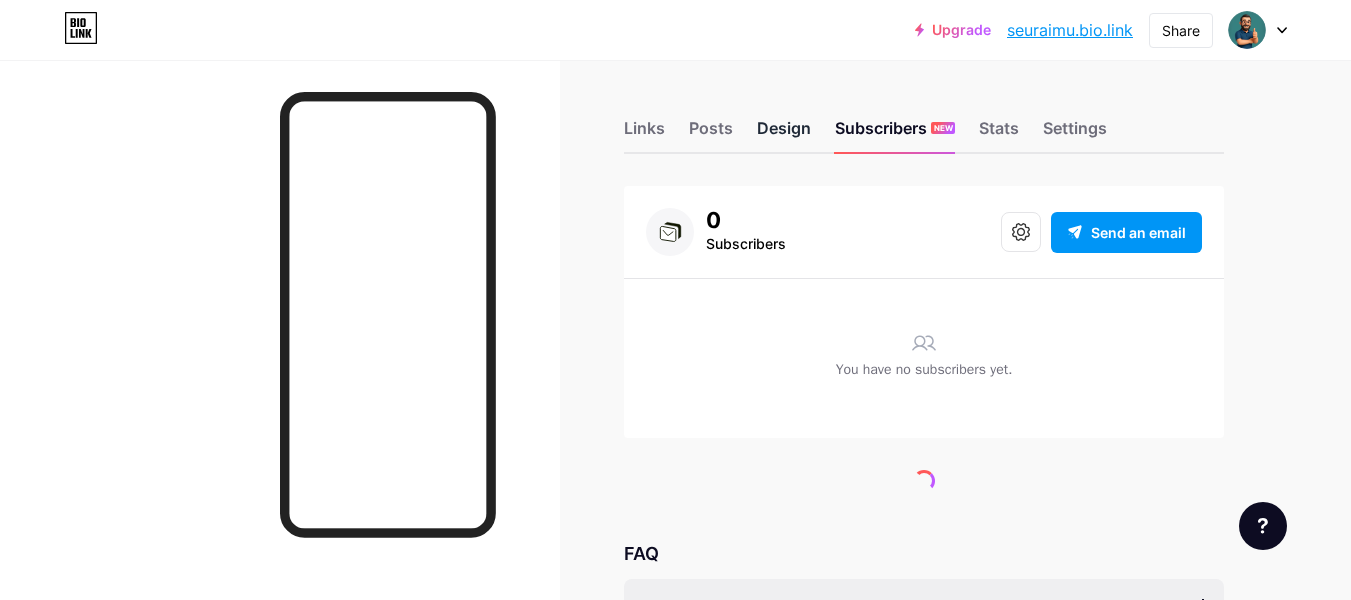 click on "Design" at bounding box center (784, 134) 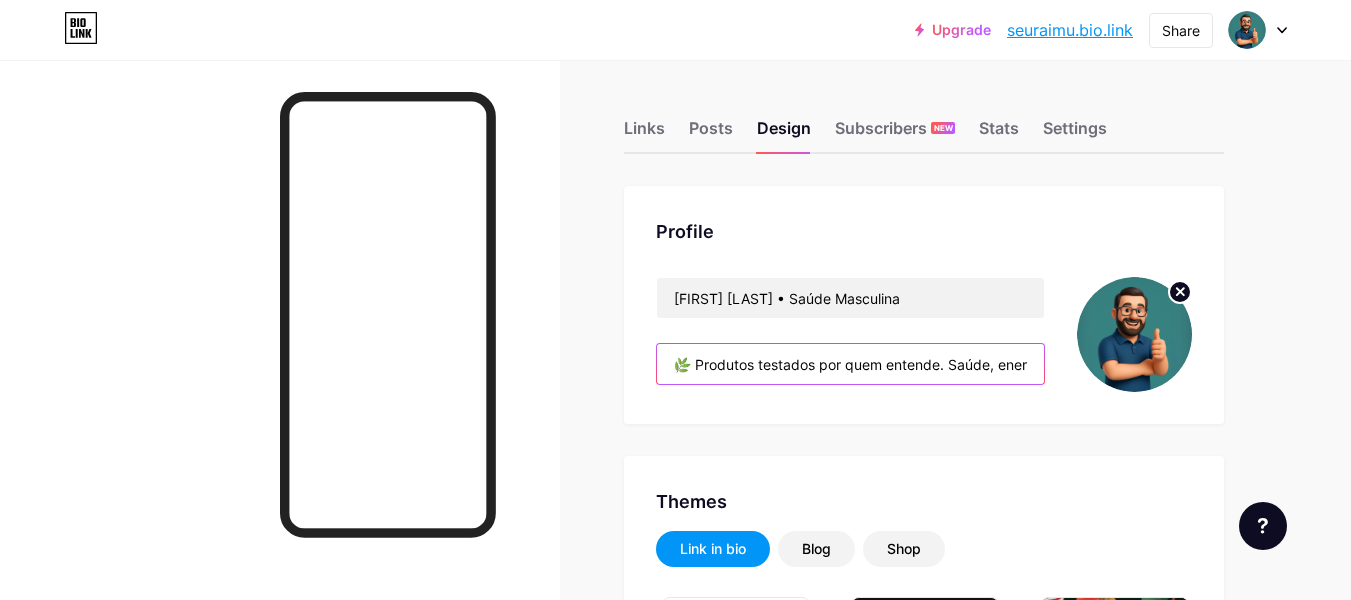 click on "🌿 Produtos testados por quem entende. Saúde, energia e bem-estar do homem." at bounding box center (850, 364) 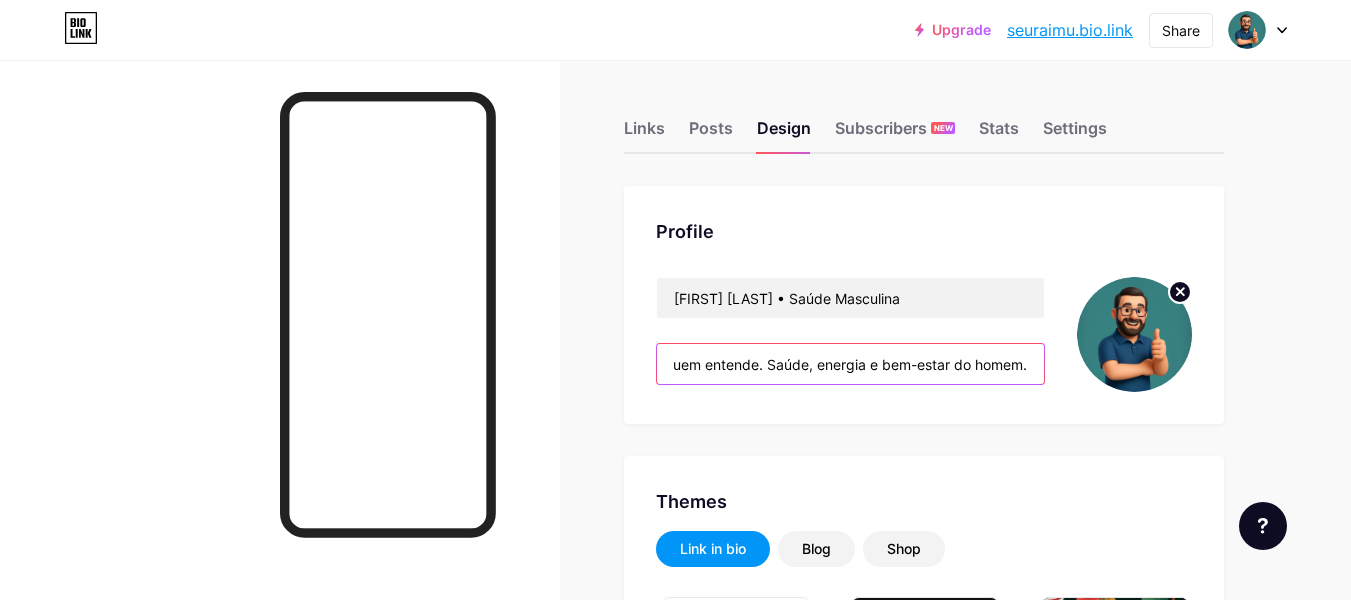 drag, startPoint x: 684, startPoint y: 368, endPoint x: 1073, endPoint y: 364, distance: 389.02057 